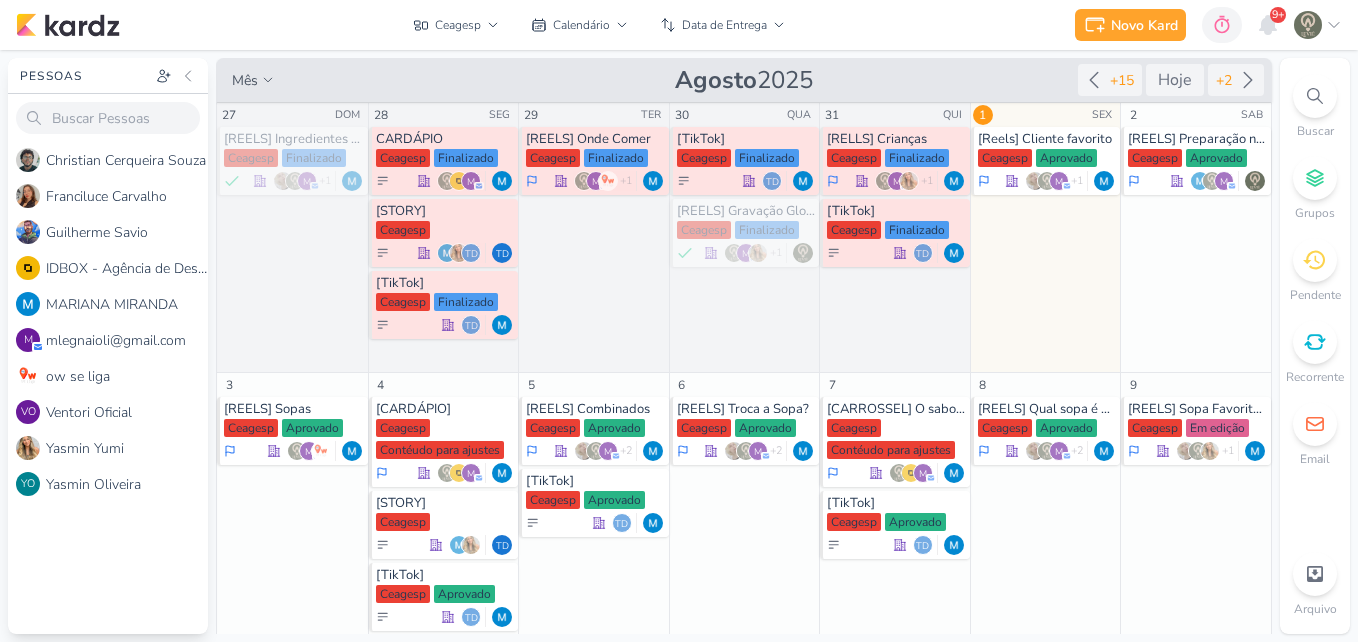 scroll, scrollTop: 0, scrollLeft: 0, axis: both 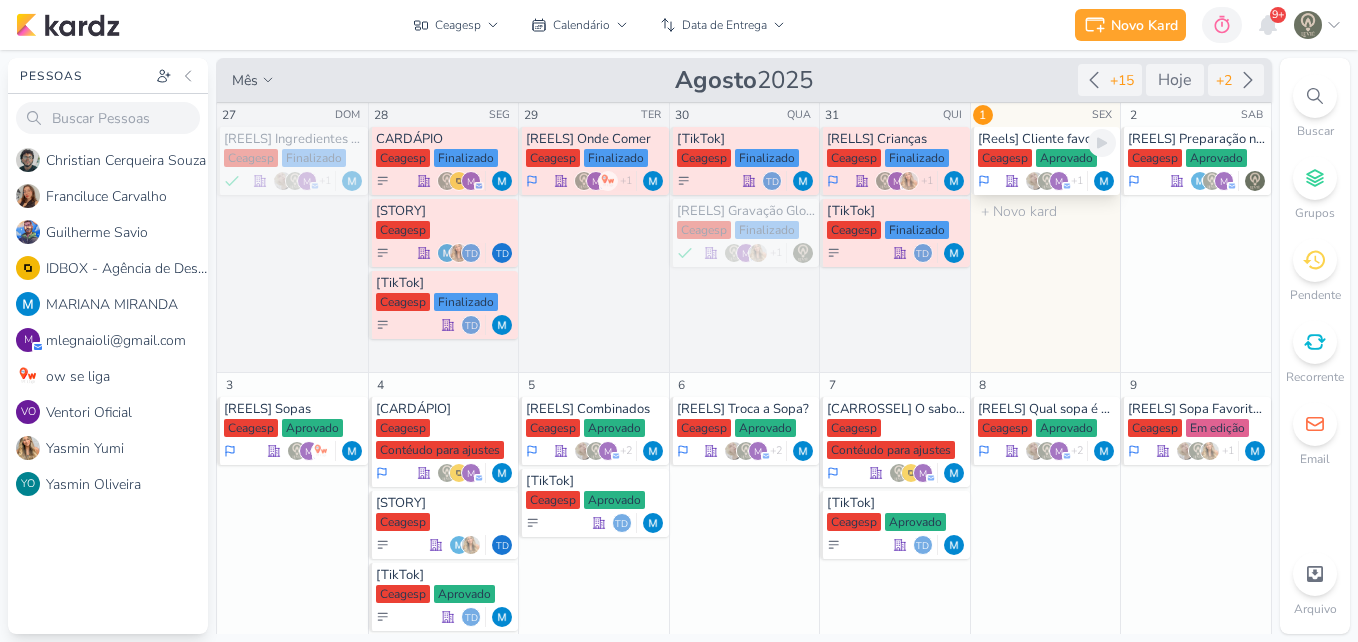 click on "Aprovado" at bounding box center (1066, 158) 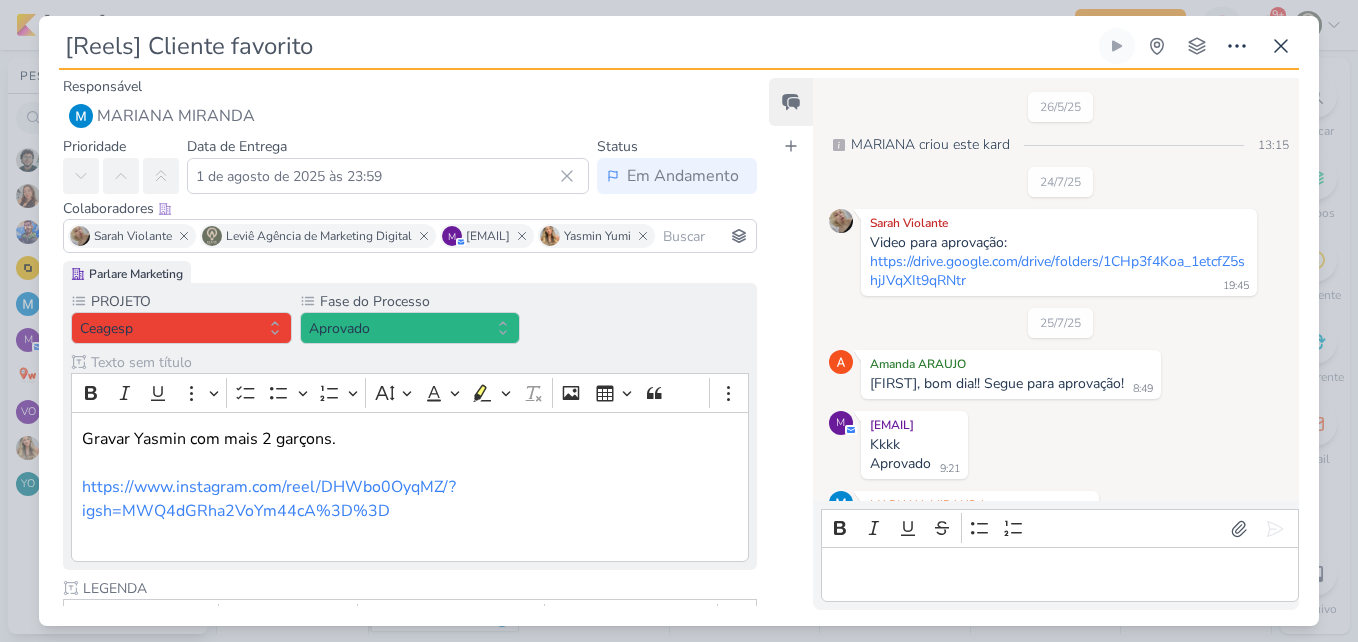 scroll, scrollTop: 47, scrollLeft: 0, axis: vertical 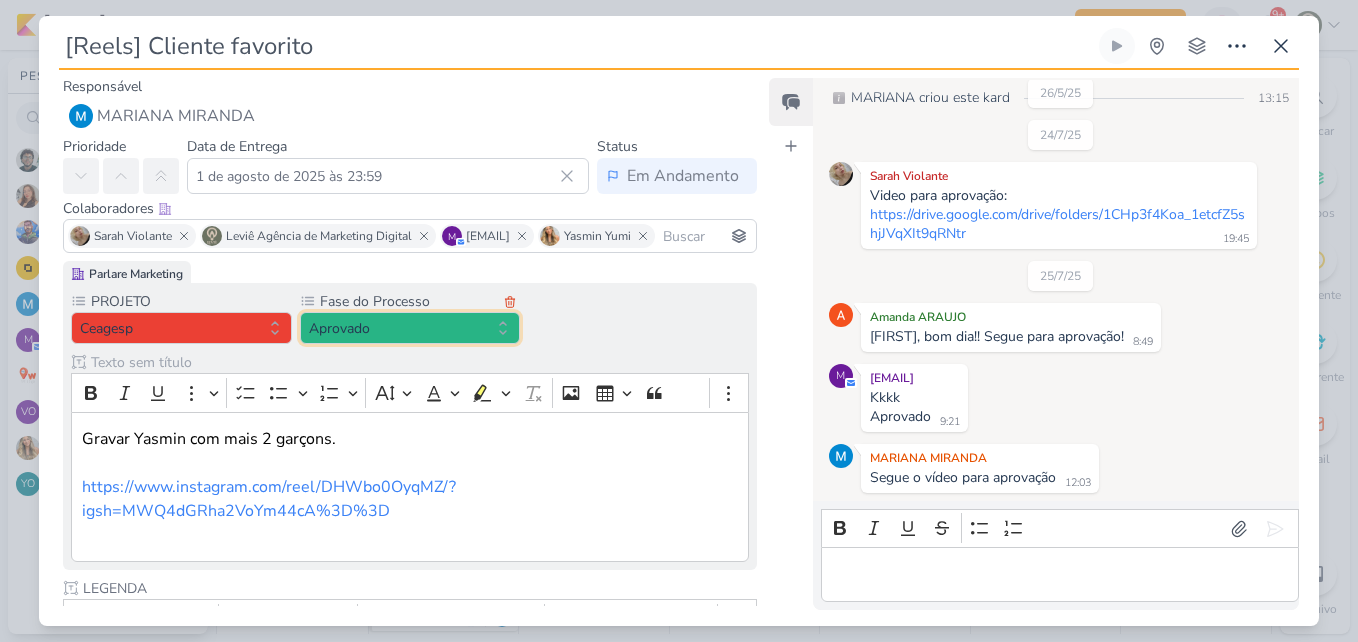 click on "Aprovado" at bounding box center [410, 328] 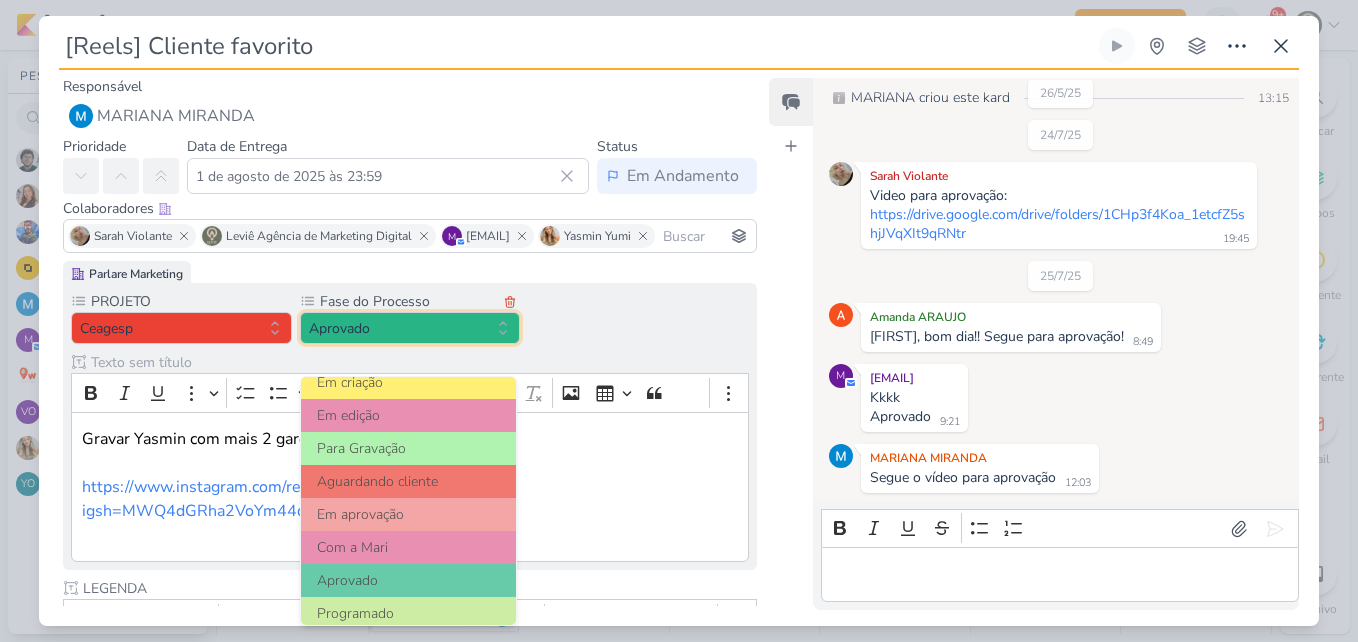 scroll, scrollTop: 193, scrollLeft: 0, axis: vertical 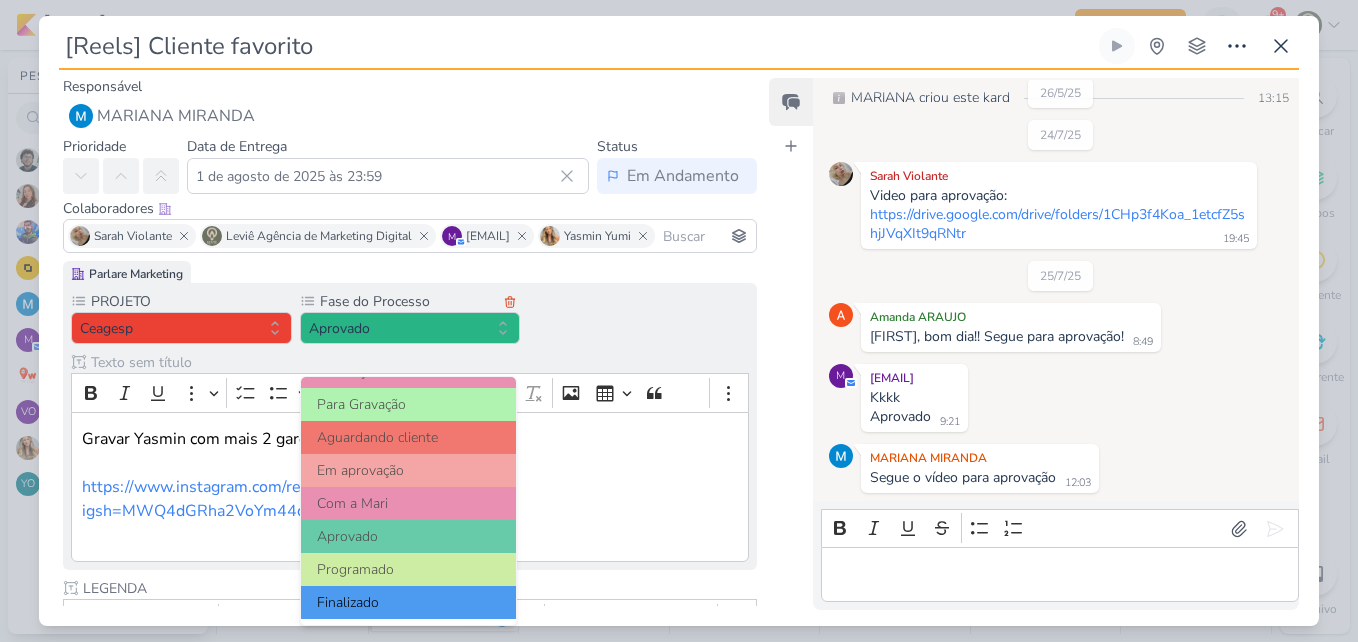 click on "Finalizado" at bounding box center (409, 602) 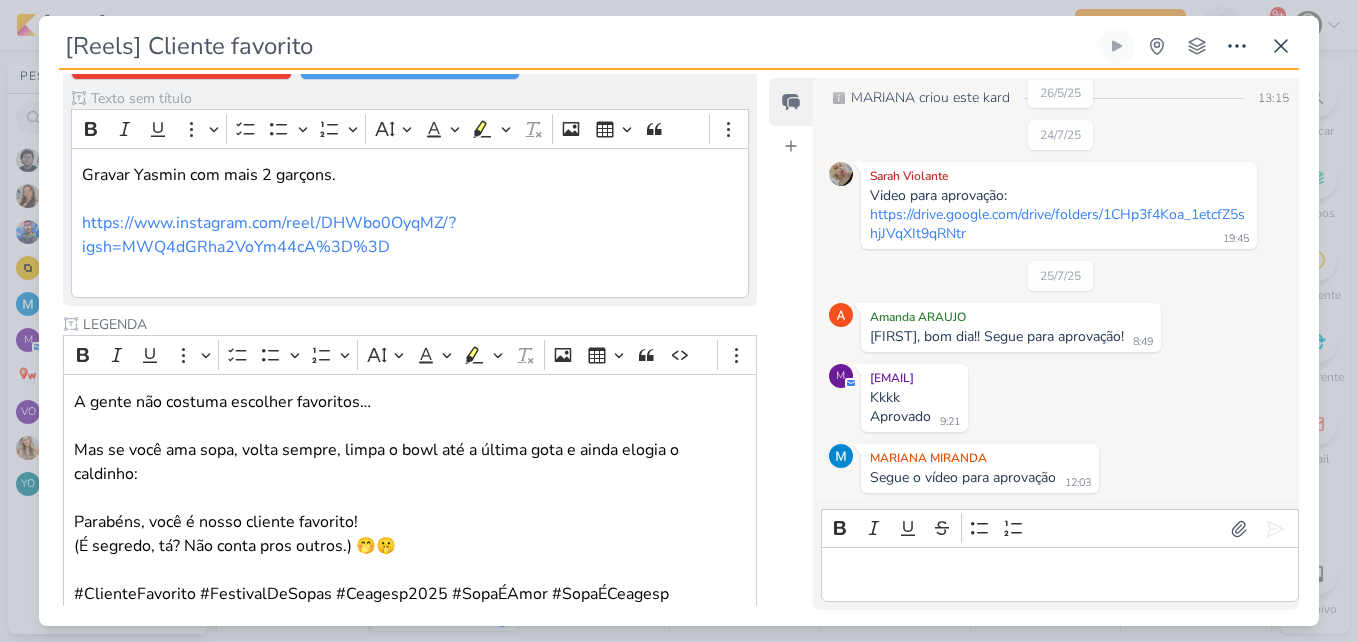 scroll, scrollTop: 332, scrollLeft: 0, axis: vertical 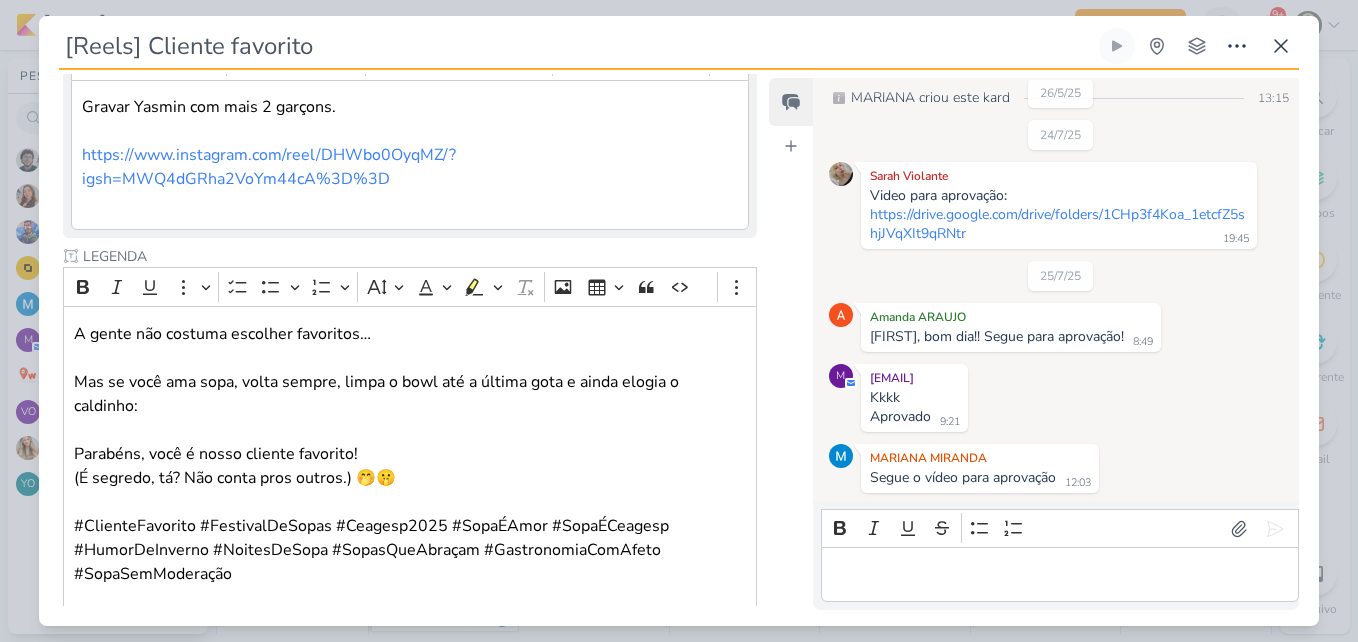drag, startPoint x: 755, startPoint y: 353, endPoint x: 764, endPoint y: 476, distance: 123.32883 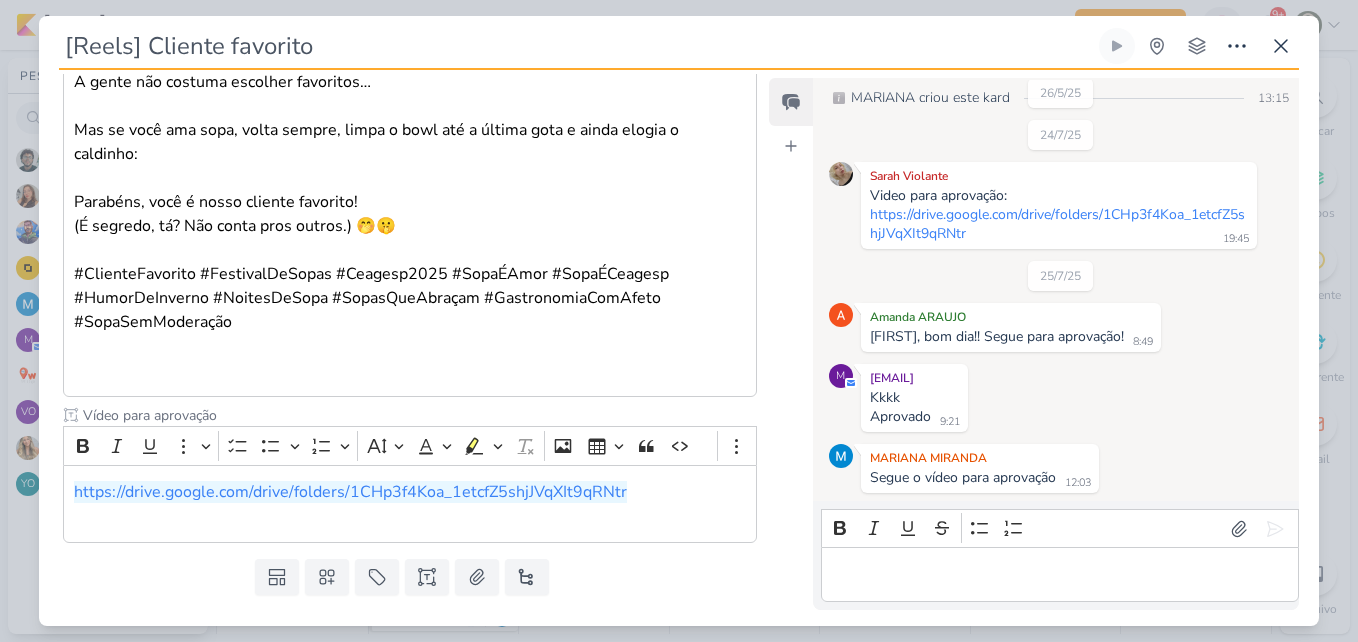 scroll, scrollTop: 660, scrollLeft: 0, axis: vertical 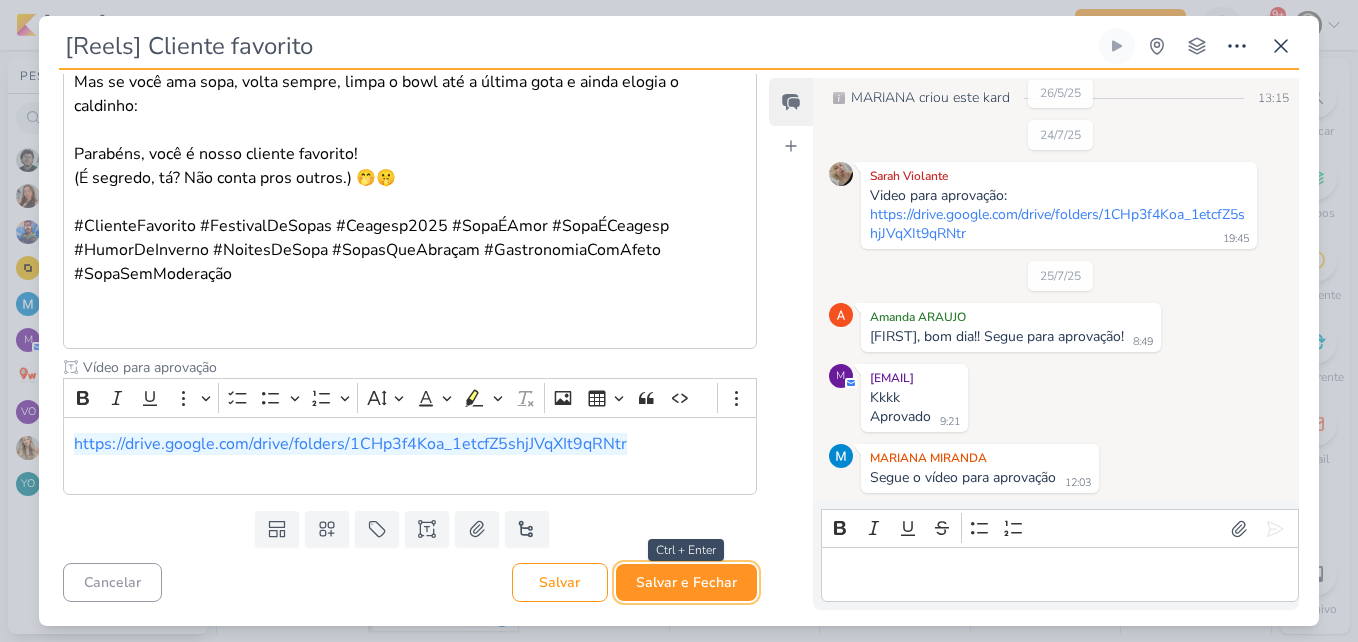 click on "Salvar e Fechar" at bounding box center [686, 582] 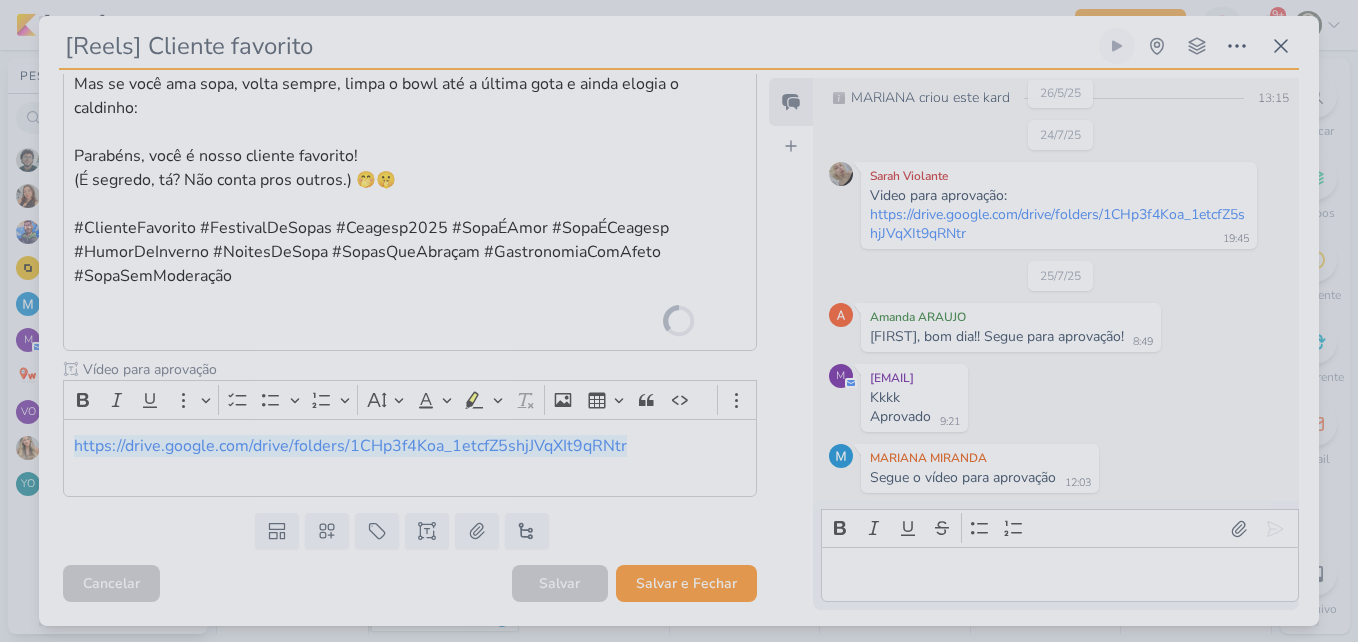scroll, scrollTop: 658, scrollLeft: 0, axis: vertical 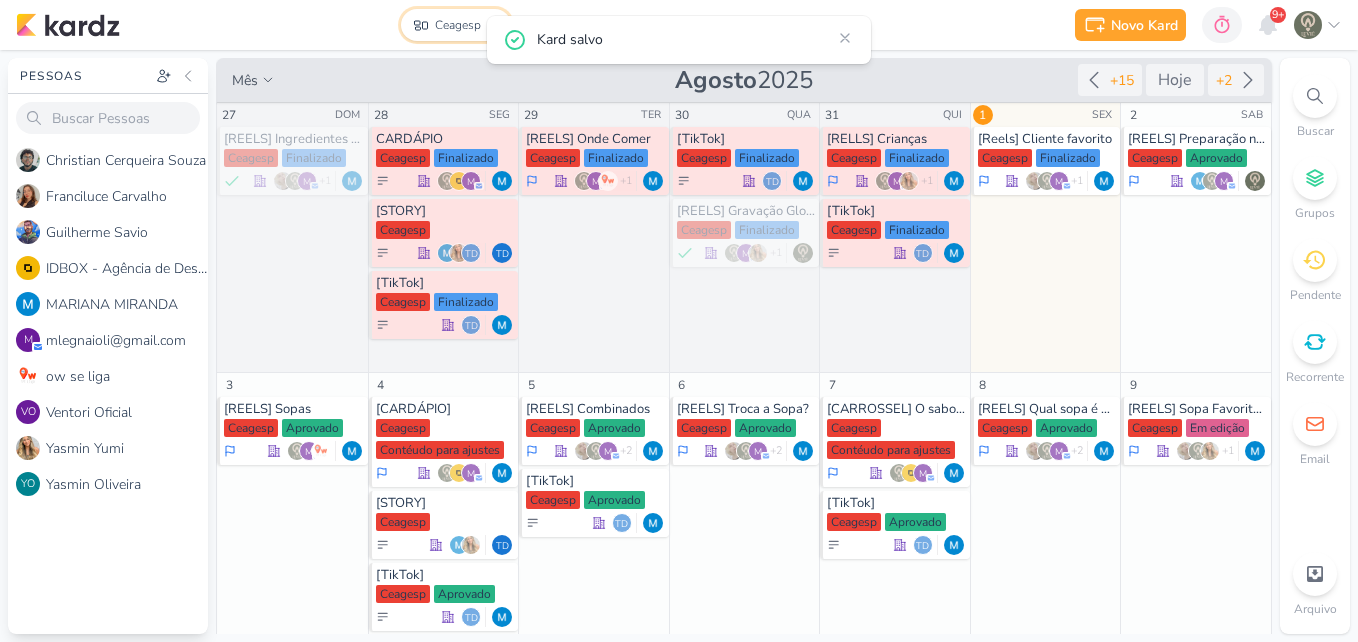 click on "Ceagesp" at bounding box center [458, 25] 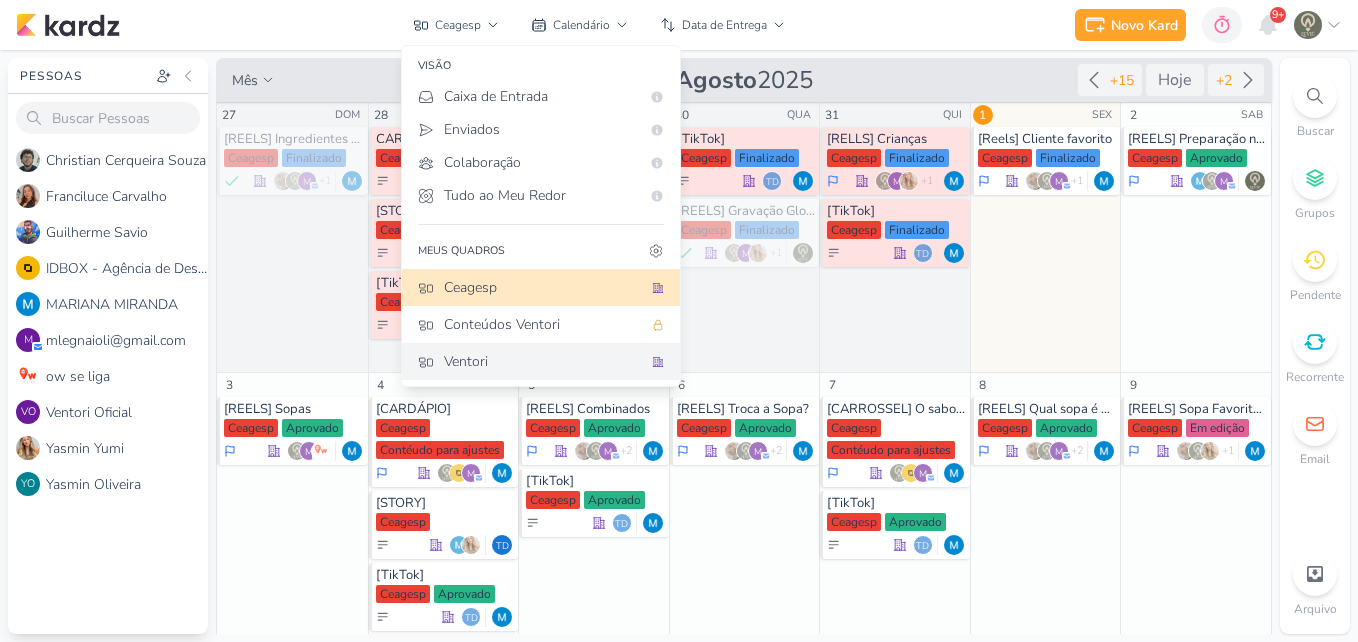 click on "Ventori" at bounding box center [541, 361] 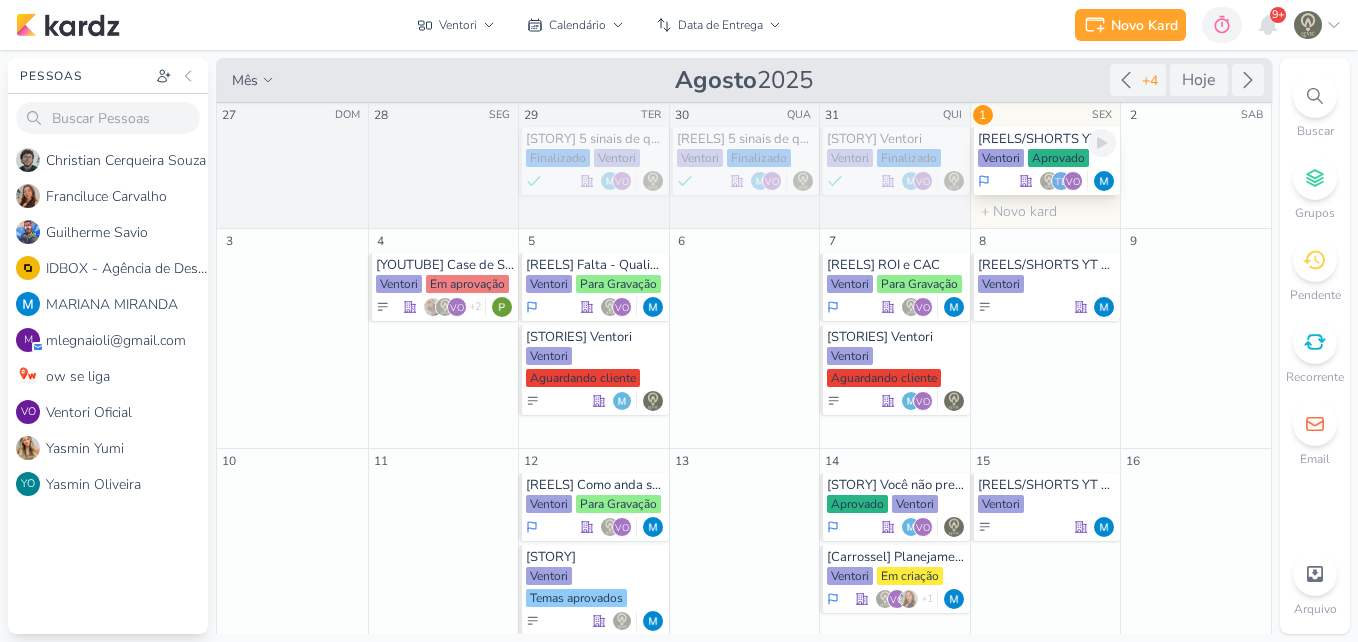 click on "[REELS/SHORTS YT 2] Resultados" at bounding box center [1047, 139] 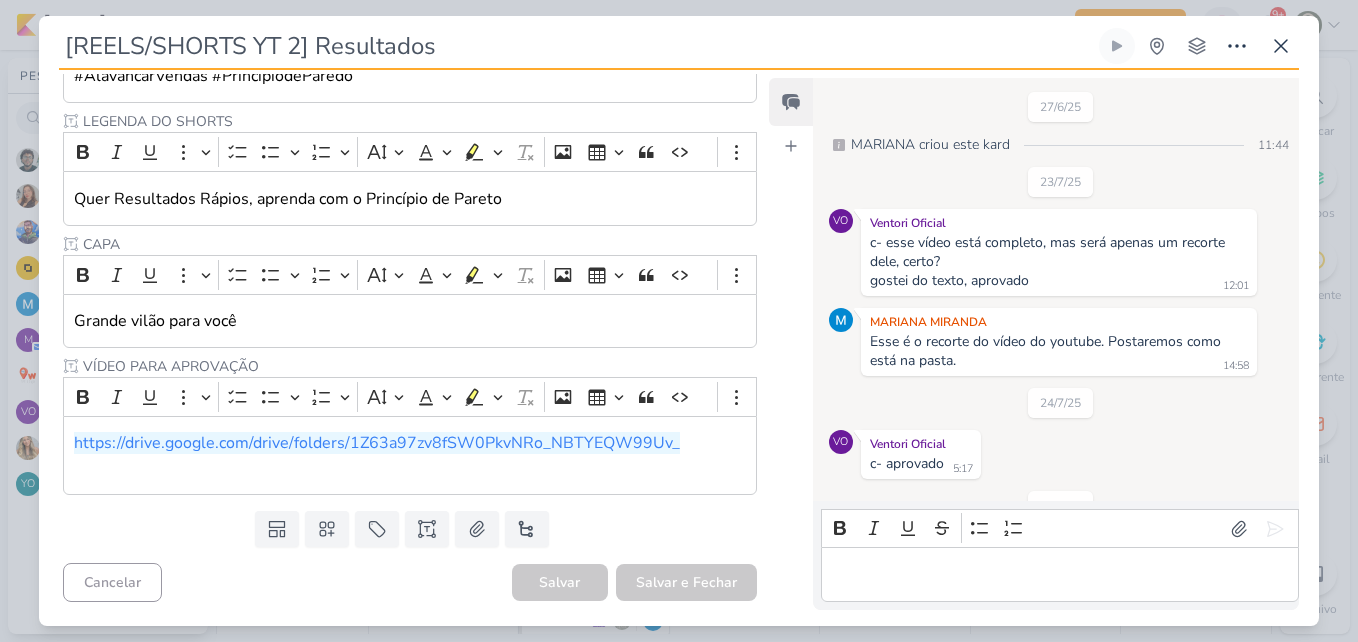scroll, scrollTop: 1, scrollLeft: 0, axis: vertical 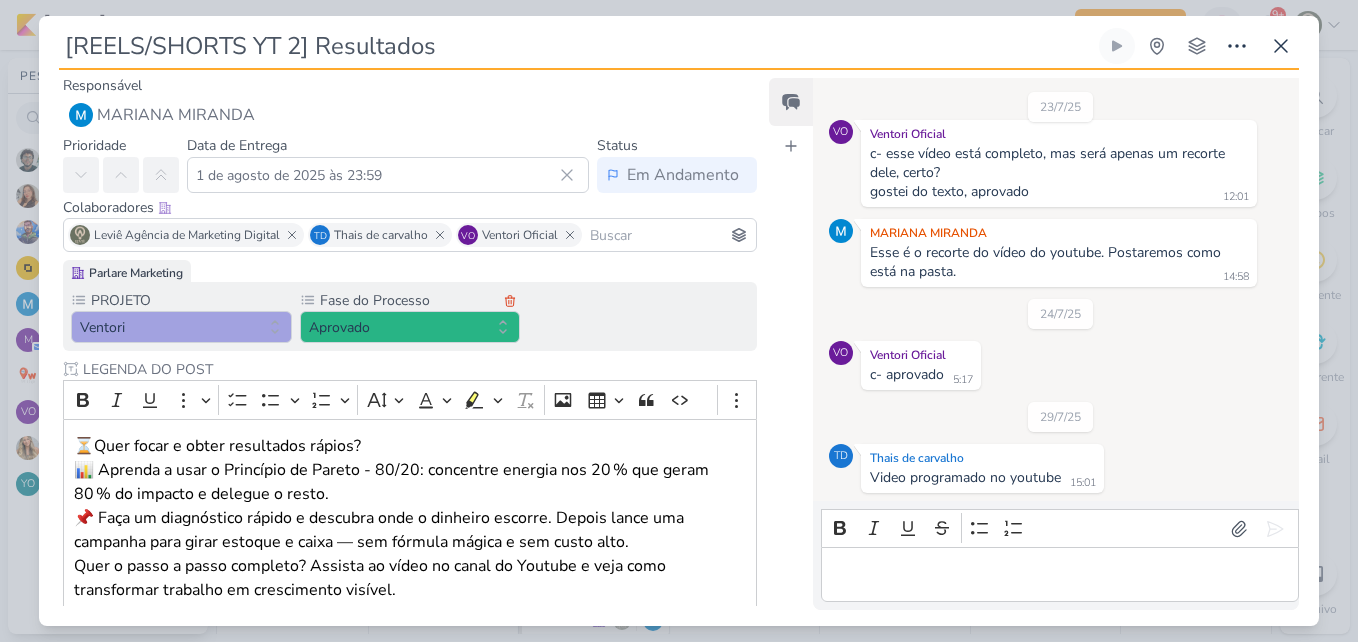 click on "Fase do Processo" at bounding box center [408, 300] 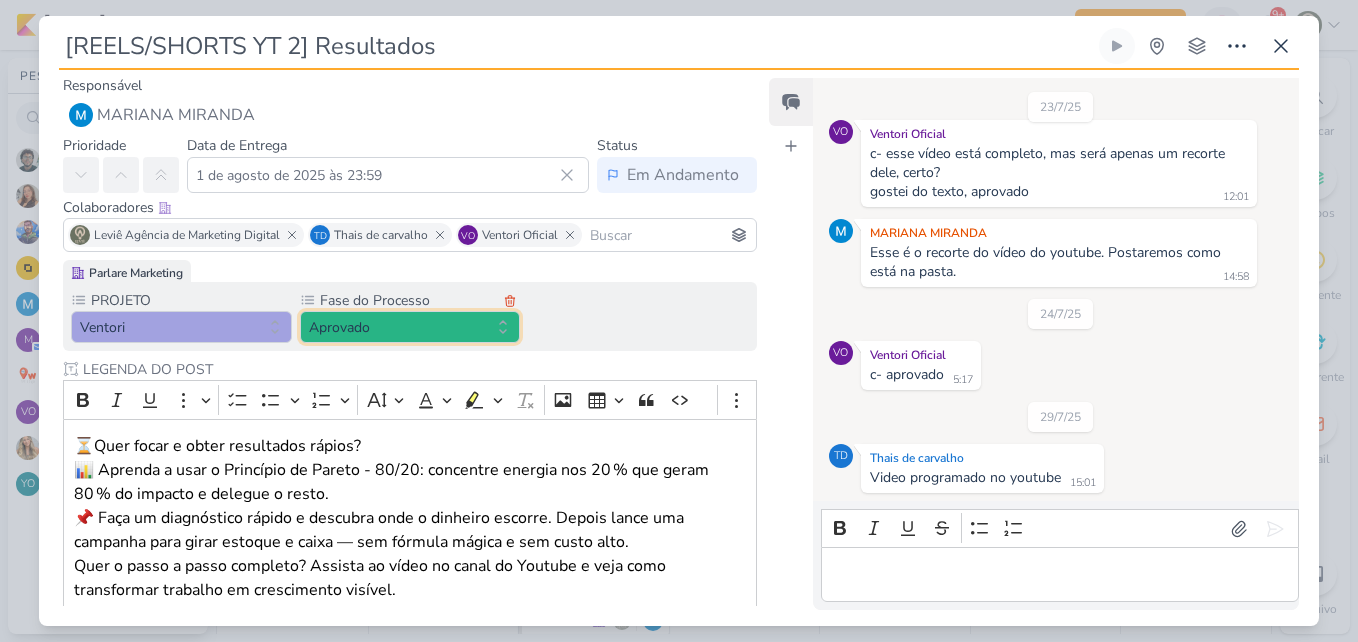 click on "Aprovado" at bounding box center [410, 327] 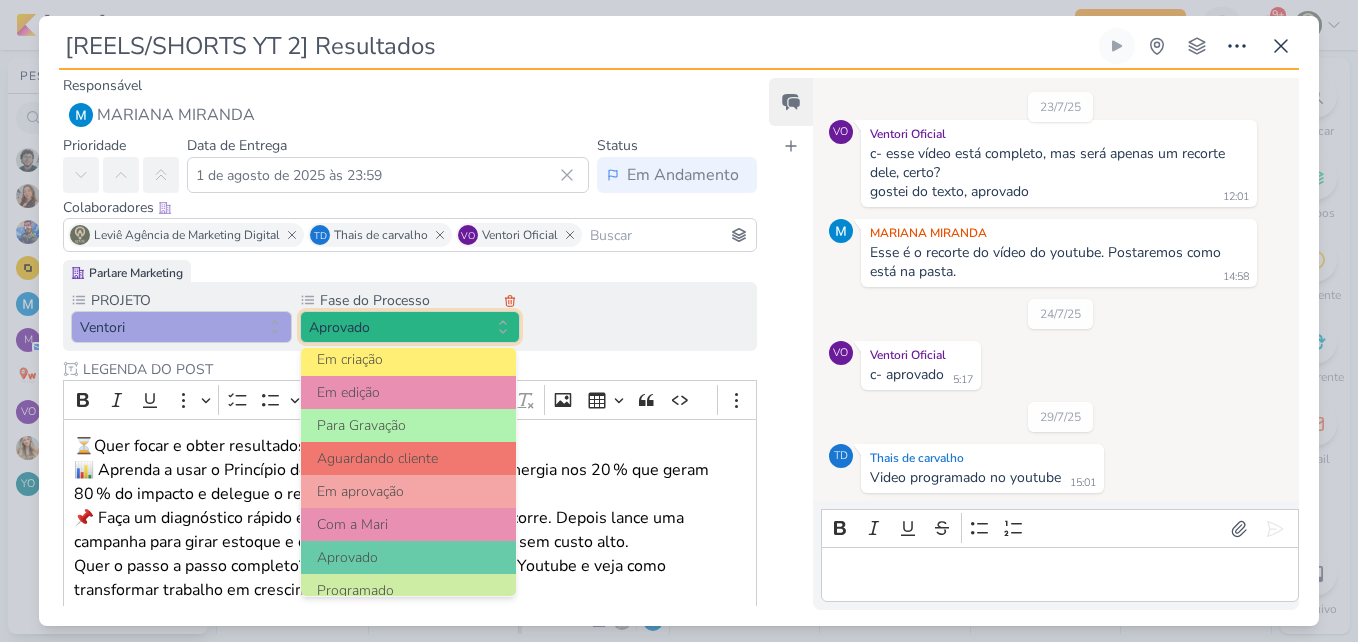 scroll, scrollTop: 193, scrollLeft: 0, axis: vertical 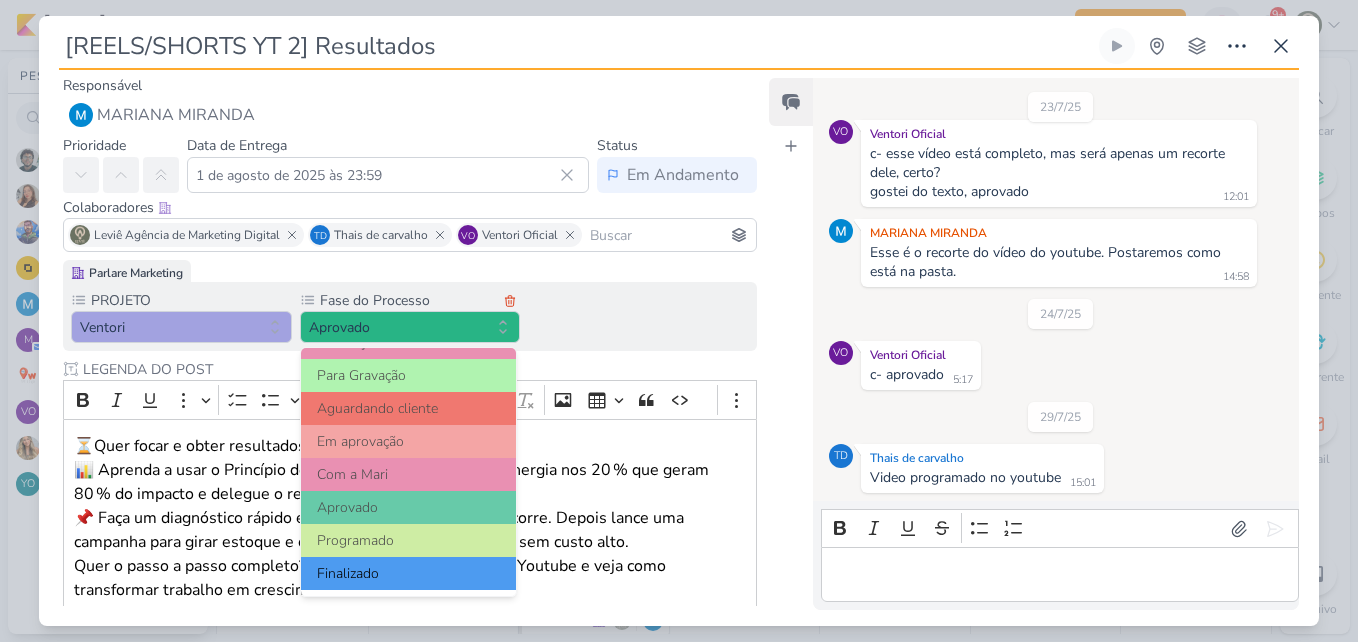 click on "Finalizado" at bounding box center (409, 573) 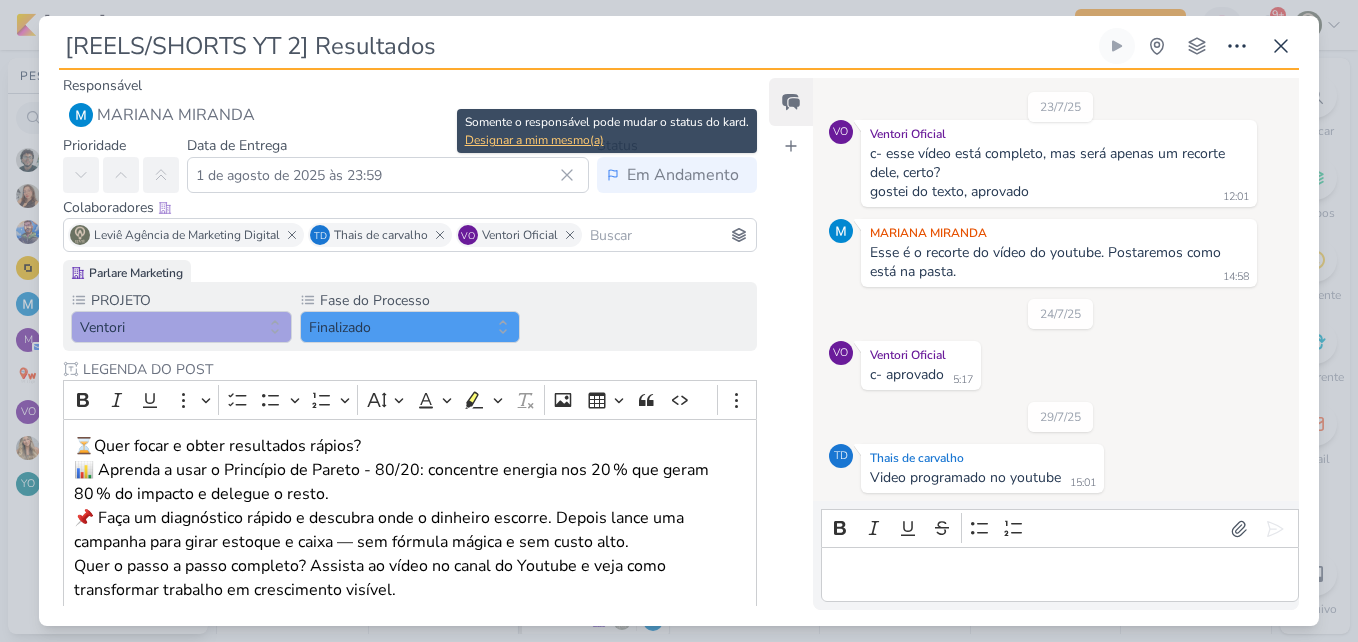 click on "Designar a mim mesmo(a)" at bounding box center [607, 140] 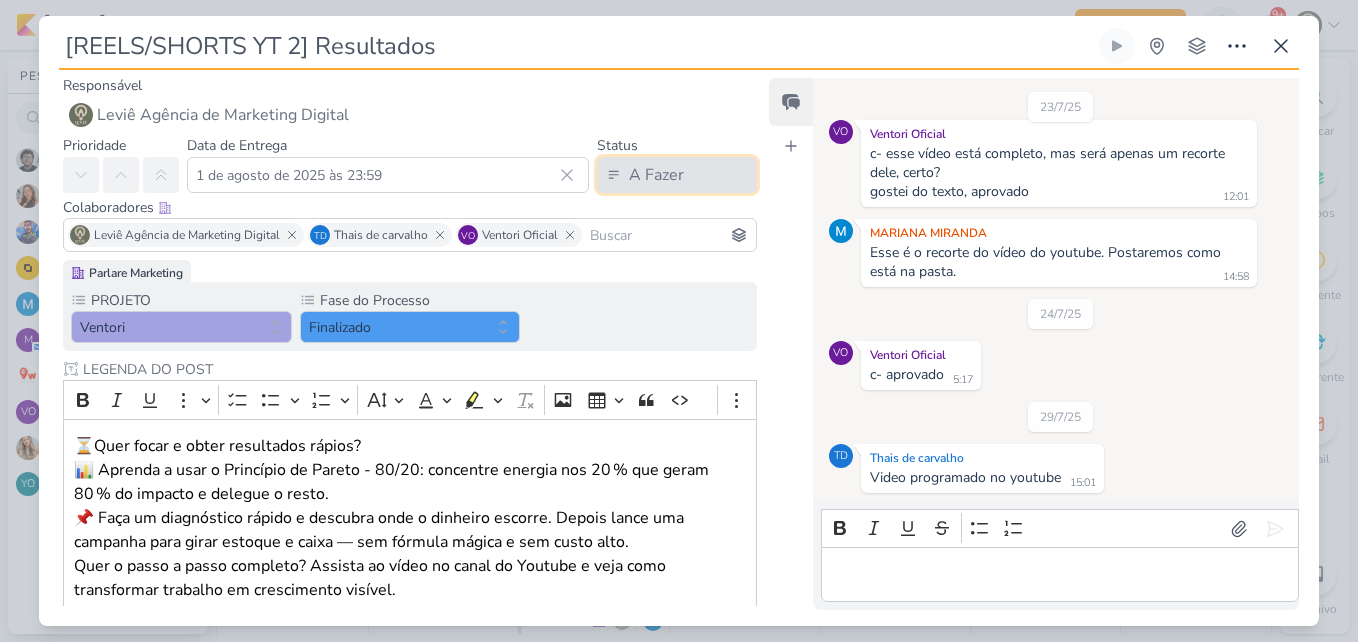 click on "A Fazer" at bounding box center [677, 175] 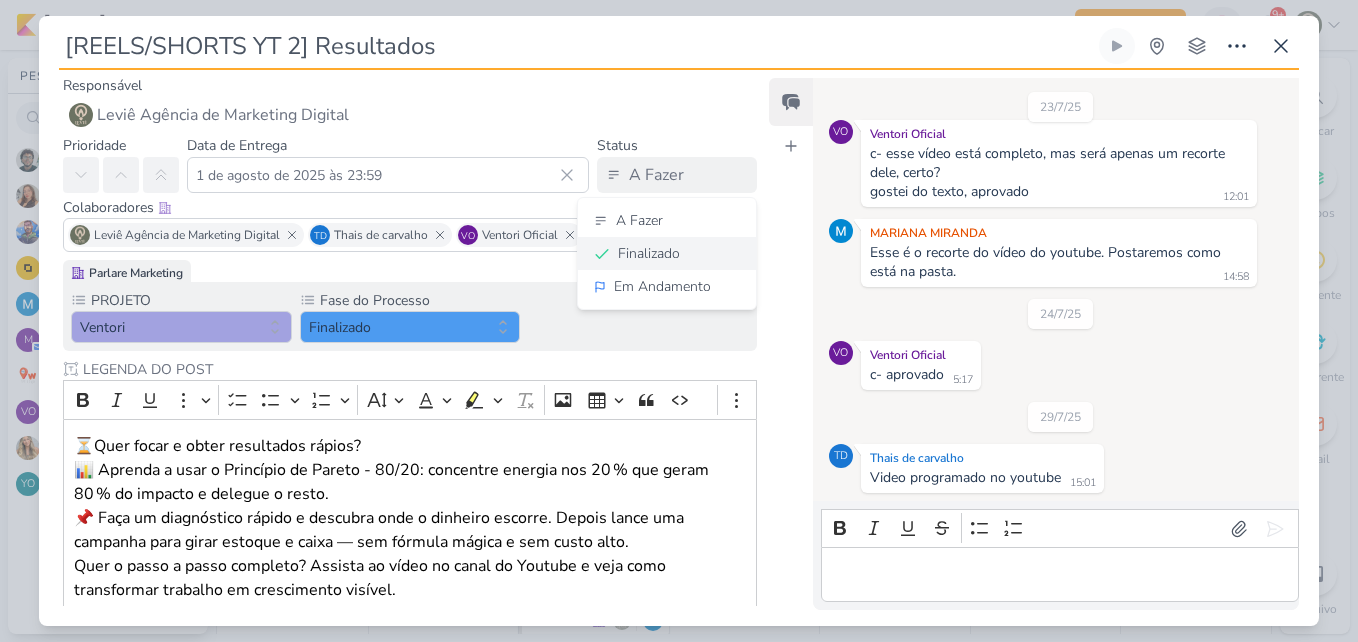 click on "Finalizado" at bounding box center [649, 253] 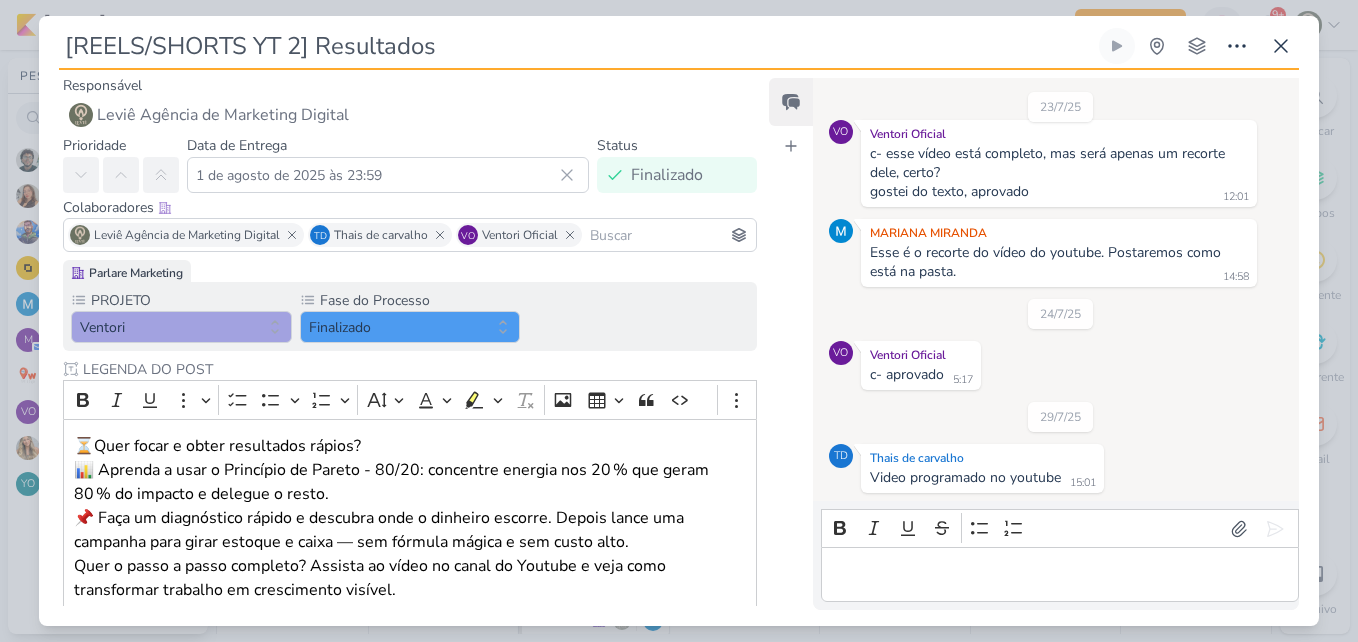 scroll, scrollTop: 587, scrollLeft: 0, axis: vertical 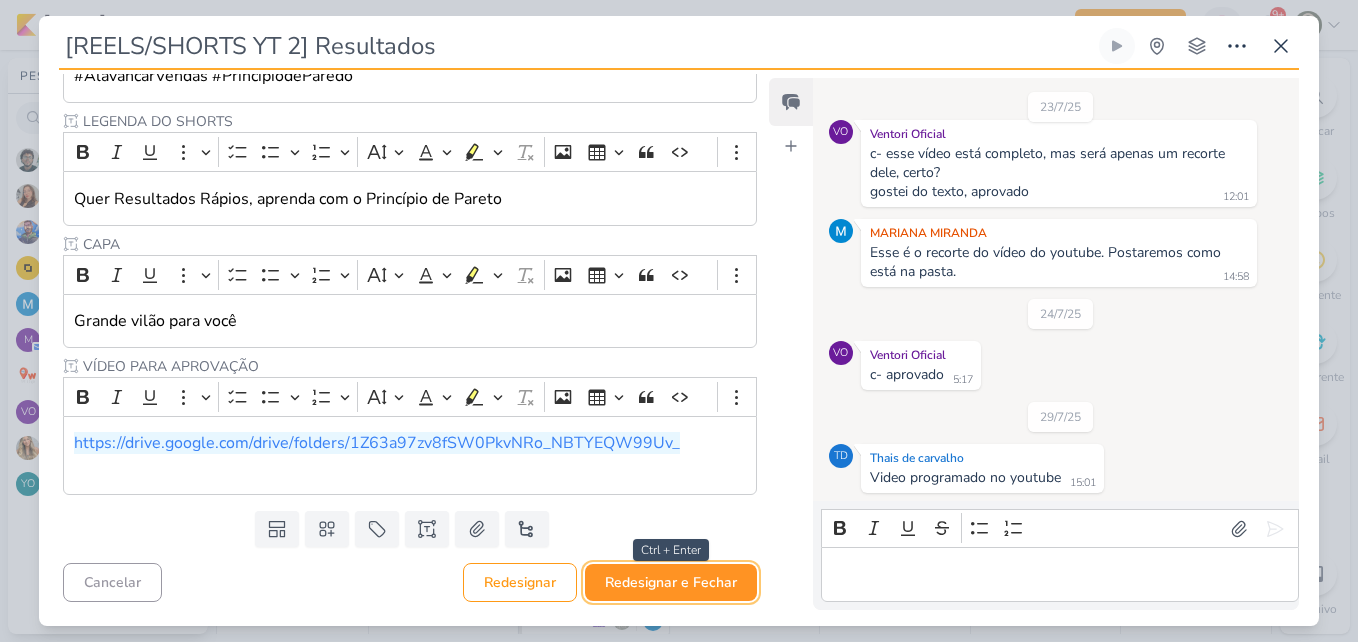 click on "Redesignar e Fechar" at bounding box center [671, 582] 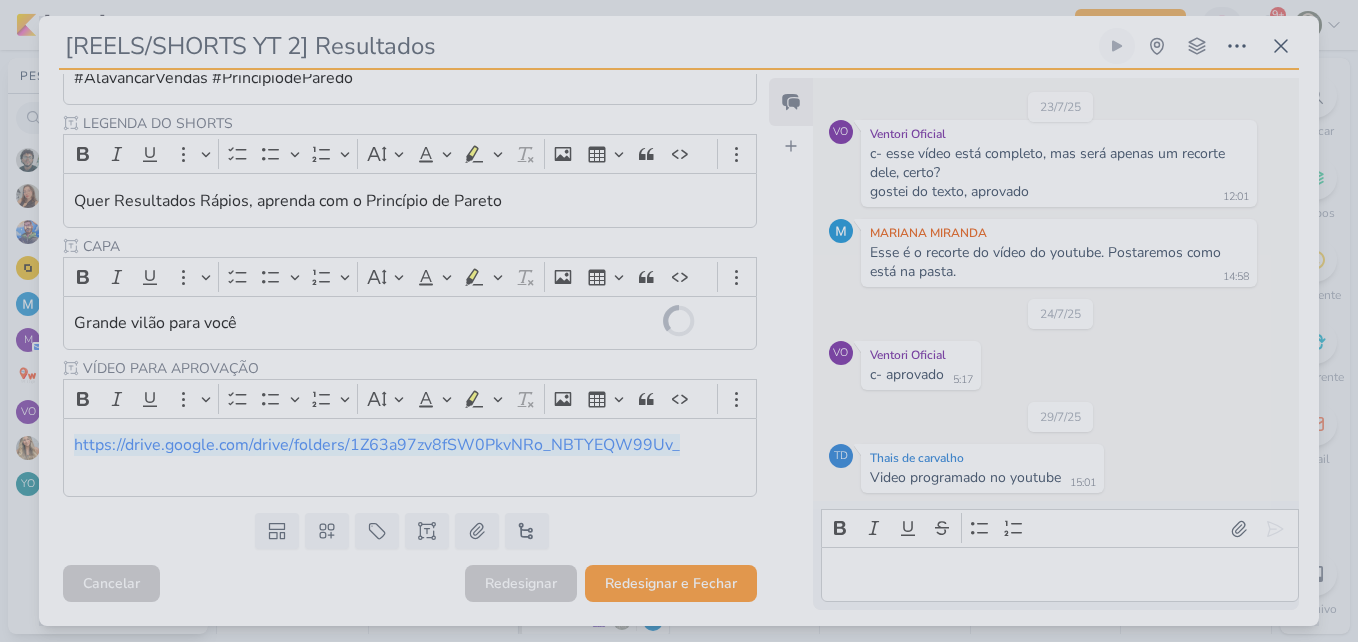 scroll, scrollTop: 585, scrollLeft: 0, axis: vertical 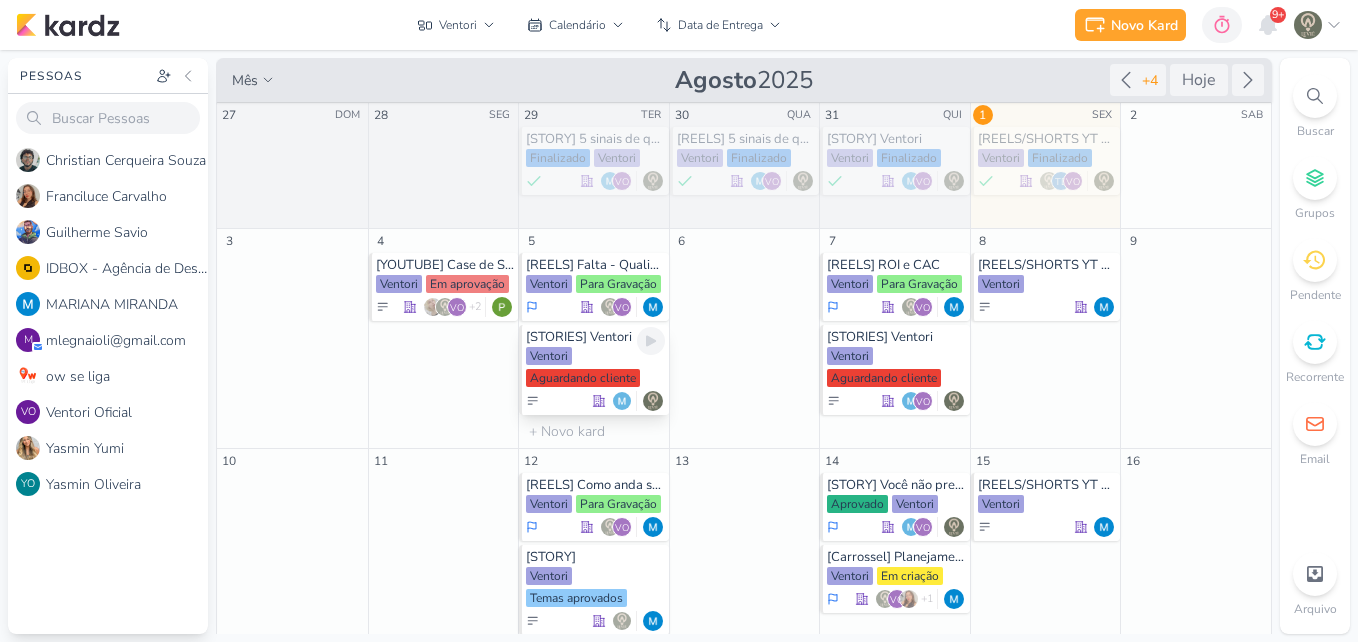 click on "[STORIES] Ventori" at bounding box center (595, 337) 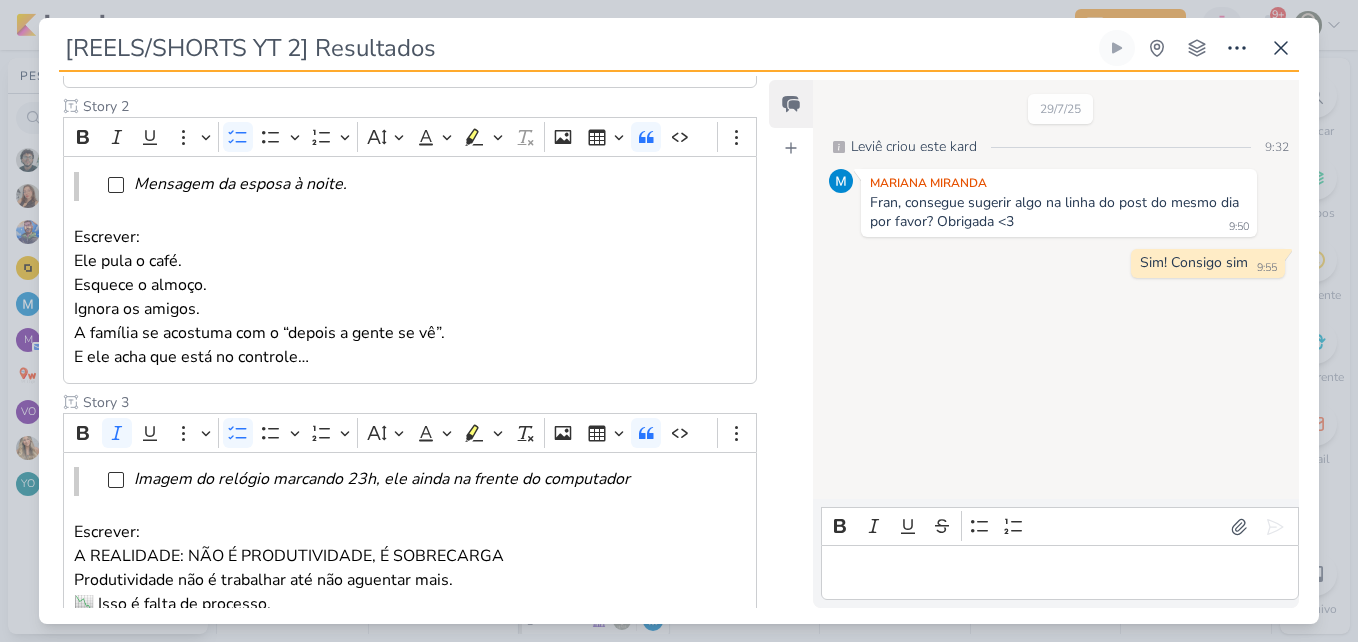 type on "[STORIES] Ventori" 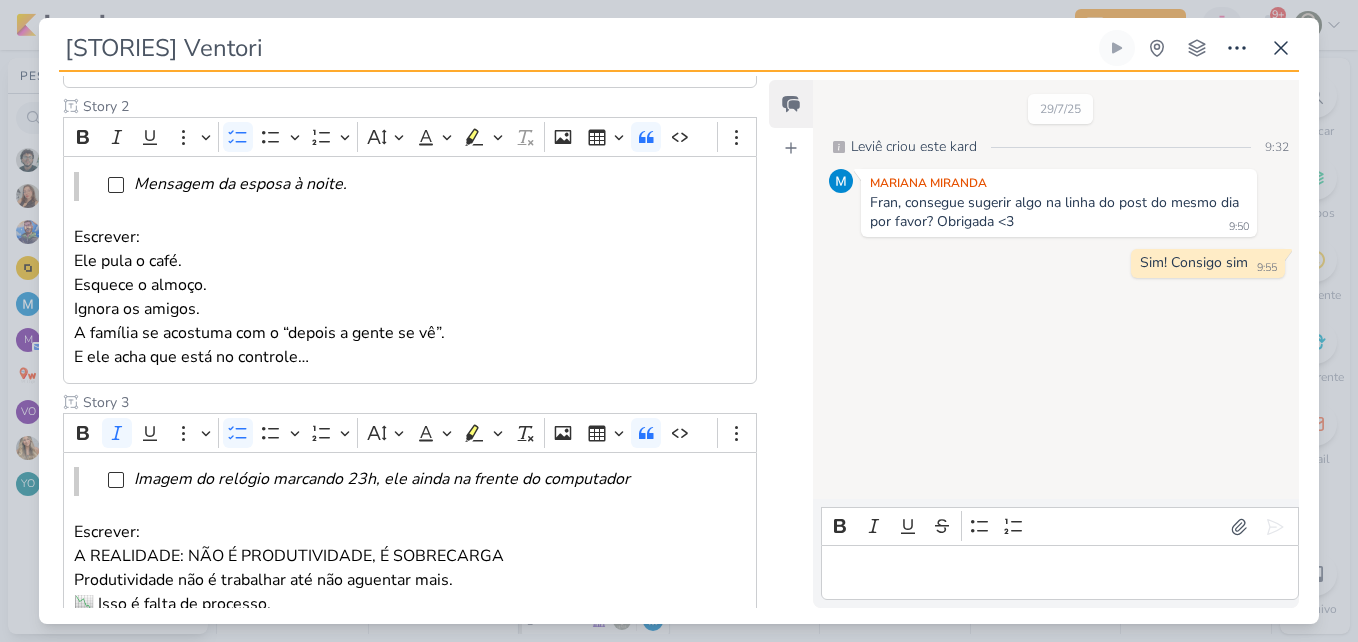 scroll, scrollTop: 2, scrollLeft: 0, axis: vertical 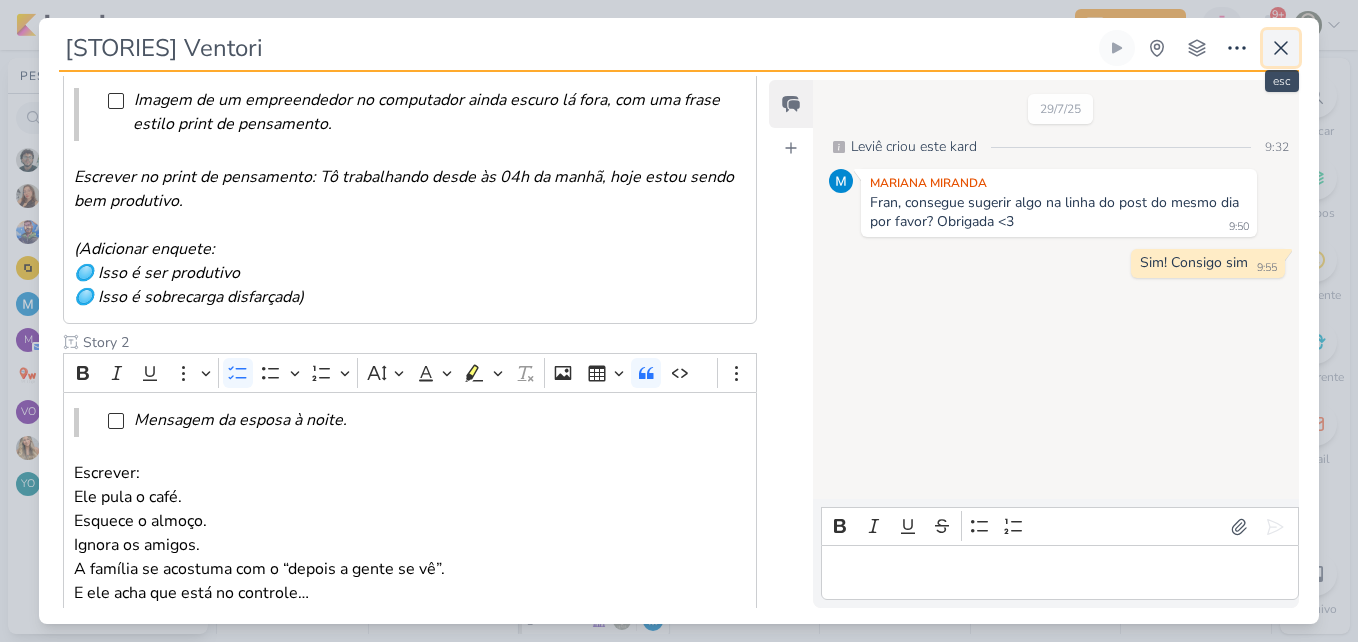 click 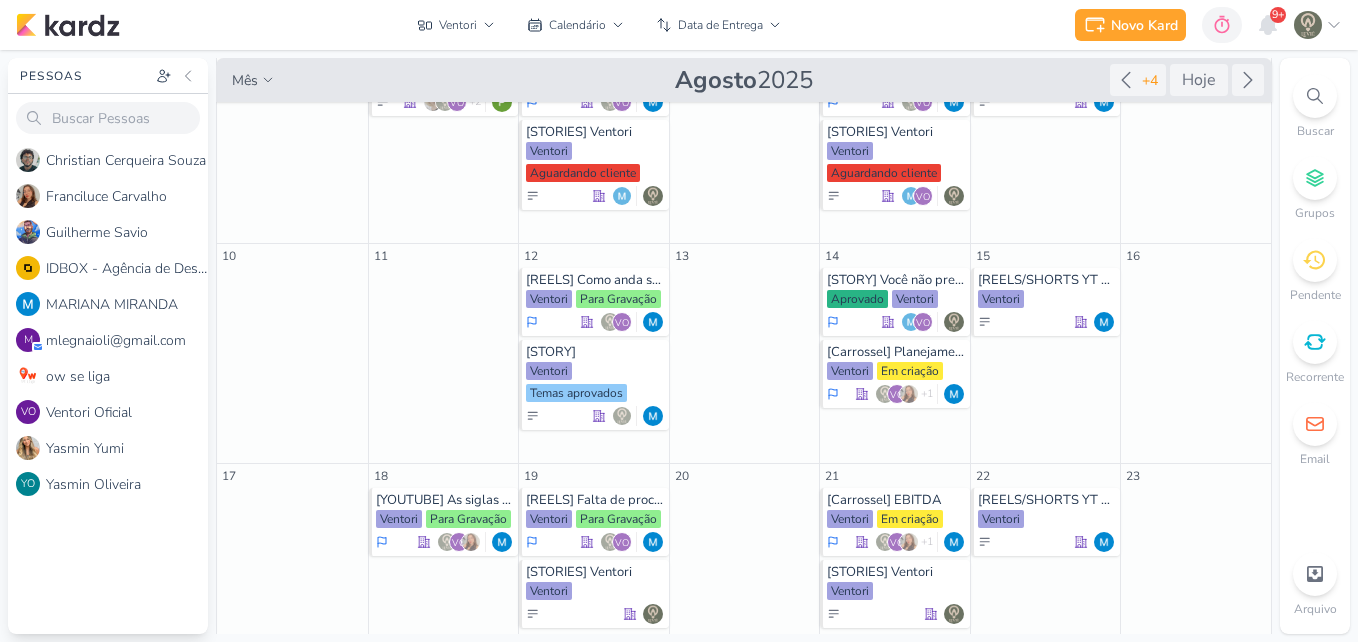 scroll, scrollTop: 237, scrollLeft: 0, axis: vertical 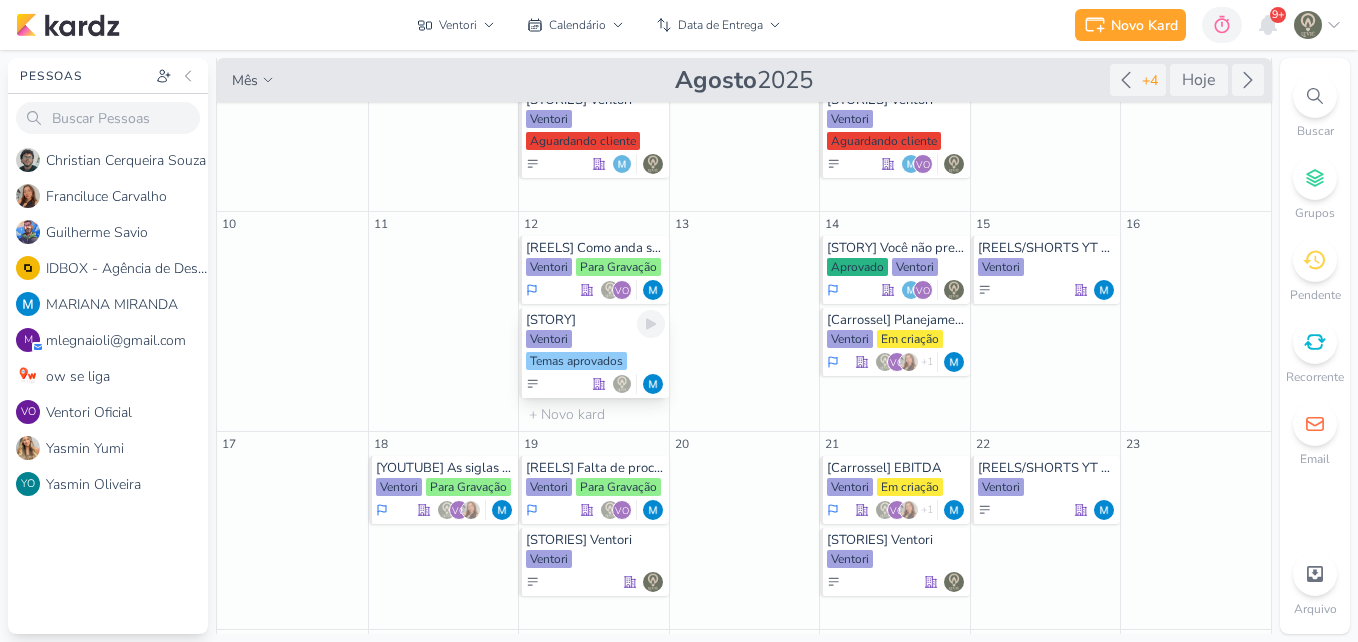 click on "Temas aprovados" at bounding box center (576, 361) 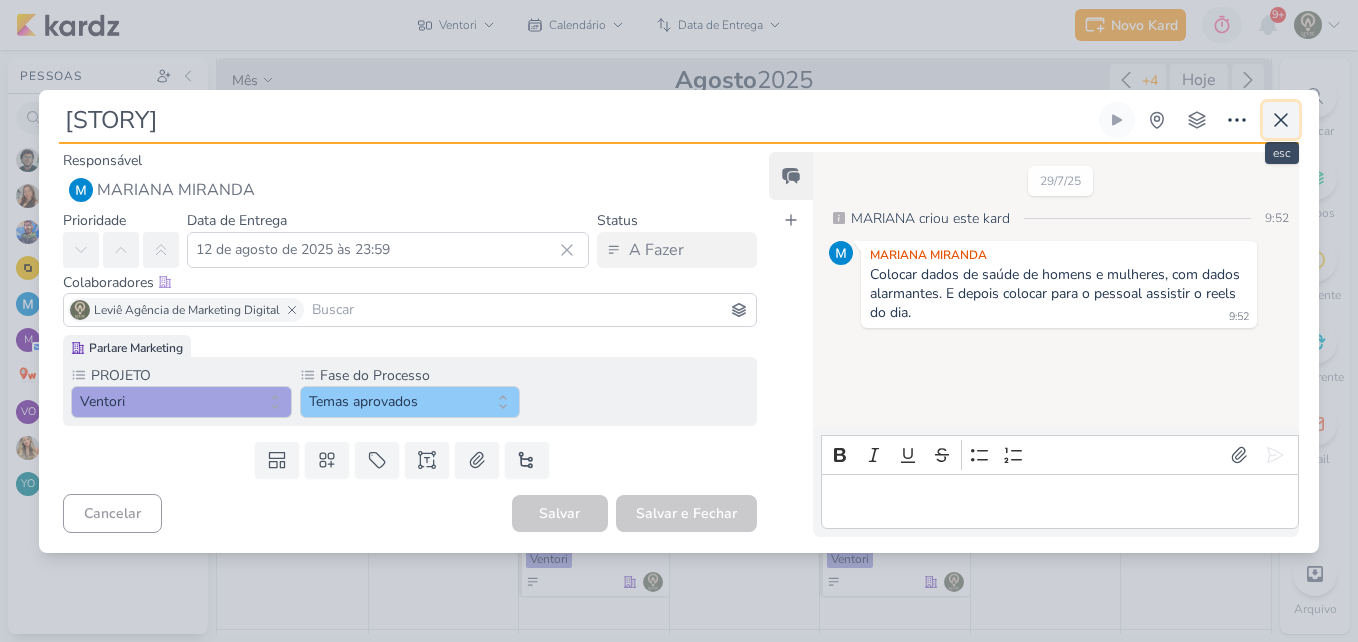 click 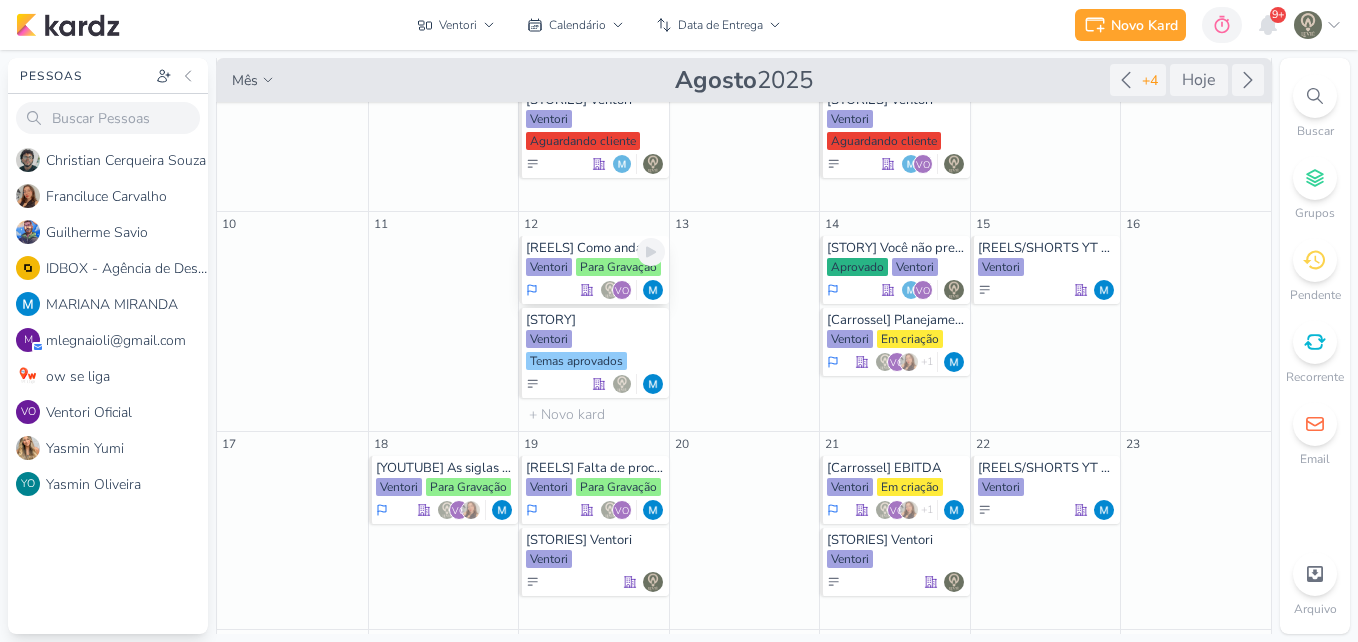 click on "[REELS] Como anda sua saúde" at bounding box center [595, 248] 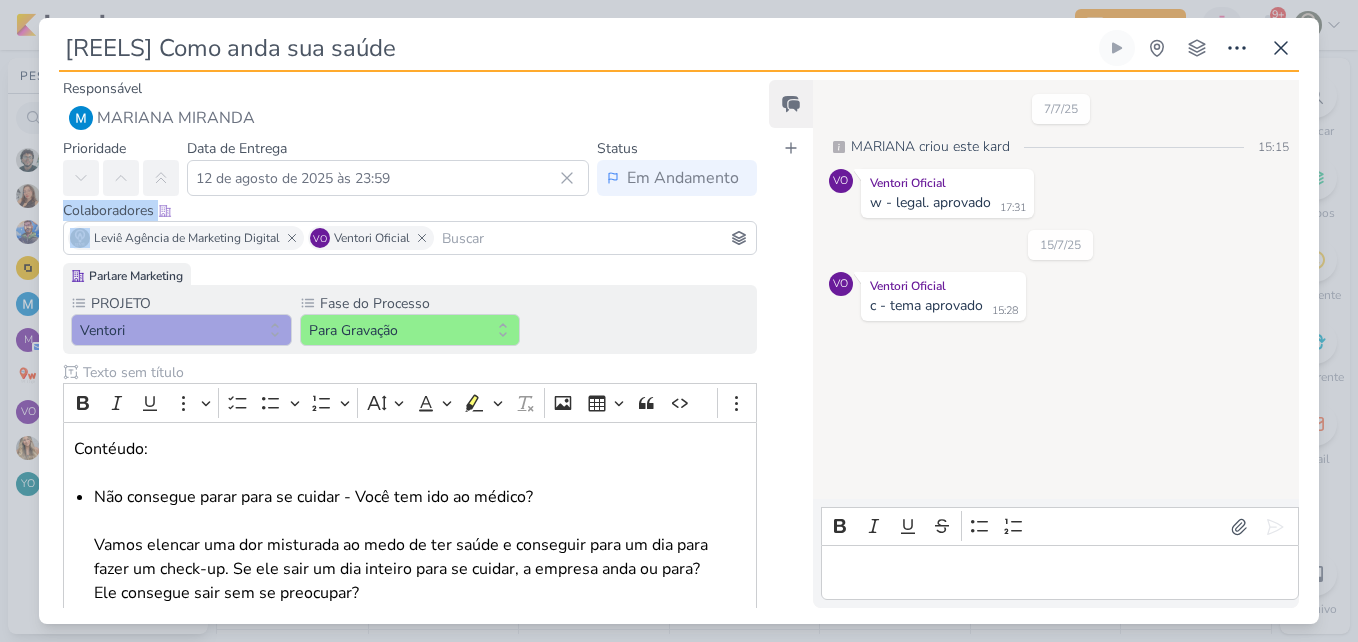 drag, startPoint x: 765, startPoint y: 166, endPoint x: 766, endPoint y: 210, distance: 44.011364 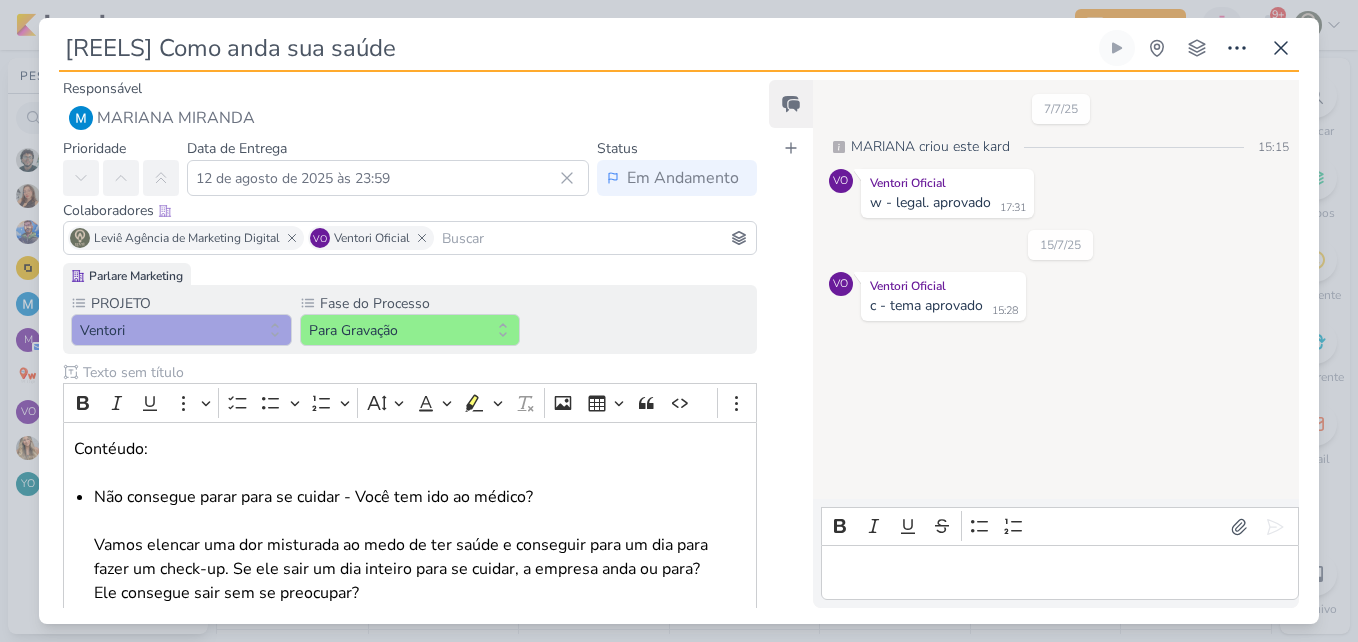 drag, startPoint x: 766, startPoint y: 210, endPoint x: 787, endPoint y: 262, distance: 56.0803 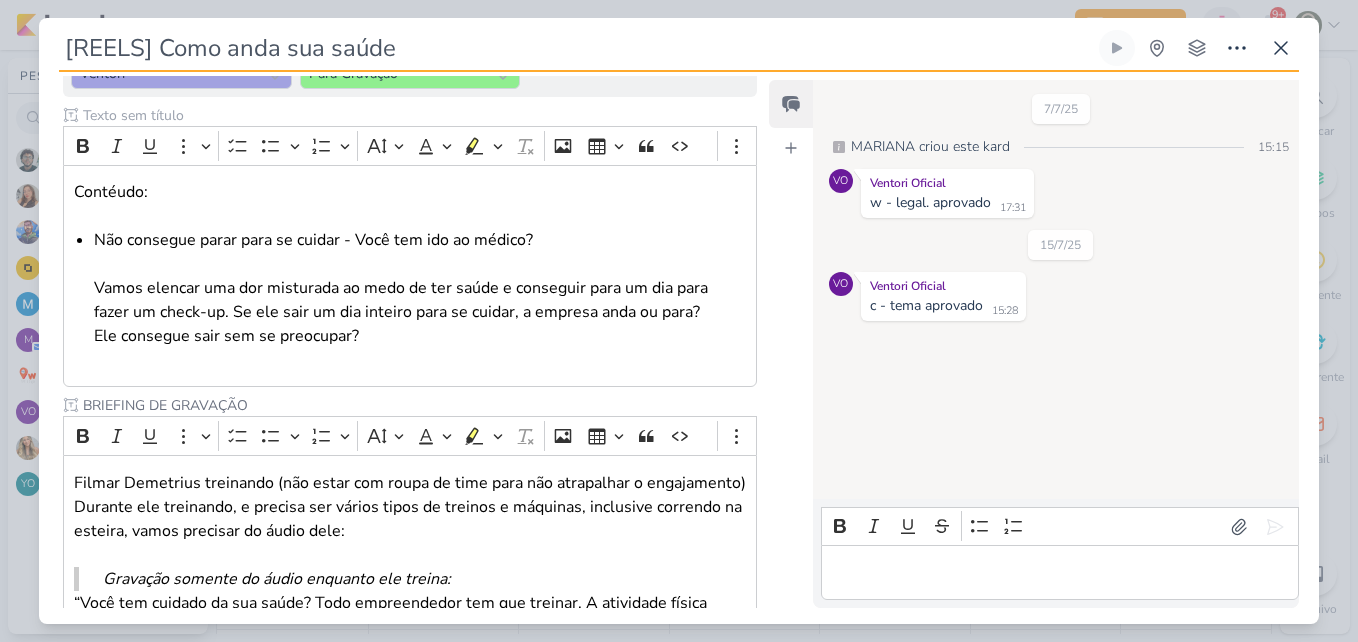 scroll, scrollTop: 261, scrollLeft: 0, axis: vertical 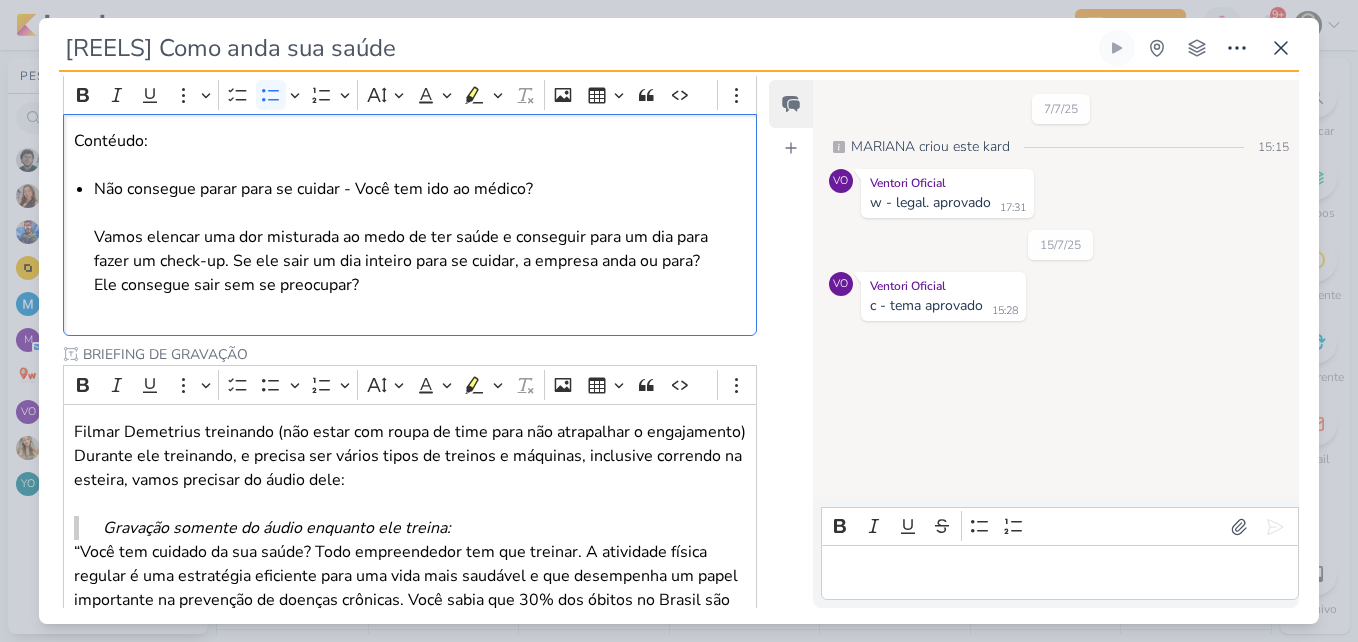 click on "Não consegue parar para se cuidar - Você tem ido ao médico? Vamos elencar uma dor misturada ao medo de ter saúde e conseguir para um dia para fazer um check-up. Se ele sair um dia inteiro para se cuidar, a empresa anda ou para?  Ele consegue sair sem se preocupar?" at bounding box center (420, 249) 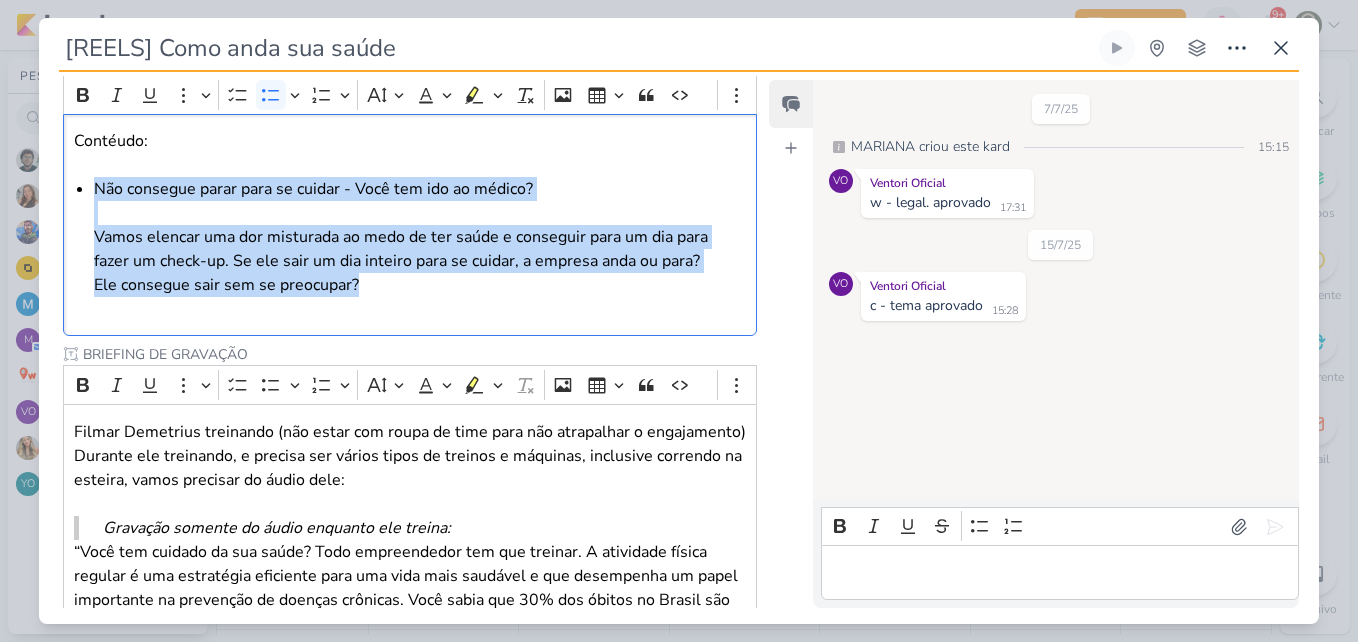 drag, startPoint x: 94, startPoint y: 186, endPoint x: 369, endPoint y: 291, distance: 294.3637 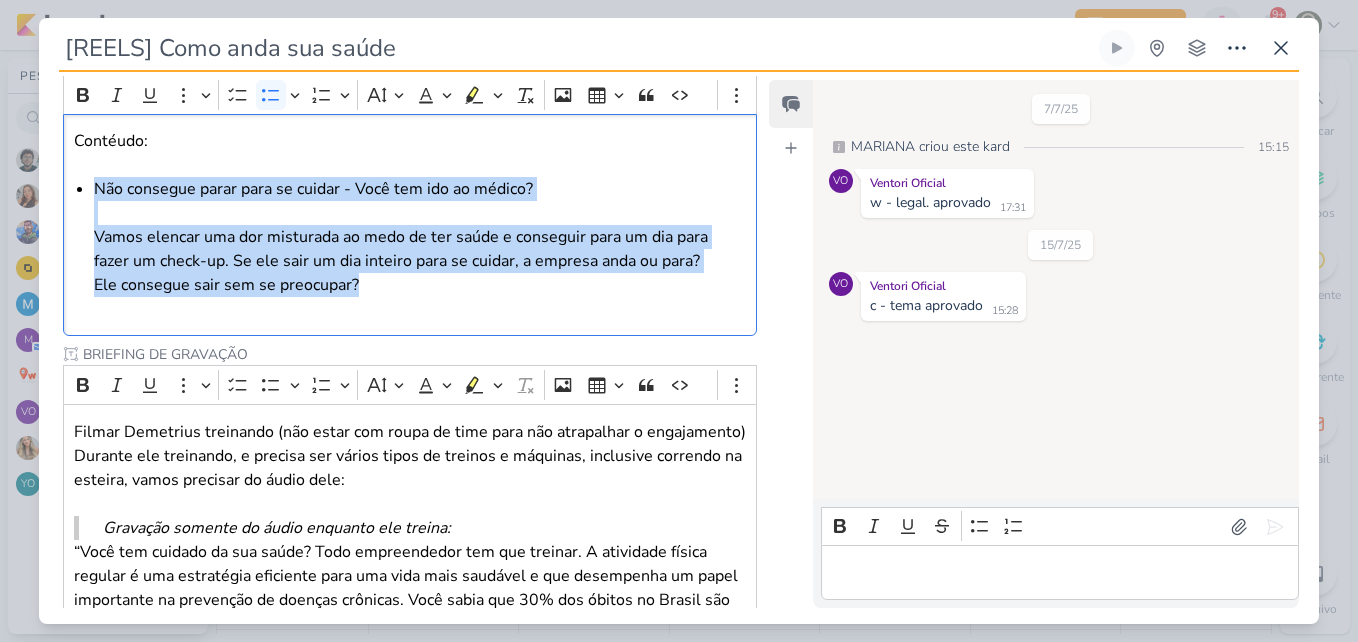 click on "Não consegue parar para se cuidar - Você tem ido ao médico? ⁠⁠⁠⁠⁠⁠⁠ Vamos elencar uma dor misturada ao medo de ter saúde e conseguir para um dia para fazer um check-up. Se ele sair um dia inteiro para se cuidar, a empresa anda ou para?  Ele consegue sair sem se preocupar?" at bounding box center [420, 249] 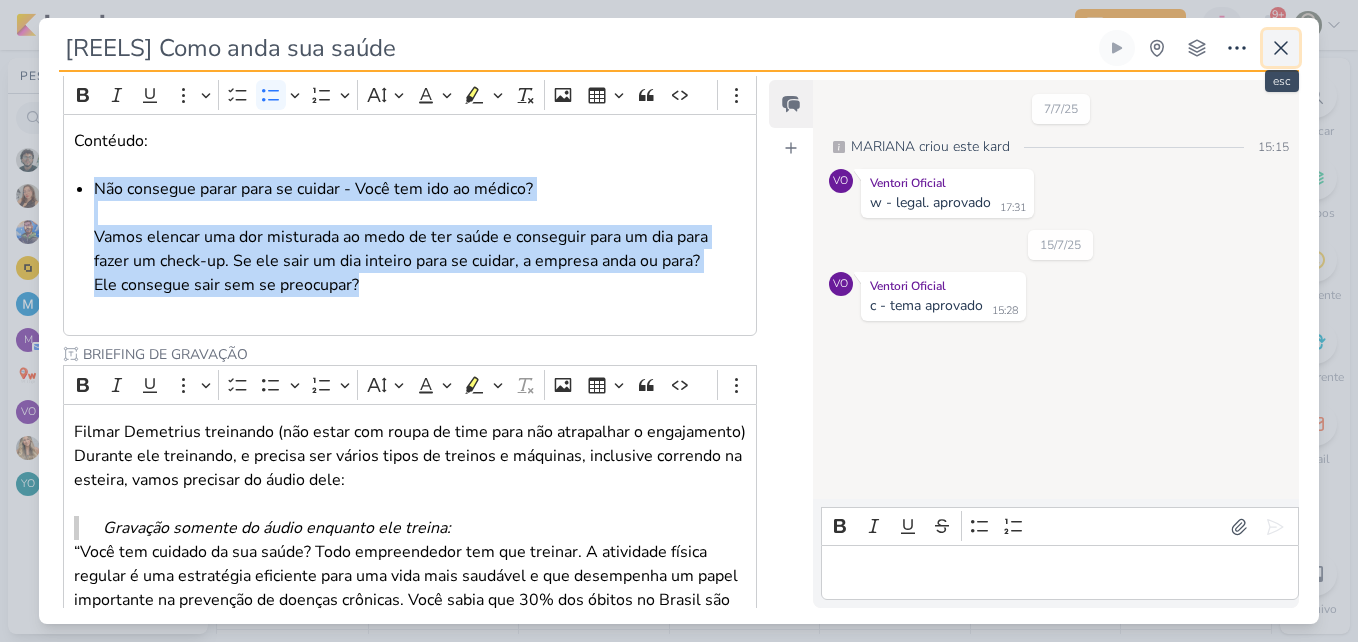 click 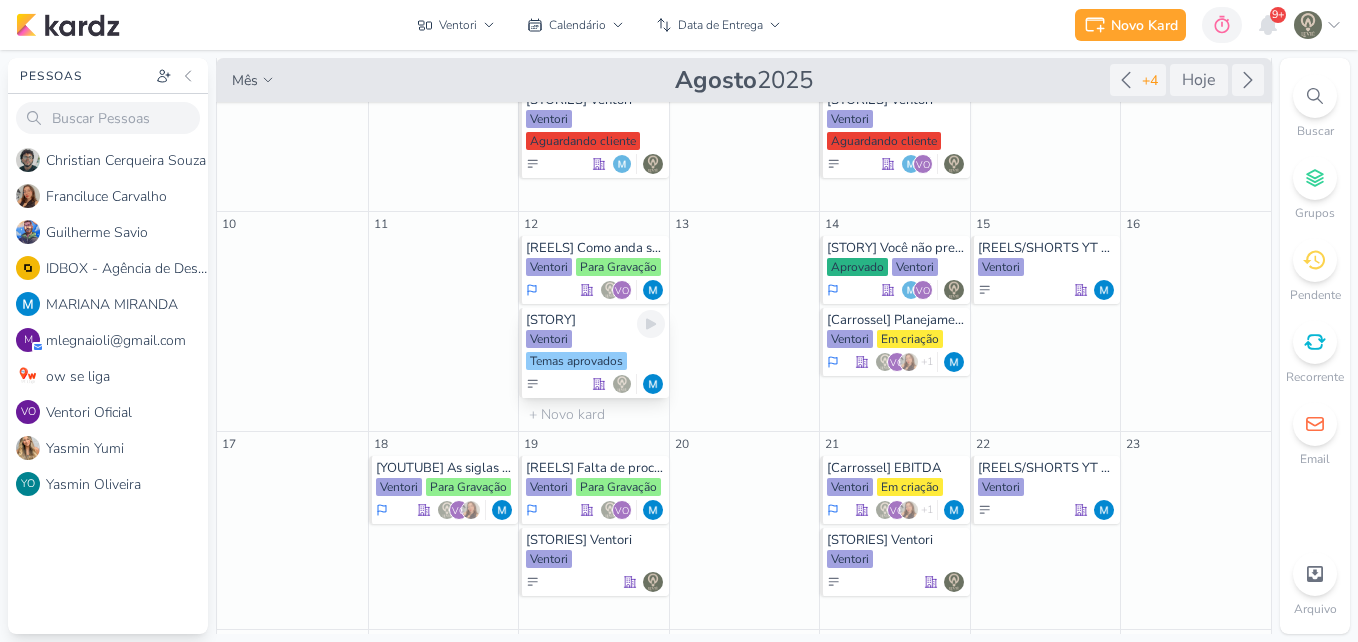 click on "[STORY]" at bounding box center [595, 320] 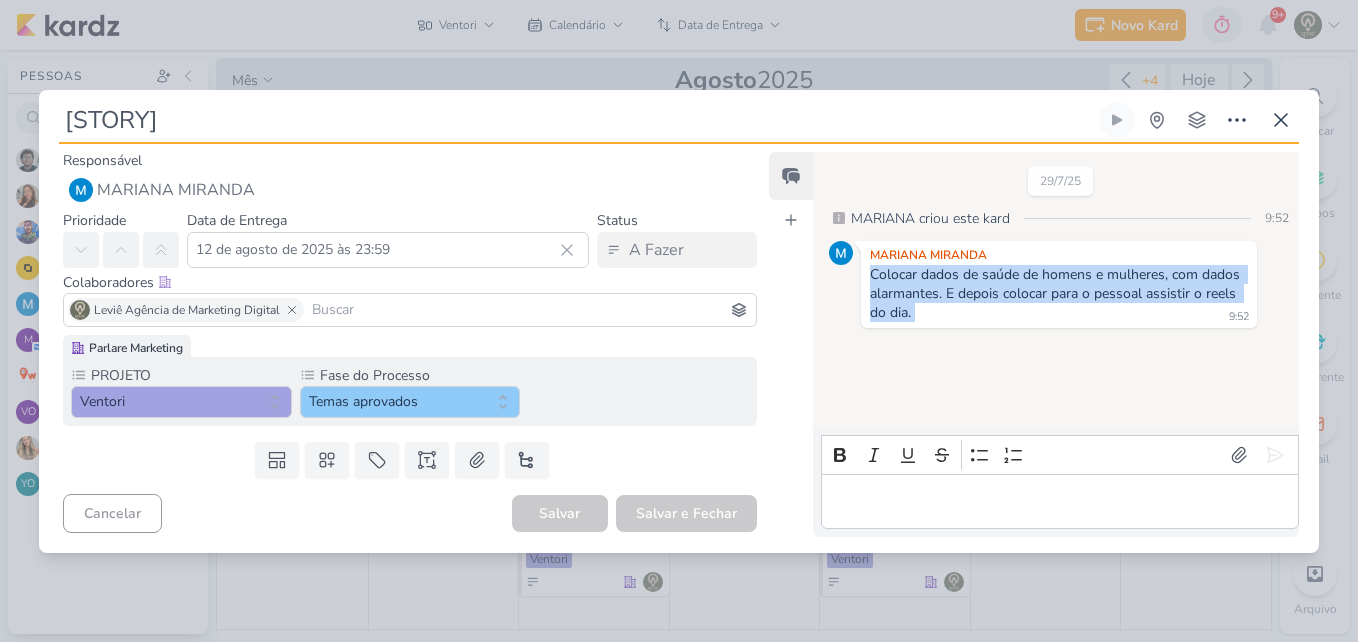drag, startPoint x: 870, startPoint y: 273, endPoint x: 955, endPoint y: 321, distance: 97.6166 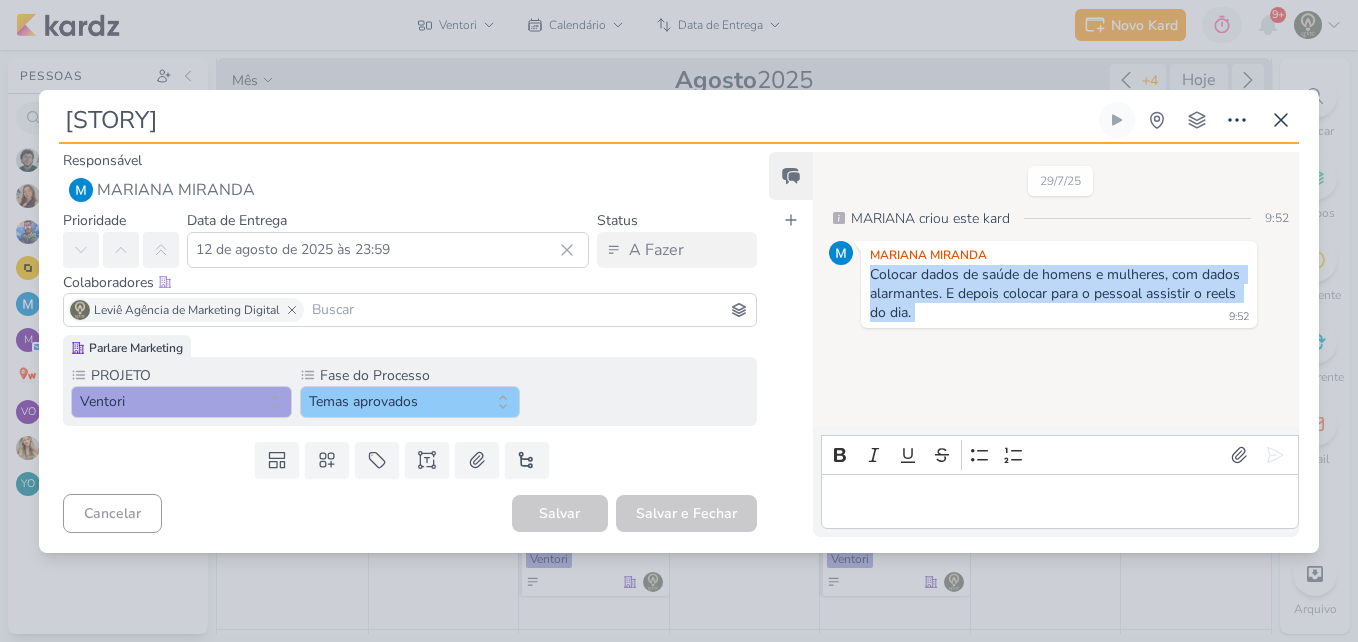 click on "Colocar dados de saúde de homens e mulheres, com dados alarmantes. E depois colocar para o pessoal assistir o reels do dia.
9:52" at bounding box center [1059, 294] 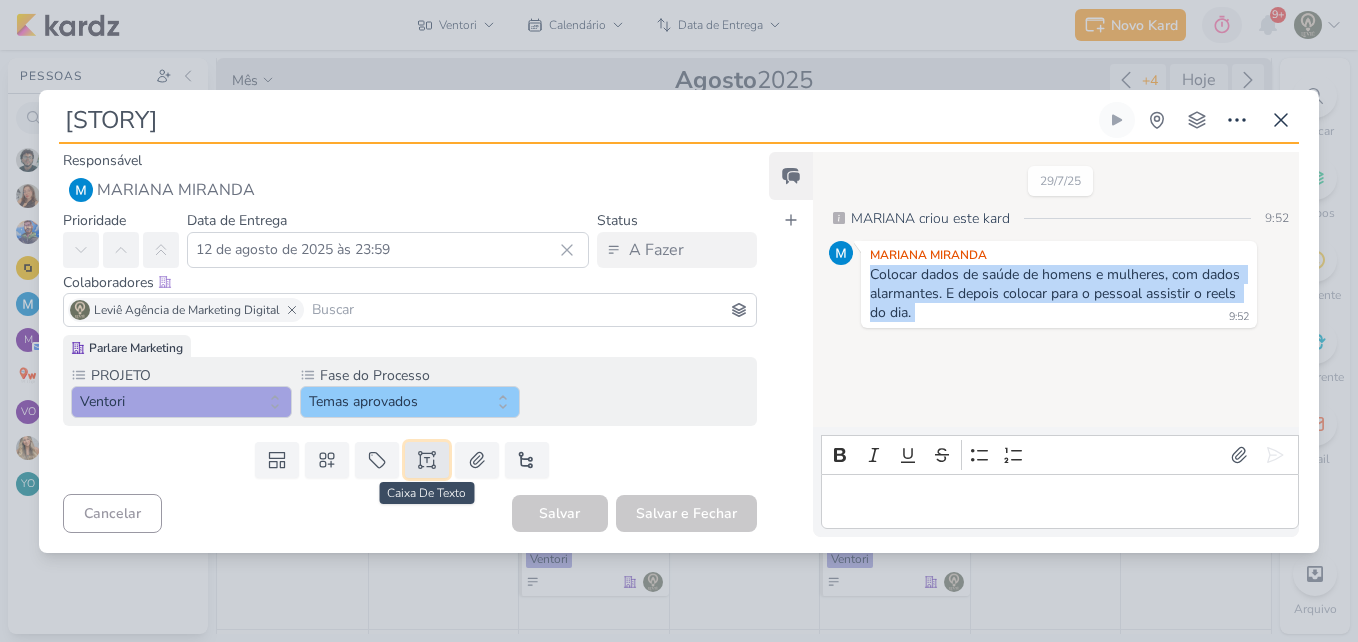 click 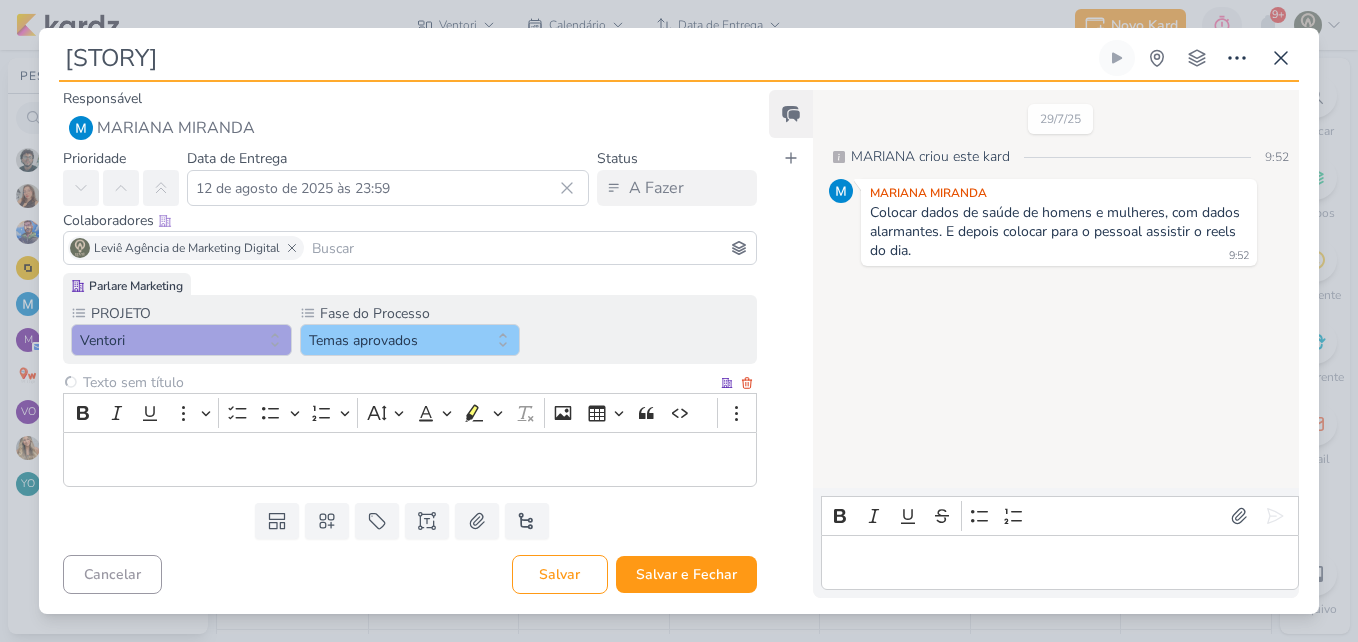 click at bounding box center [398, 382] 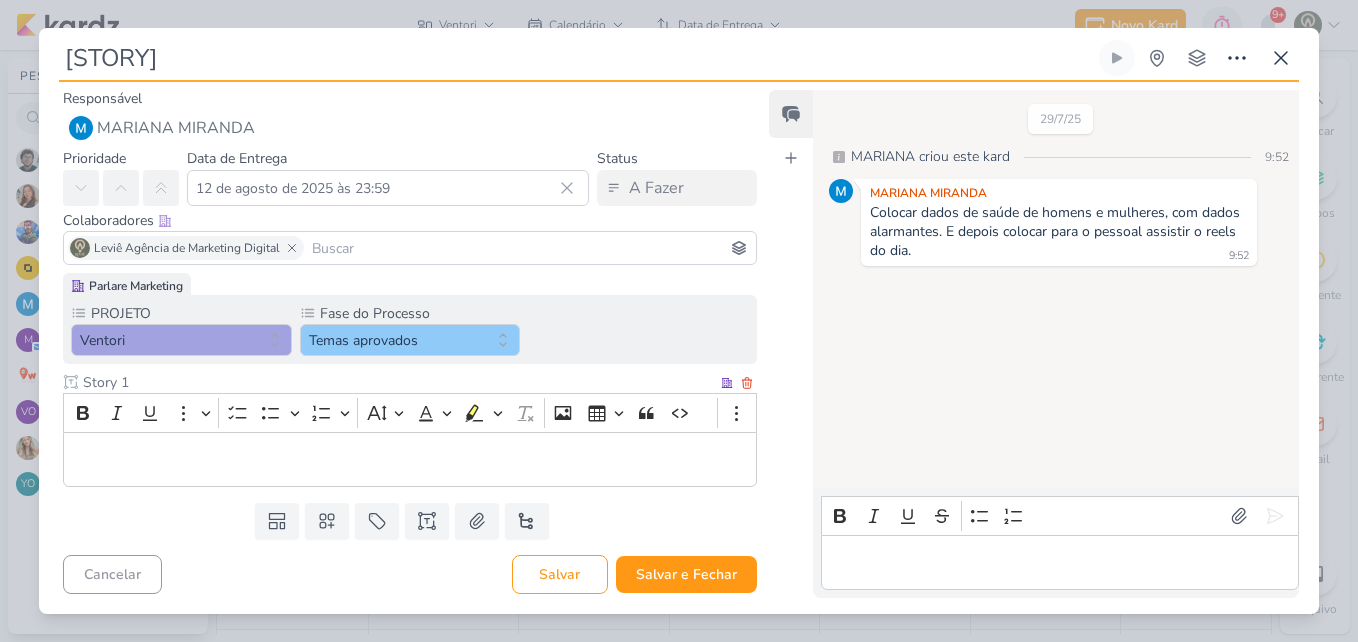 type on "Story 1" 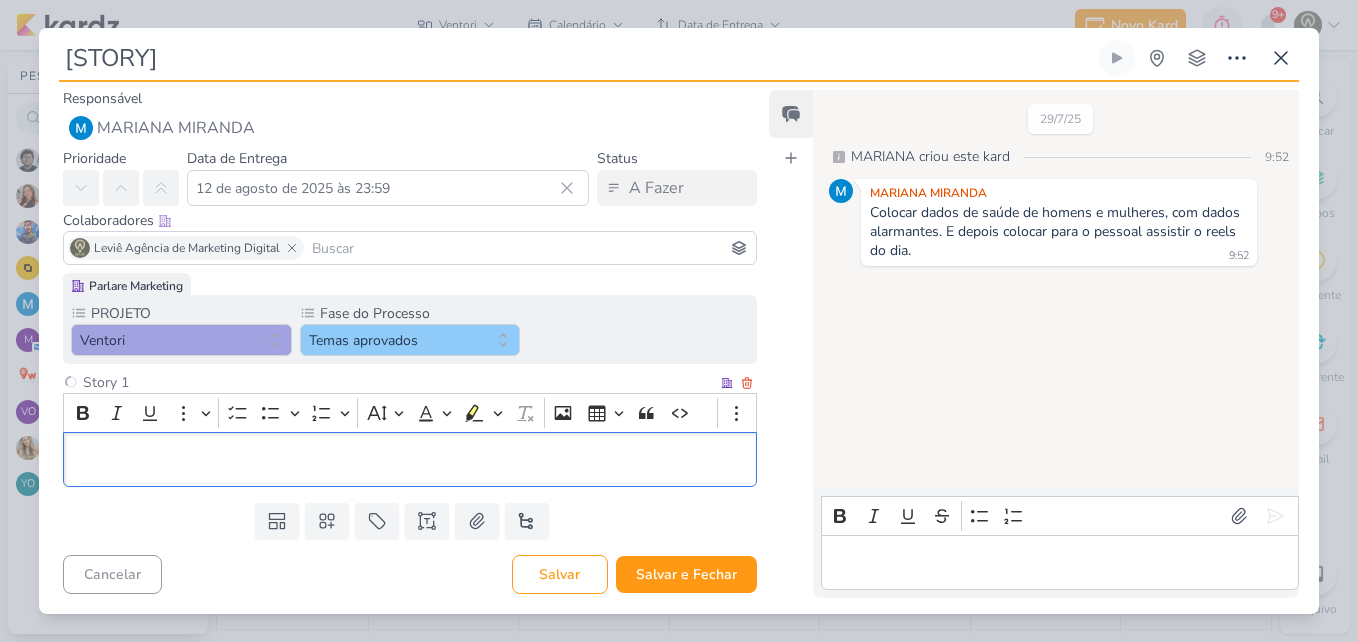 click at bounding box center [410, 459] 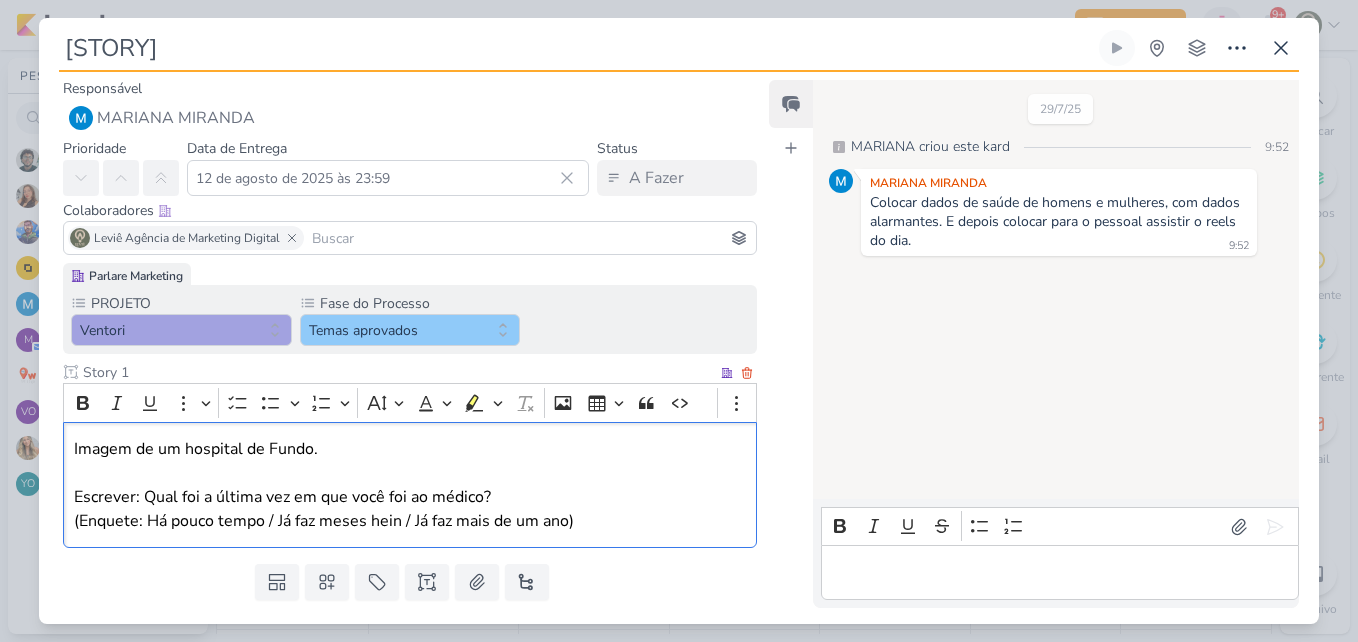 click on "Imagem de um hospital de Fundo." at bounding box center [410, 449] 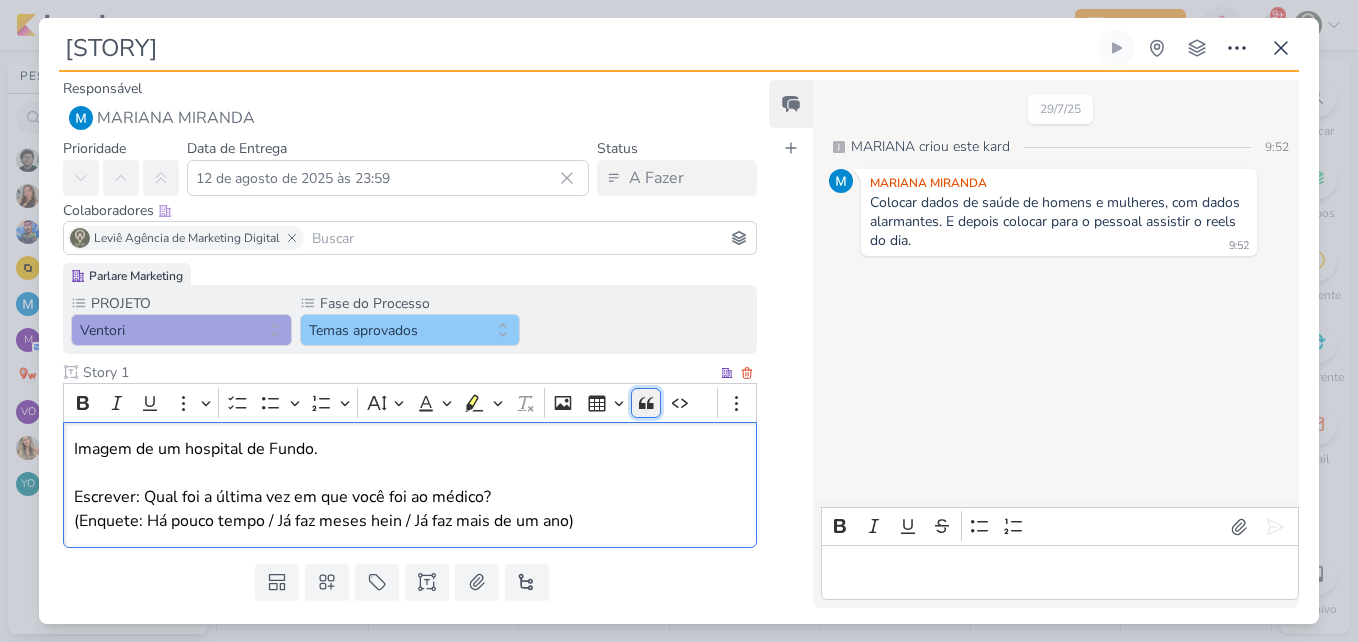 click on "Block quote" at bounding box center (646, 403) 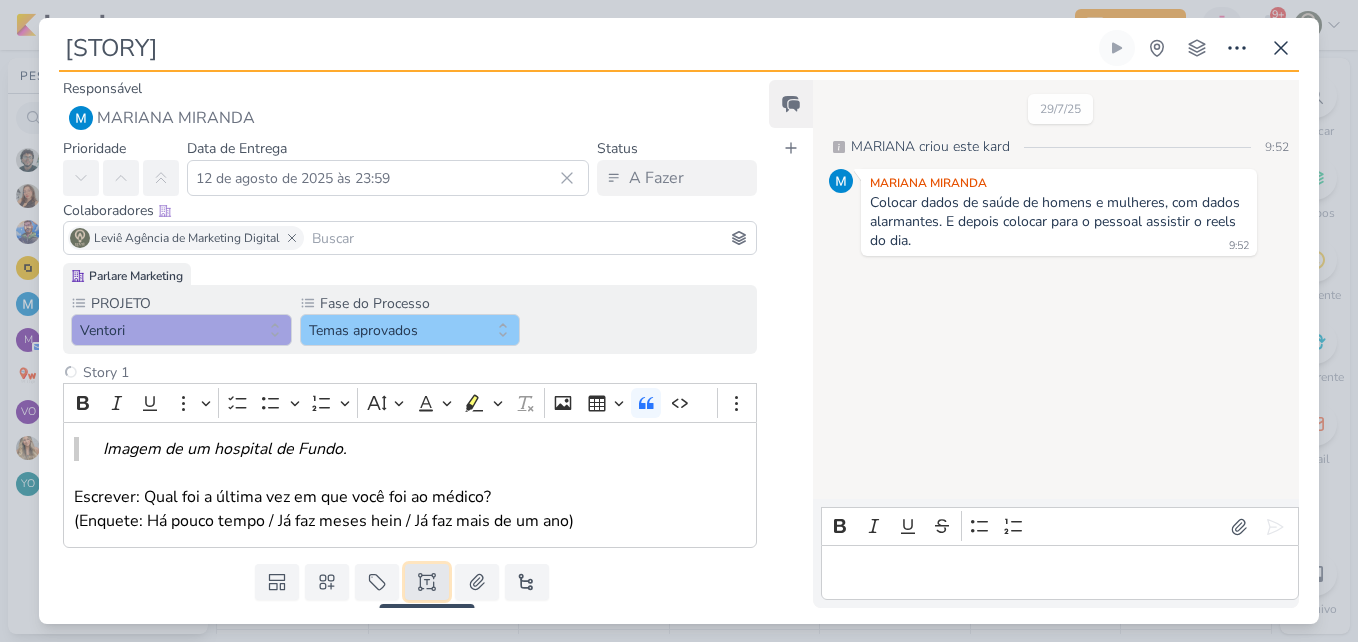 click 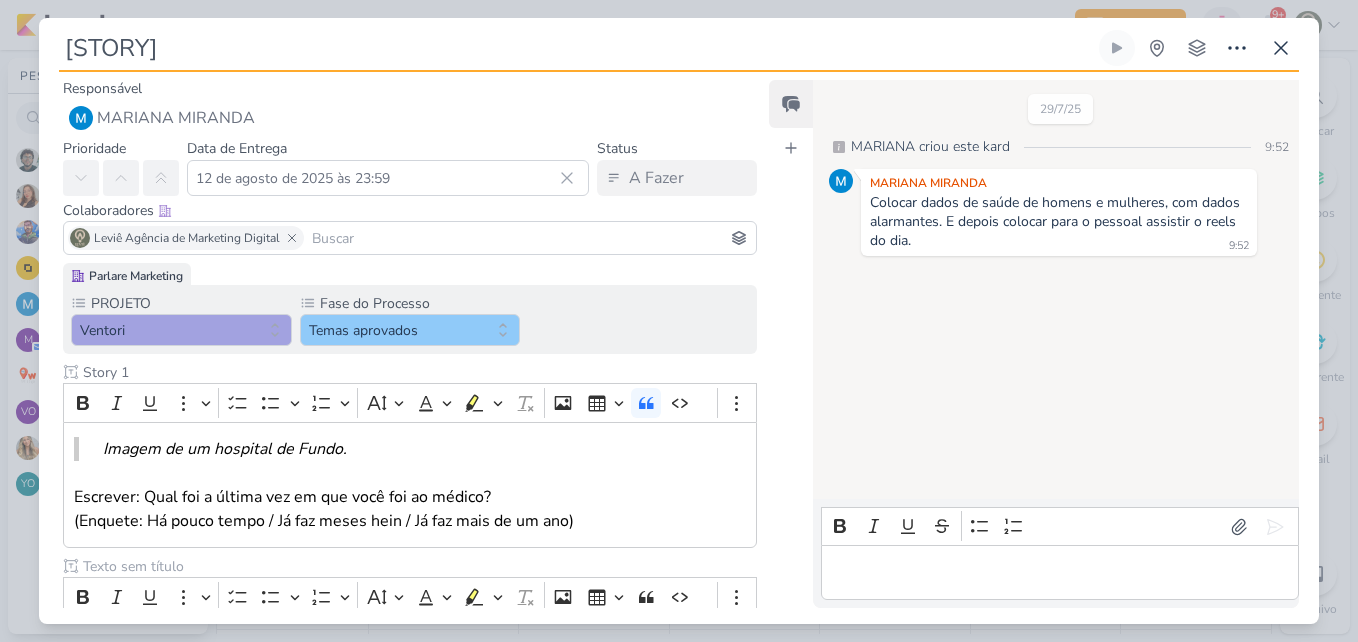 scroll, scrollTop: 0, scrollLeft: 0, axis: both 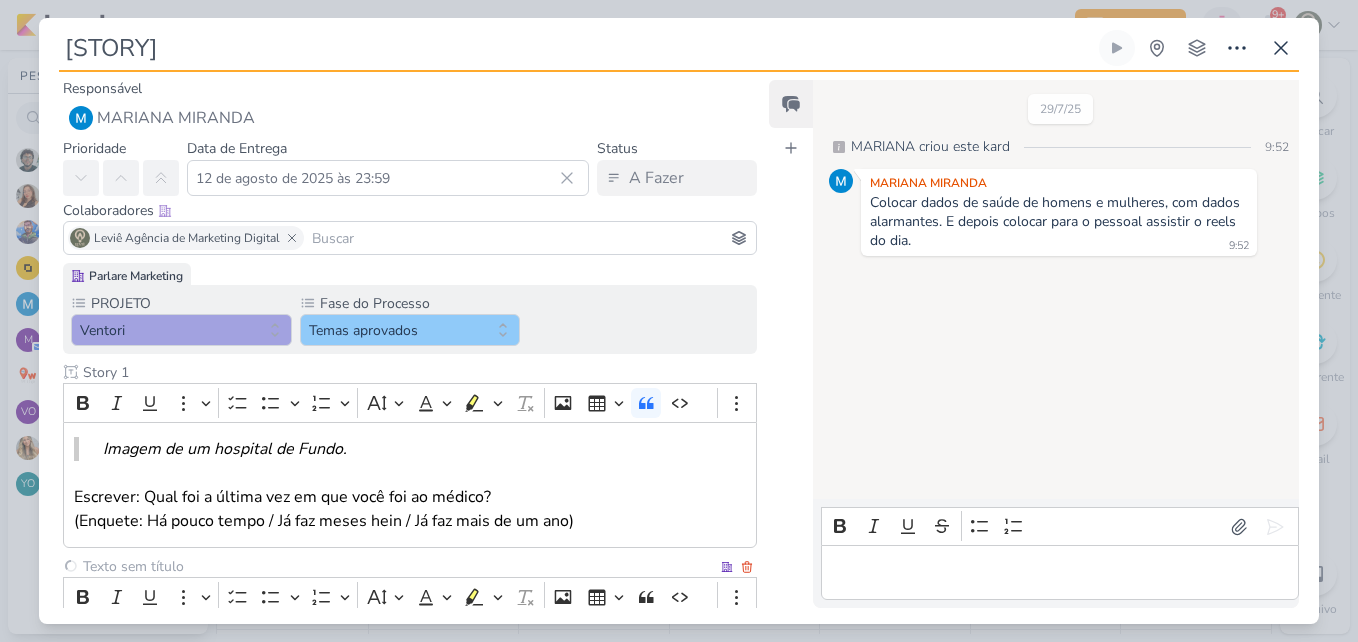 click at bounding box center (398, 566) 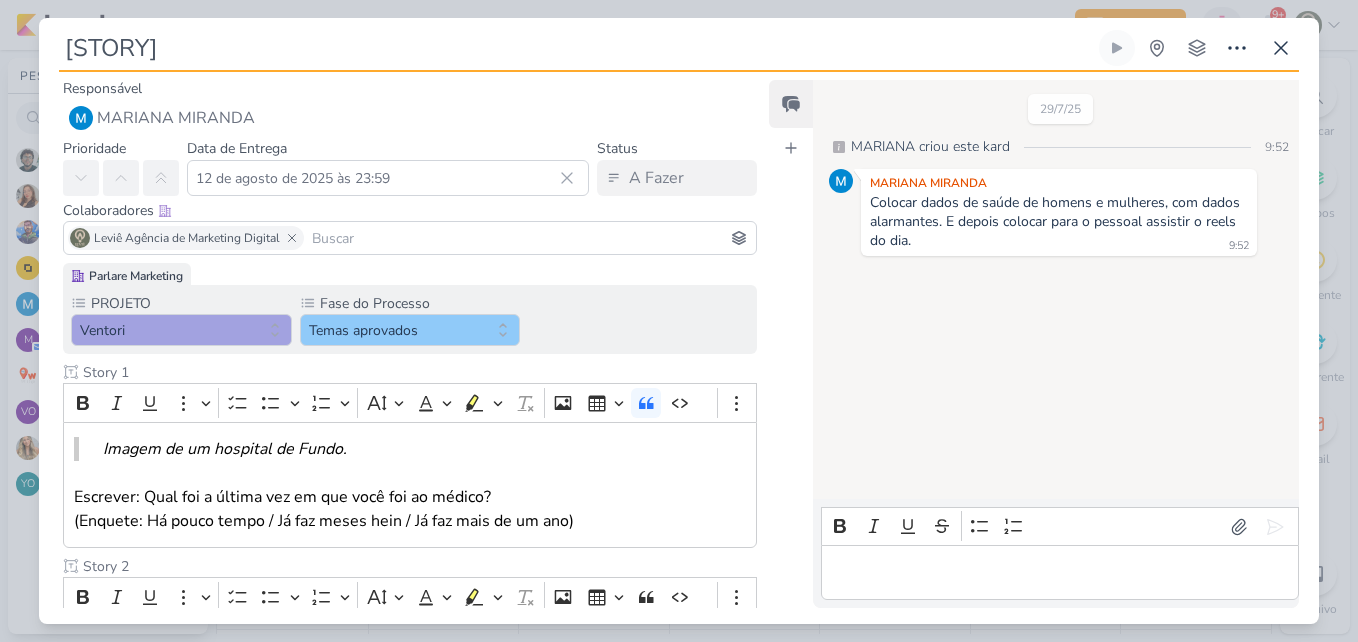 type on "Story 2" 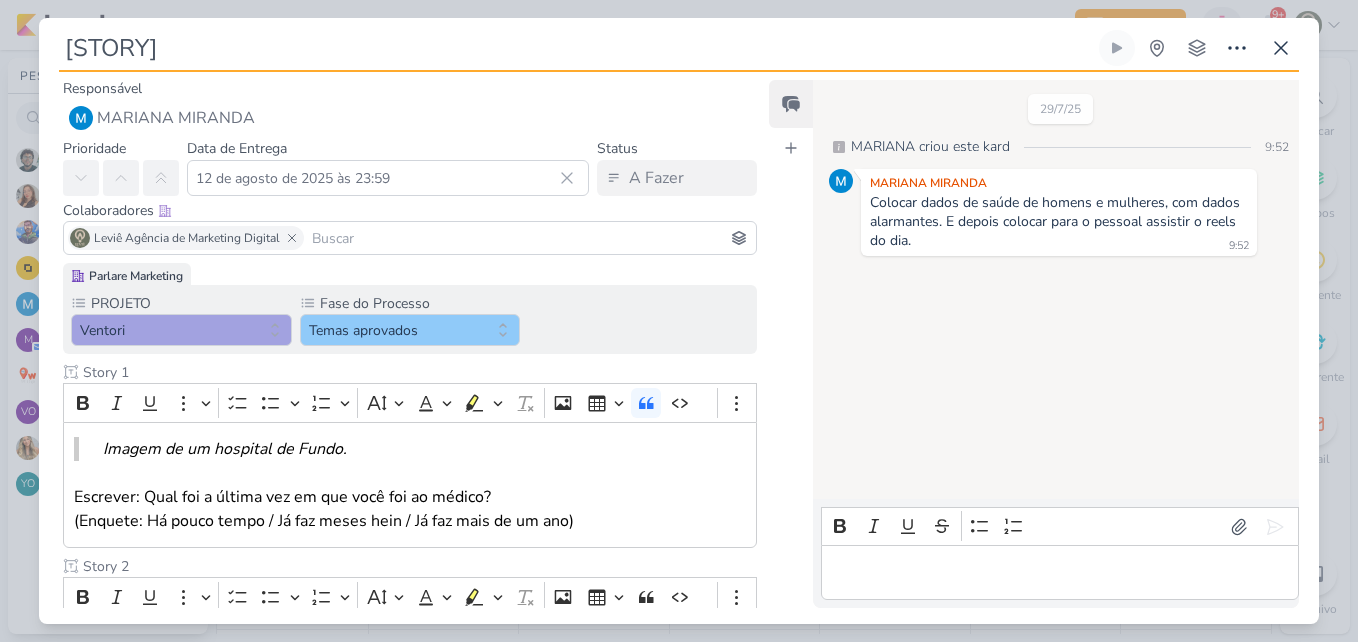 scroll, scrollTop: 174, scrollLeft: 0, axis: vertical 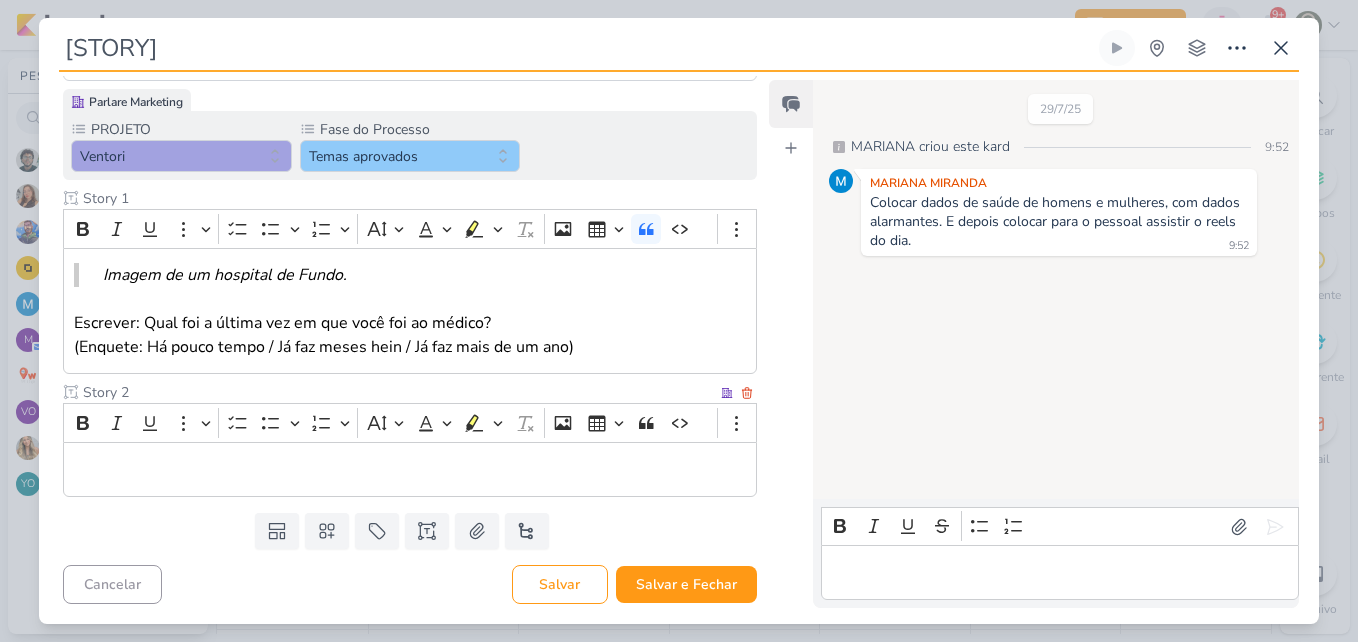 click at bounding box center (410, 469) 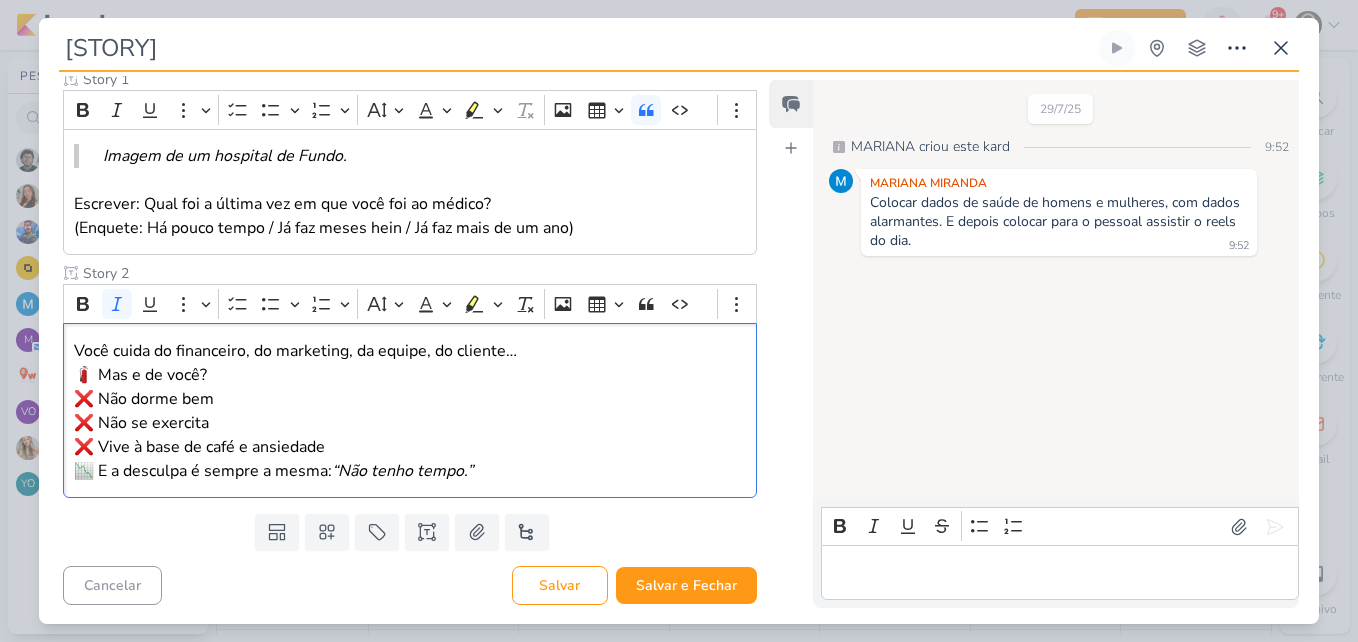 scroll, scrollTop: 294, scrollLeft: 0, axis: vertical 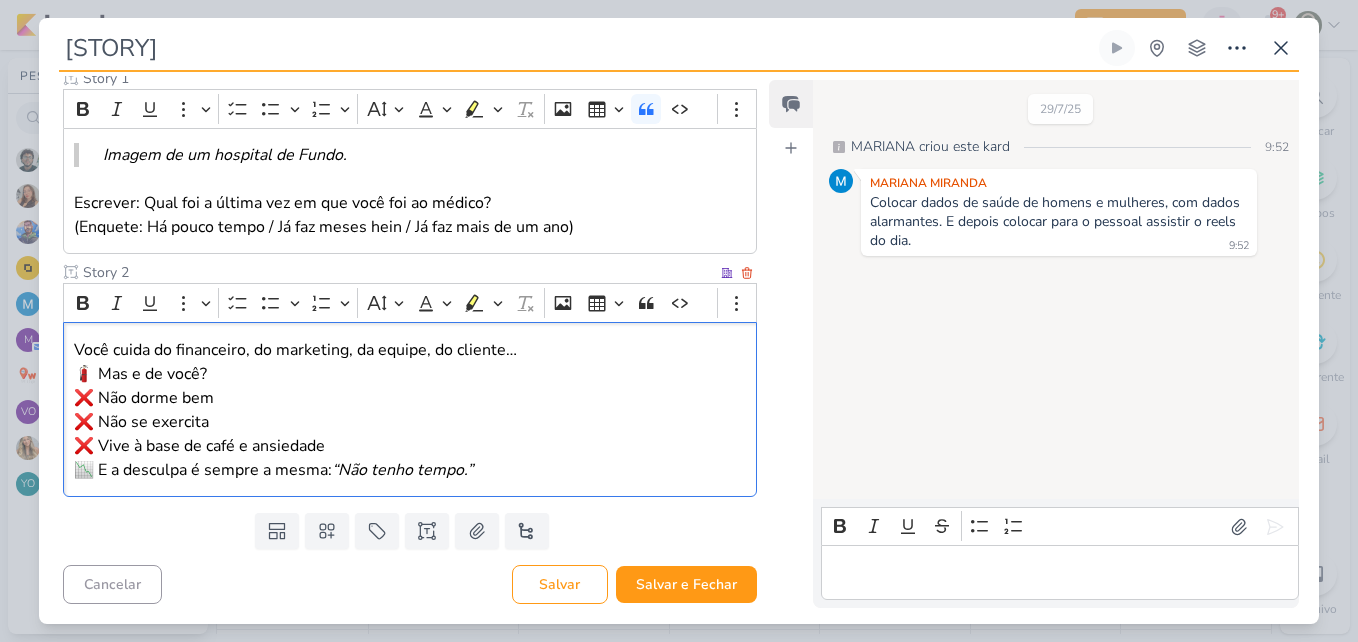 click on "❌ Não dorme bem ❌ Não se exercita ❌ Vive à base de café e ansiedade" at bounding box center [410, 422] 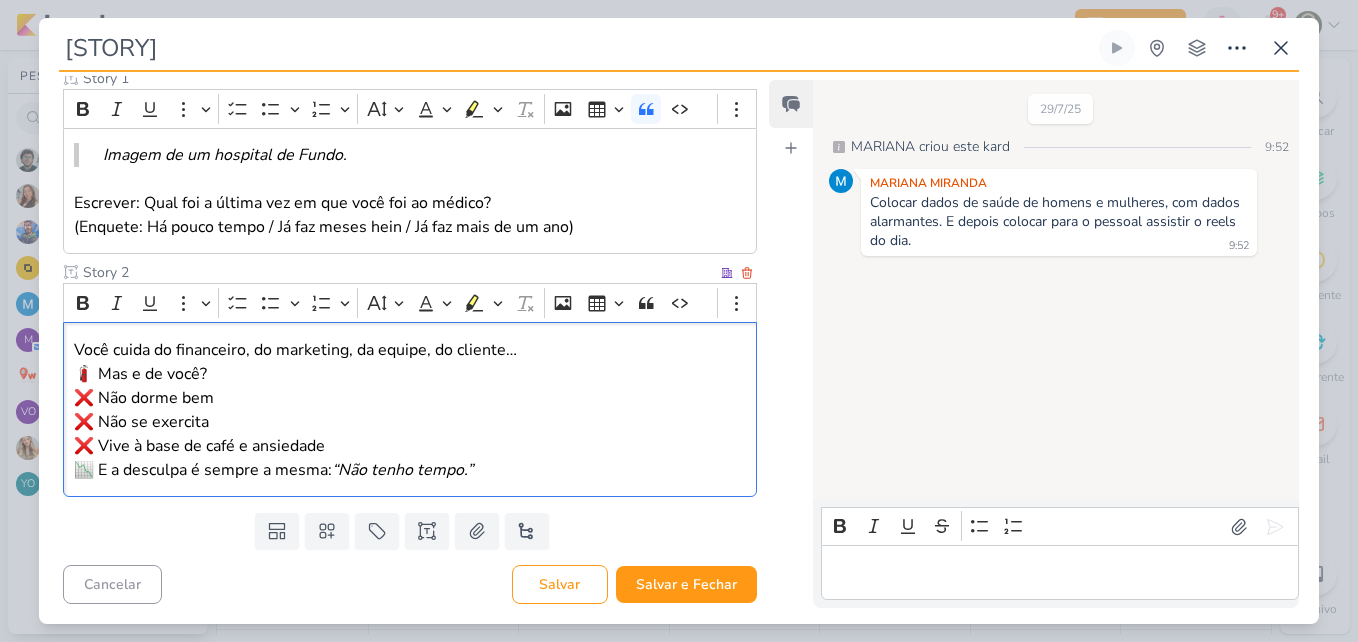 click on "Você cuida do financeiro, do marketing, da equipe, do cliente… 🧯 Mas e de você? ❌ Não dorme bem ❌ Não se exercita ❌ Vive à base de café e ansiedade 📉 E a desculpa é sempre a mesma:  “Não tenho tempo.”" at bounding box center [410, 409] 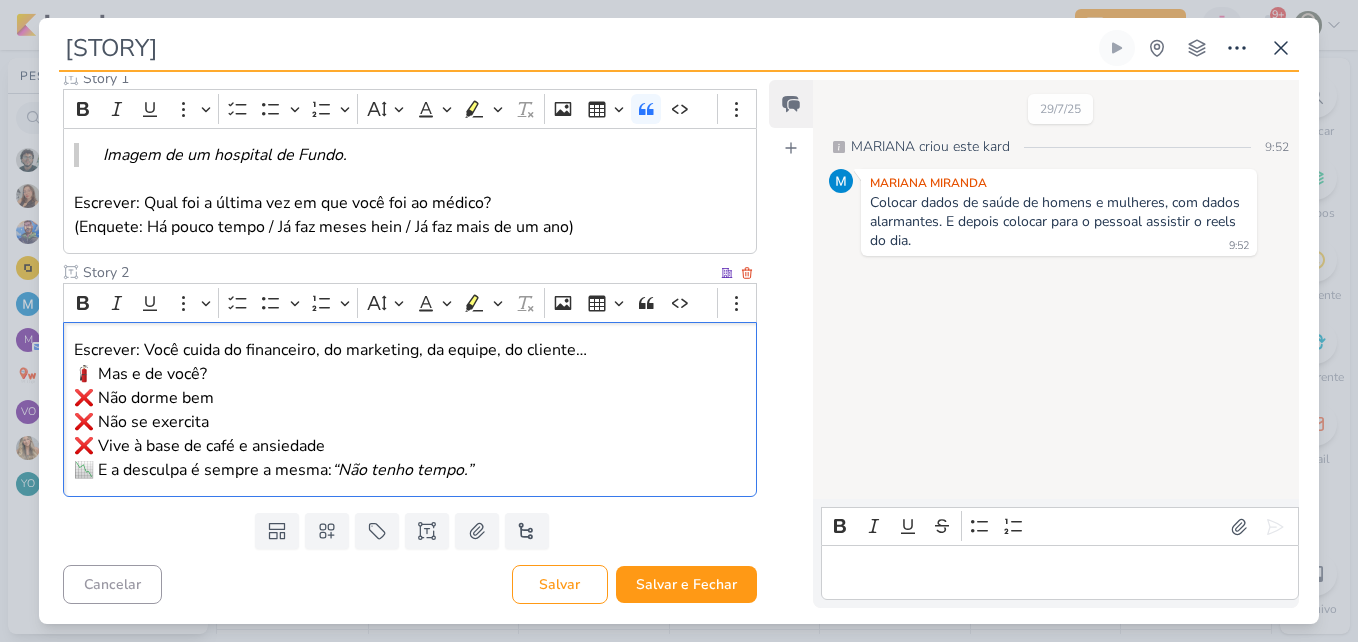 click on "Escrever: Você cuida do financeiro, do marketing, da equipe, do cliente… 🧯 Mas e de você? ❌ Não dorme bem ❌ Não se exercita ❌ Vive à base de café e ansiedade 📉 E a desculpa é sempre a mesma:  “Não tenho tempo.”" at bounding box center [410, 409] 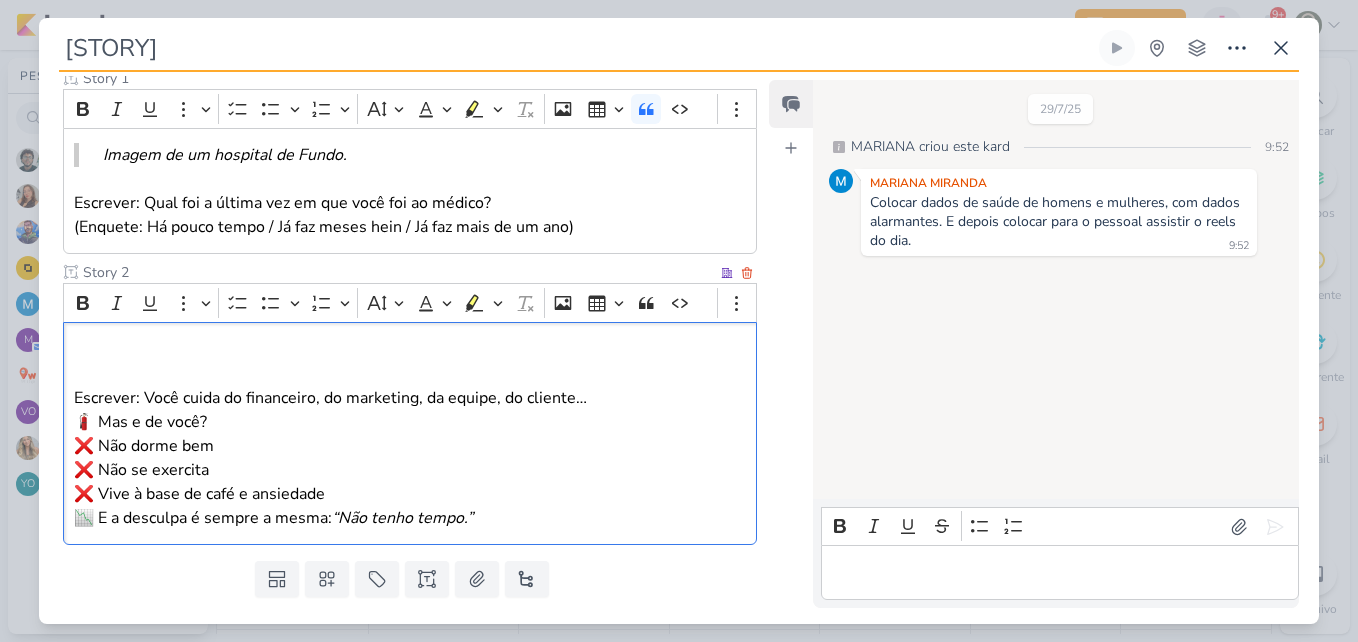 click at bounding box center [410, 350] 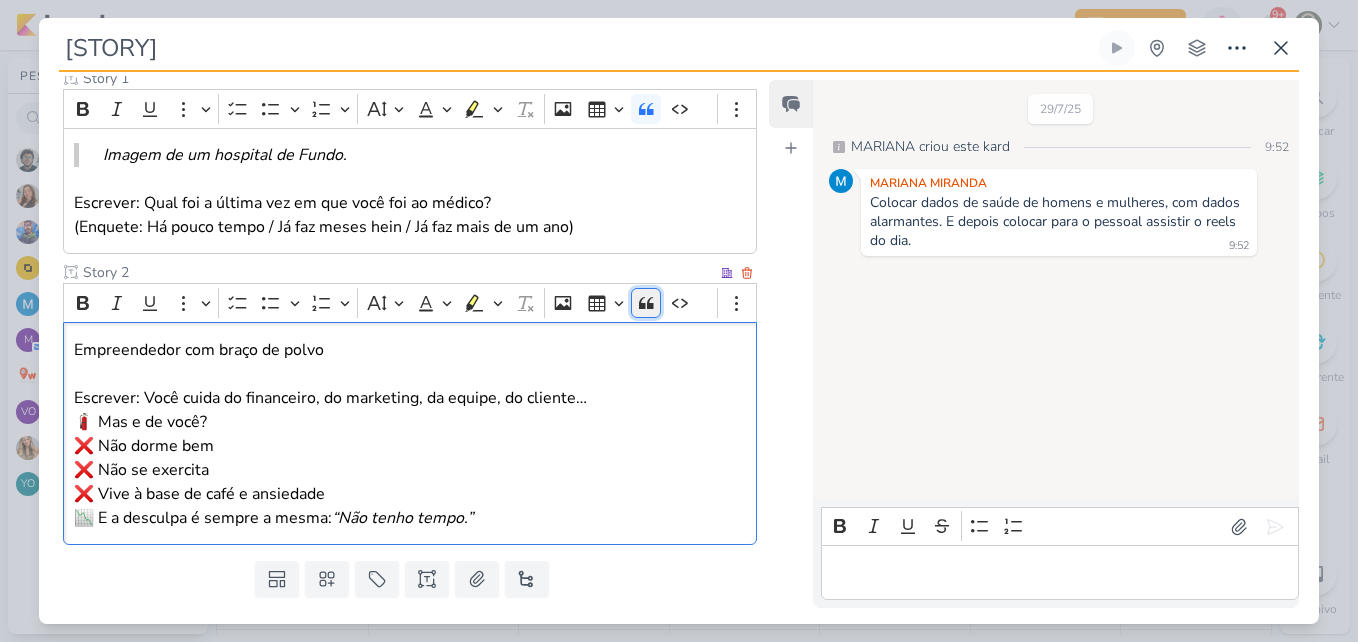 click 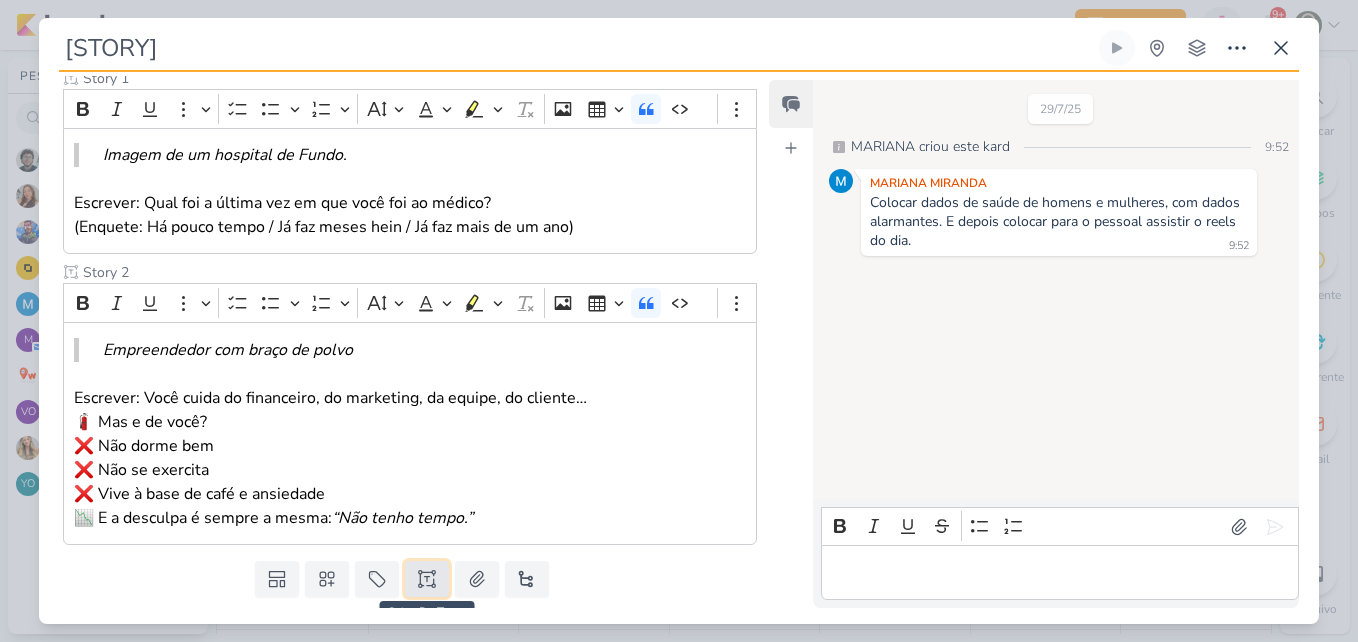 click at bounding box center (427, 579) 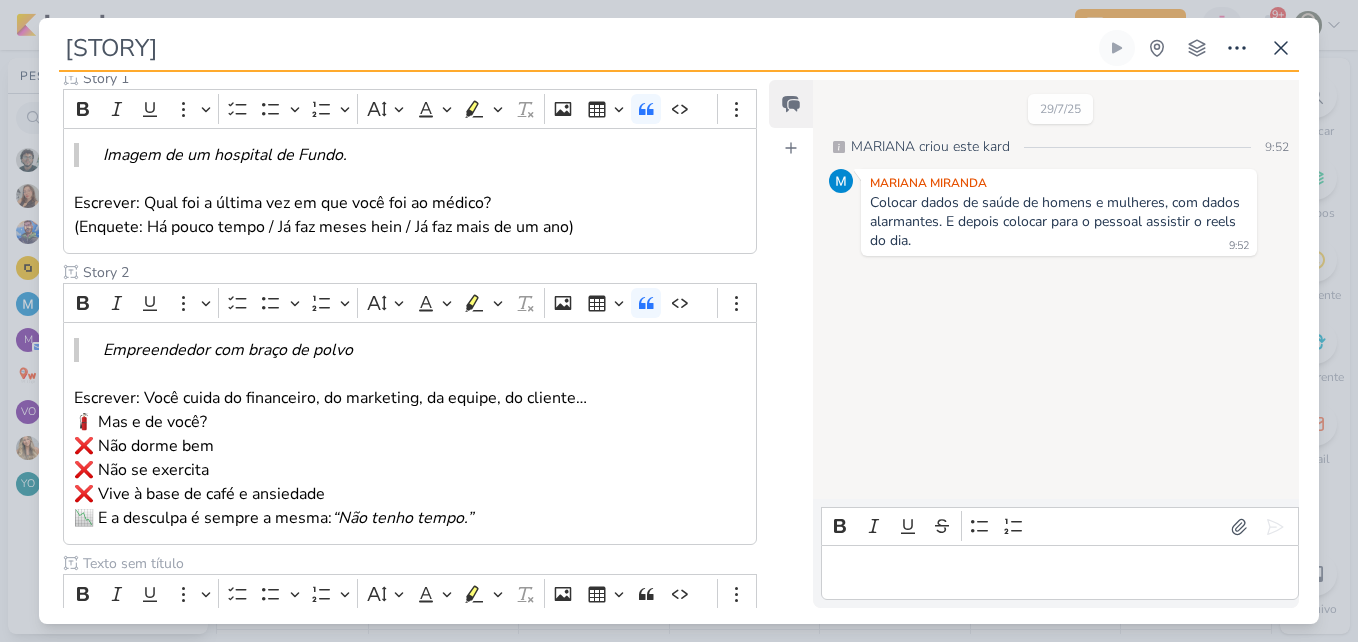 scroll, scrollTop: 294, scrollLeft: 0, axis: vertical 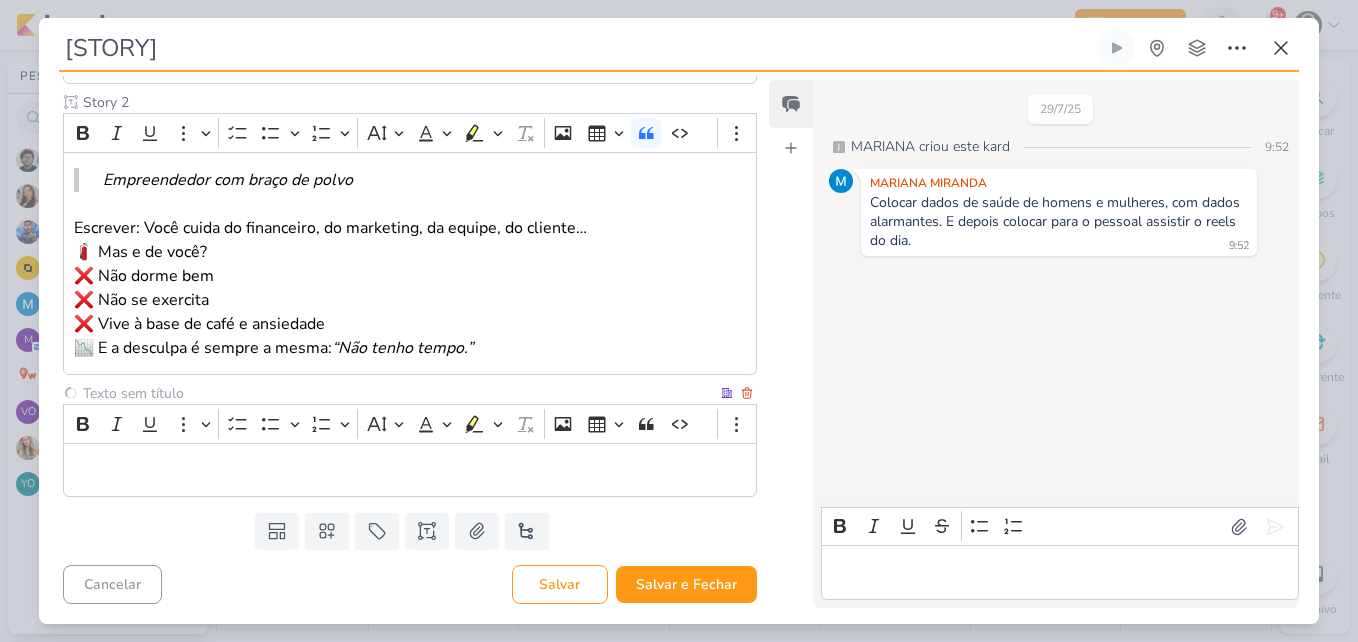 click at bounding box center (398, 393) 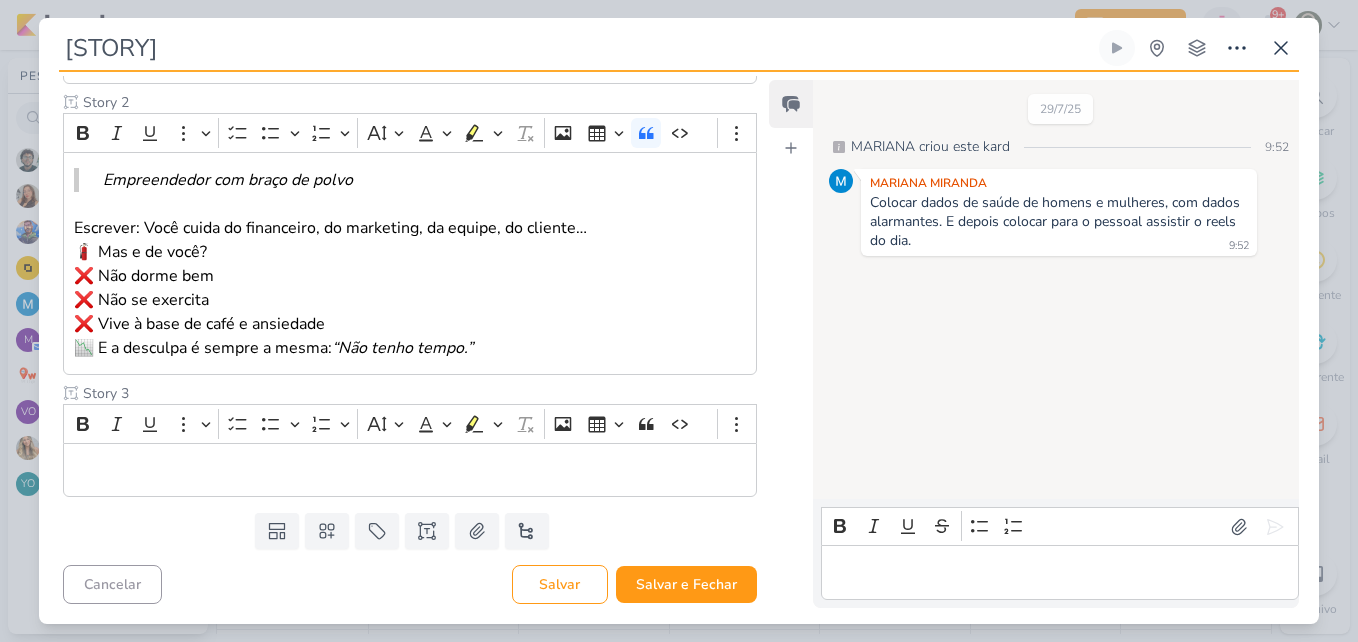 type on "Story 3" 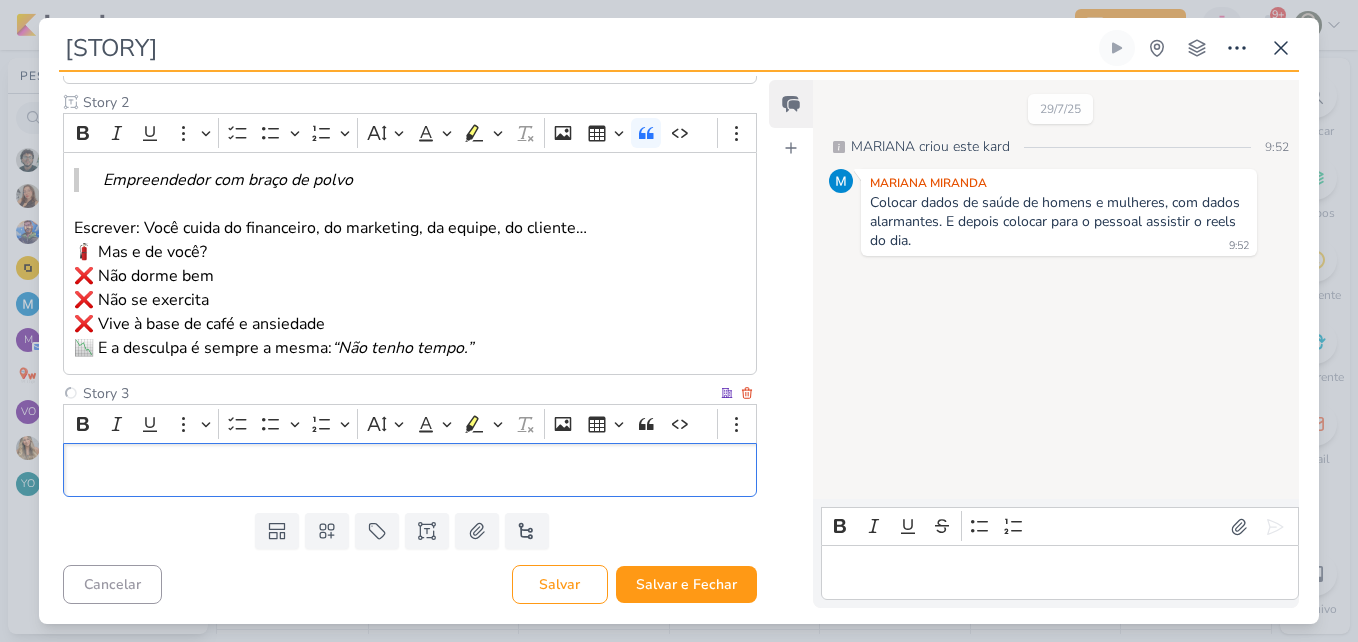 click at bounding box center (410, 470) 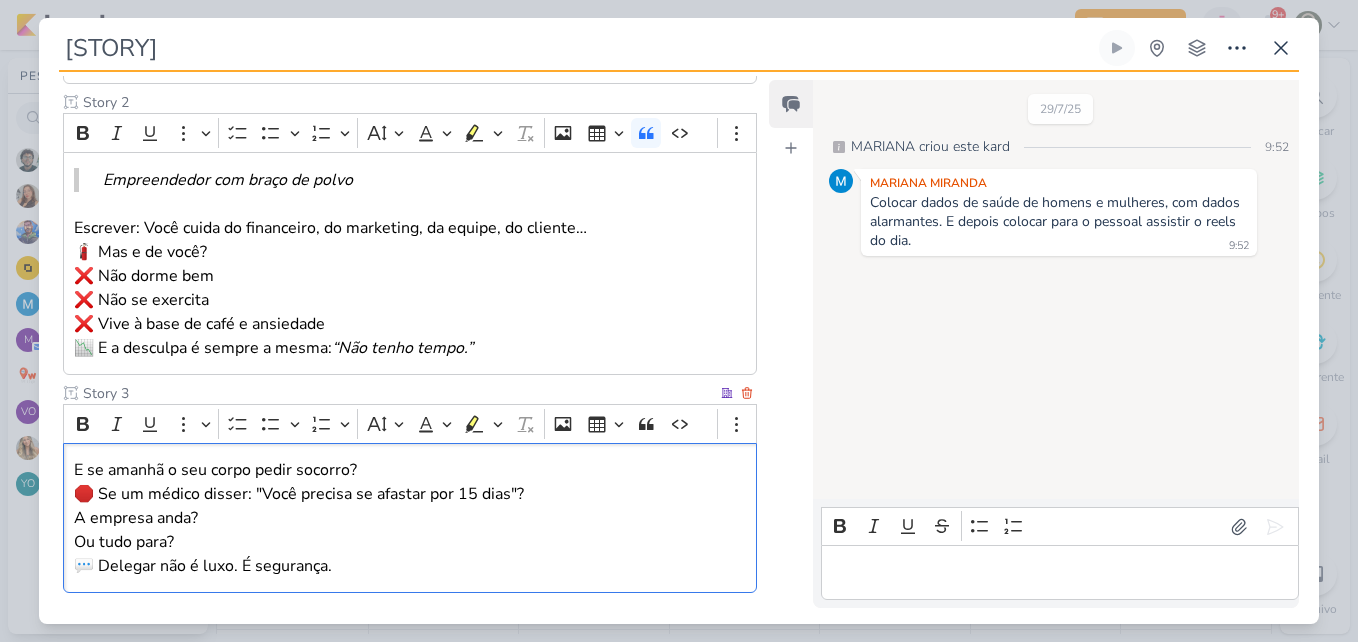 click on "E se amanhã o seu corpo pedir socorro? 🛑 Se um médico disser: "Você precisa se afastar por 15 dias"? A empresa anda? Ou tudo para? 💬 Delegar não é luxo. É segurança." at bounding box center [410, 518] 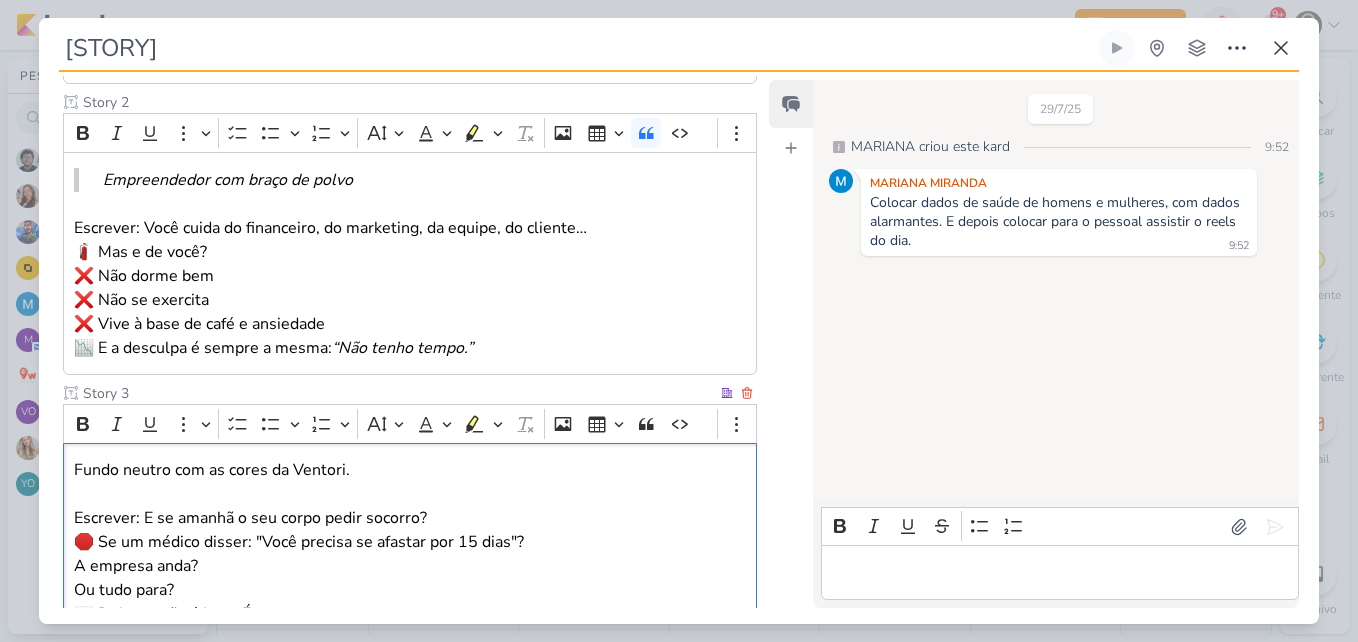 click on "Fundo neutro com as cores da Ventori." at bounding box center (410, 470) 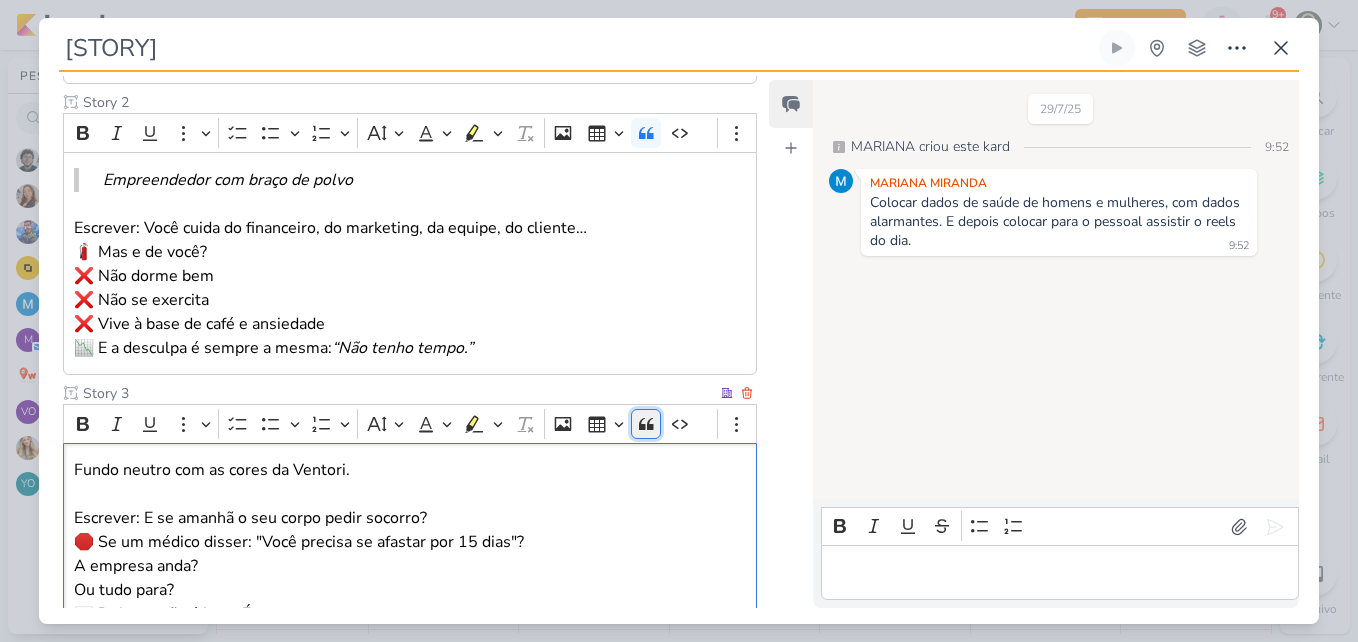 click 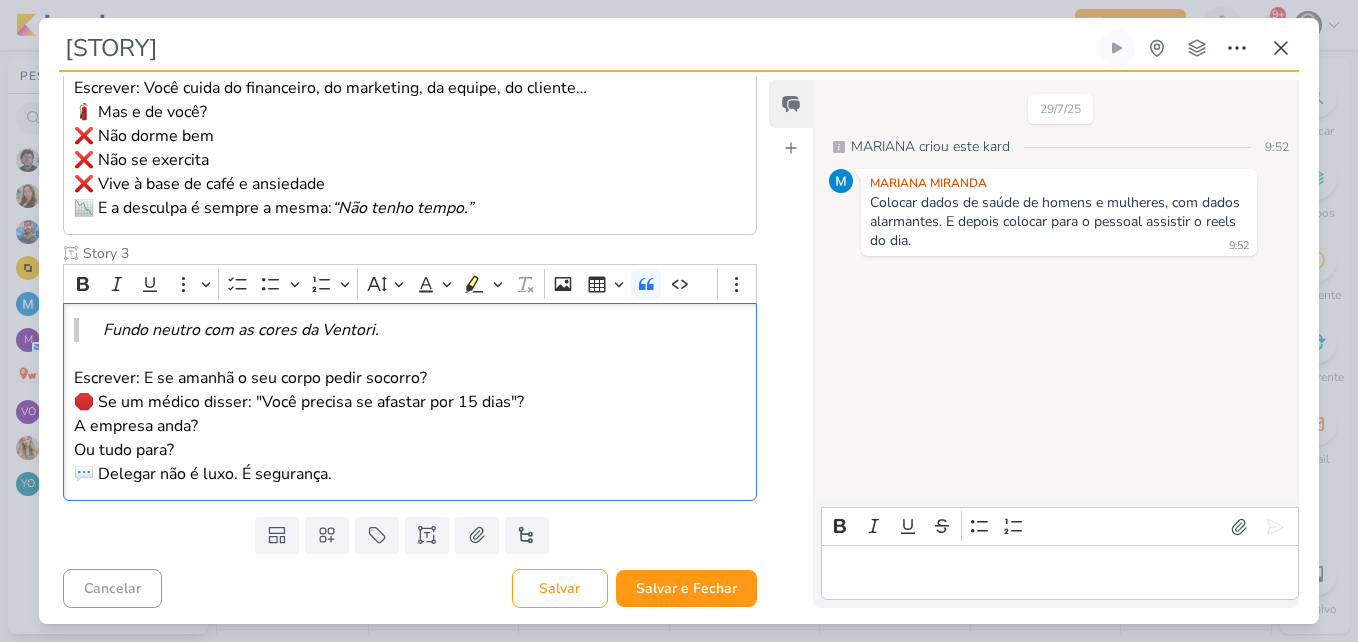 scroll, scrollTop: 608, scrollLeft: 0, axis: vertical 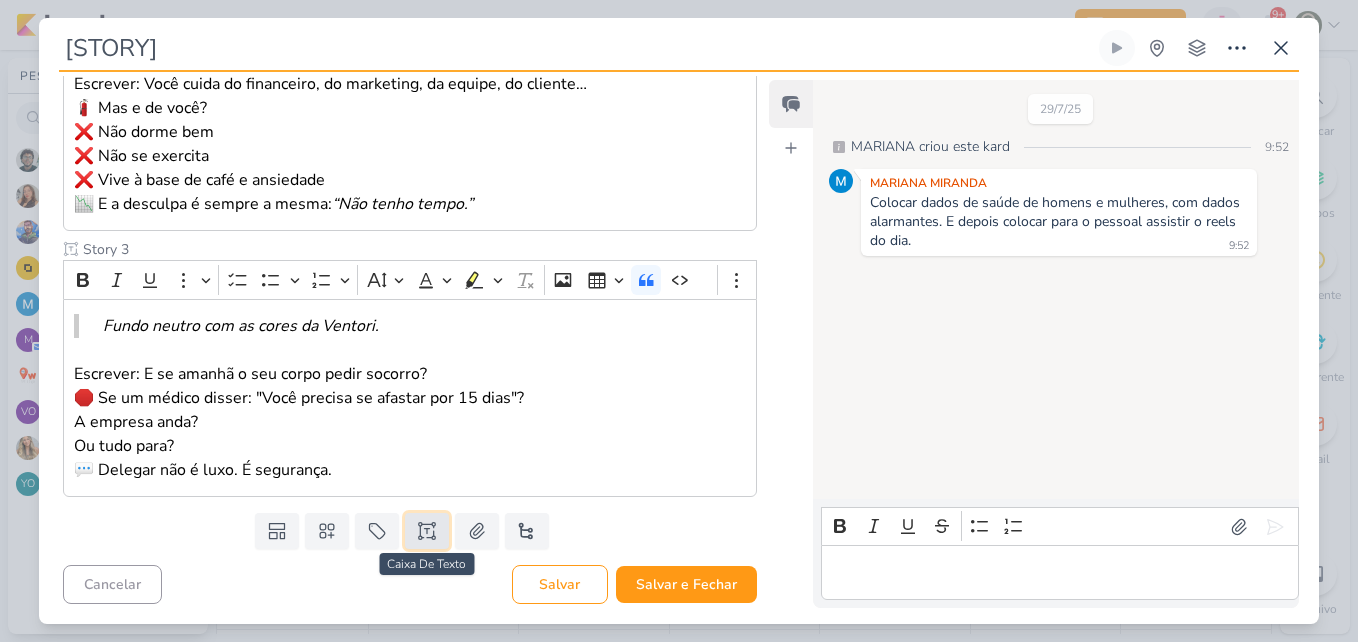 click at bounding box center [427, 531] 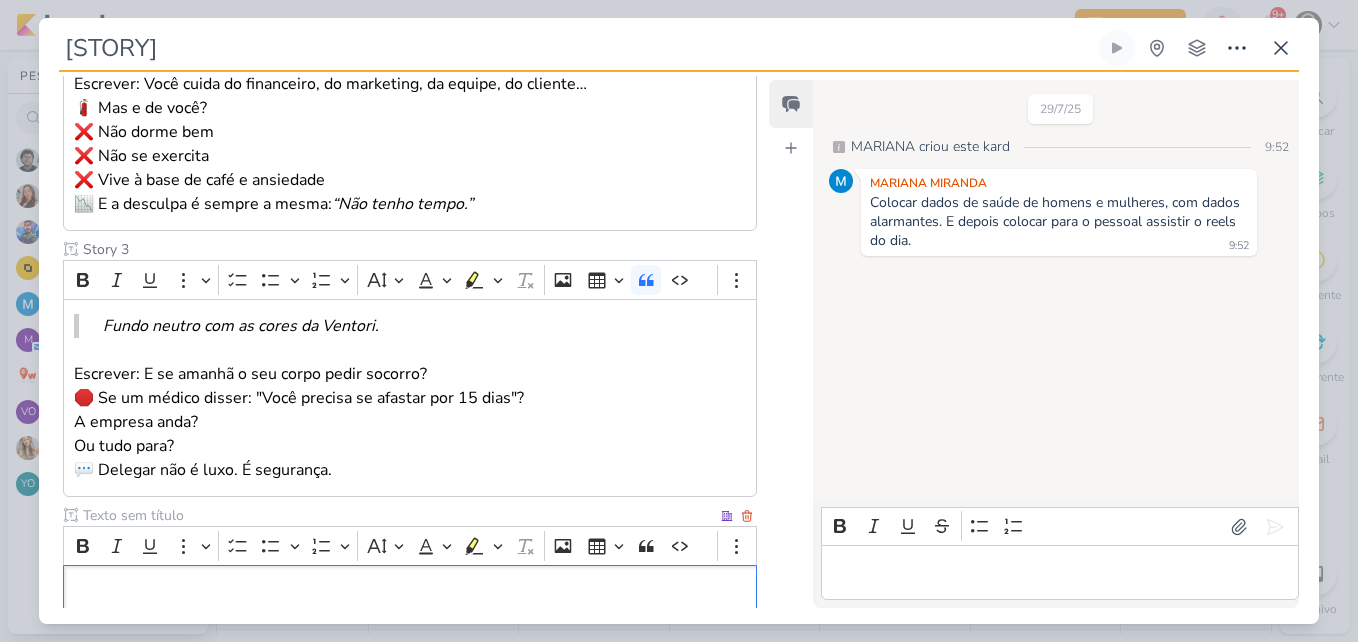 click at bounding box center [398, 515] 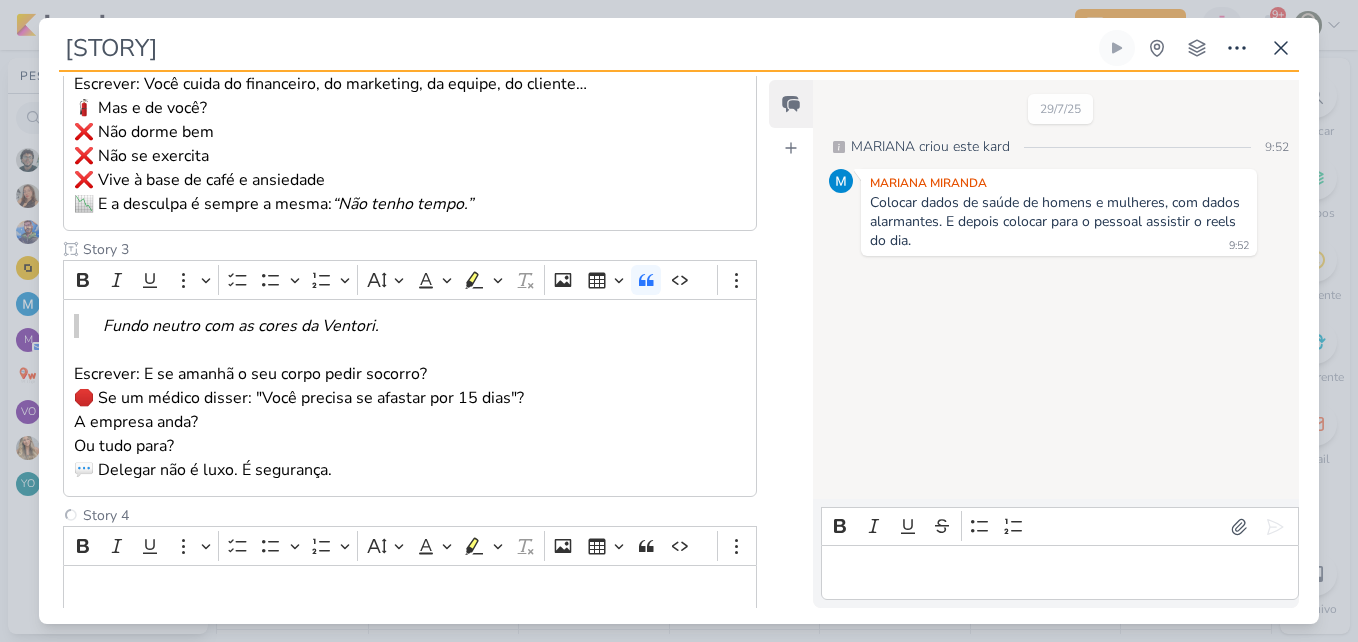 type on "Story 4" 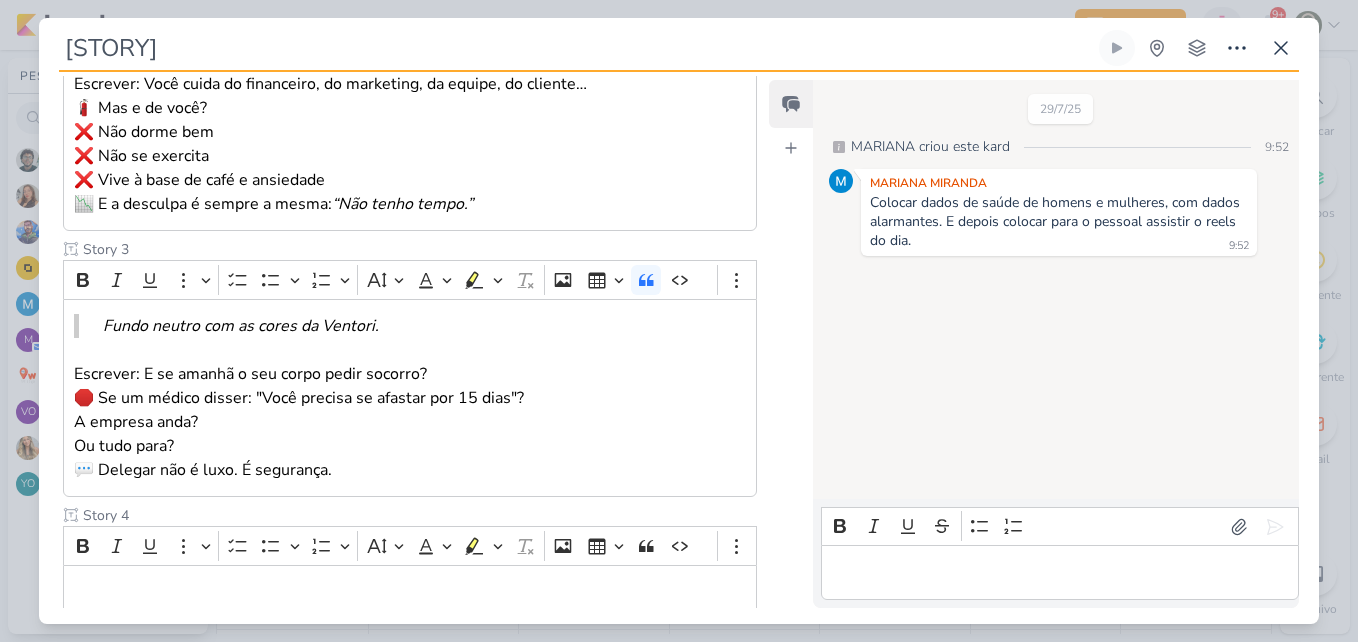 scroll, scrollTop: 731, scrollLeft: 0, axis: vertical 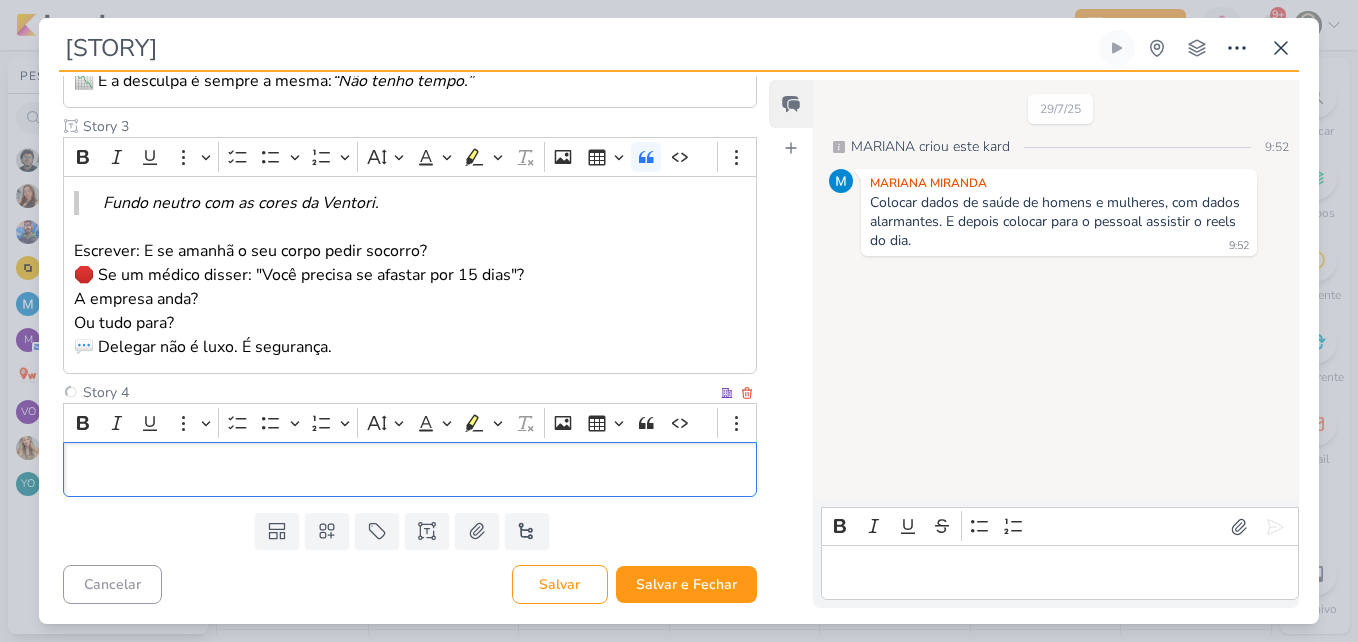 click at bounding box center [410, 469] 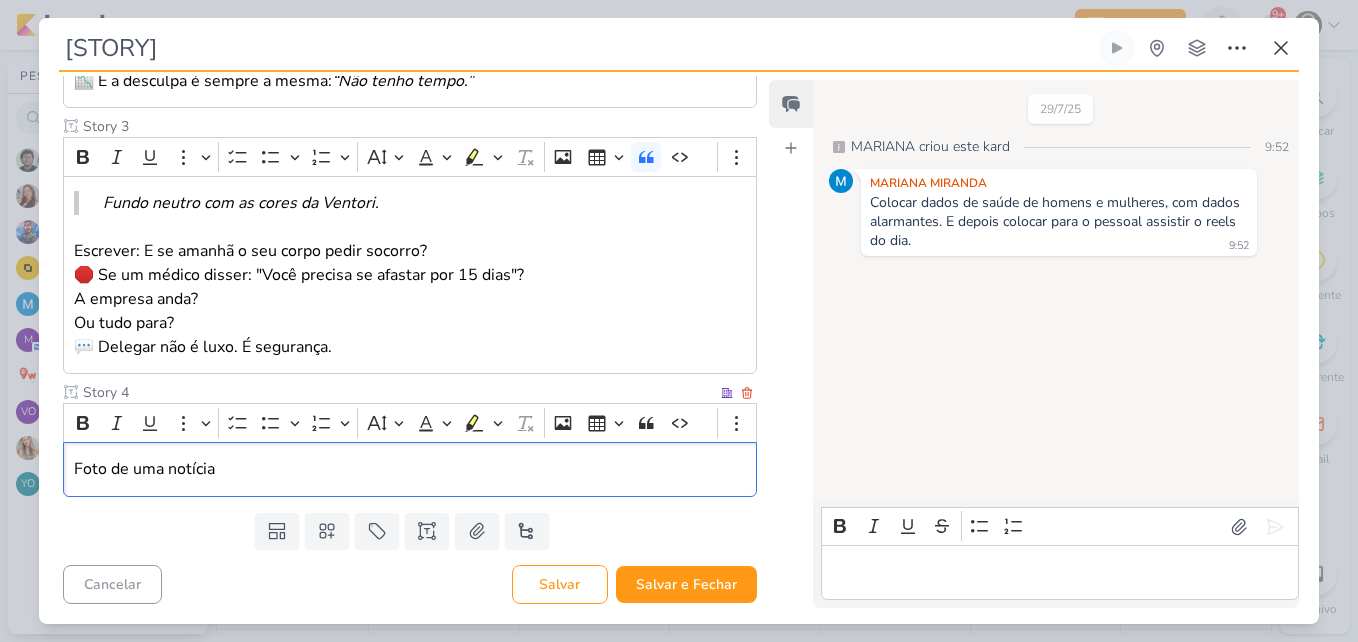 click on "Foto de uma notícia" at bounding box center [410, 469] 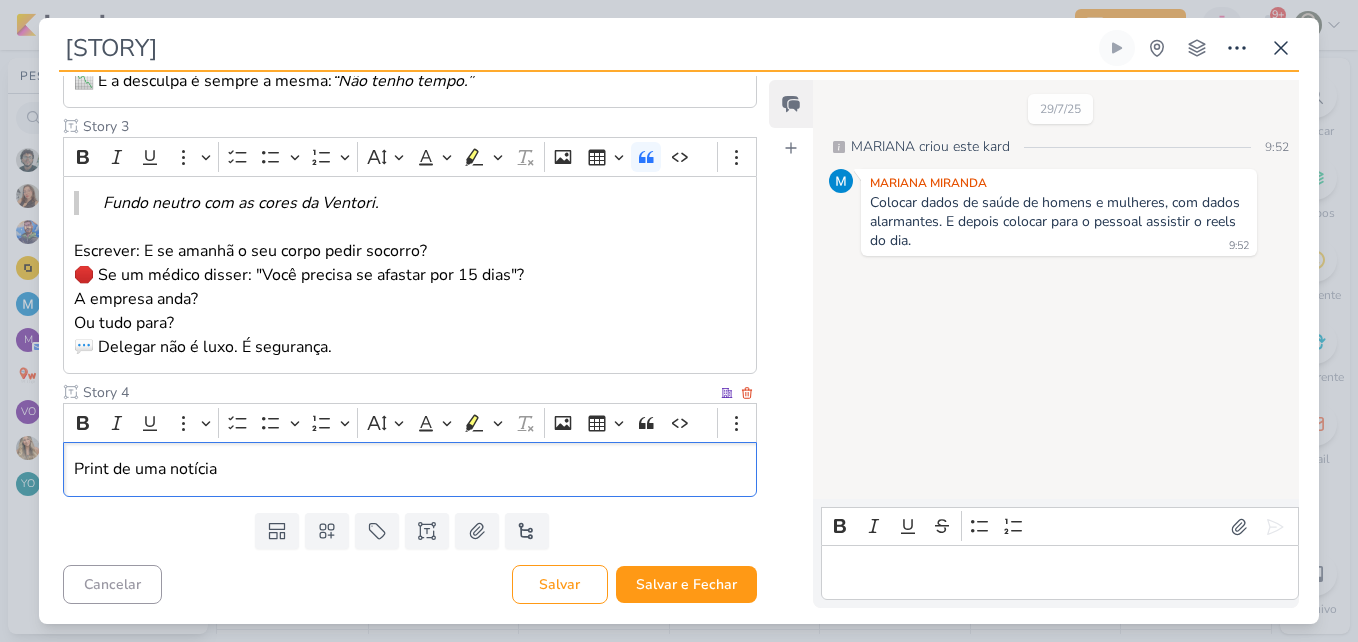 click on "Print de uma notícia" at bounding box center [410, 469] 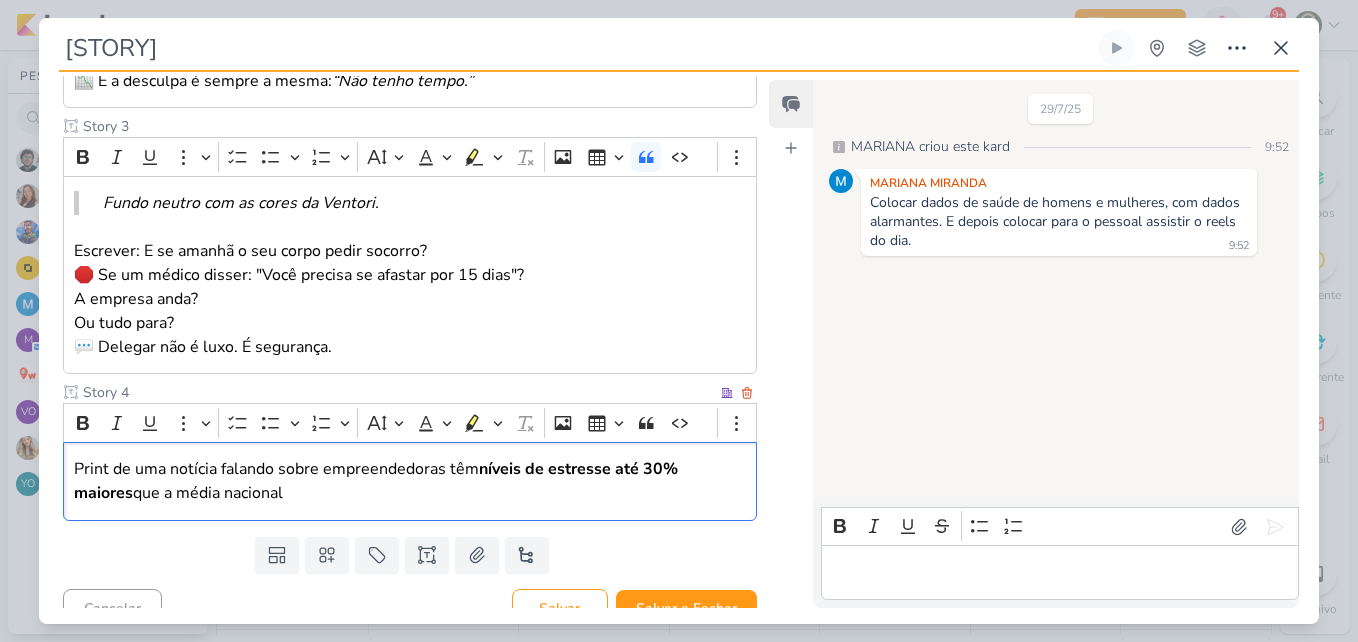click on "Print de uma notícia falando sobre empreendedoras têm  níveis de estresse até 30% maiores  que a média nacional" at bounding box center (410, 481) 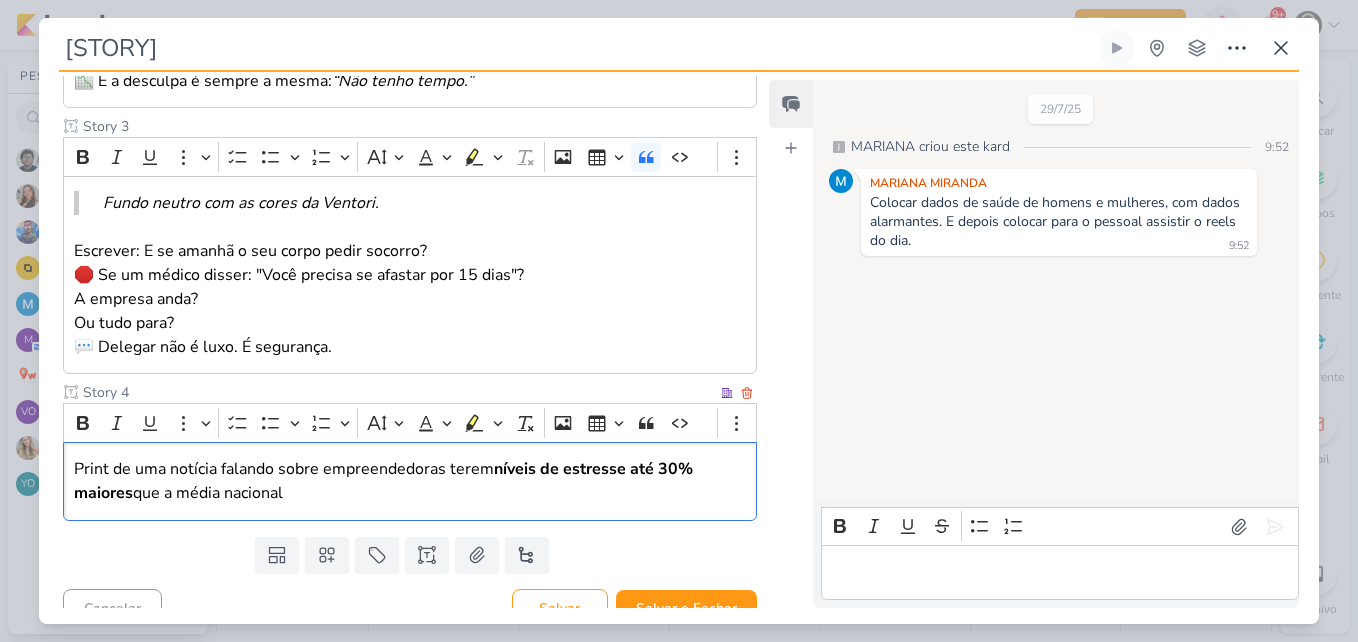 drag, startPoint x: 340, startPoint y: 503, endPoint x: 72, endPoint y: 473, distance: 269.6739 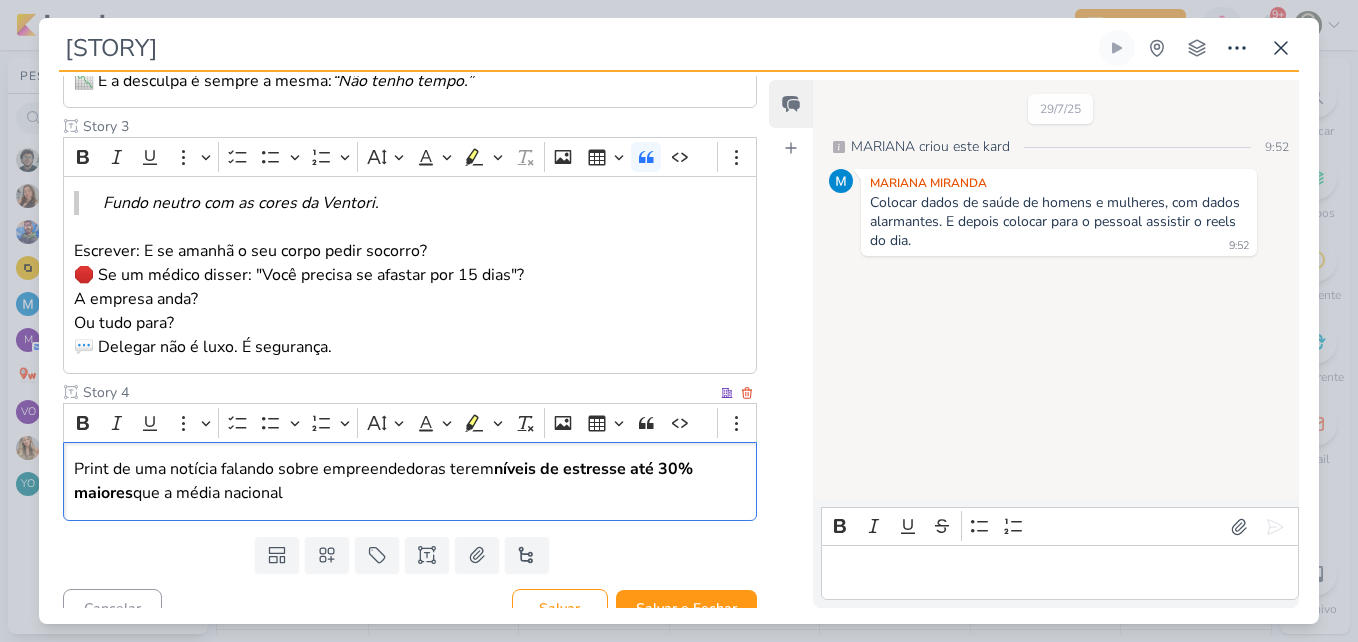 click on "Print de uma notícia falando sobre empreendedoras terem  níveis de estresse até 30% maiores  que a média nacional" at bounding box center [410, 481] 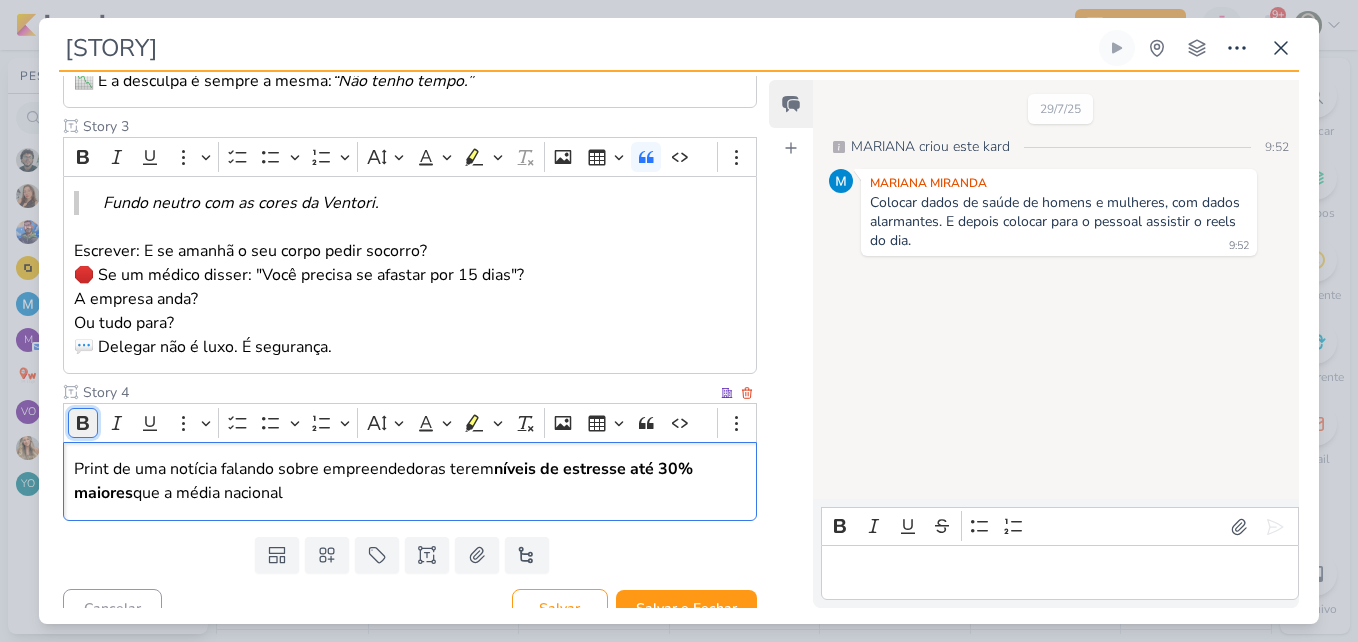 click 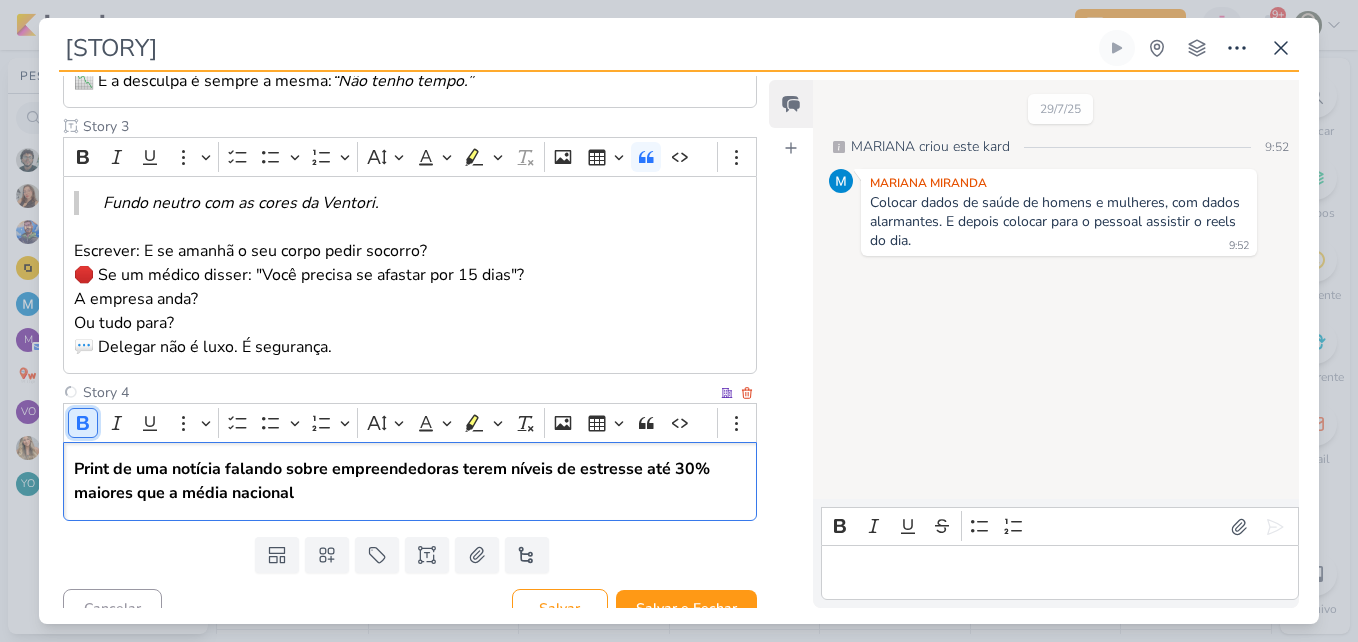 click 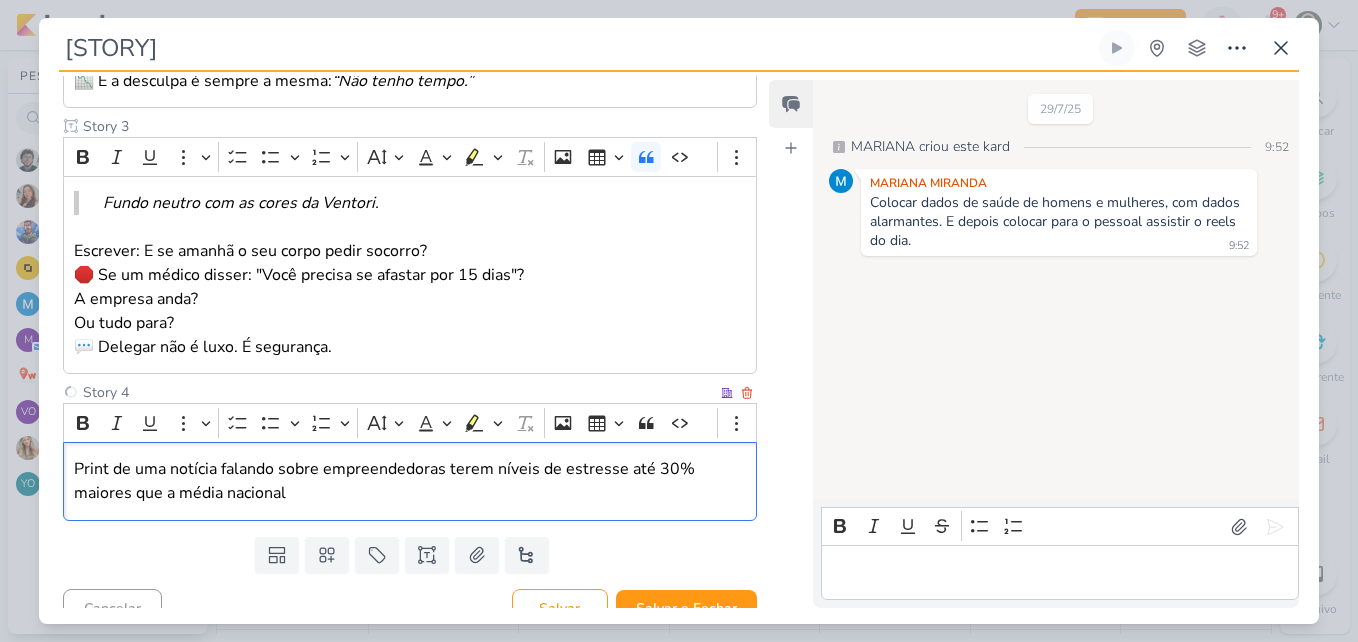 click on "Print de uma notícia falando sobre empreendedoras terem níveis de estresse até 30% maiores que a média nacional" at bounding box center [410, 481] 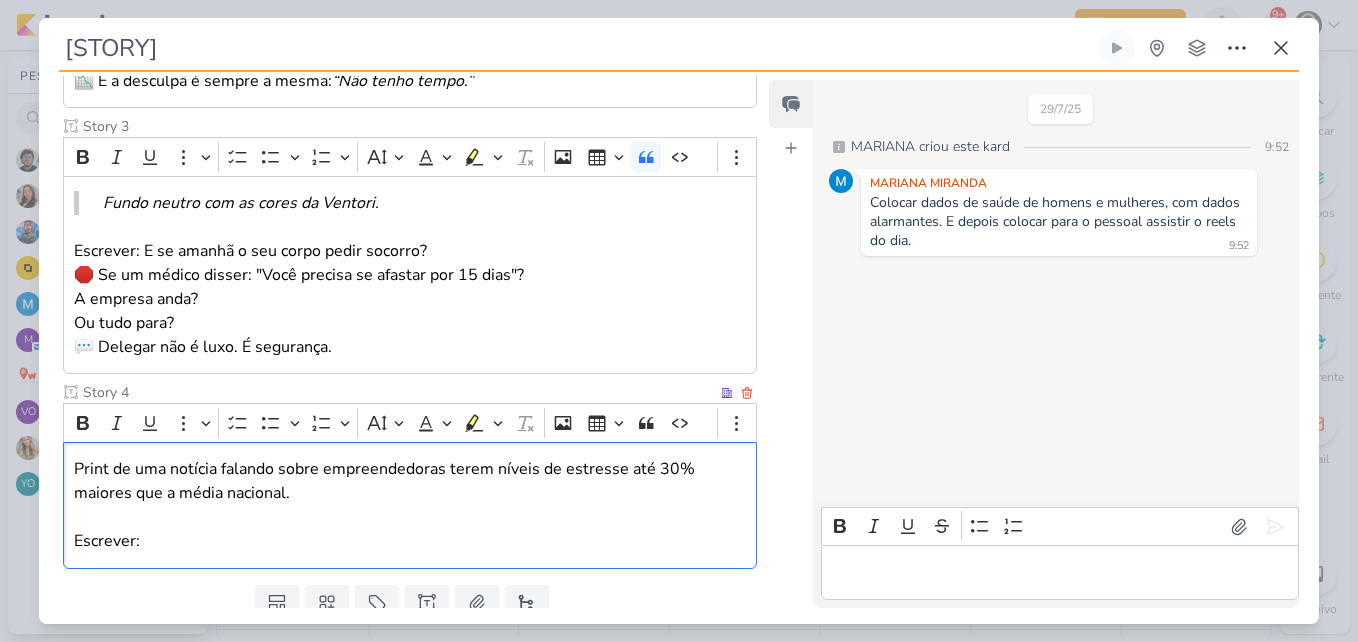 scroll, scrollTop: 771, scrollLeft: 0, axis: vertical 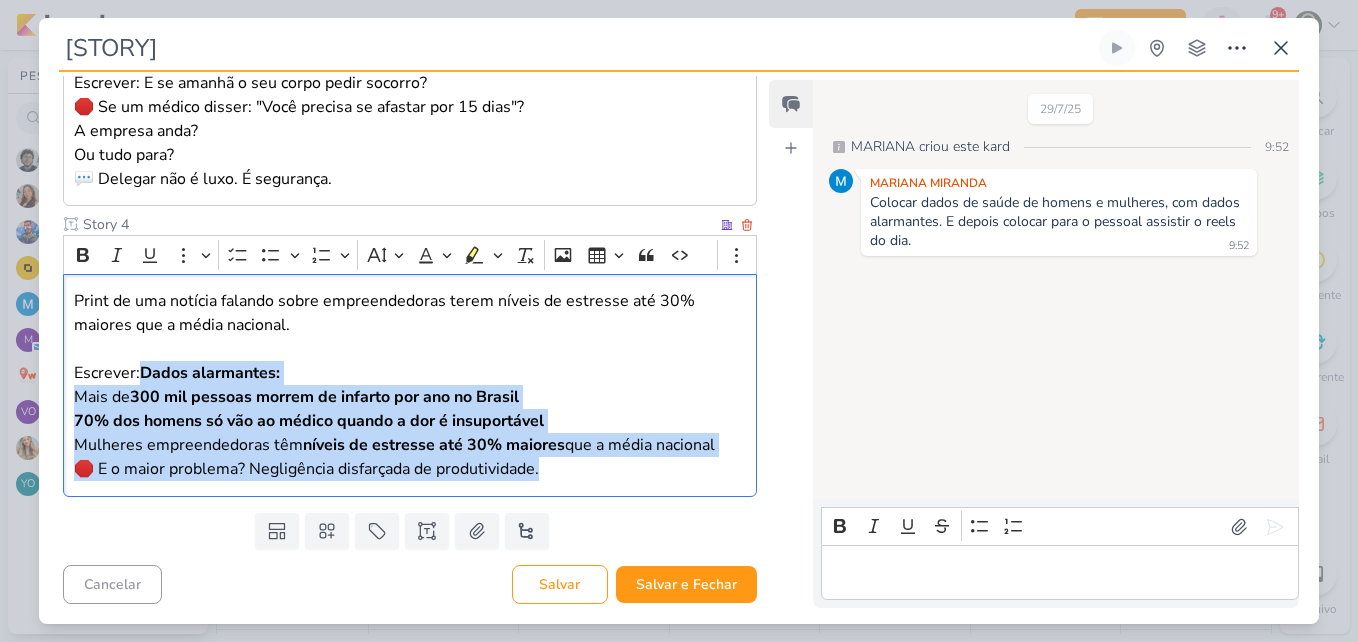 drag, startPoint x: 139, startPoint y: 495, endPoint x: 646, endPoint y: 492, distance: 507.00888 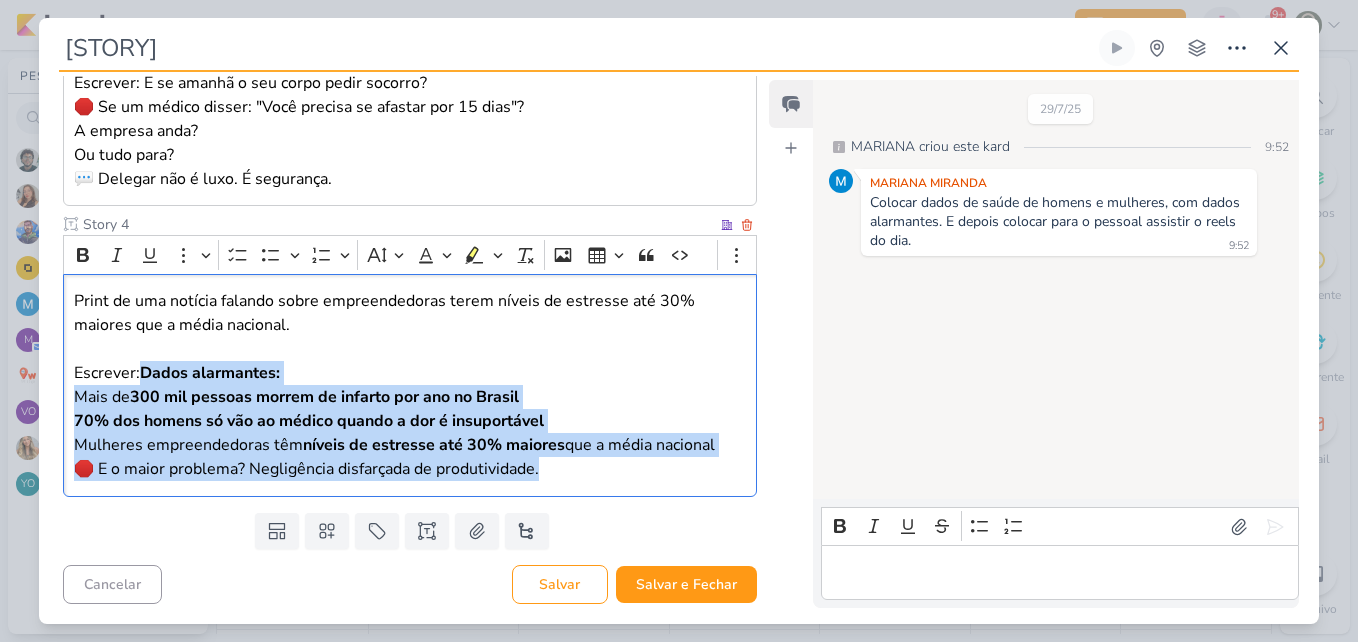 click on "Print de uma notícia falando sobre empreendedoras terem níveis de estresse até 30% maiores que a média nacional. Escrever:  Dados alarmantes: Mais de  300 mil pessoas morrem de infarto por ano no Brasil 70% dos homens só vão ao médico quando a dor é insuportável Mulheres empreendedoras têm  níveis de estresse até 30% maiores  que a média nacional 🛑 E o maior problema? Negligência disfarçada de produtividade." at bounding box center (410, 385) 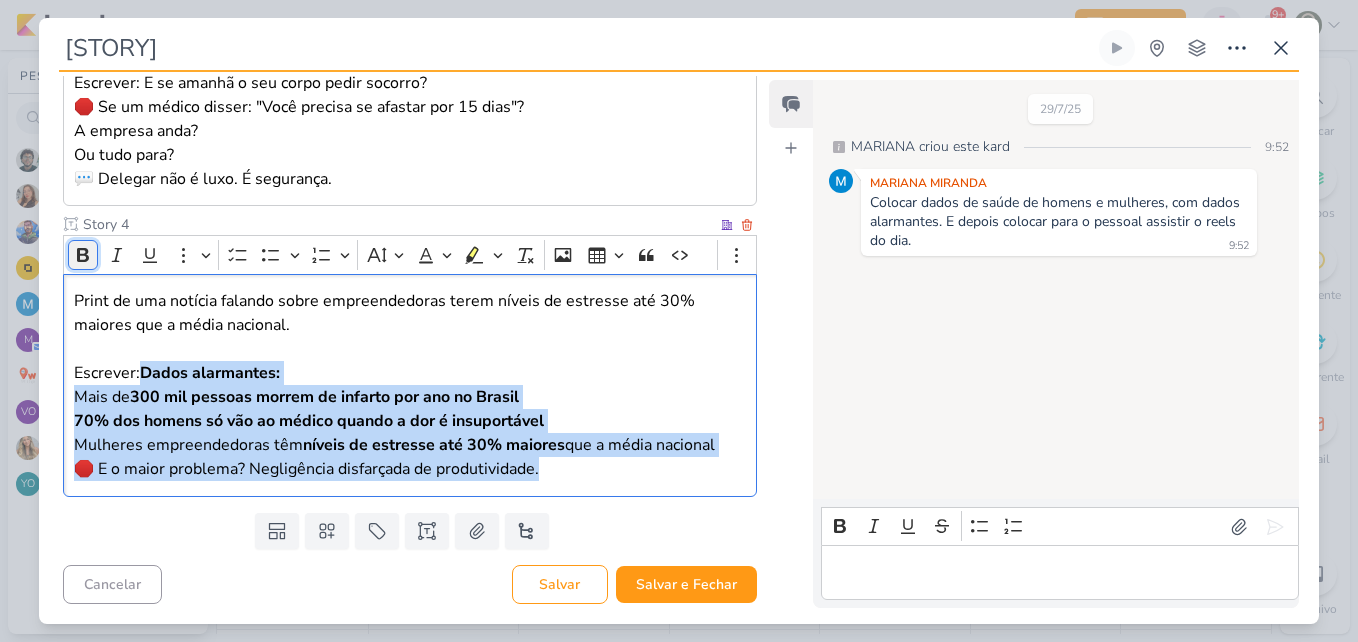 click 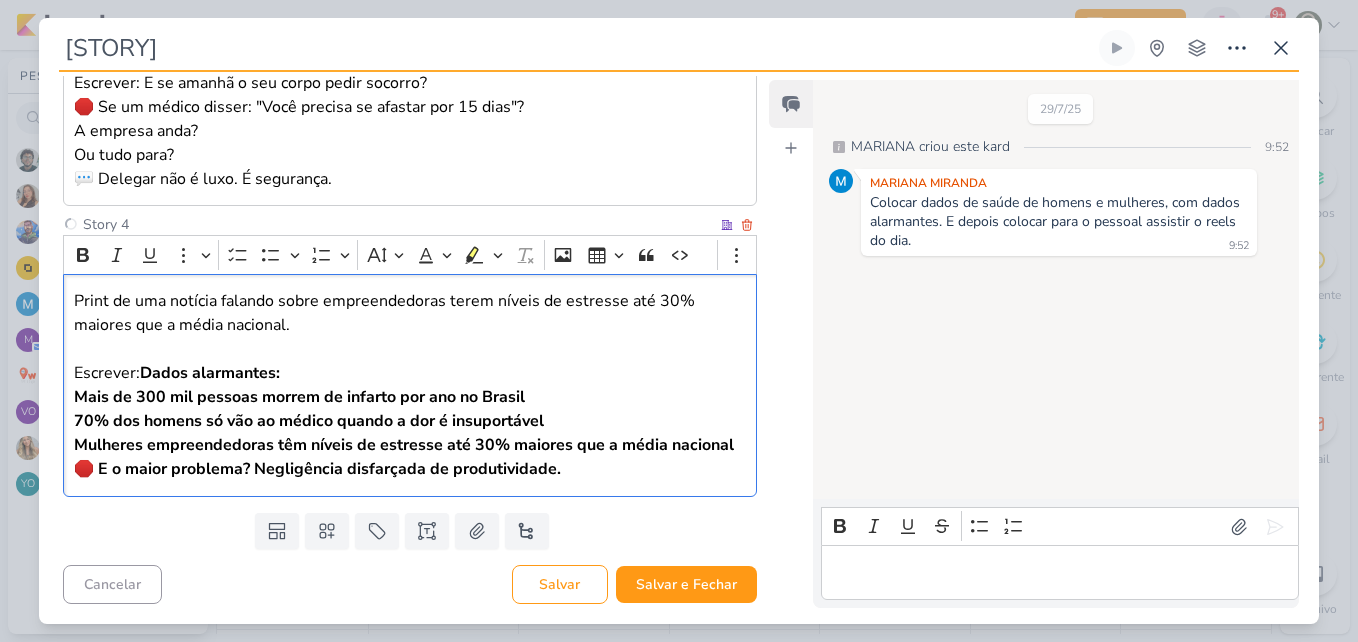 click on "Print de uma notícia falando sobre empreendedoras terem níveis de estresse até 30% maiores que a média nacional." at bounding box center [410, 313] 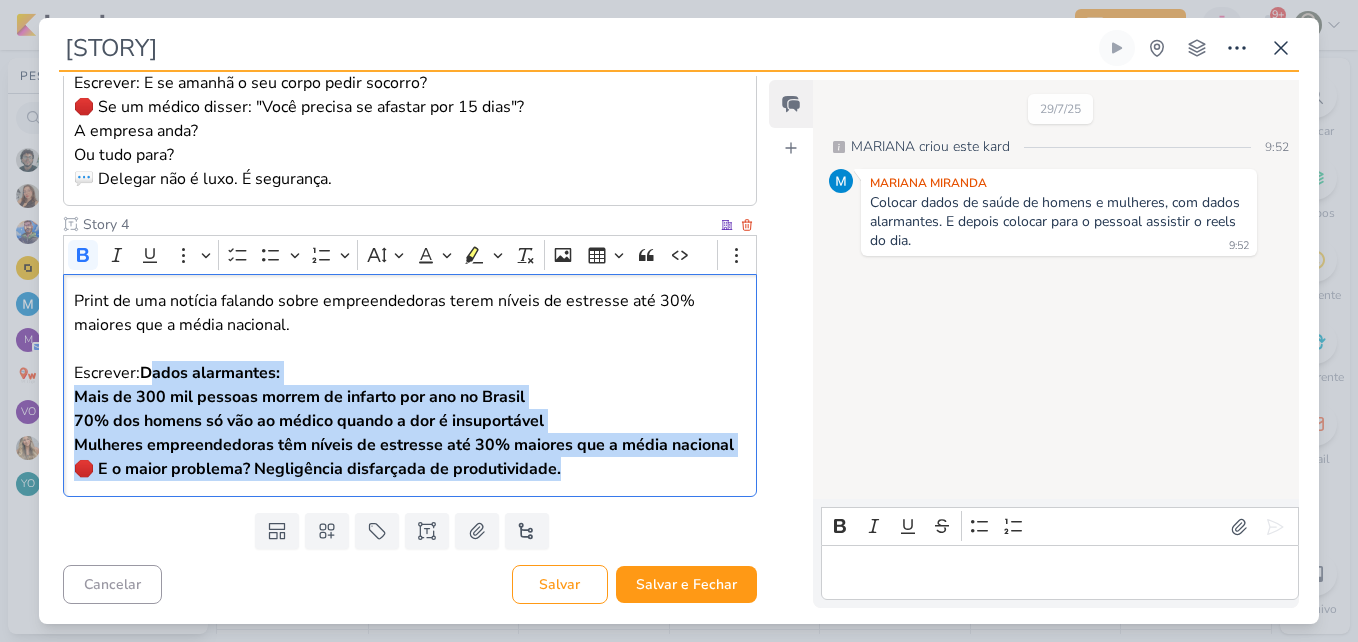 drag, startPoint x: 144, startPoint y: 372, endPoint x: 568, endPoint y: 496, distance: 441.7601 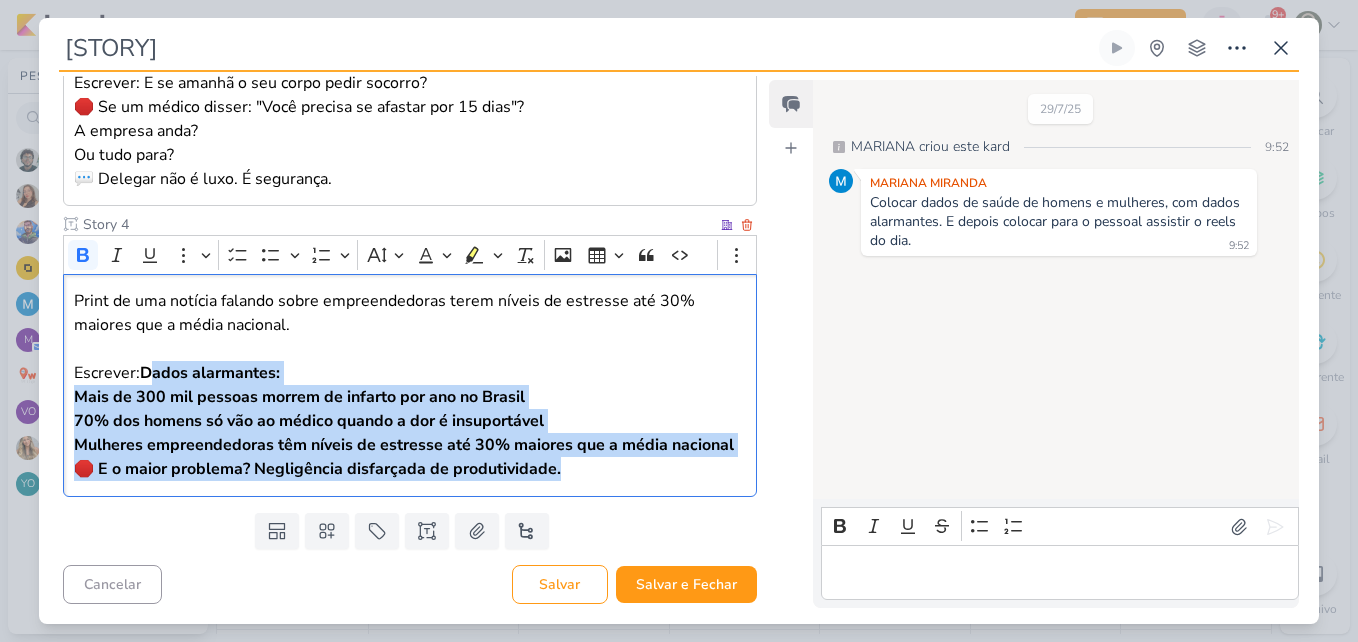click on "Print de uma notícia falando sobre empreendedoras terem níveis de estresse até 30% maiores que a média nacional. Escrever:  Dados alarmantes: Mais de 300 mil pessoas morrem de infarto por ano no Brasil 70% dos homens só vão ao médico quando a dor é insuportável Mulheres empreendedoras têm níveis de estresse até 30% maiores que a média nacional 🛑 E o maior problema? Negligência disfarçada de produtividade." at bounding box center (410, 385) 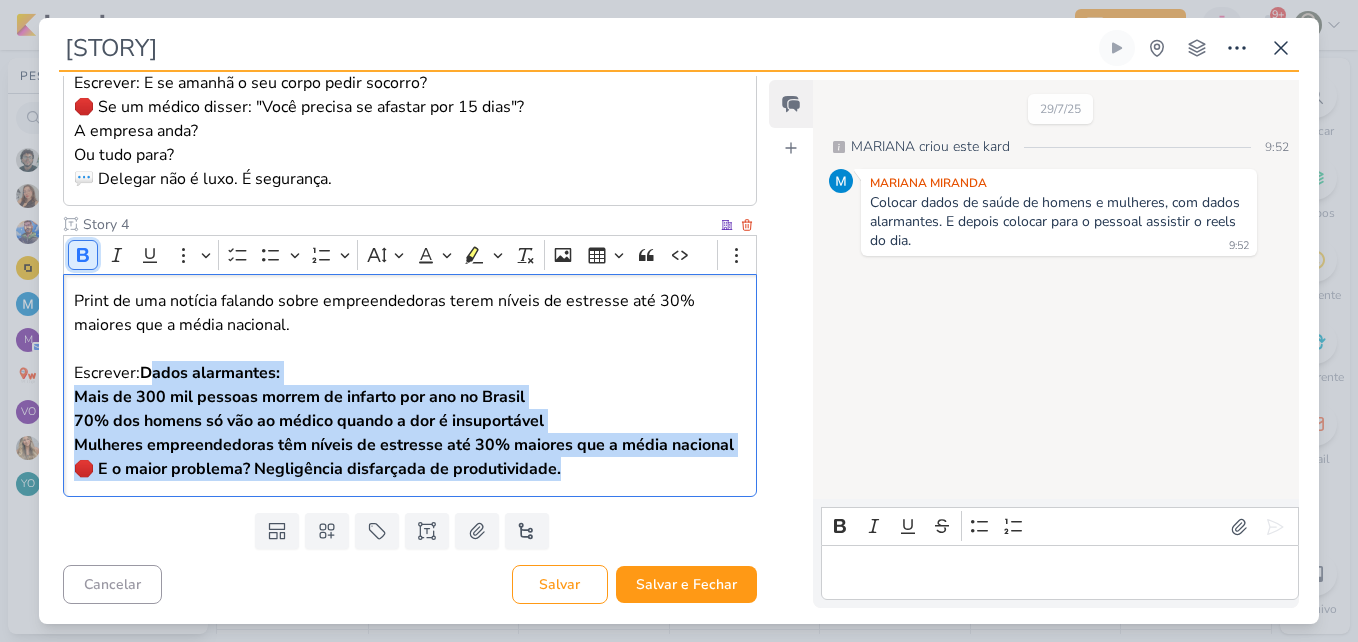 click 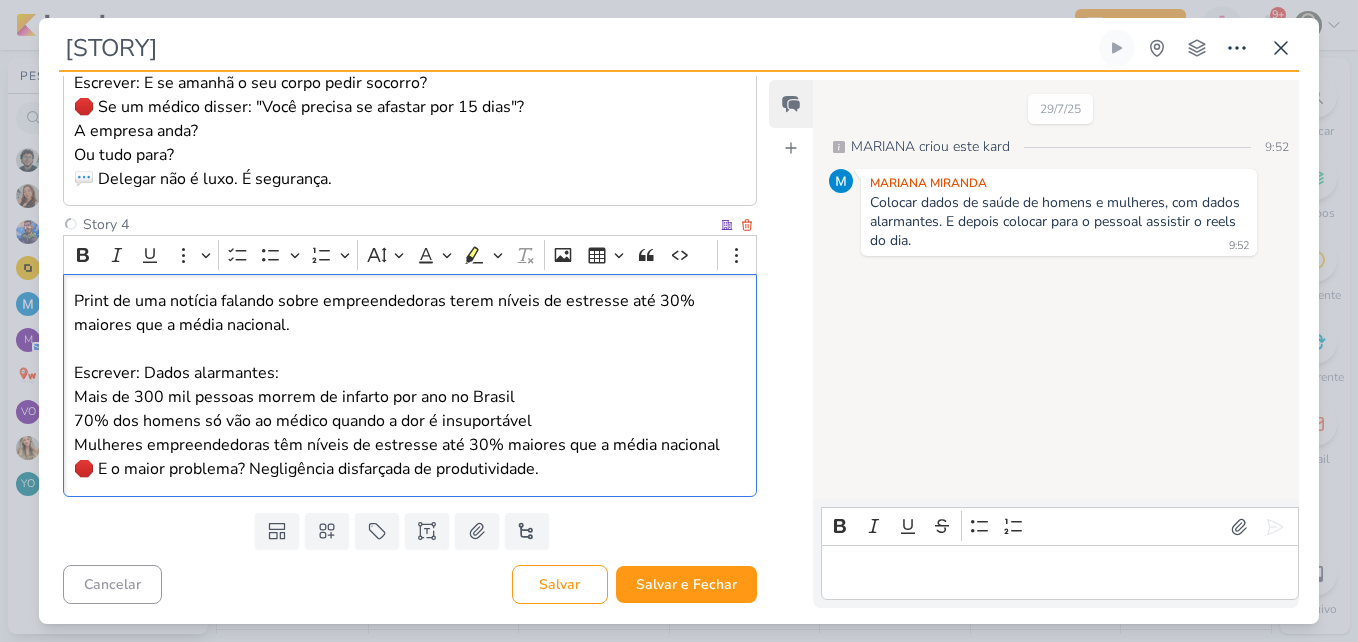 click on "Print de uma notícia falando sobre empreendedoras terem níveis de estresse até 30% maiores que a média nacional." at bounding box center [410, 313] 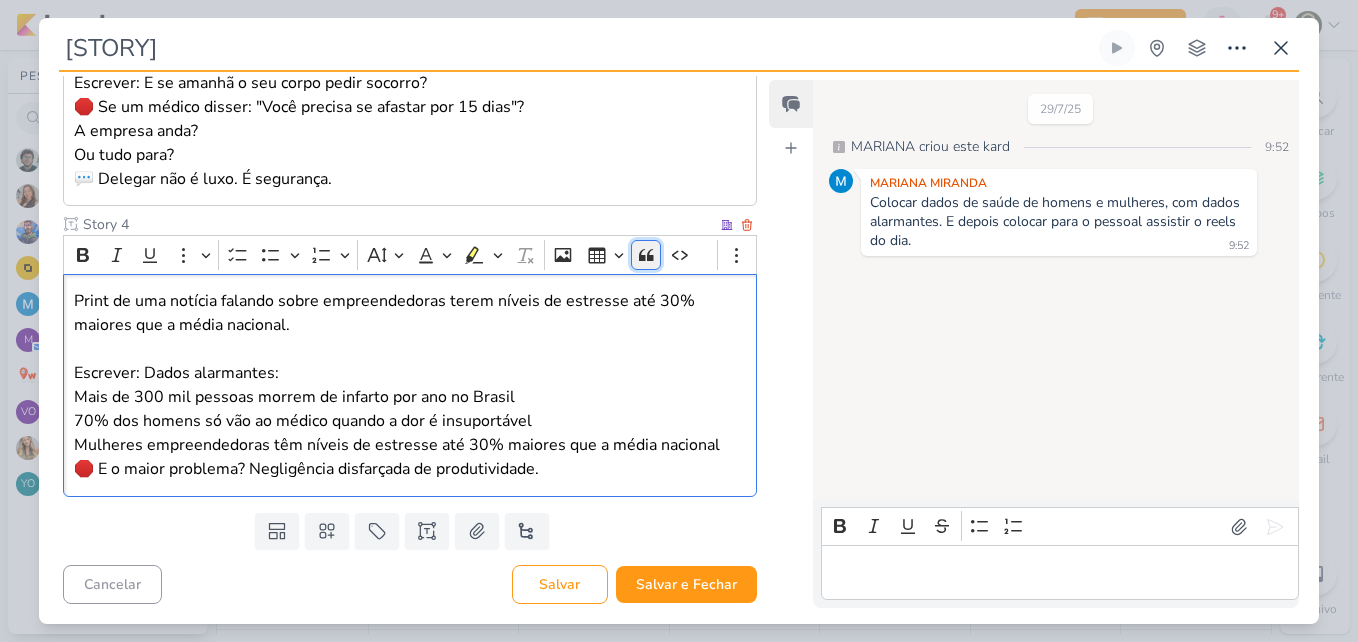 click 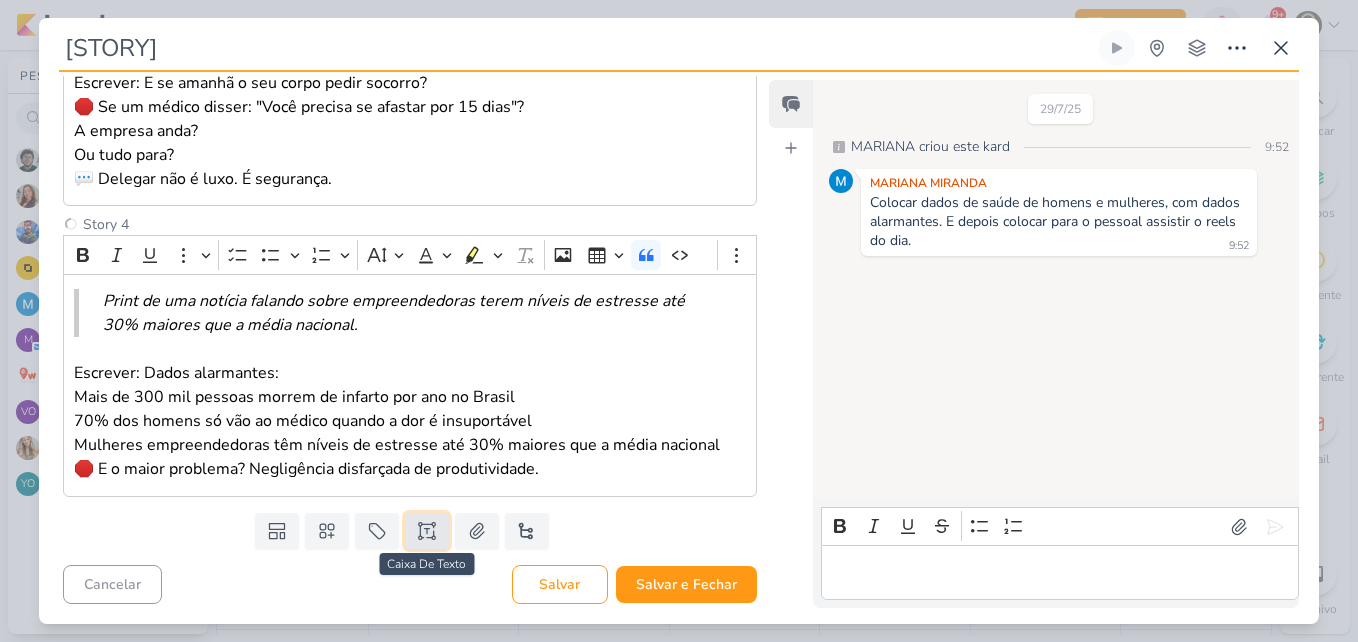 click 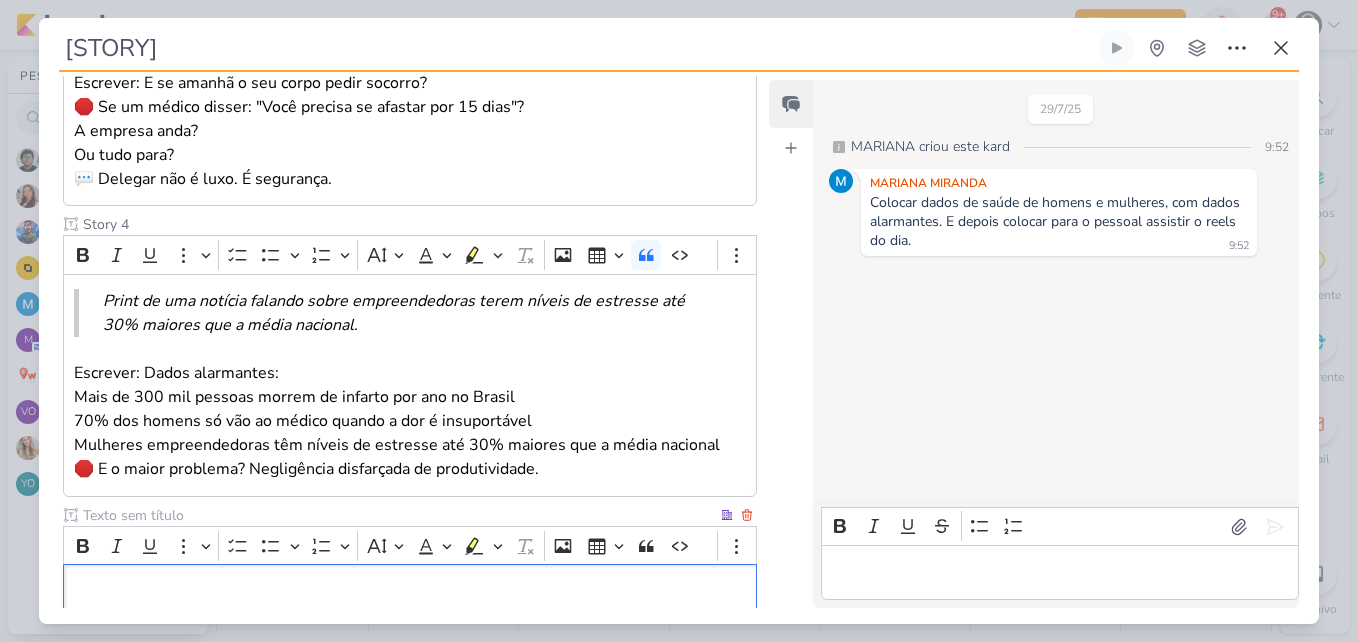click at bounding box center [398, 515] 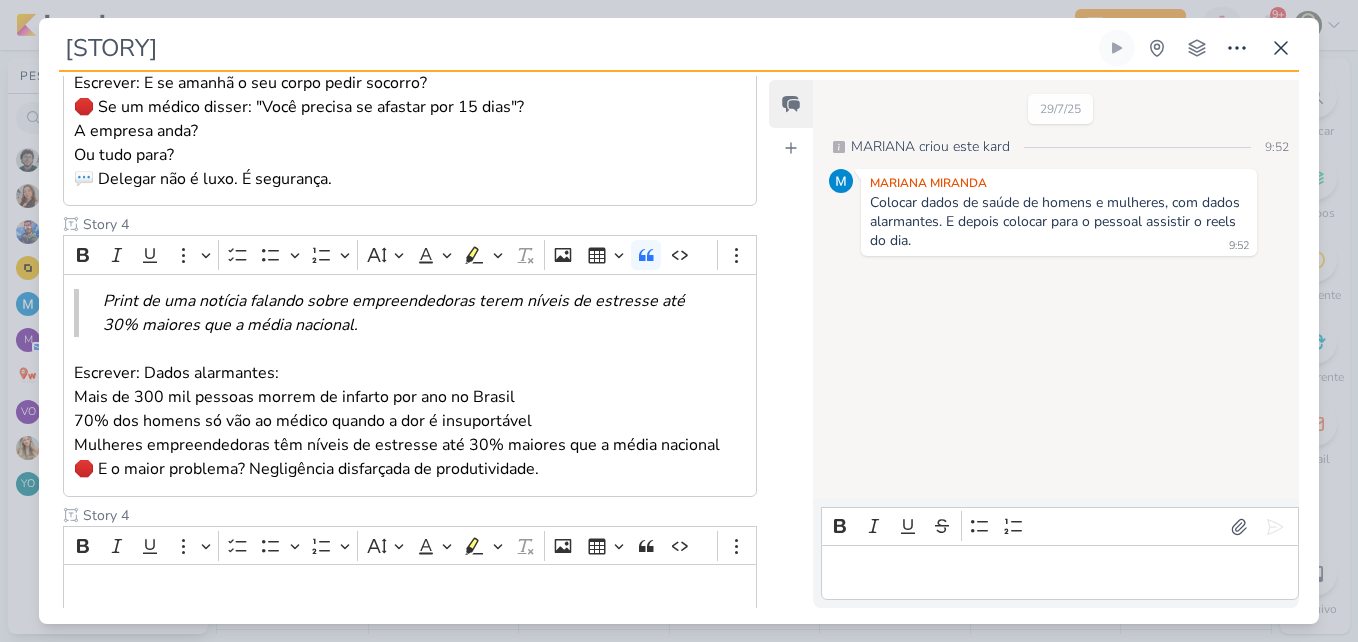 scroll, scrollTop: 1021, scrollLeft: 0, axis: vertical 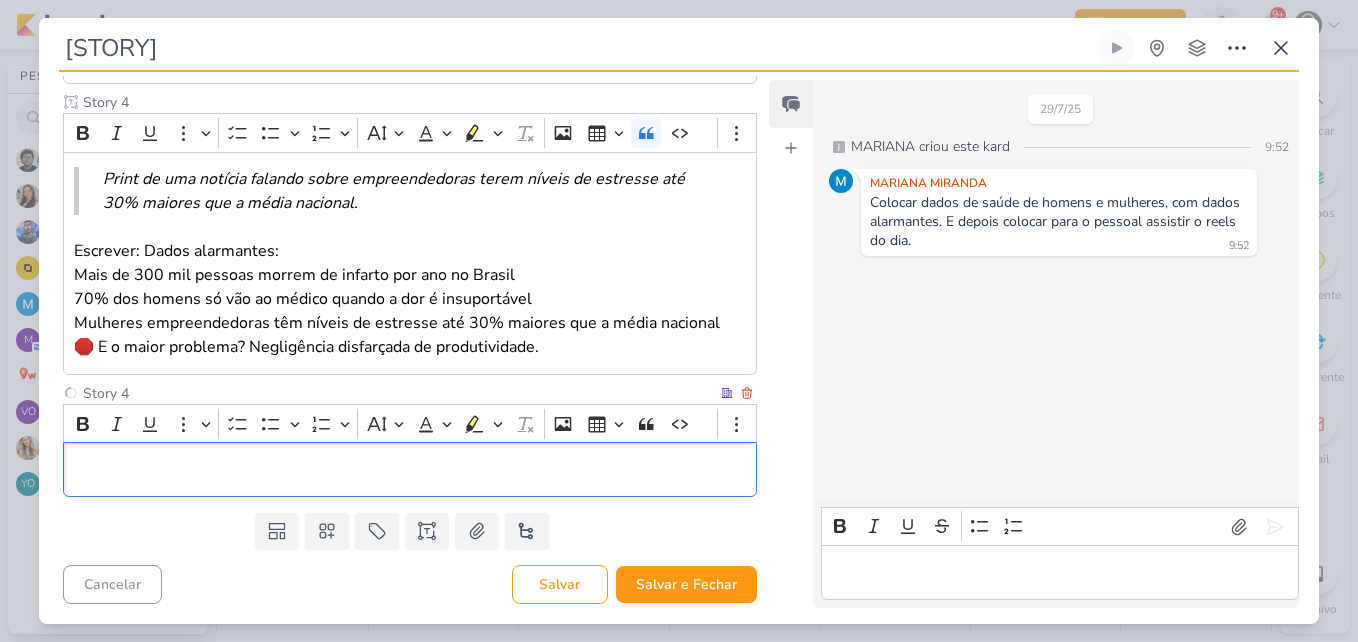 click at bounding box center (410, 470) 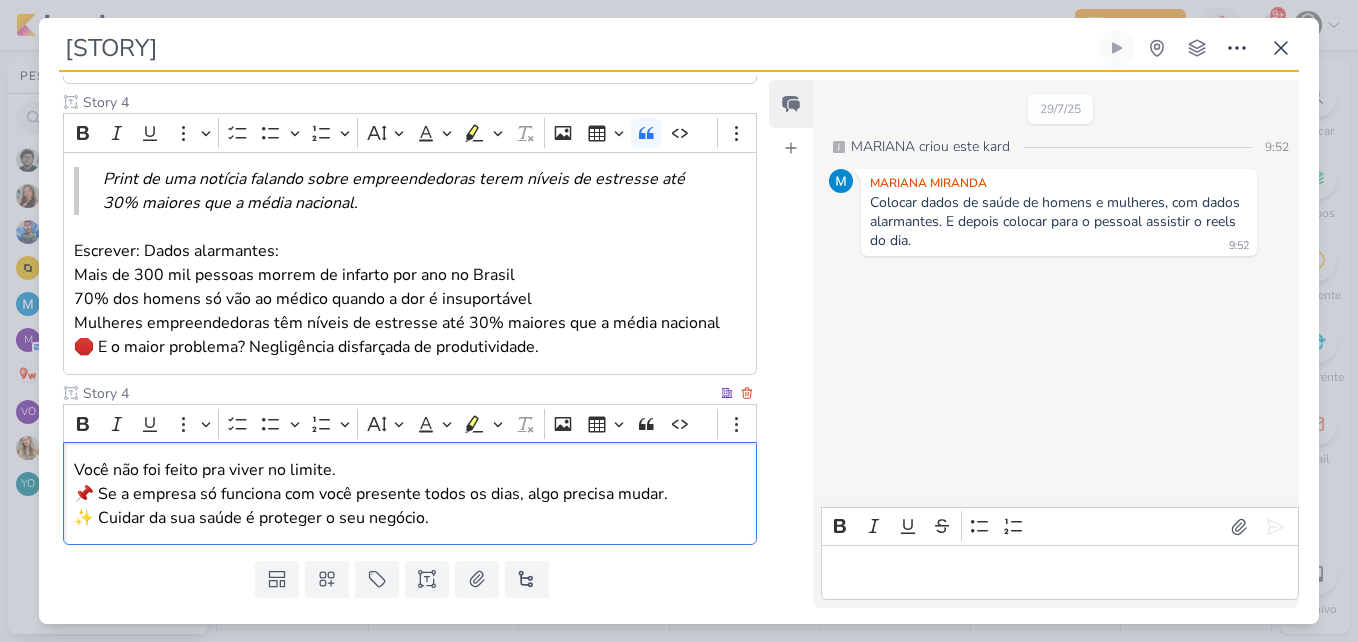 click on "Você não foi feito pra viver no limite." at bounding box center (410, 470) 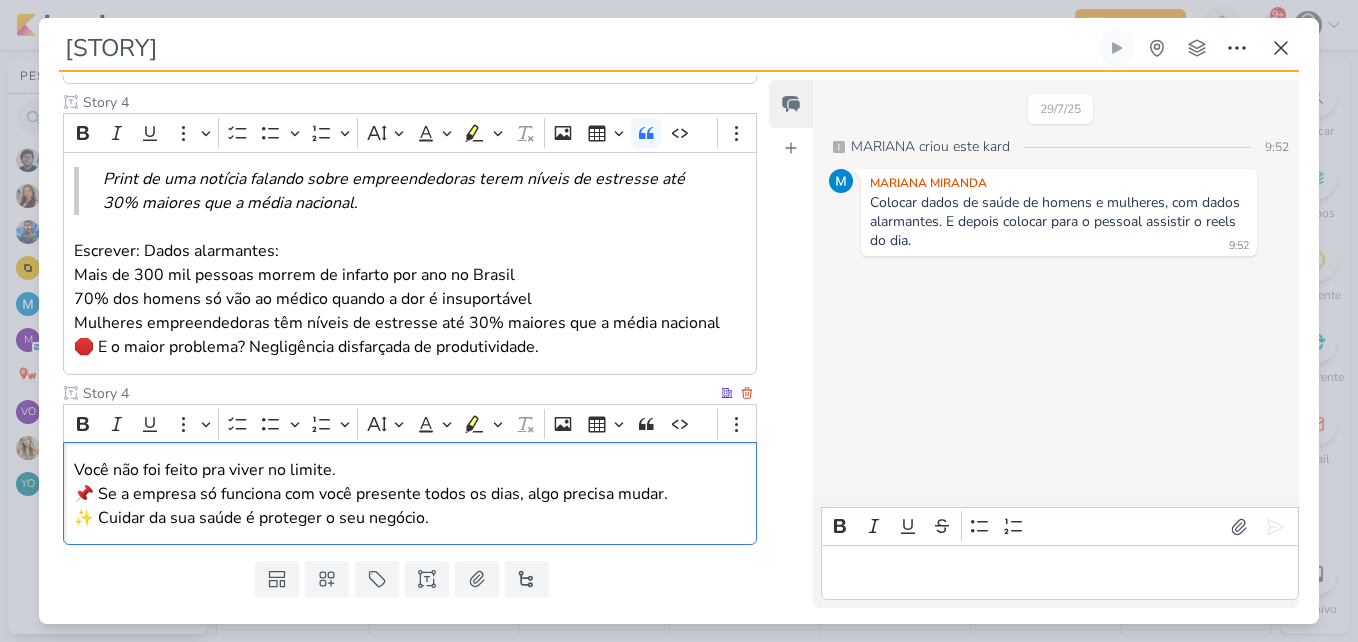 click on "Você não foi feito pra viver no limite." at bounding box center [410, 470] 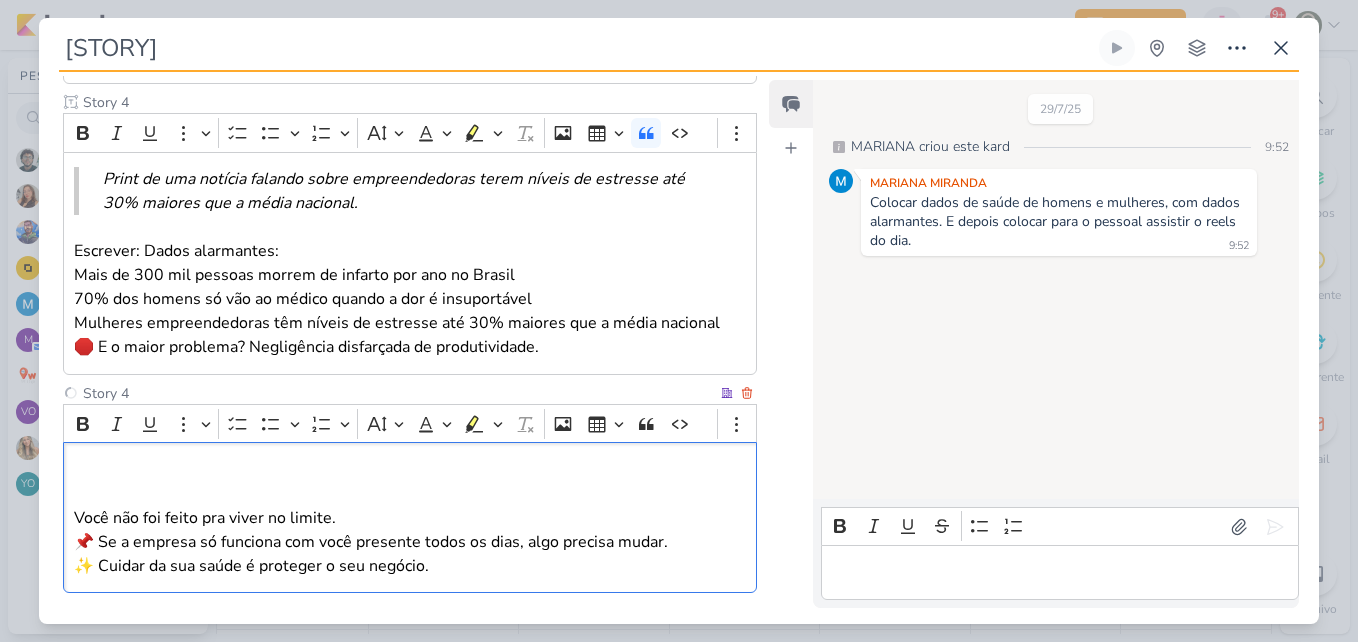 click at bounding box center [410, 470] 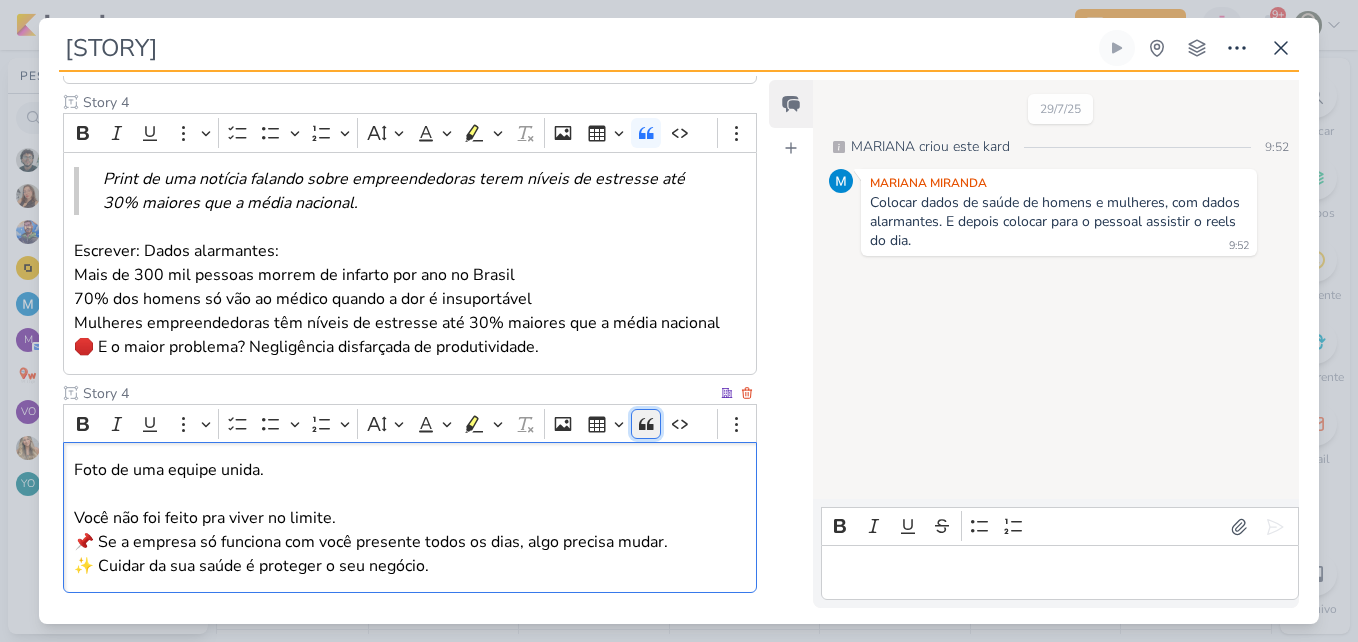 click 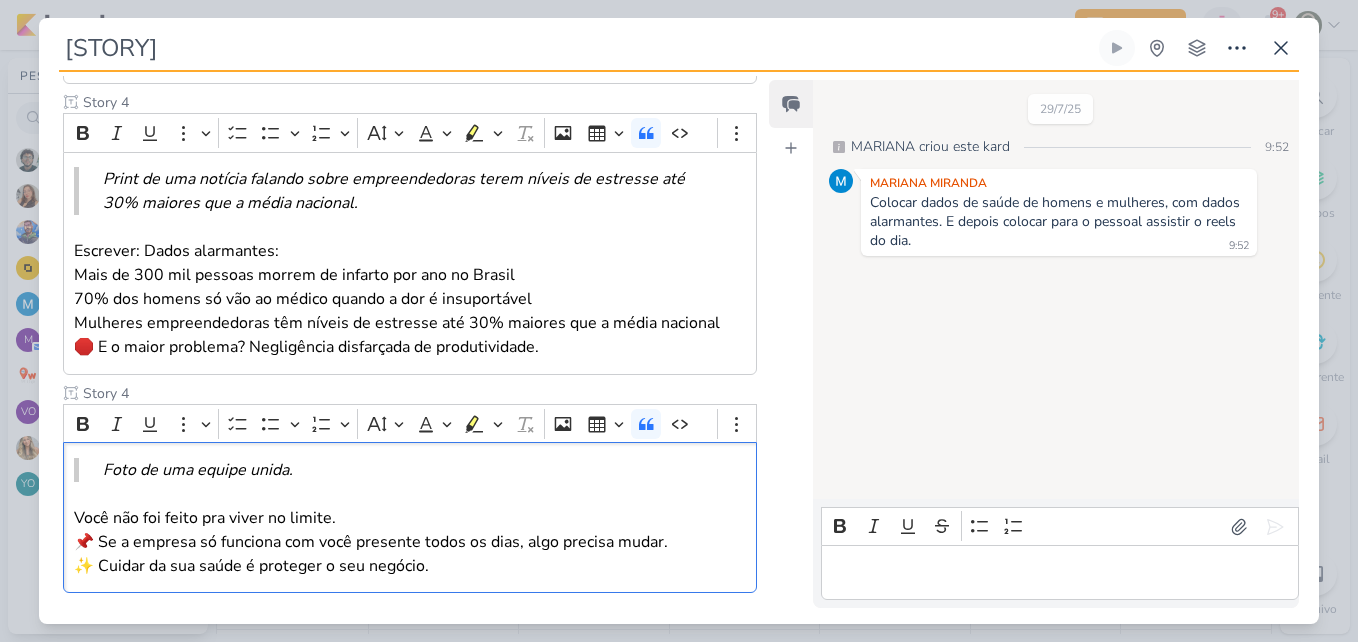 scroll, scrollTop: 1117, scrollLeft: 0, axis: vertical 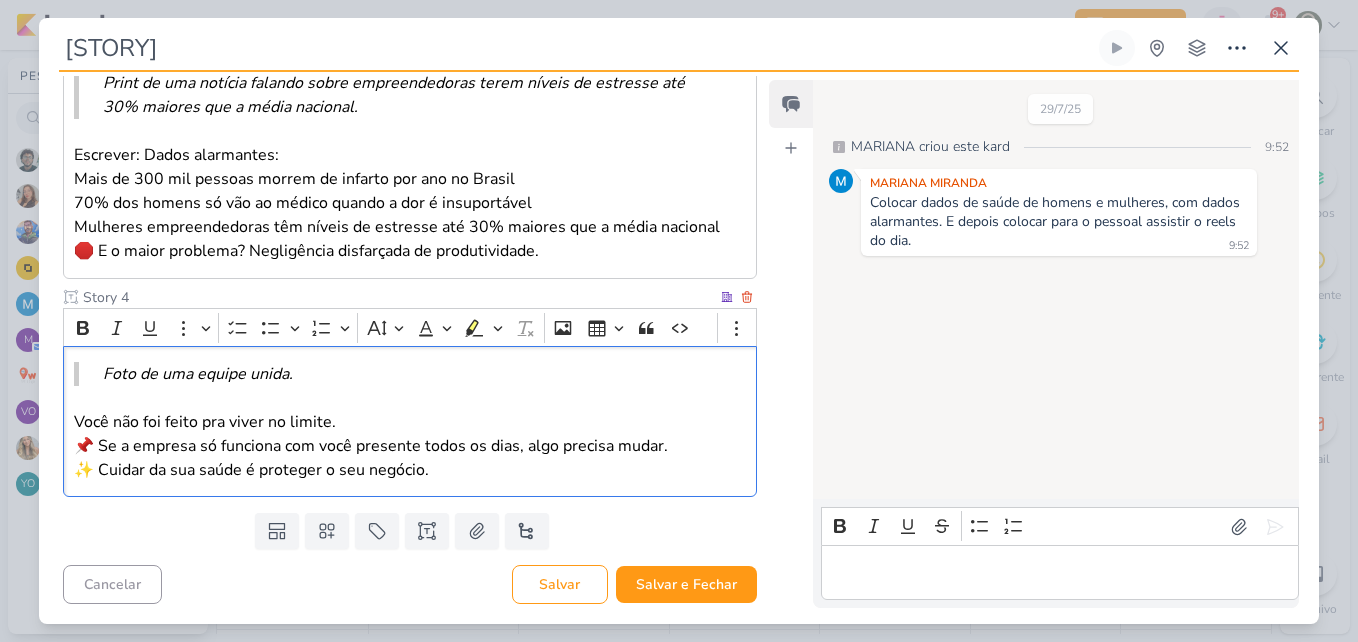 click on "📌 Se a empresa só funciona com você presente todos os dias, algo precisa mudar." at bounding box center (410, 446) 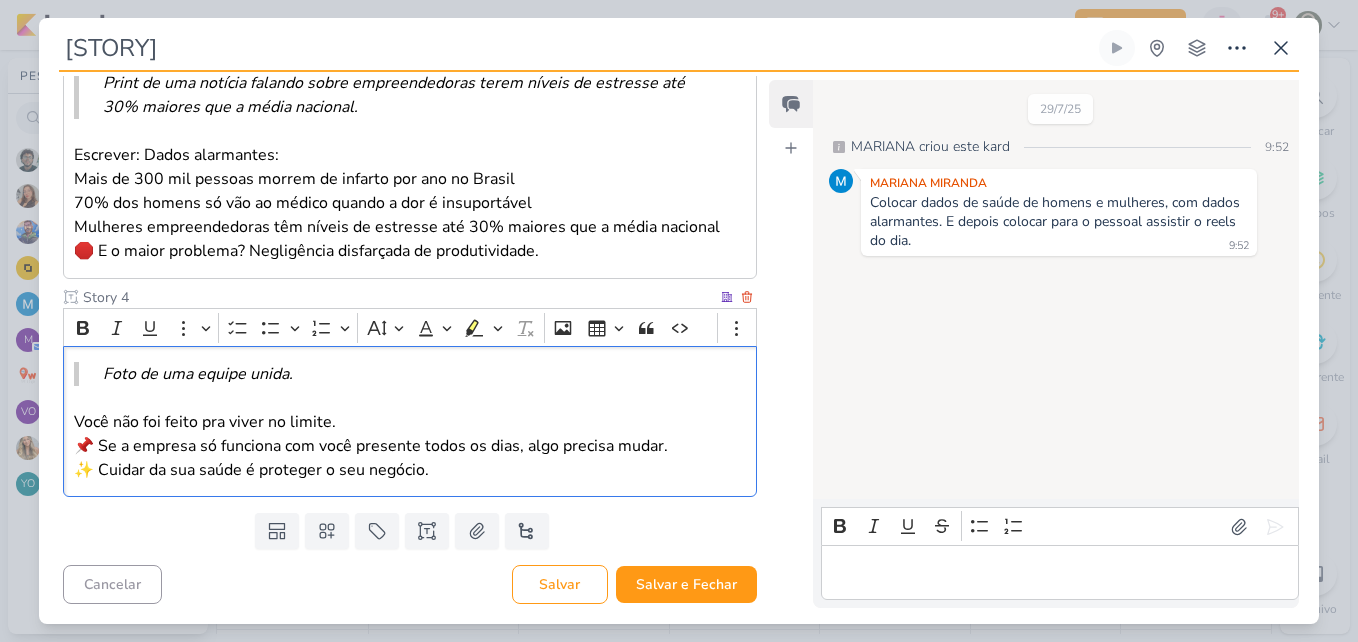 click on "📌 Se a empresa só funciona com você presente todos os dias, algo precisa mudar." at bounding box center (410, 446) 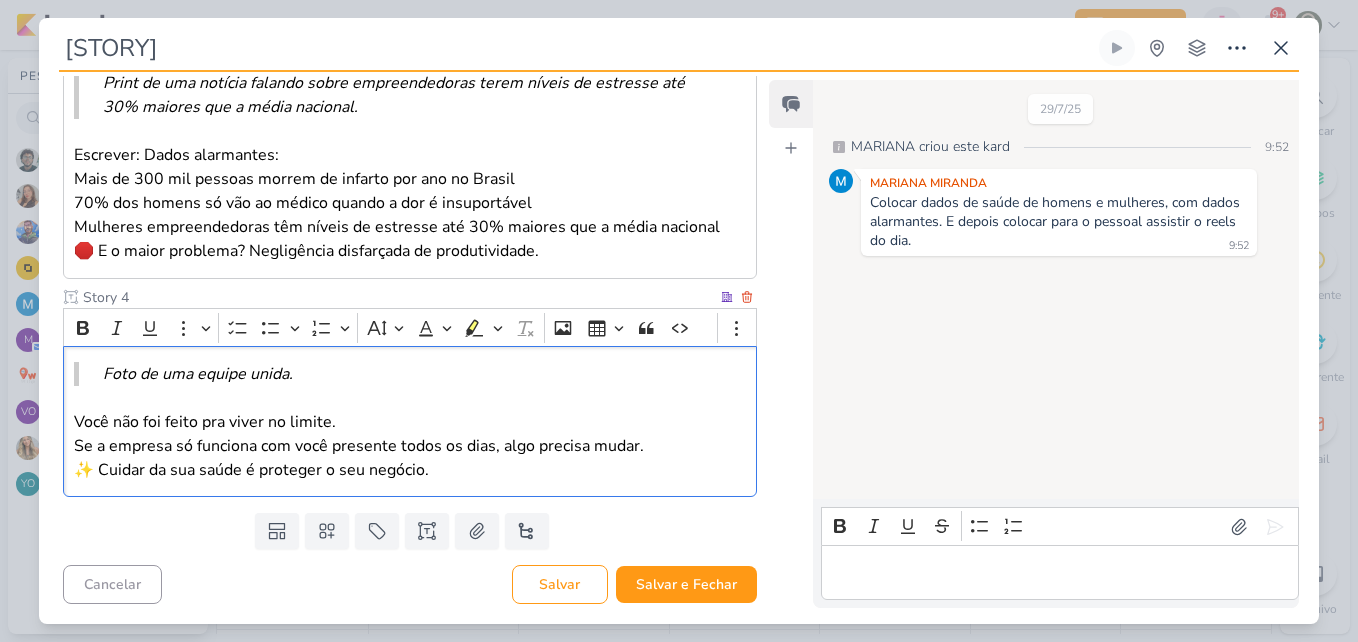 click on "✨ Cuidar da sua saúde é proteger o seu negócio." at bounding box center (410, 470) 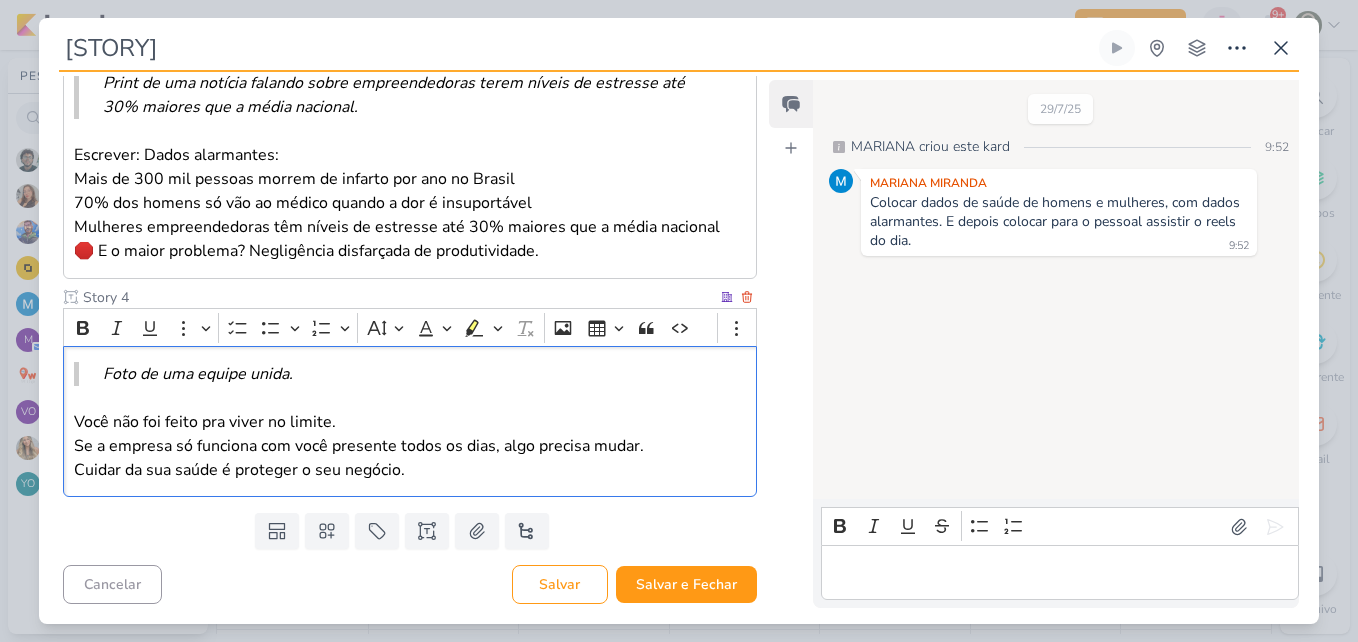 click on "Você não foi feito pra viver no limite." at bounding box center (410, 422) 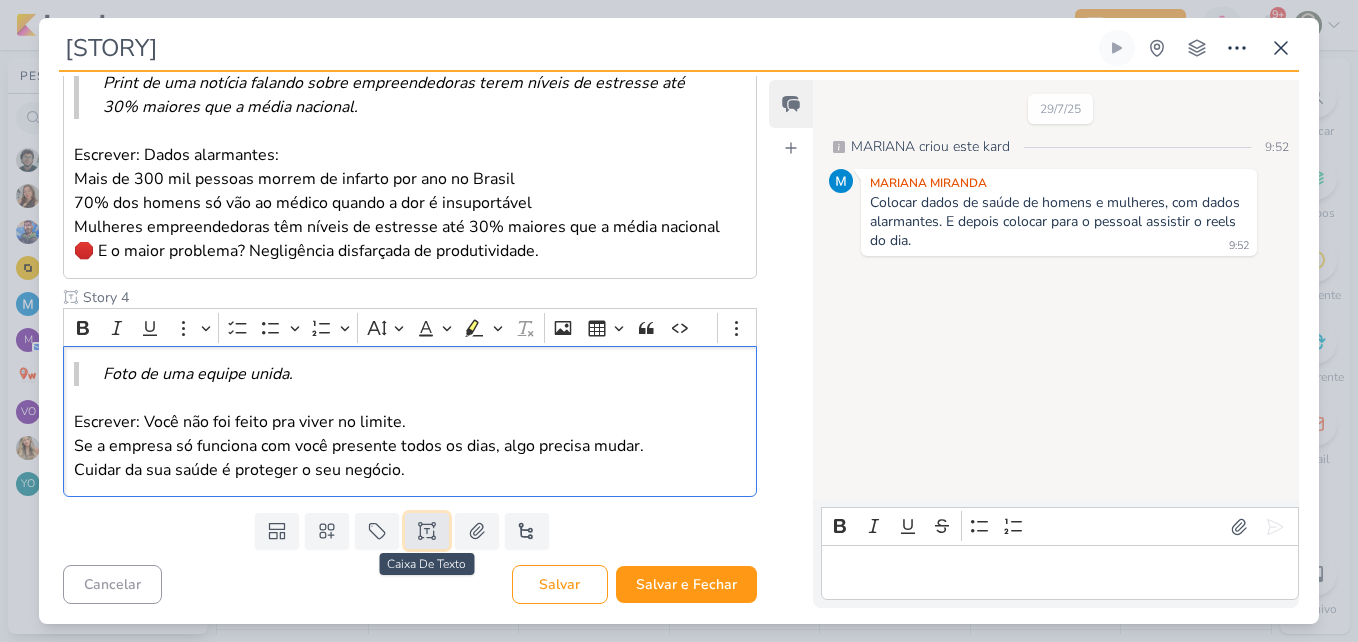 click 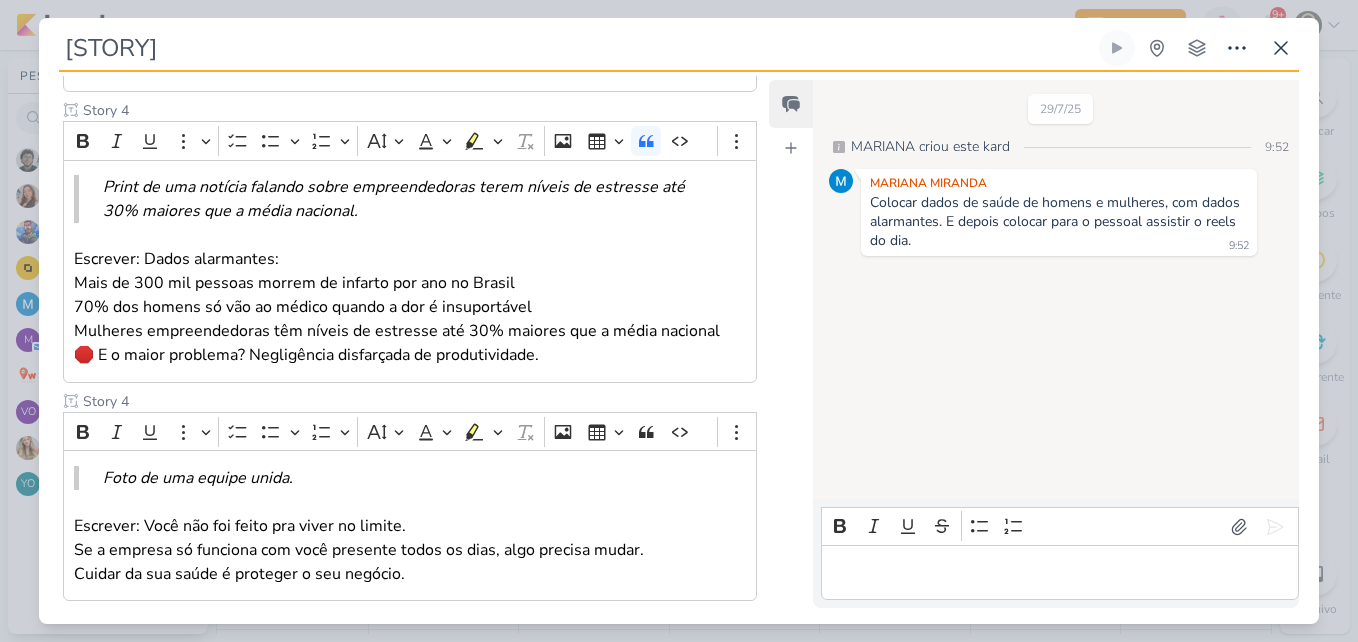 scroll, scrollTop: 1077, scrollLeft: 0, axis: vertical 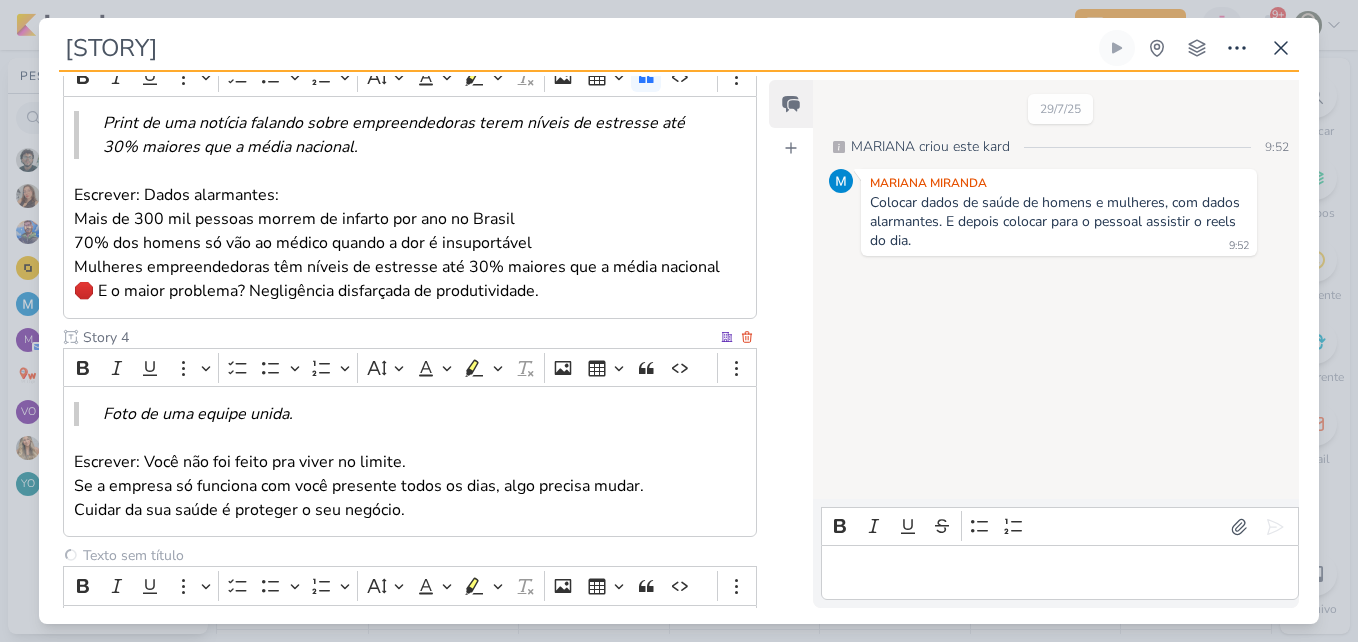 click on "Story 4" at bounding box center [398, 337] 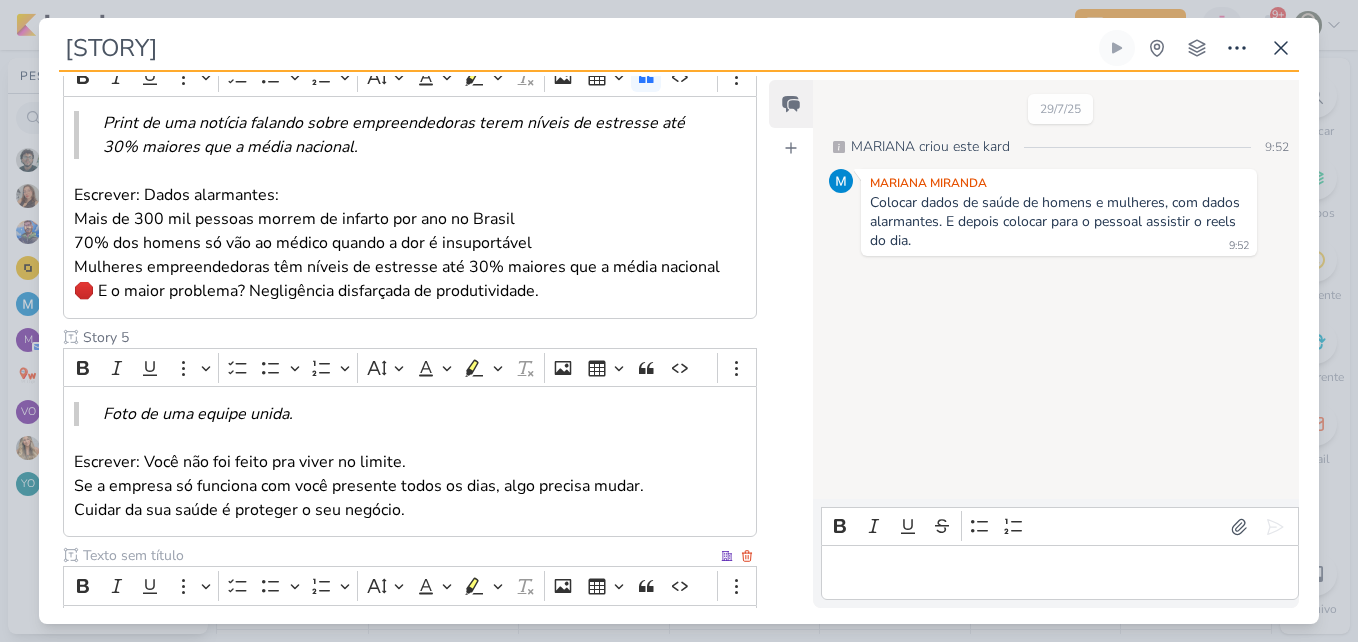 type on "Story 5" 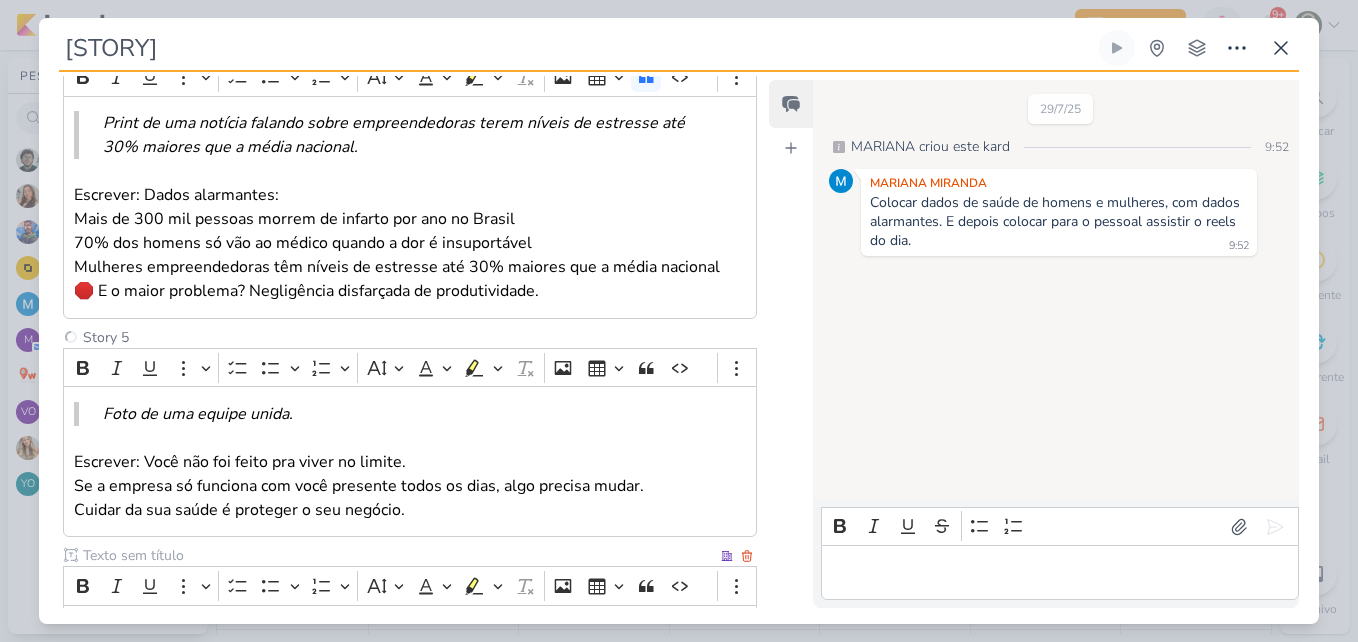 click at bounding box center (398, 555) 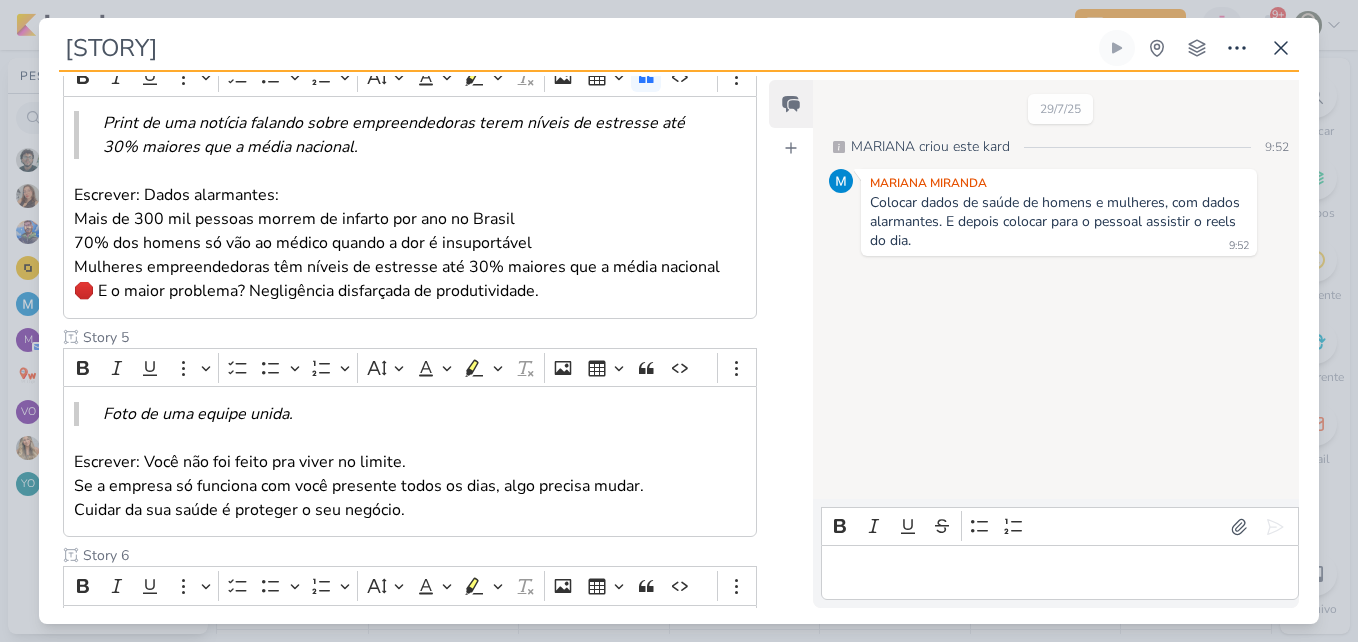 type on "Story 6" 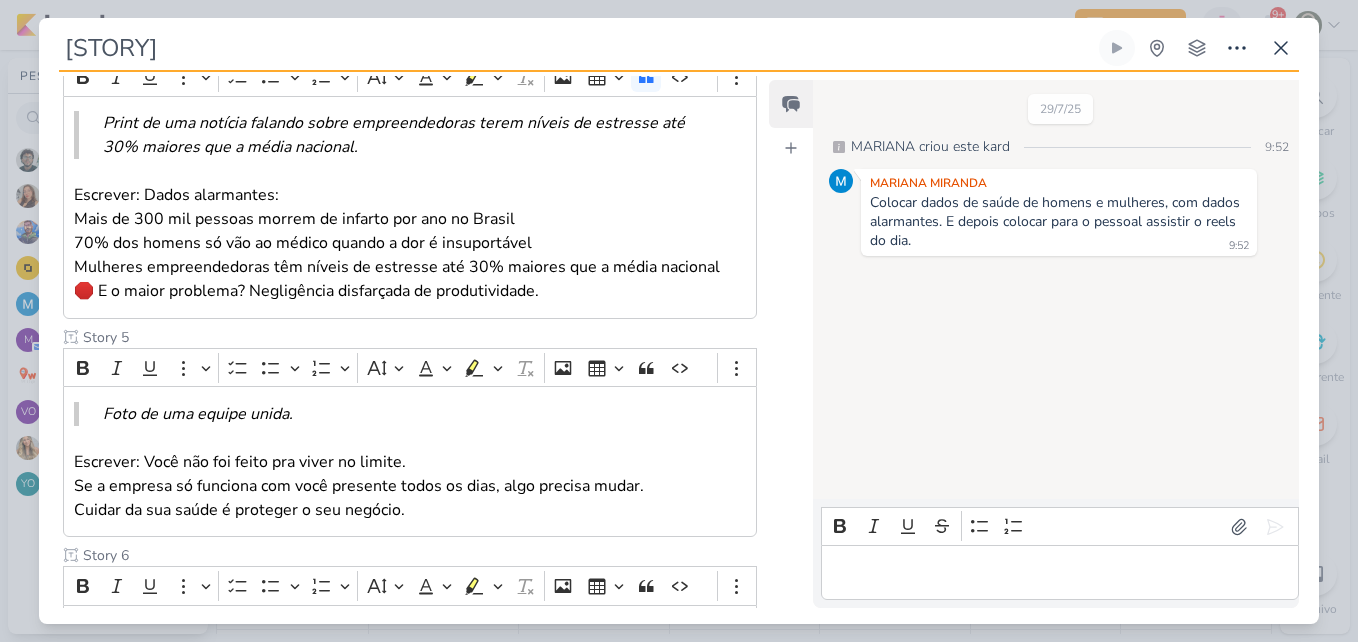 scroll, scrollTop: 1240, scrollLeft: 0, axis: vertical 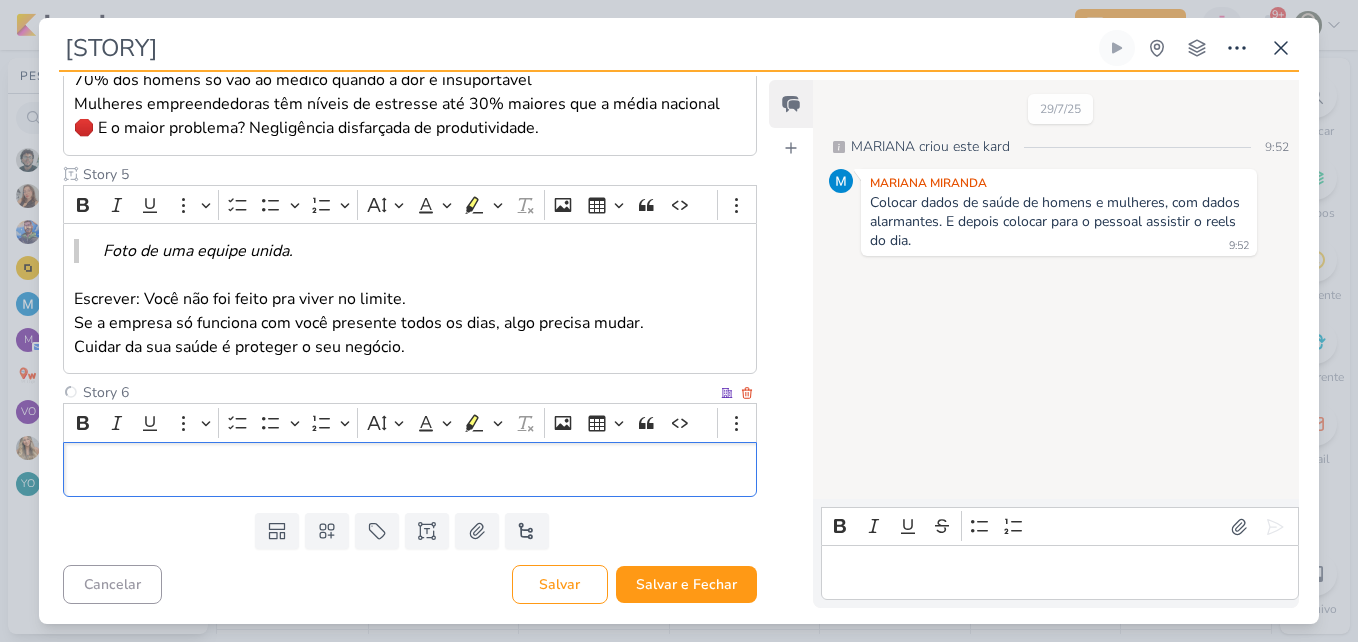 click at bounding box center [410, 469] 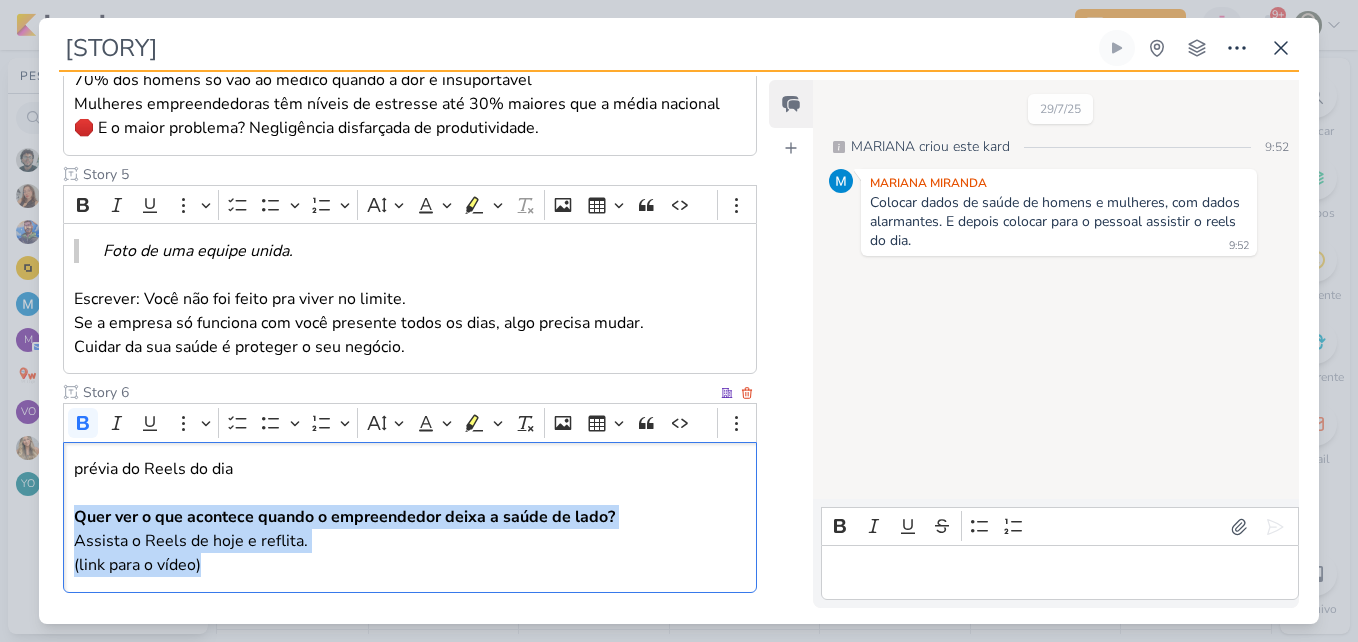 drag, startPoint x: 226, startPoint y: 571, endPoint x: 76, endPoint y: 518, distance: 159.08803 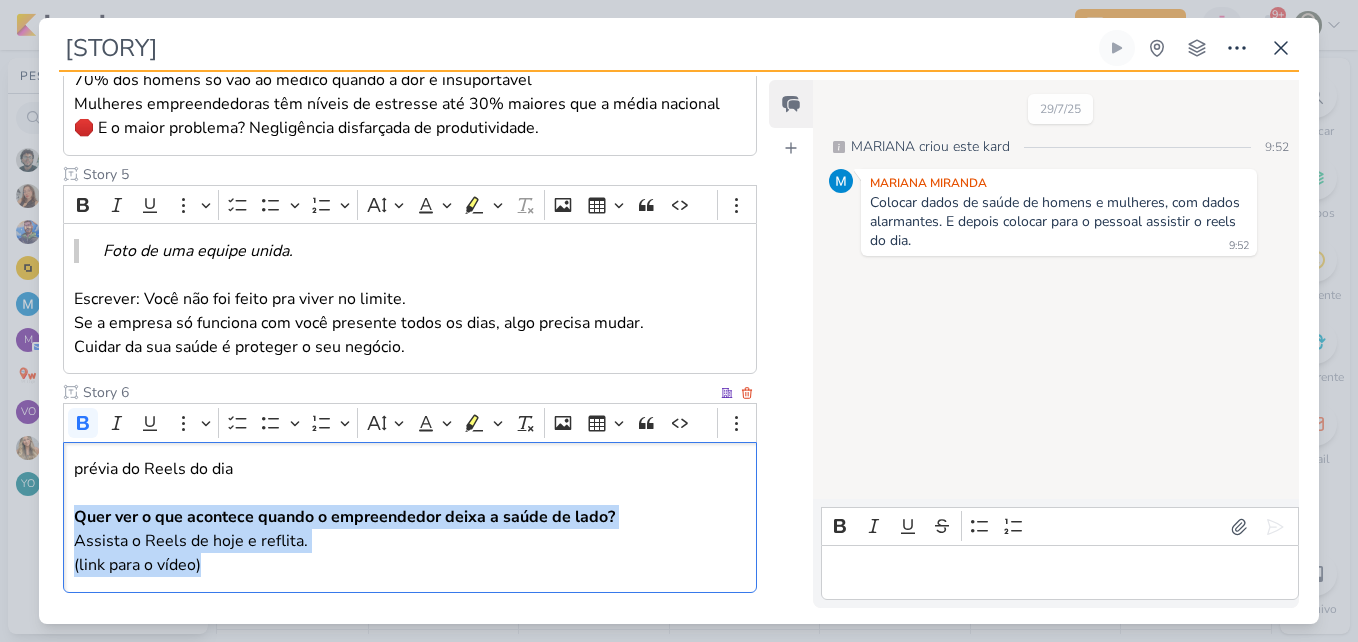 click on "Quer ver o que acontece quando o empreendedor deixa a saúde de lado? Assista o Reels de hoje e reflita. (link para o vídeo)" at bounding box center [410, 541] 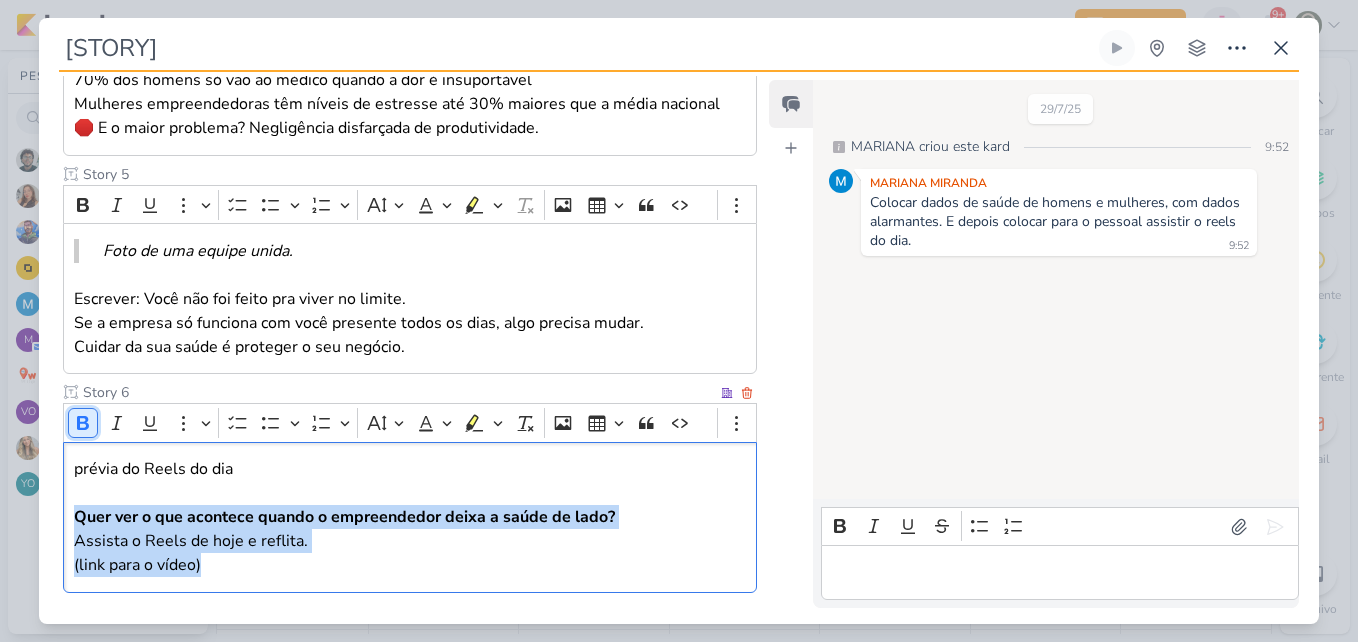click 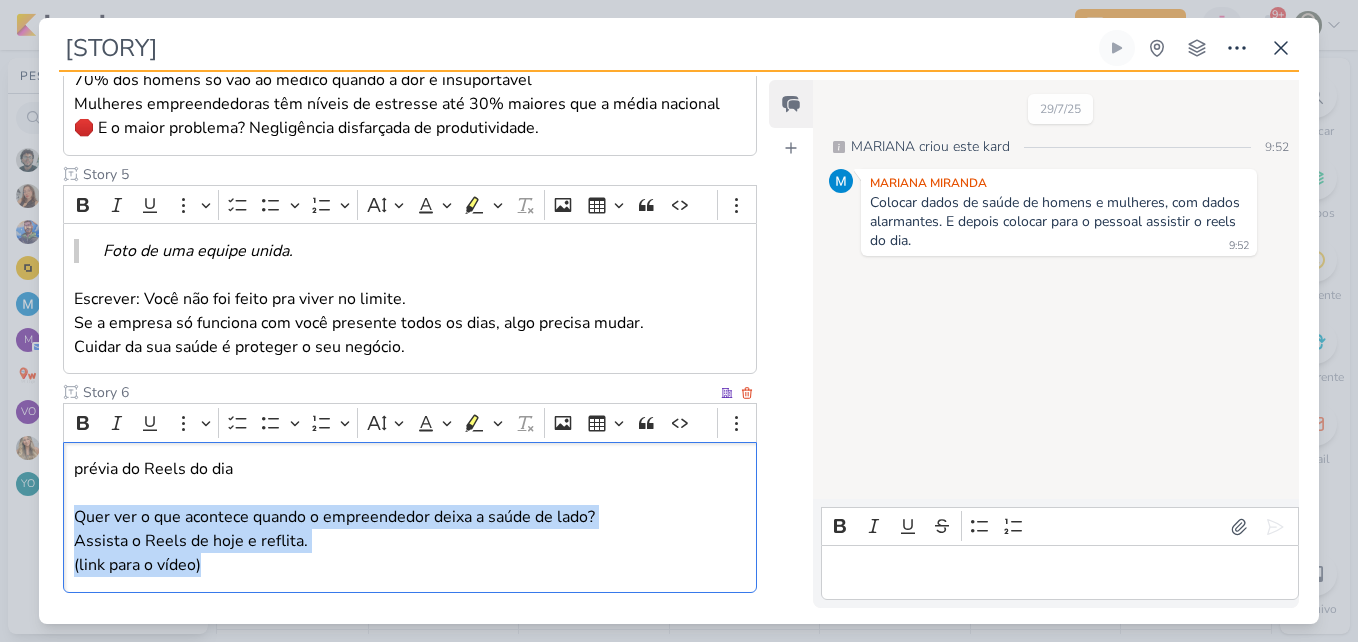 click on "Quer ver o que acontece quando o empreendedor deixa a saúde de lado? Assista o Reels de hoje e reflita. (link para o vídeo)" at bounding box center (410, 541) 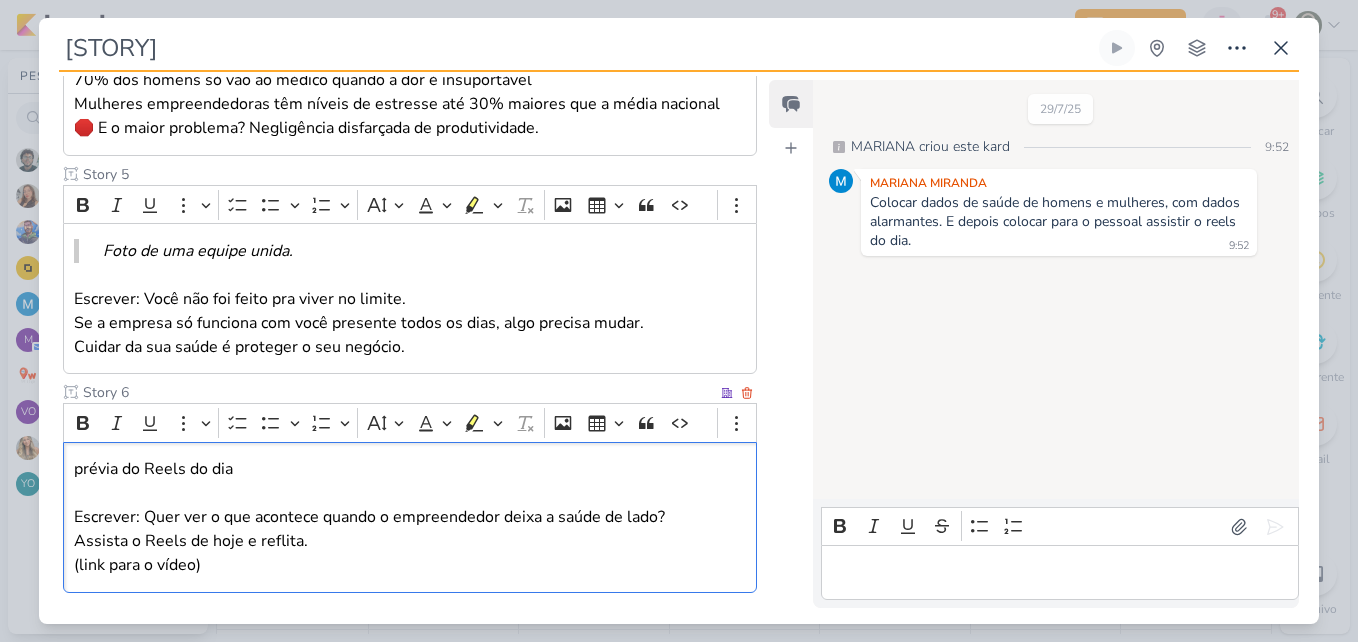 click on "Escrever: Quer ver o que acontece quando o empreendedor deixa a saúde de lado? Assista o Reels de hoje e reflita. (link para o vídeo)" at bounding box center (410, 541) 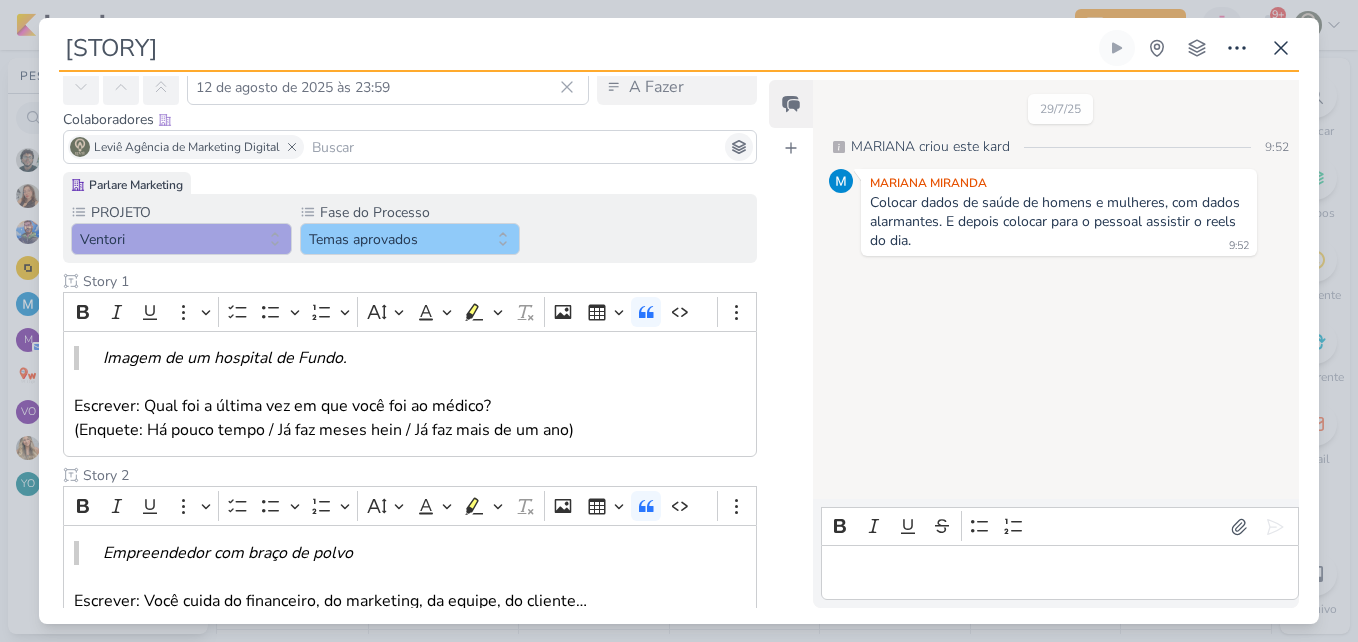 scroll, scrollTop: 74, scrollLeft: 0, axis: vertical 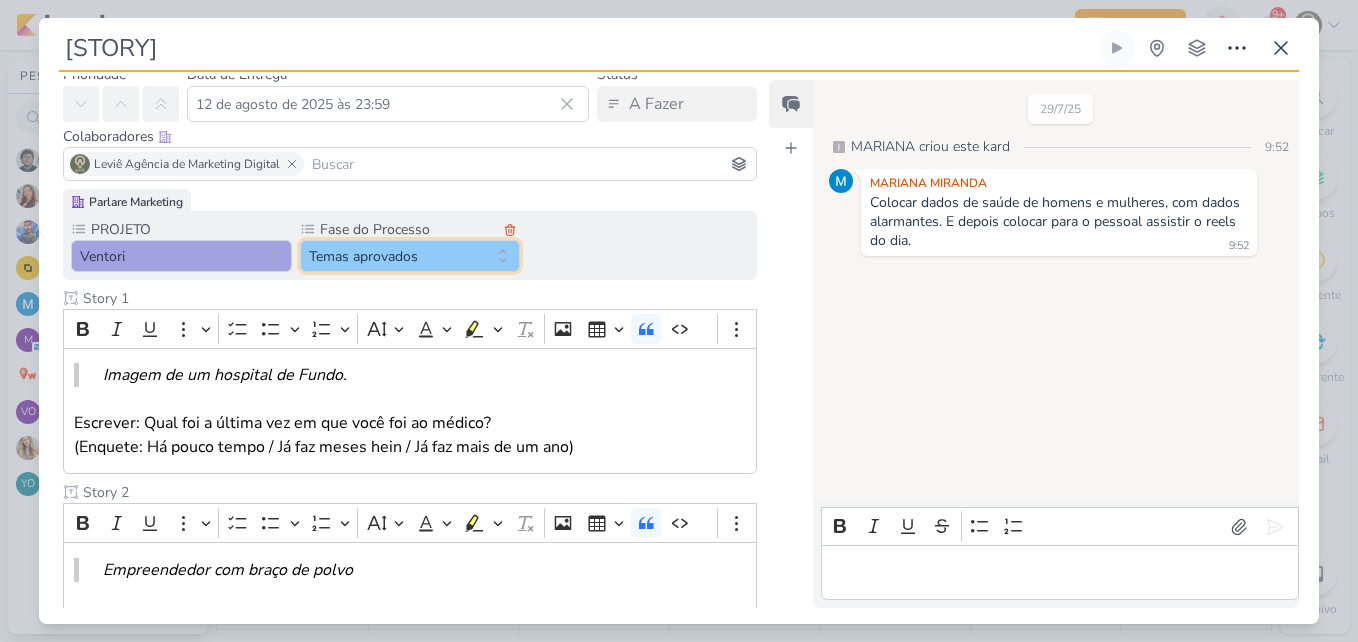 click on "Temas aprovados" at bounding box center (410, 256) 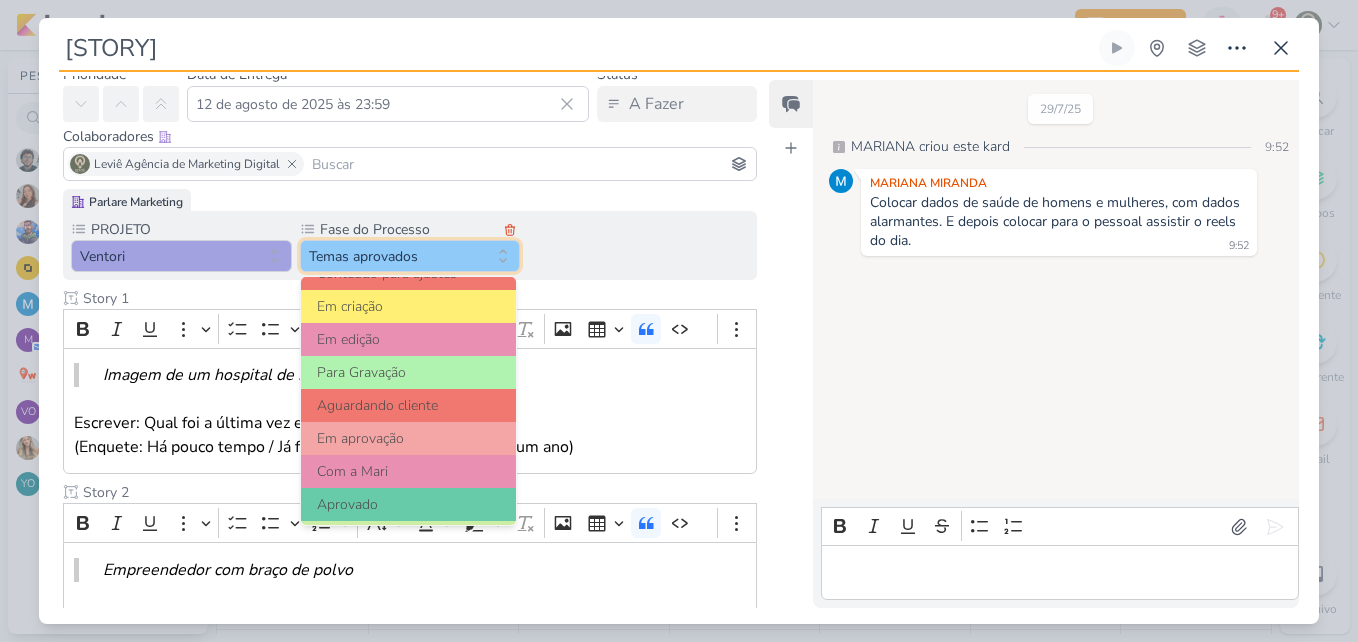 scroll, scrollTop: 129, scrollLeft: 0, axis: vertical 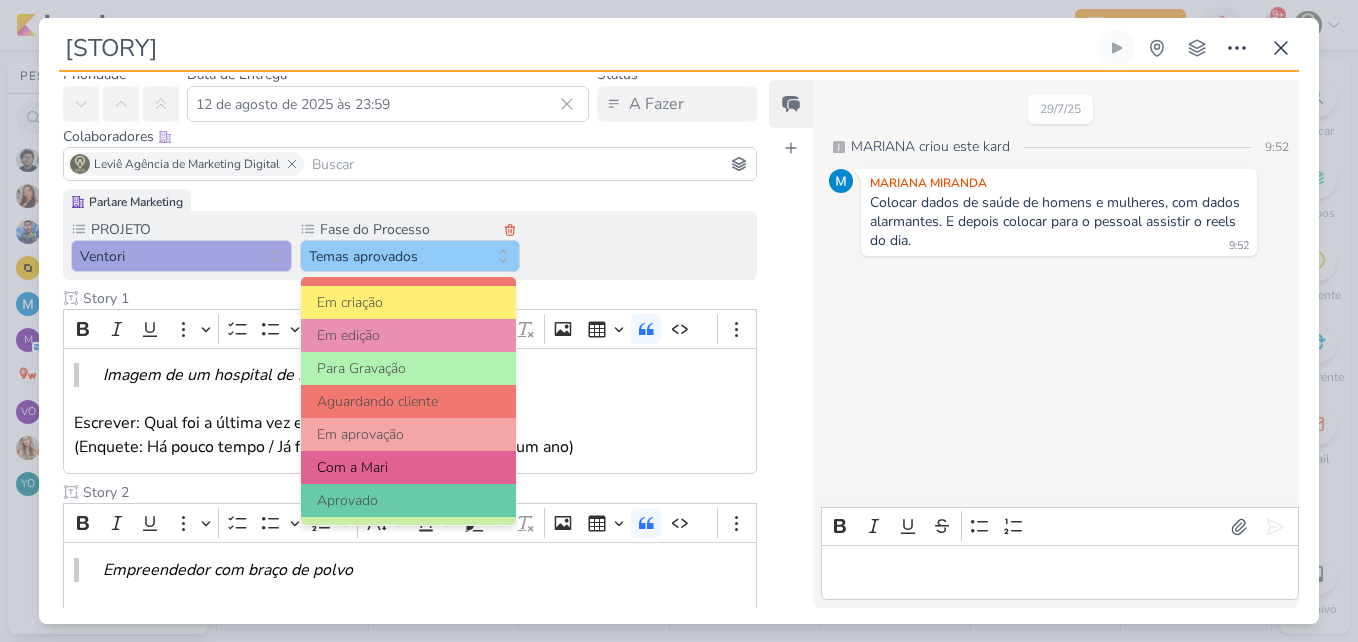 click on "Com a Mari" at bounding box center [409, 467] 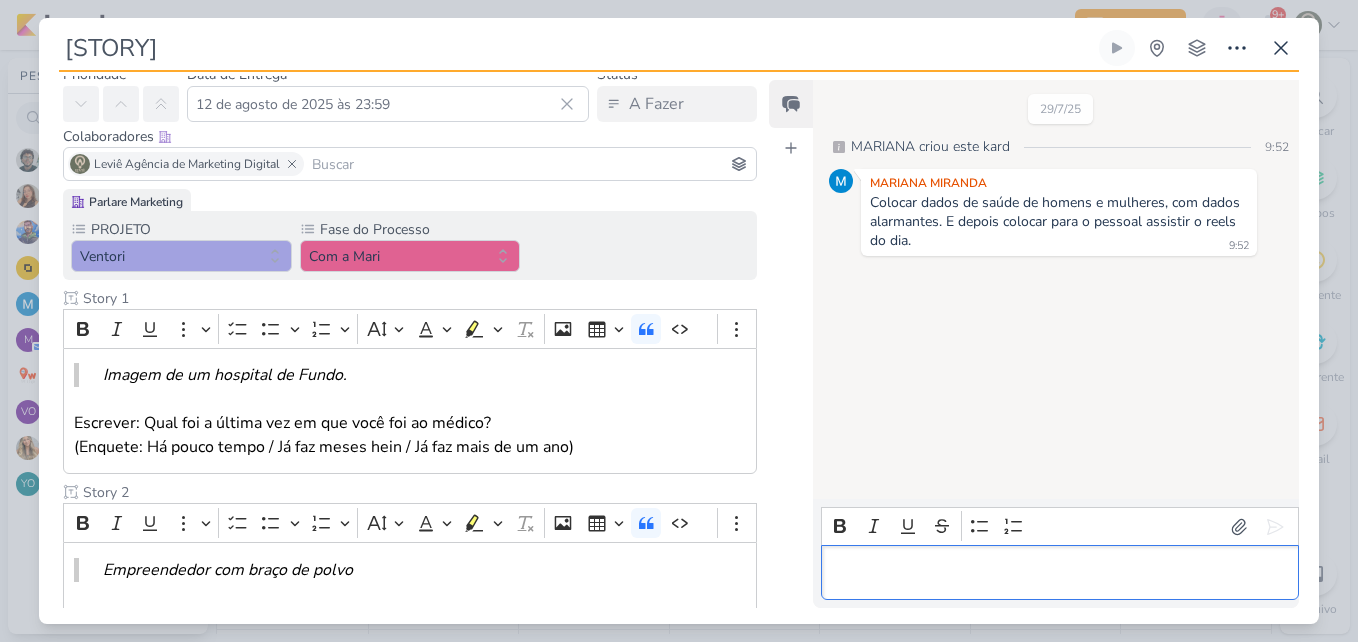 click at bounding box center [1059, 573] 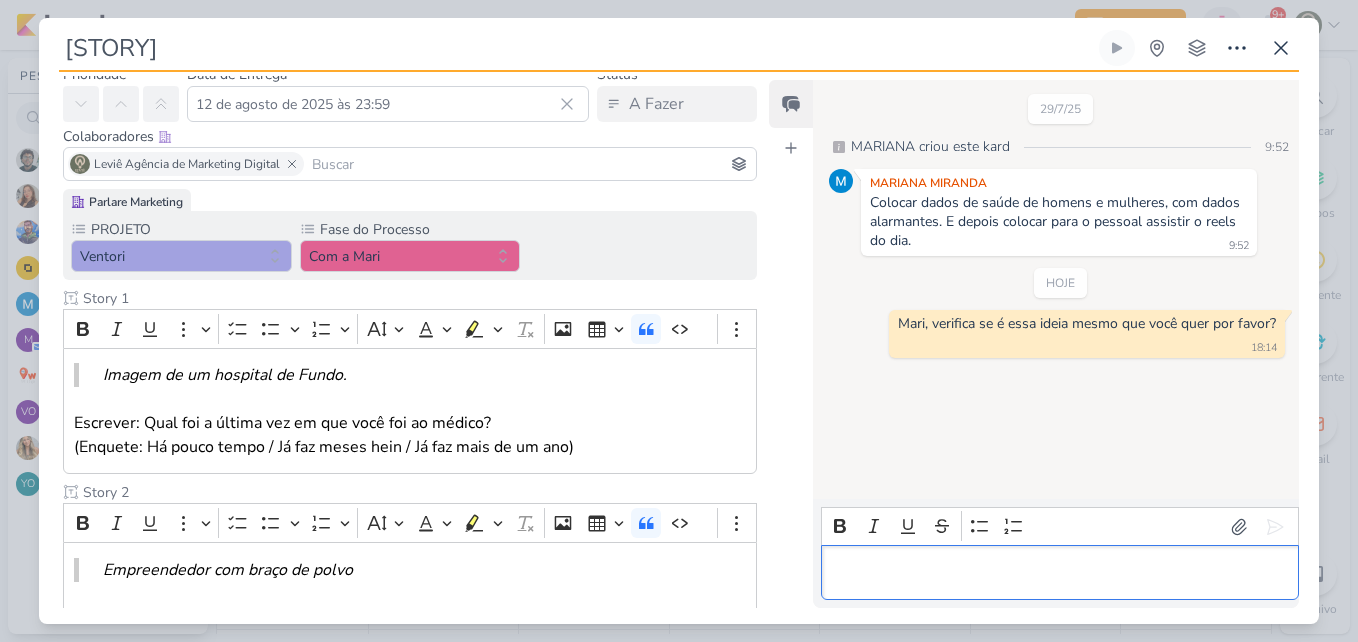 scroll, scrollTop: 1336, scrollLeft: 0, axis: vertical 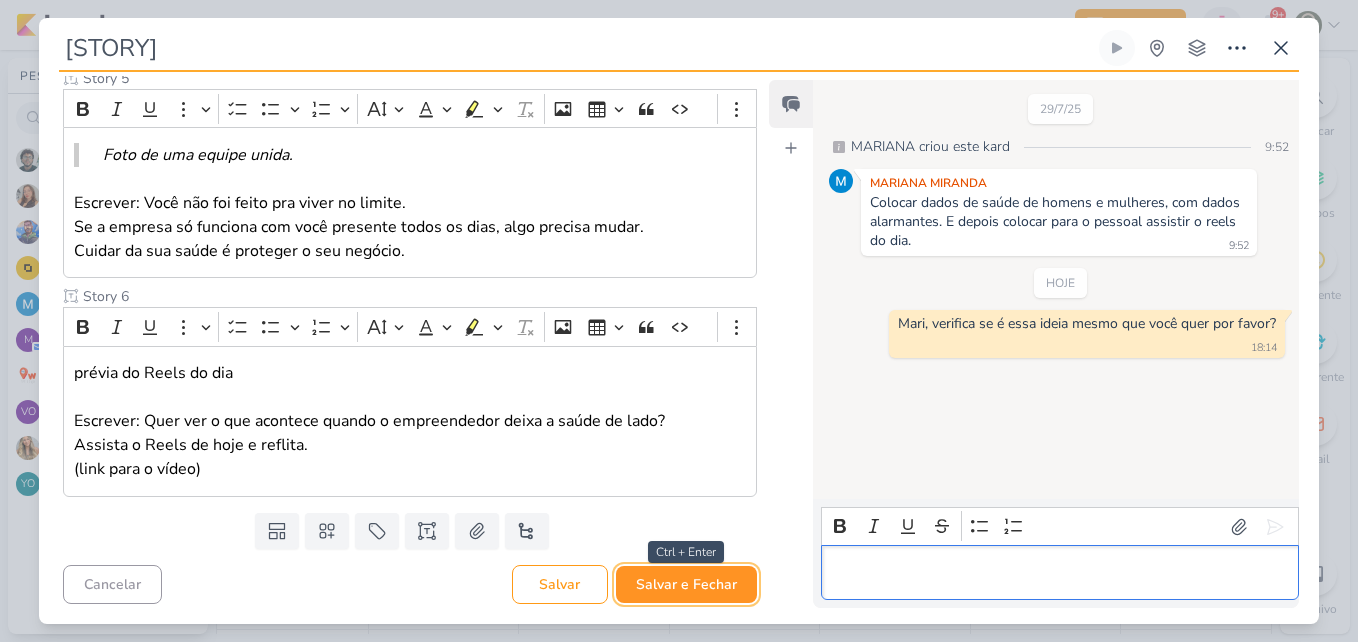 click on "Salvar e Fechar" at bounding box center (686, 584) 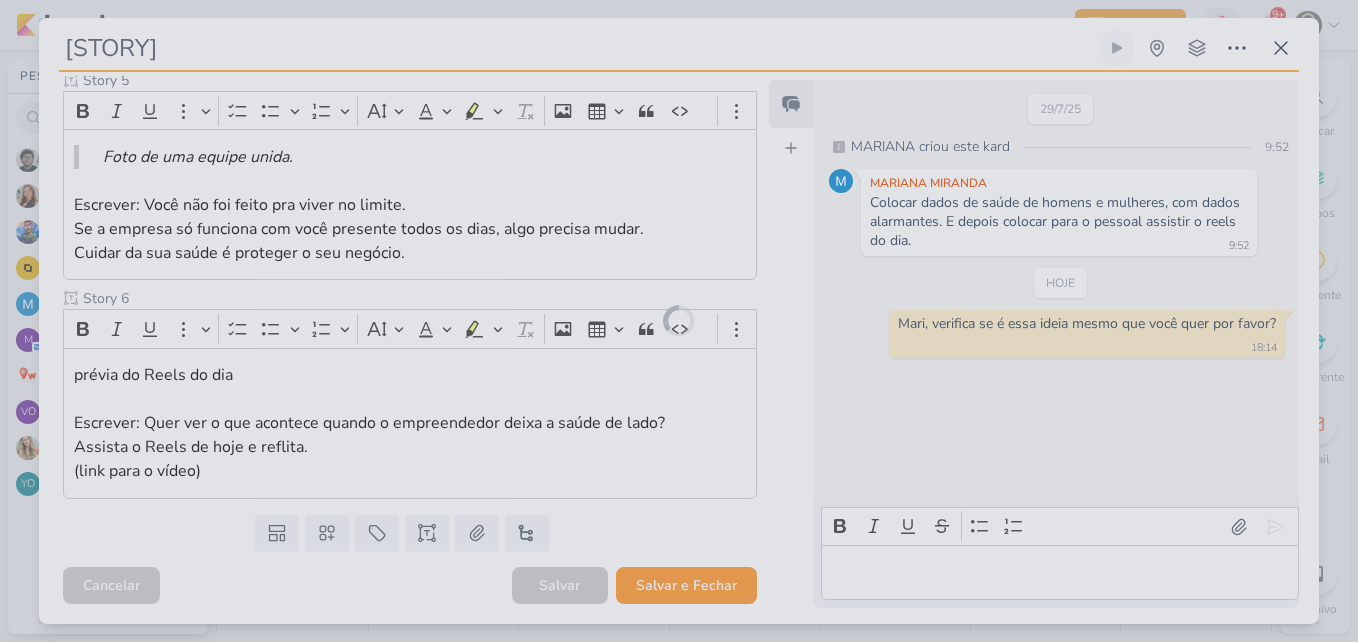 scroll, scrollTop: 1334, scrollLeft: 0, axis: vertical 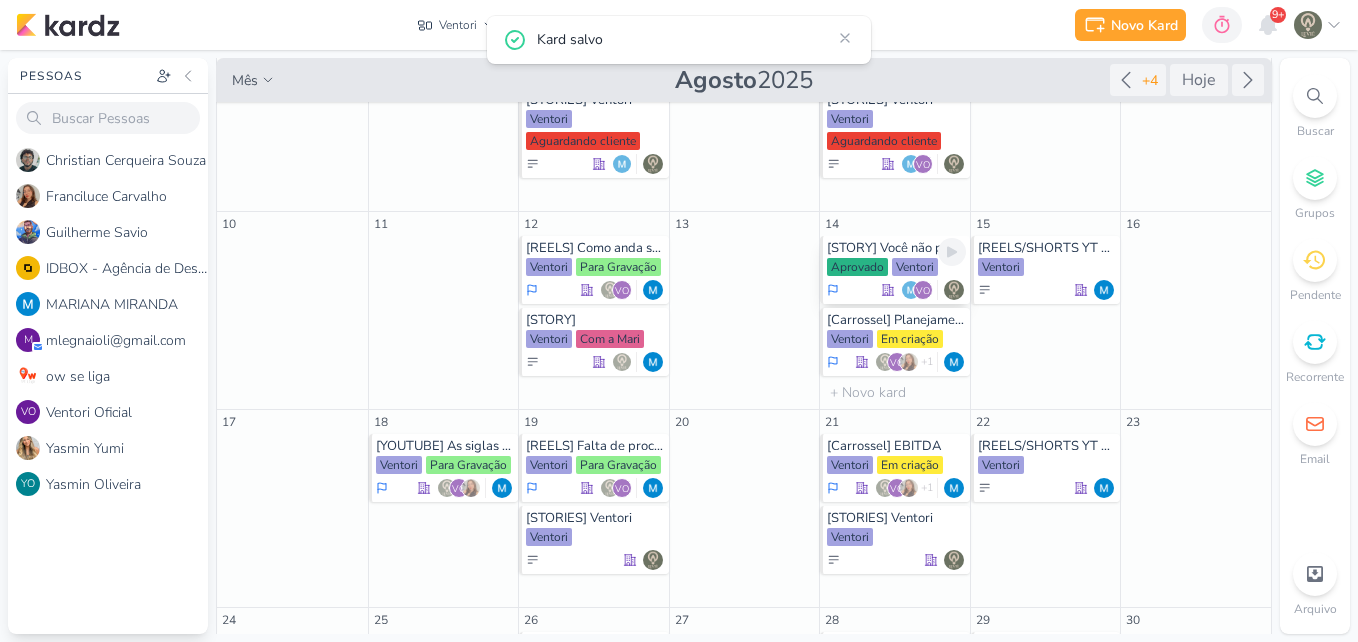 click on "Ventori" at bounding box center (915, 267) 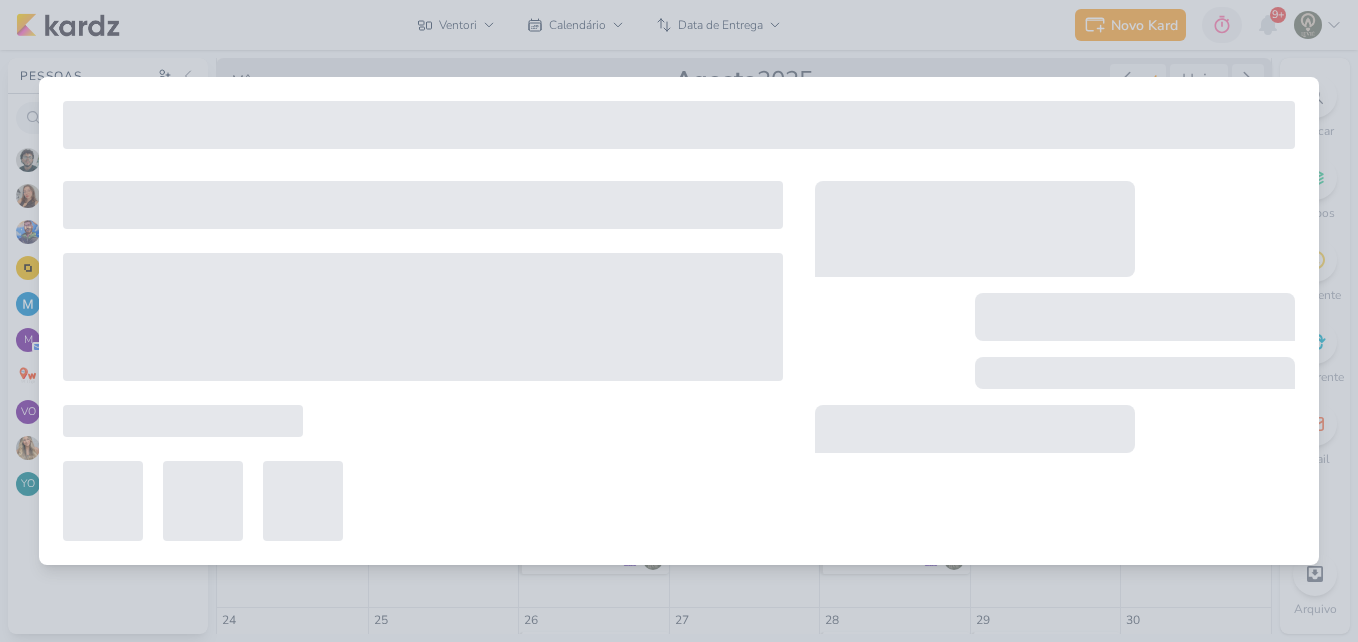 type on "[STORY] Você não precisa de um milagre." 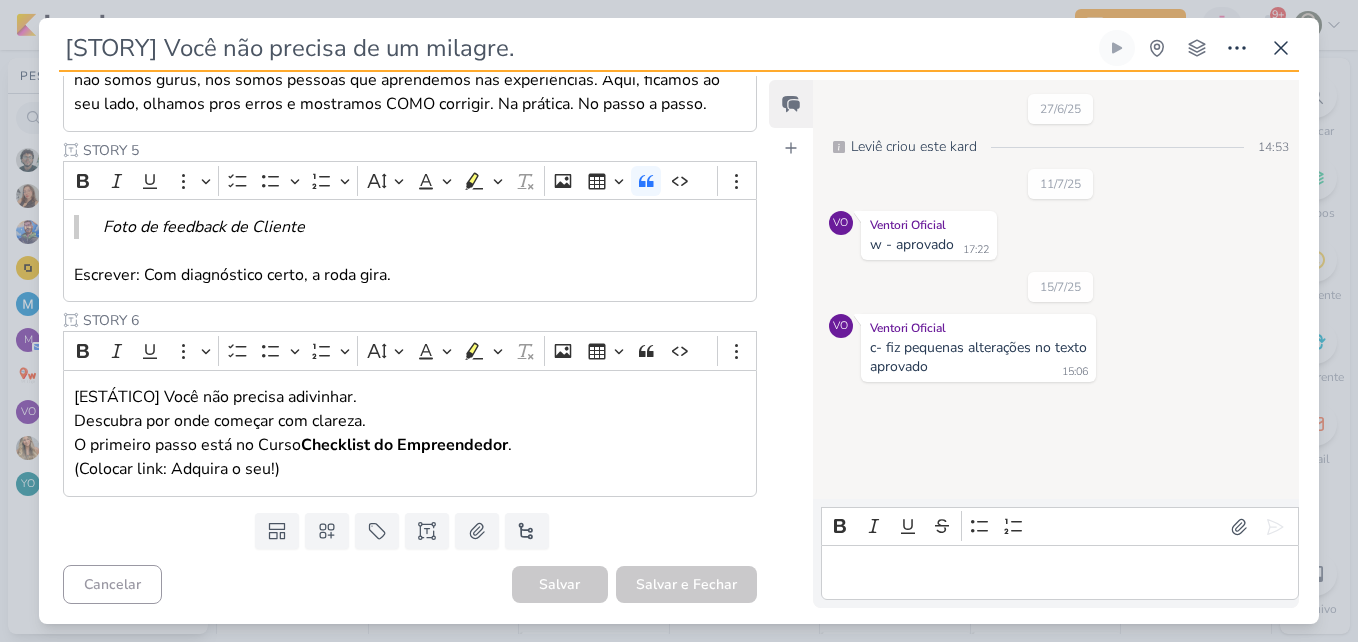 scroll, scrollTop: 31, scrollLeft: 0, axis: vertical 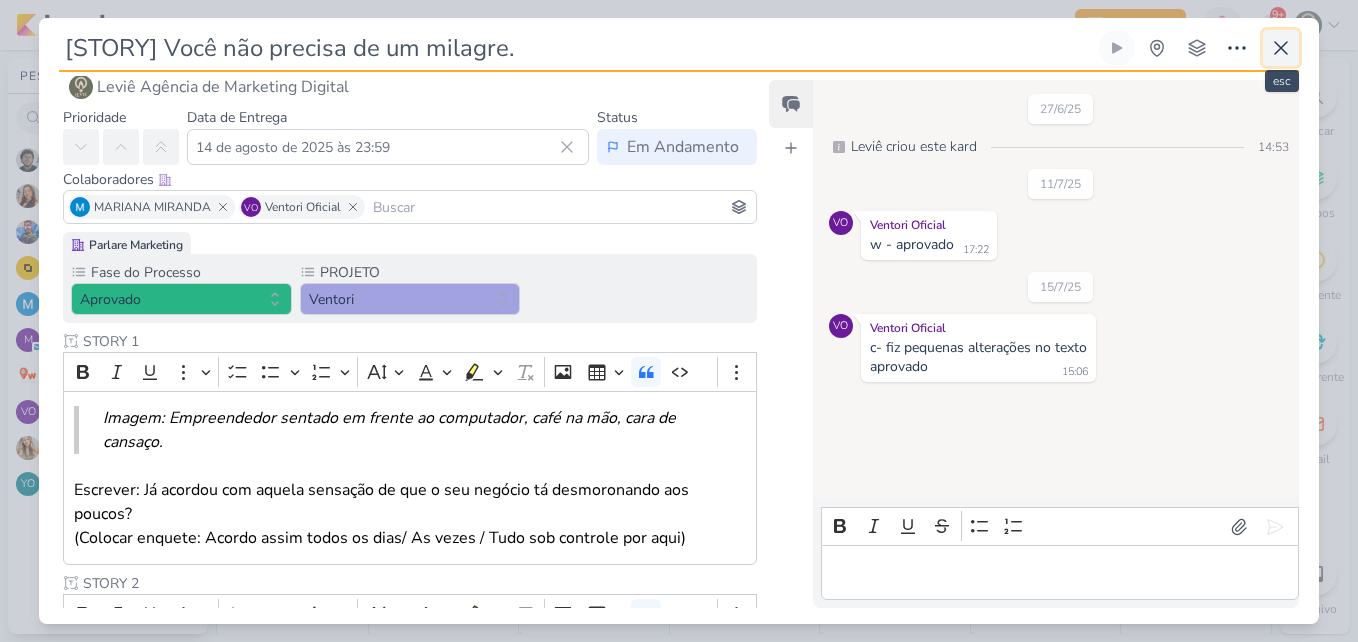 click 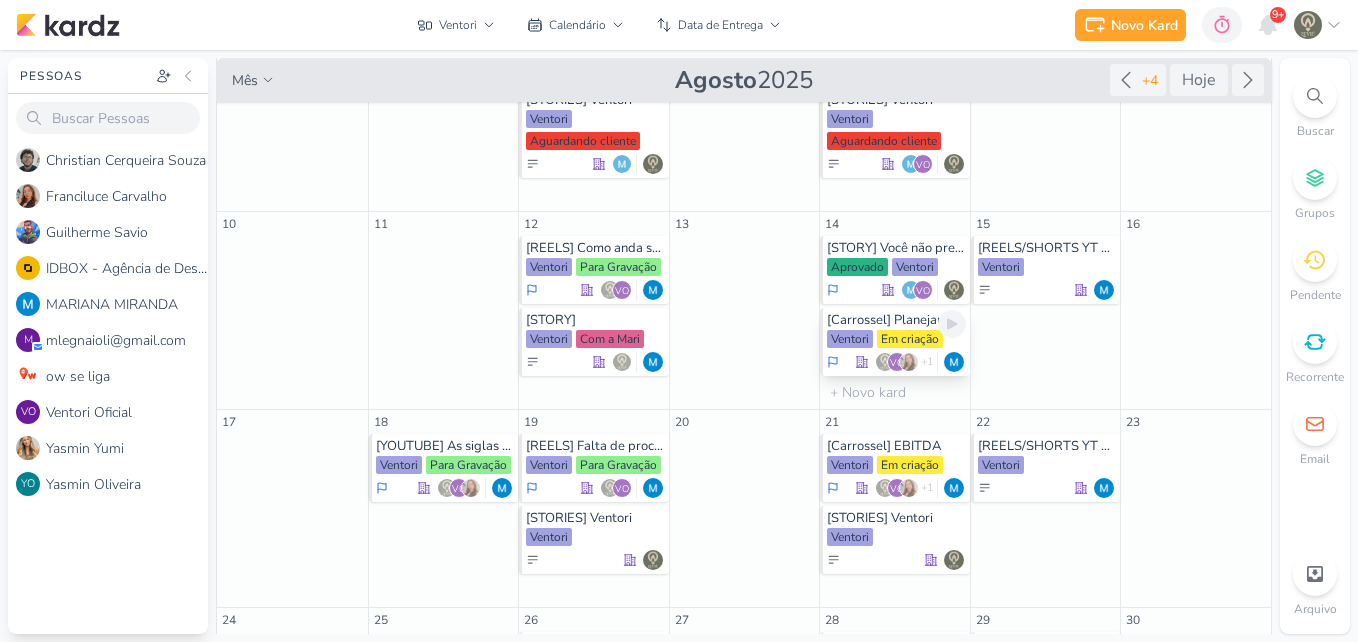 click on "[Carrossel] Planejamento" at bounding box center [896, 320] 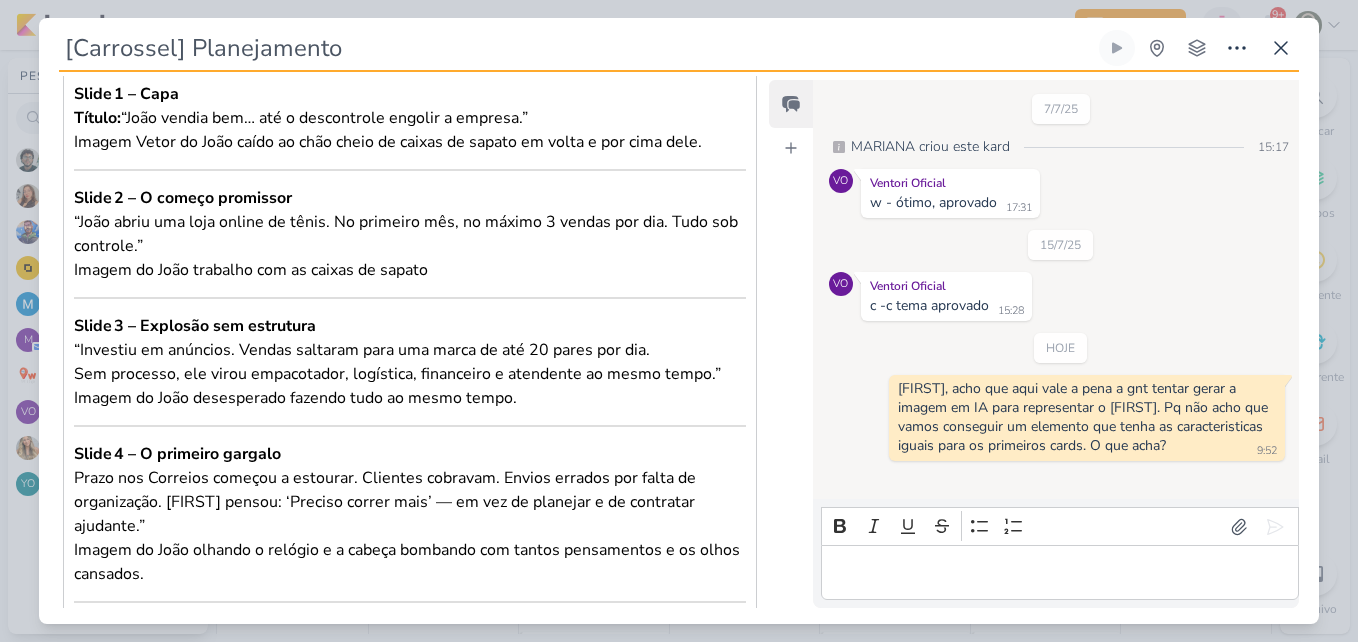 scroll, scrollTop: 769, scrollLeft: 0, axis: vertical 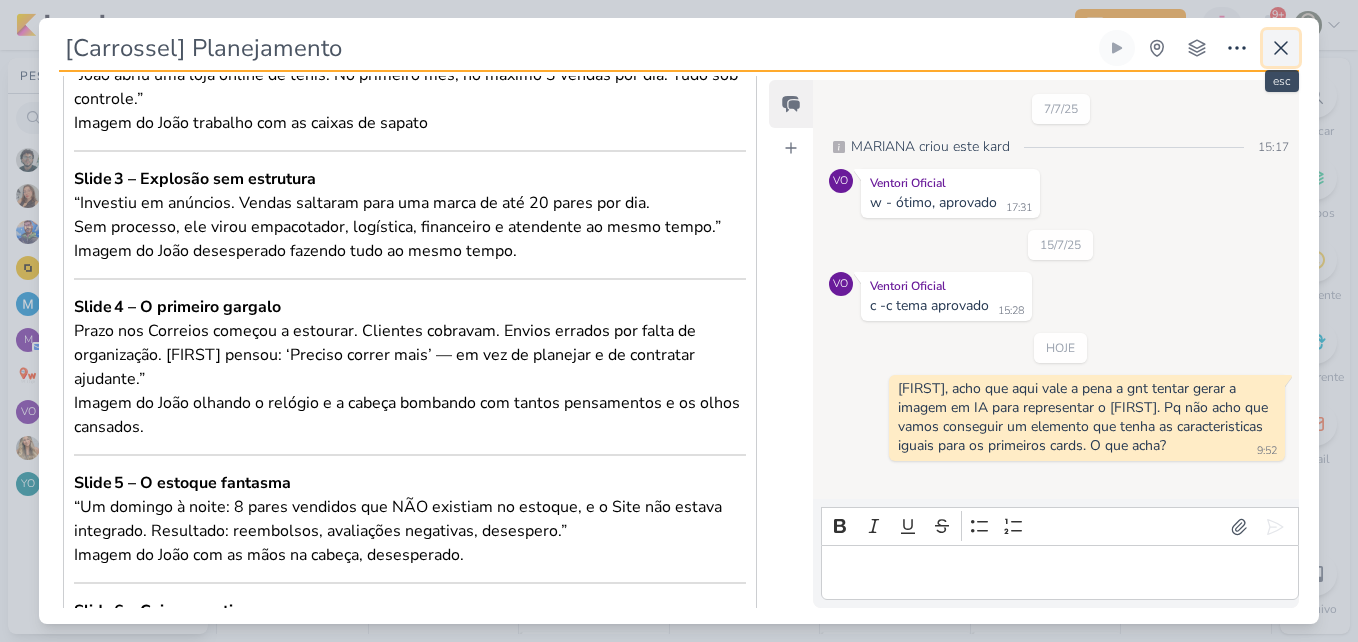 click at bounding box center [1281, 48] 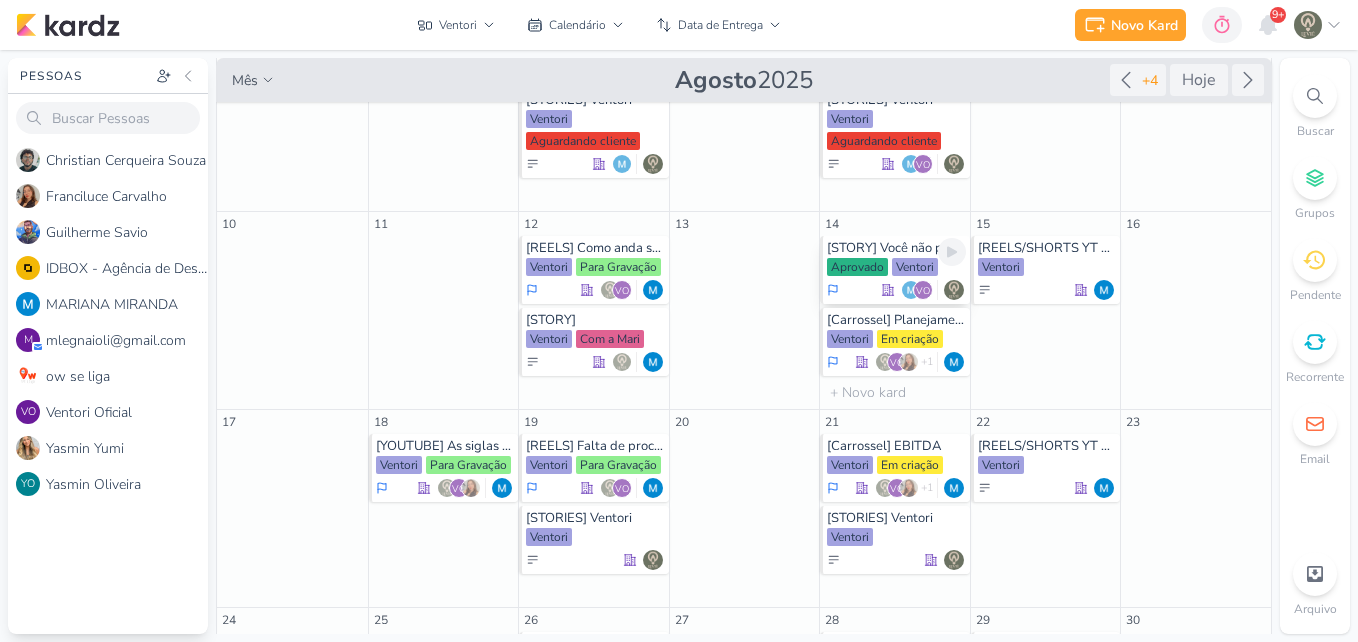 click on "Aprovado" at bounding box center [857, 267] 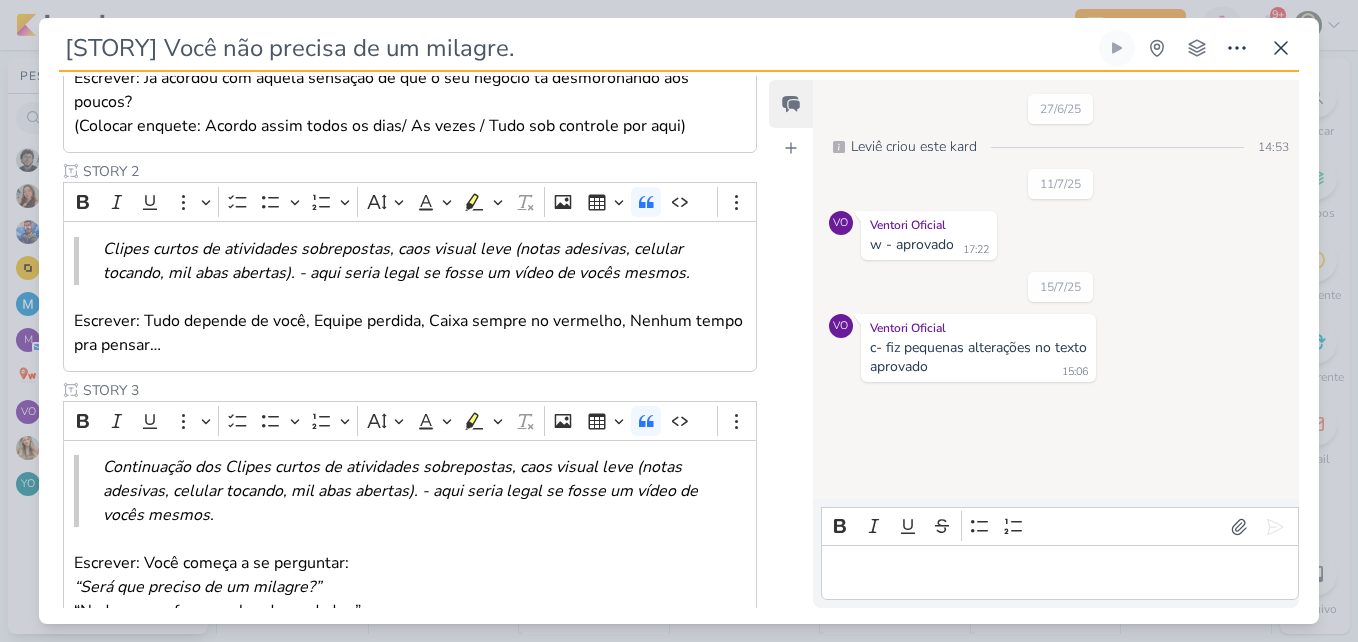 scroll, scrollTop: 460, scrollLeft: 0, axis: vertical 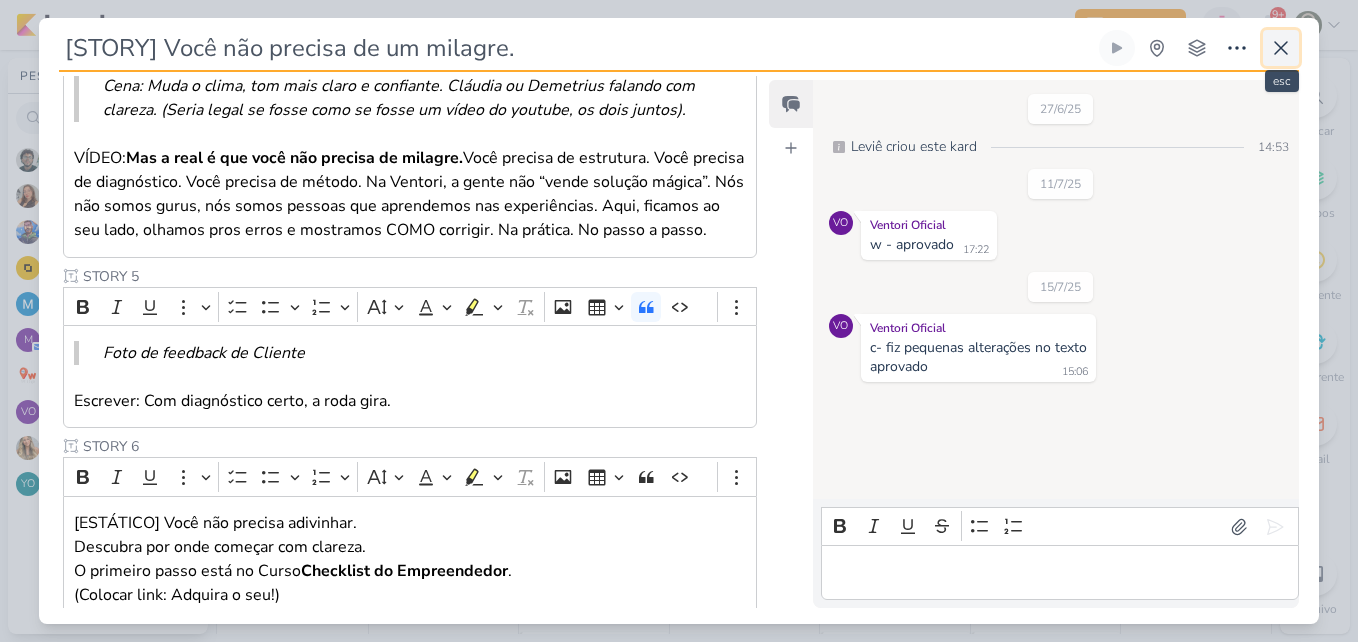 click at bounding box center [1281, 48] 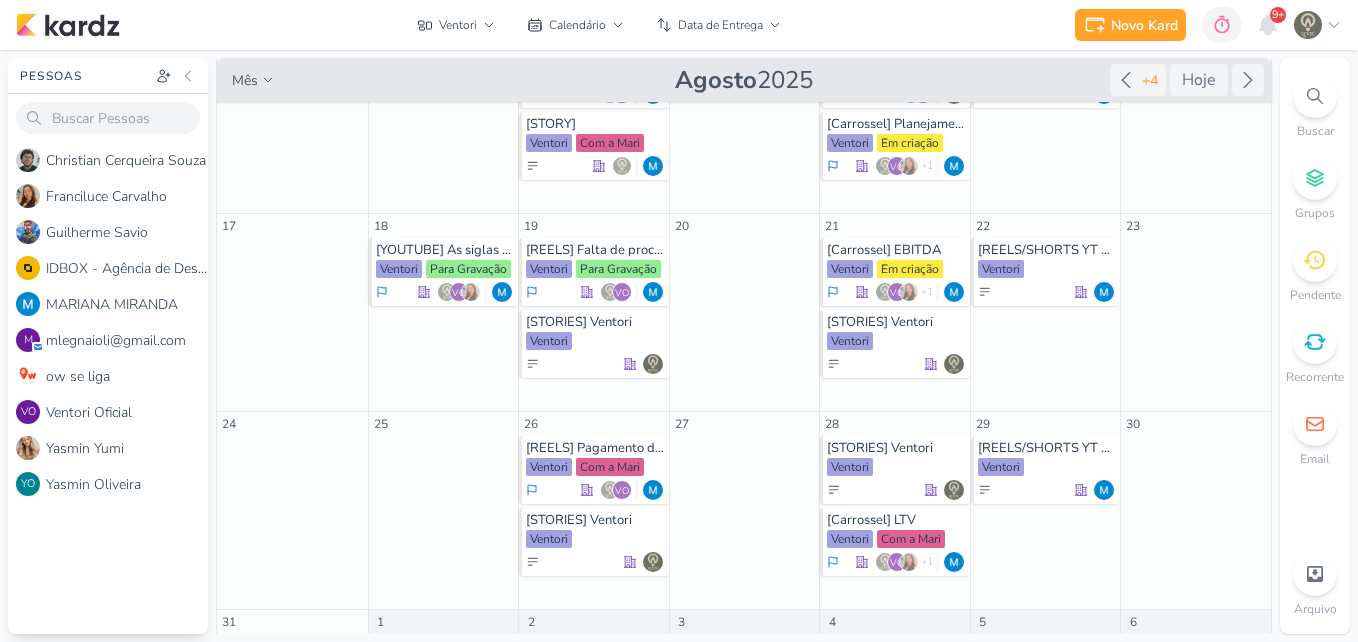 scroll, scrollTop: 449, scrollLeft: 0, axis: vertical 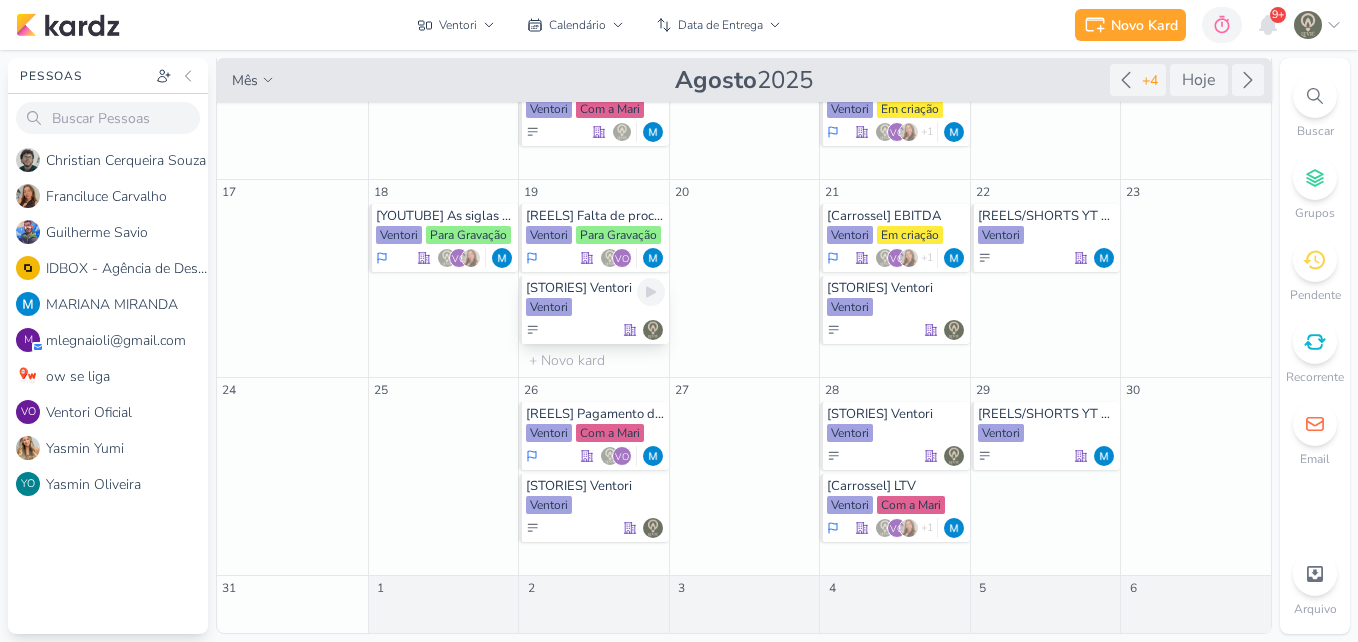 click on "Ventori" at bounding box center [595, 308] 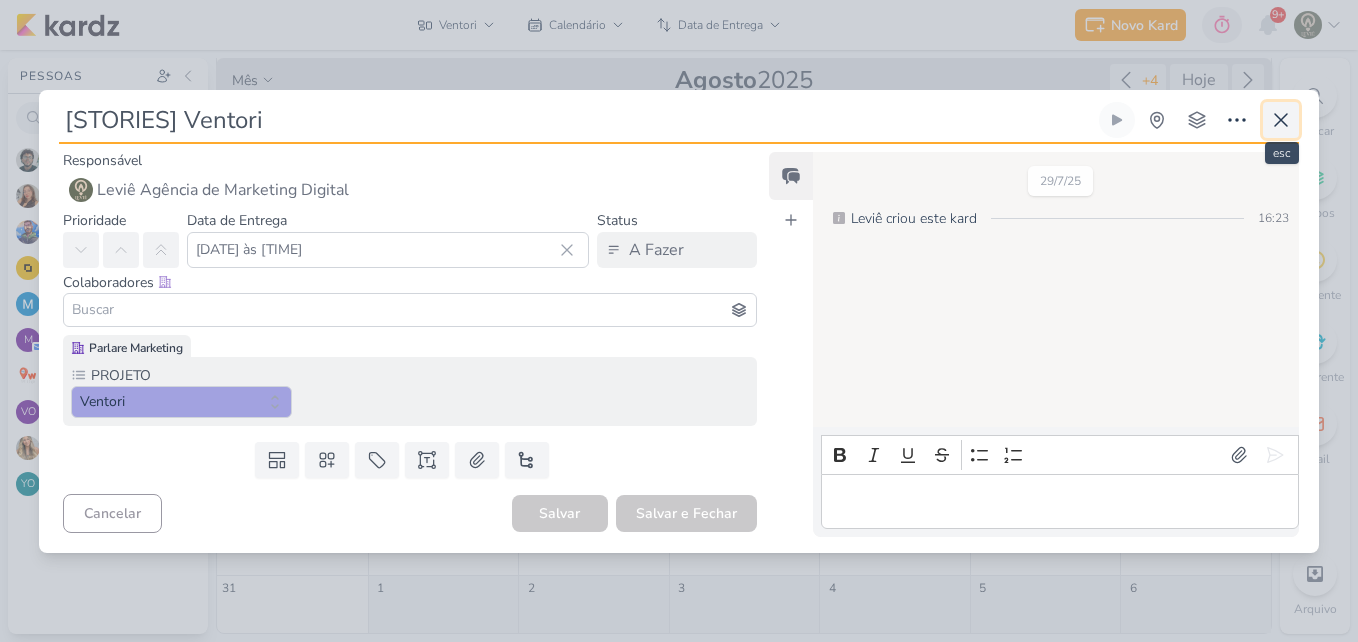 click 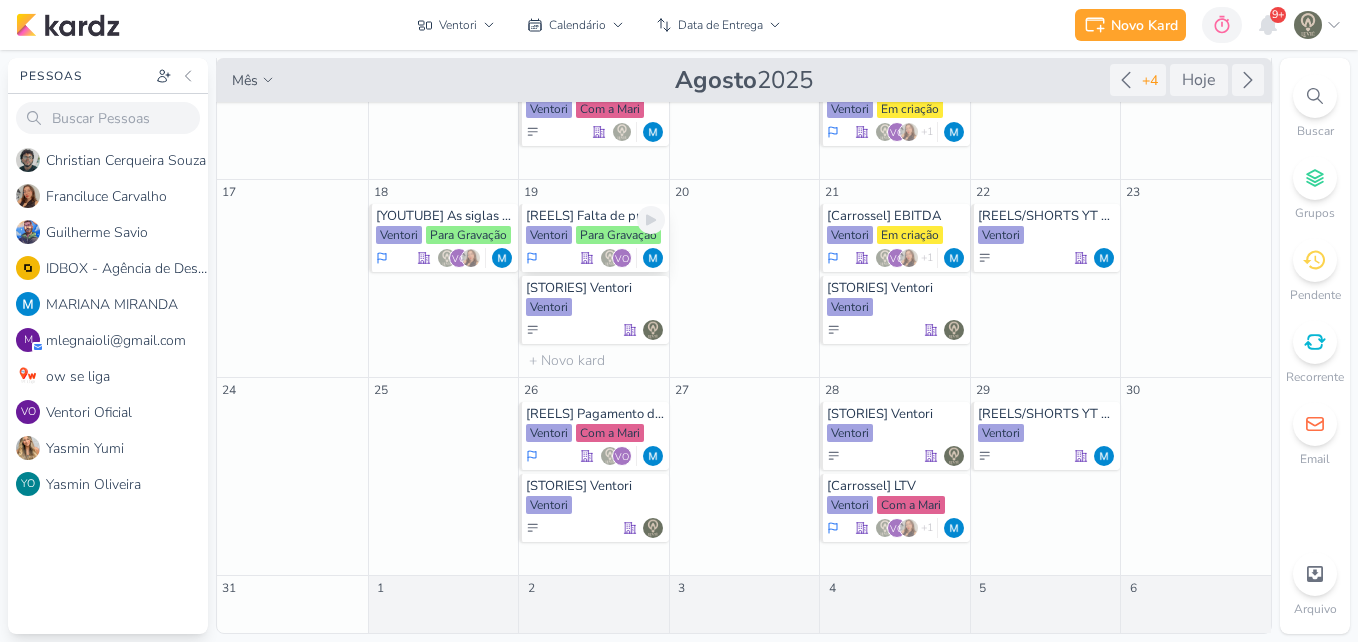 click on "[REELS] Falta de processos" at bounding box center (595, 216) 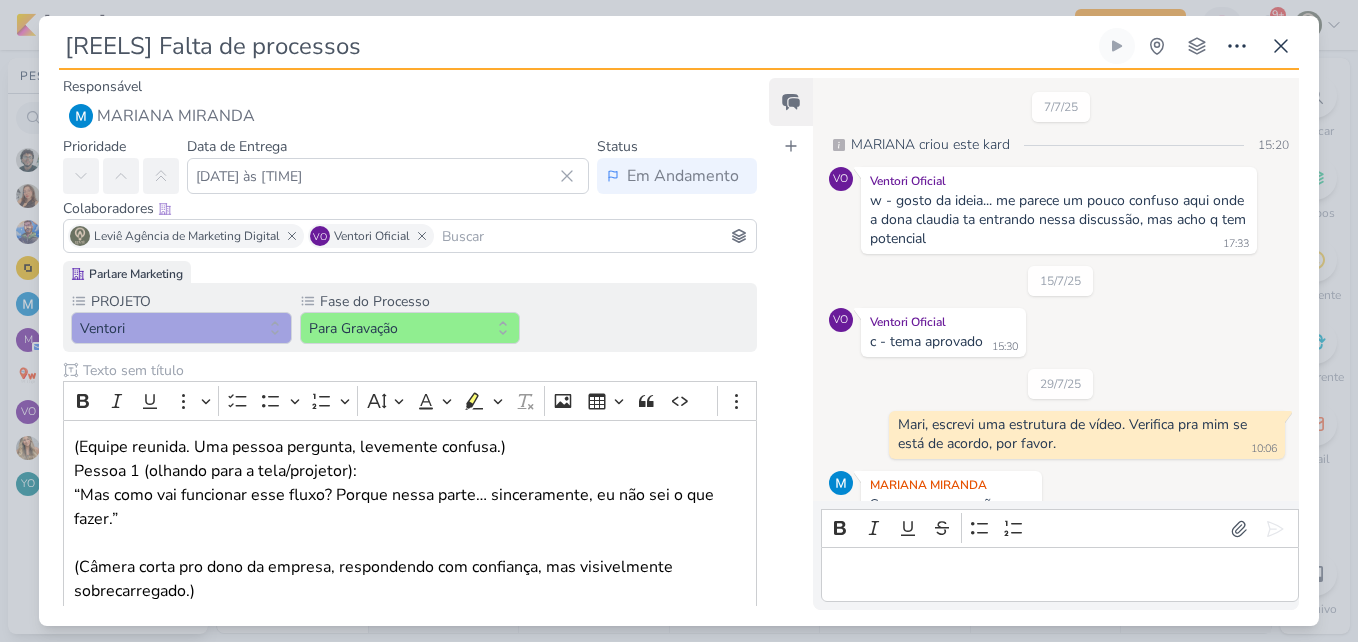scroll, scrollTop: 27, scrollLeft: 0, axis: vertical 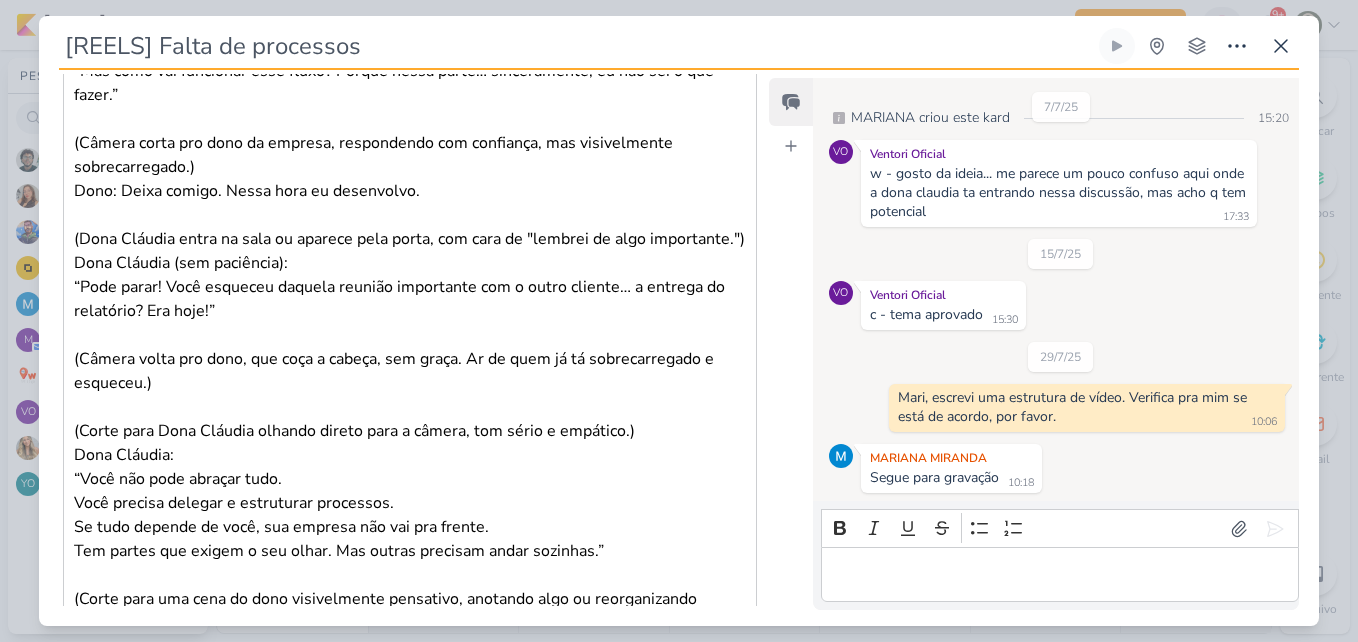 click on "Responsável
[FIRST] [LAST]
Nenhum contato encontrado
create new contact
Novo Contato
Digite um endereço de email para criar um contato. Não se preocupe, tomaremos conta de todas as suas interações com esse contato através do email para que você possa colaborar com qualquer pessoa sem sair do Kardz
Email" at bounding box center (679, 348) 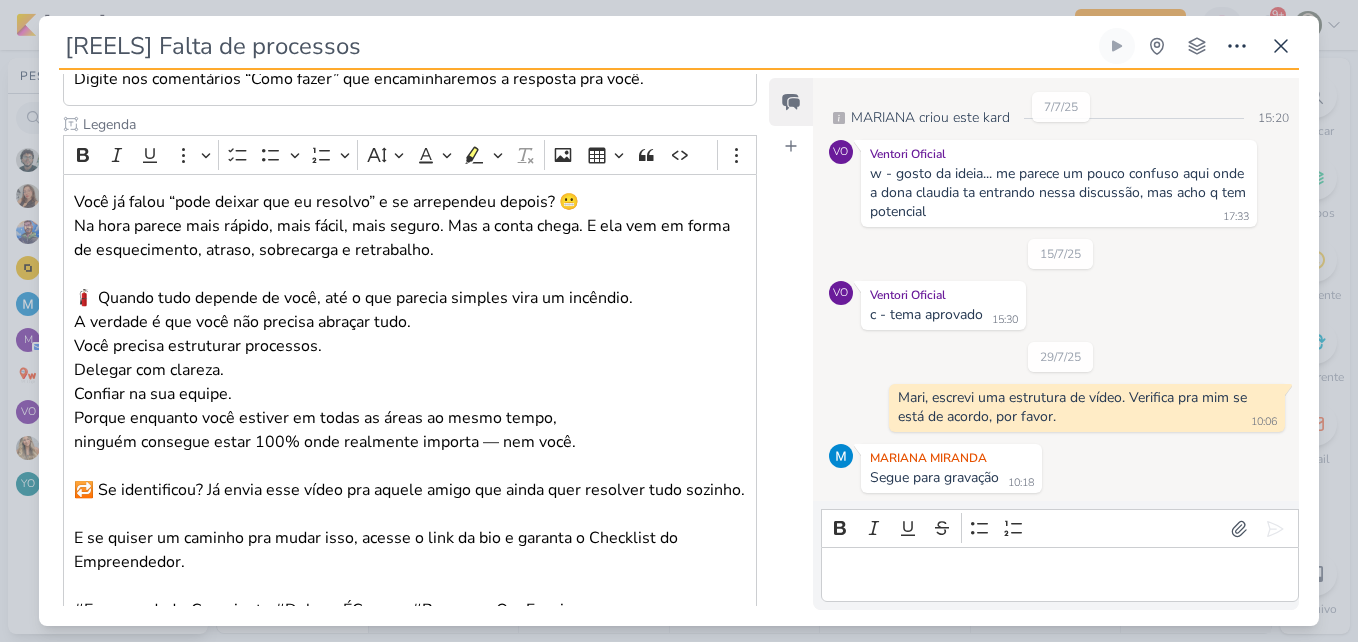 scroll, scrollTop: 1071, scrollLeft: 0, axis: vertical 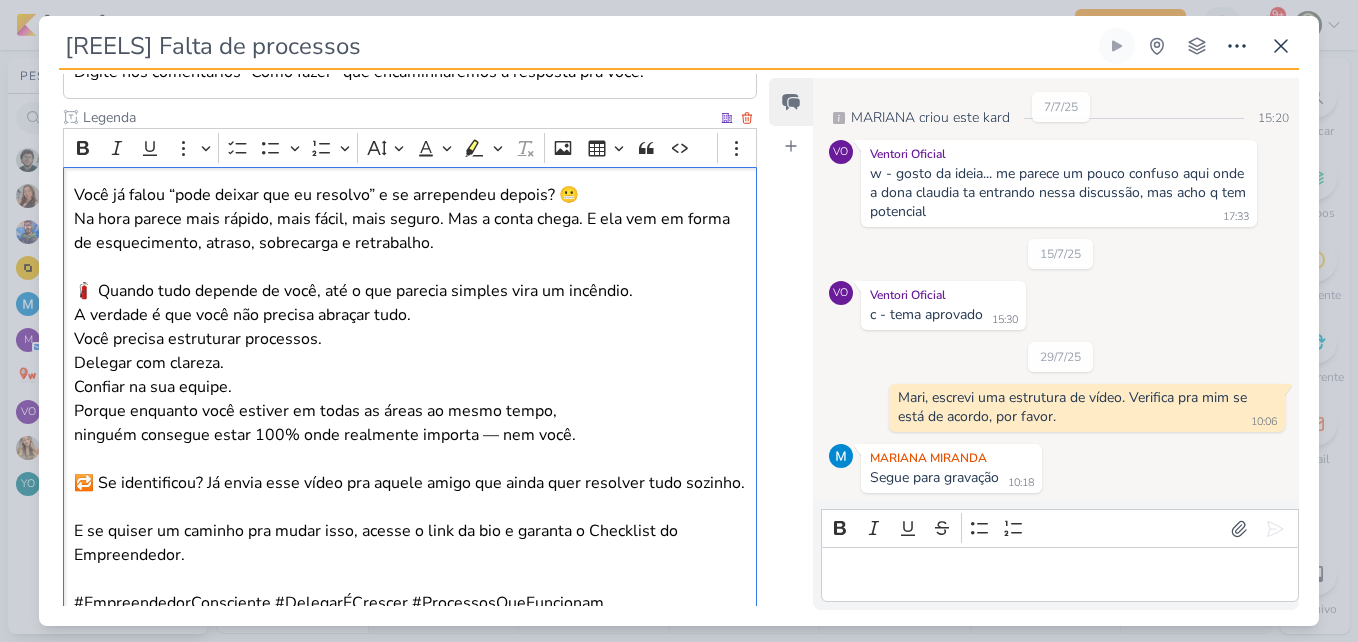 click at bounding box center (410, 267) 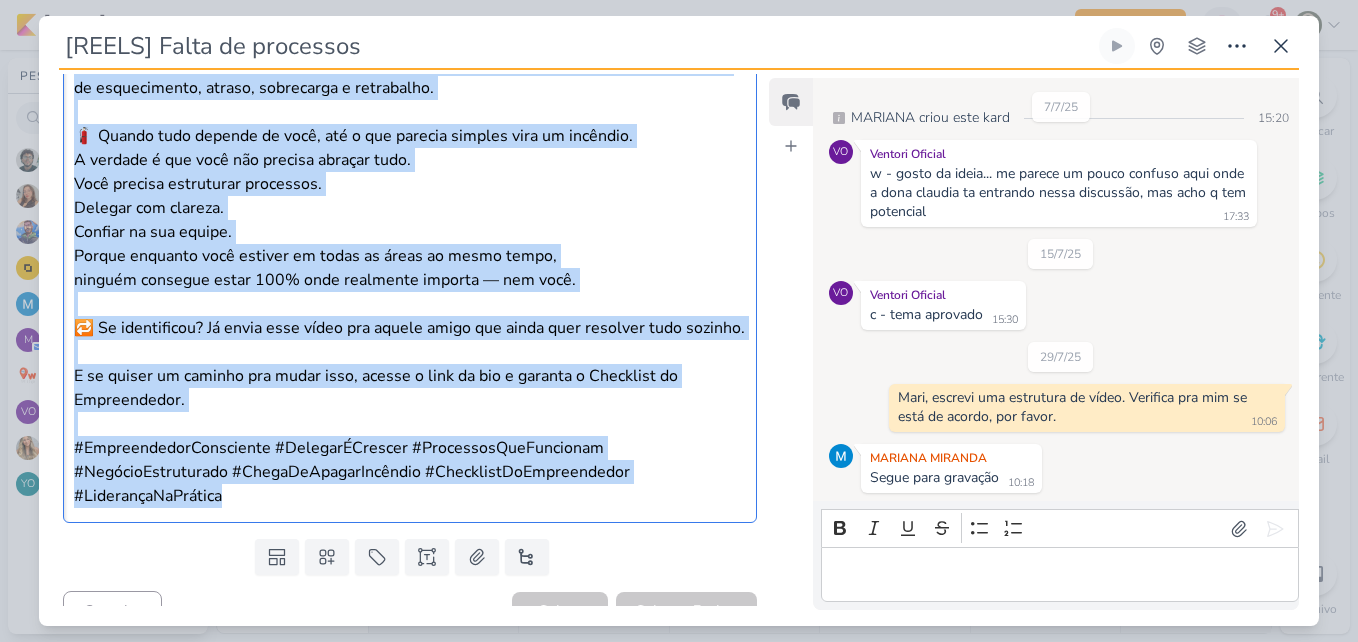 scroll, scrollTop: 1302, scrollLeft: 0, axis: vertical 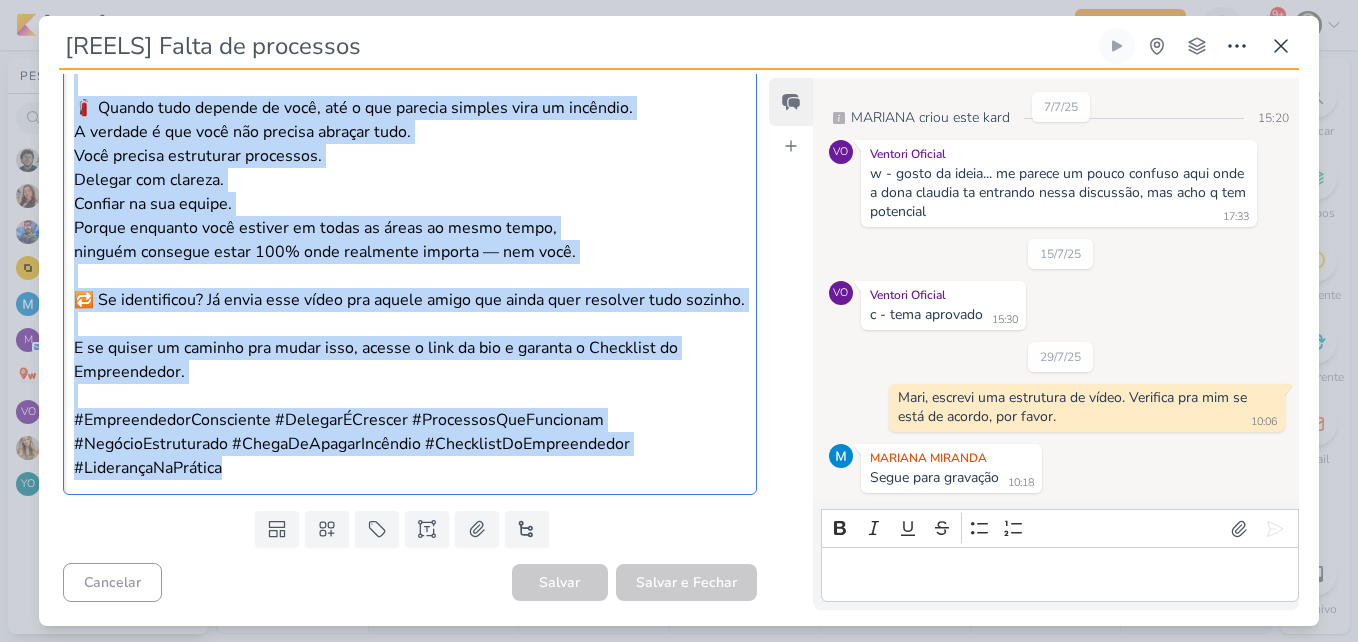 drag, startPoint x: 73, startPoint y: 214, endPoint x: 322, endPoint y: 485, distance: 368.02444 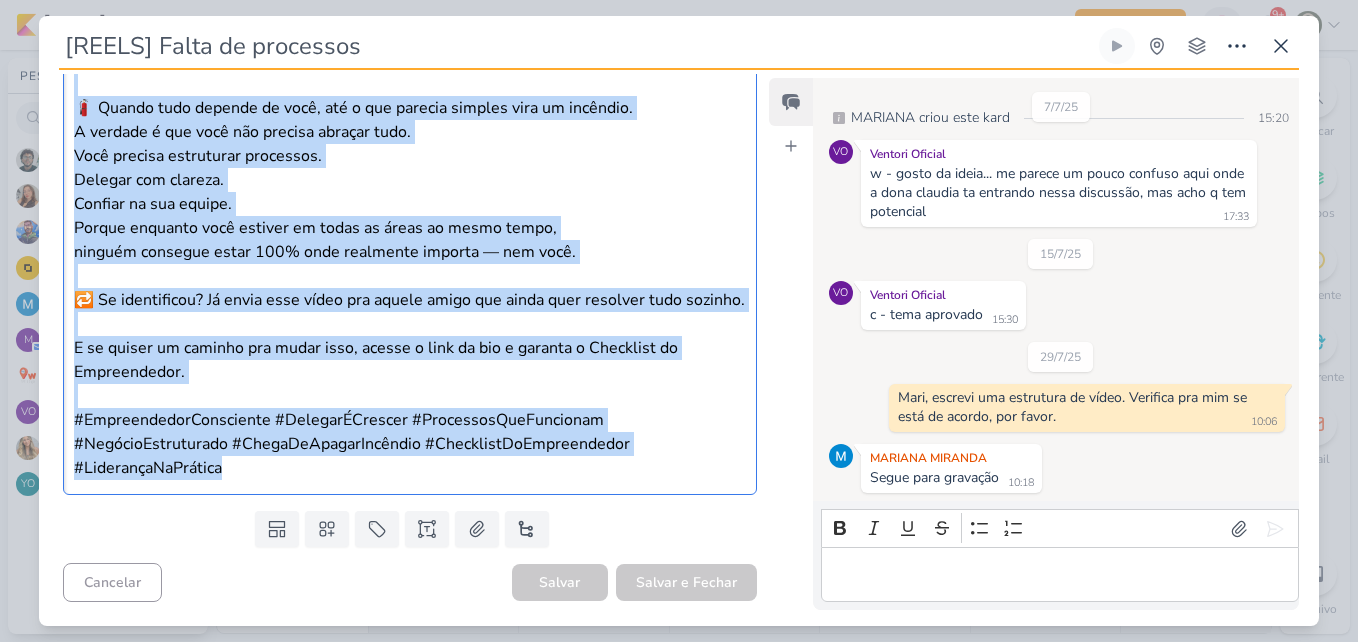 click on "Você já falou “pode deixar que eu resolvo” e se arrependeu depois? 😬 Na hora parece mais rápido, mais fácil, mais seguro. Mas a conta chega. E ela vem em forma de esquecimento, atraso, sobrecarga e retrabalho. 🧯 Quando tudo depende de você, até o que parecia simples vira um incêndio. A verdade é que você não precisa abraçar tudo. Você precisa estruturar processos. Delegar com clareza. Confiar na sua equipe. Porque enquanto você estiver em todas as áreas ao mesmo tempo, ninguém consegue estar 100% onde realmente importa — nem você. 🔁 Se identificou? Já envia esse vídeo pra aquele amigo que ainda quer resolver tudo sozinho.  E se quiser um caminho pra mudar isso, acesse o link da bio e garanta o Checklist do Empreendedor. #EmpreendedorConsciente #DelegarÉCrescer #ProcessosQueFuncionam #NegócioEstruturado #ChegaDeApagarIncêndio #ChecklistDoEmpreendedor #LiderançaNaPrática" at bounding box center [410, 239] 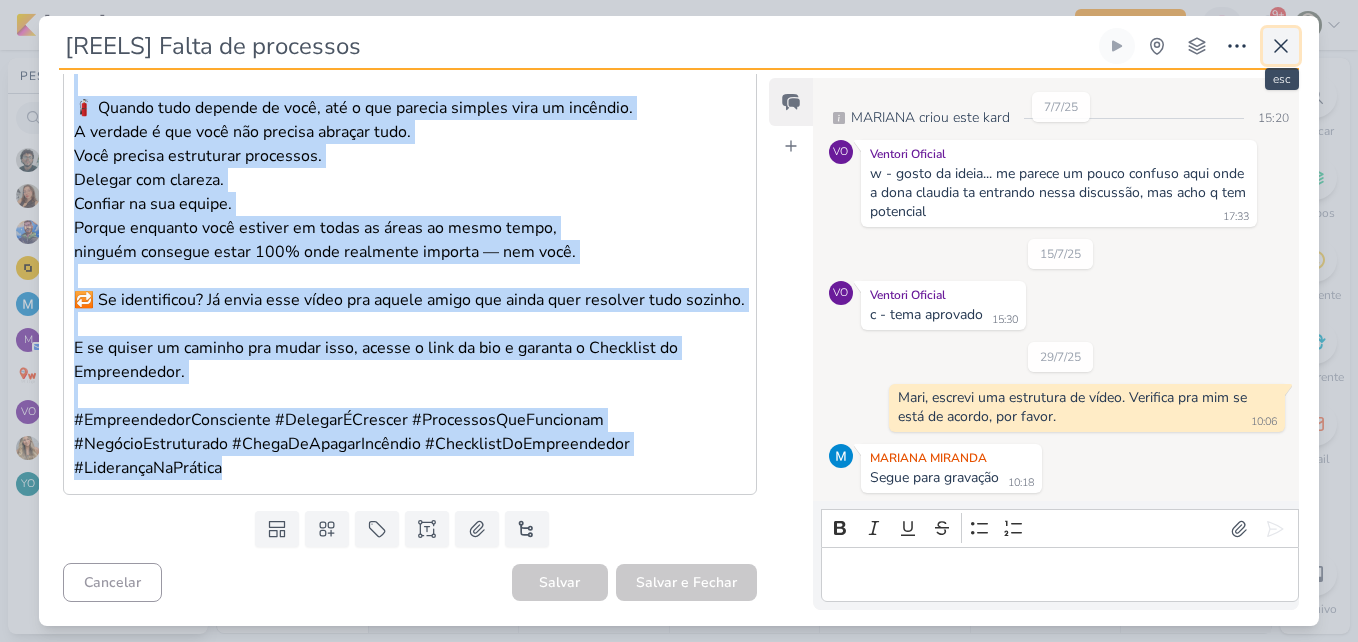 click 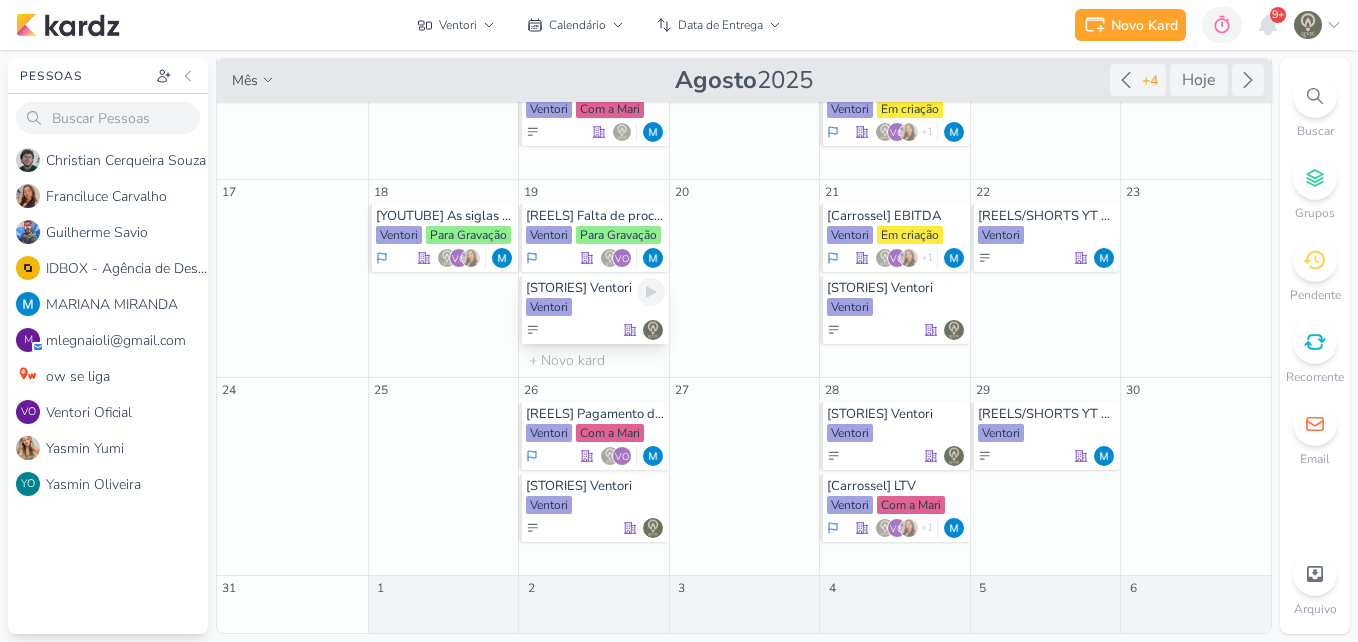 click on "Ventori" at bounding box center [595, 308] 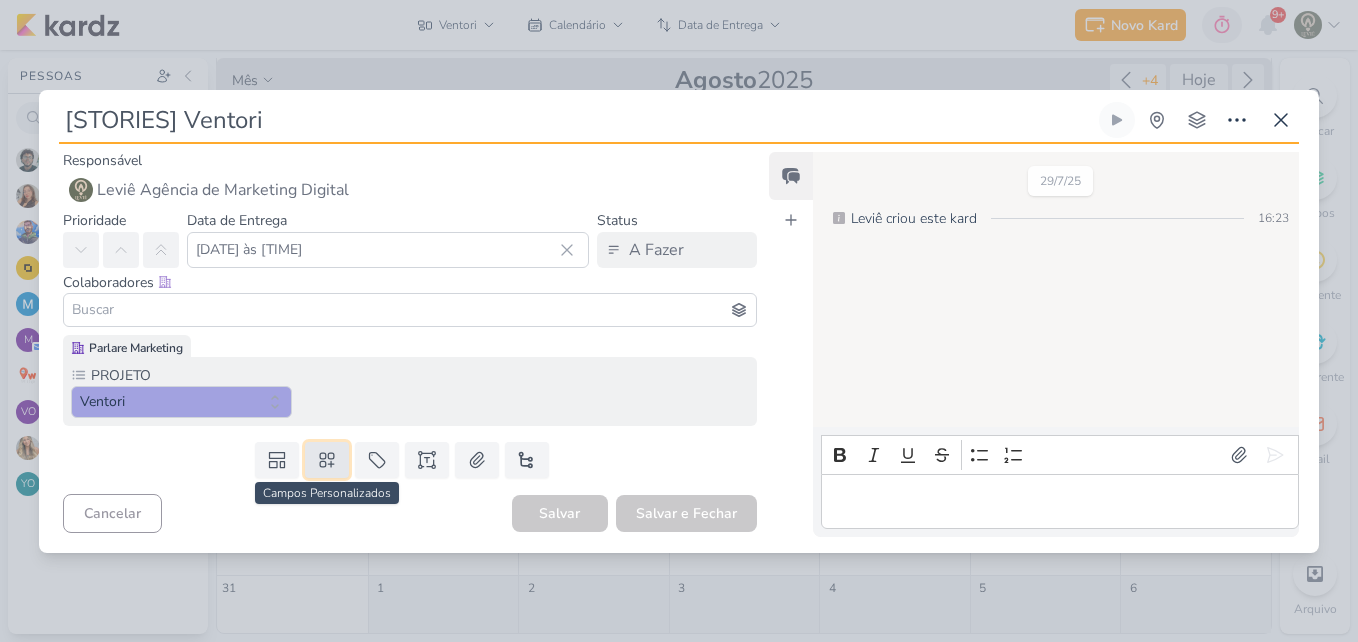 click 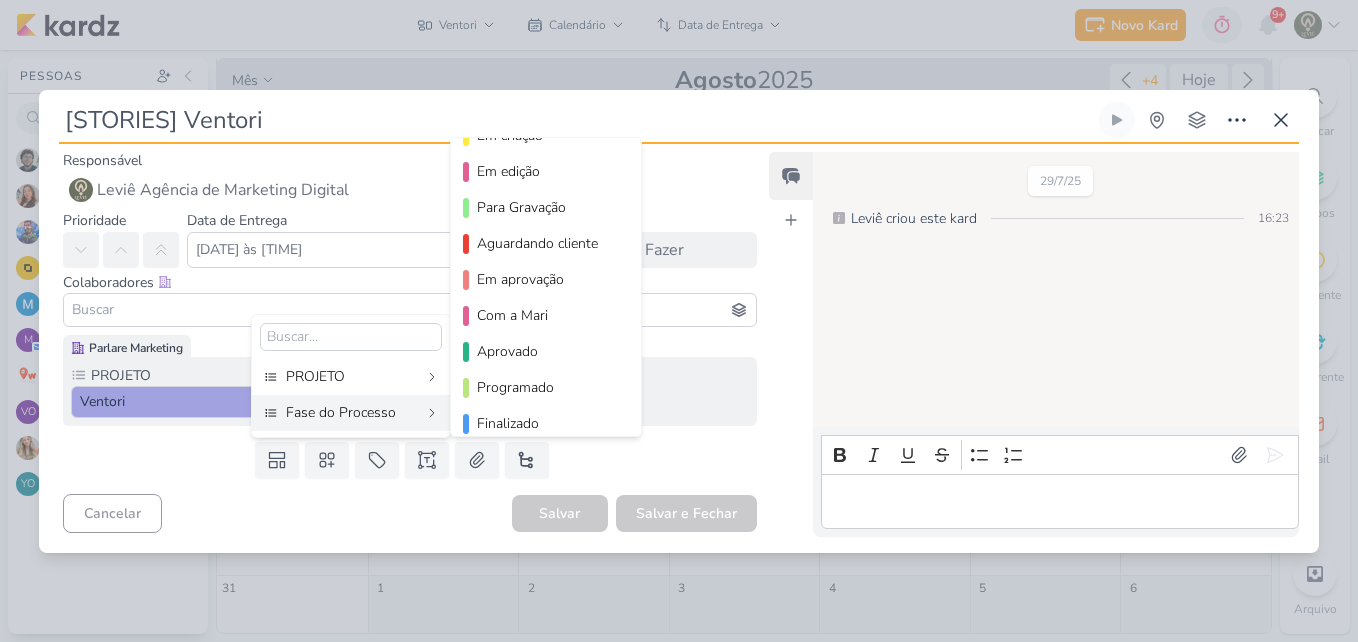 scroll, scrollTop: 146, scrollLeft: 0, axis: vertical 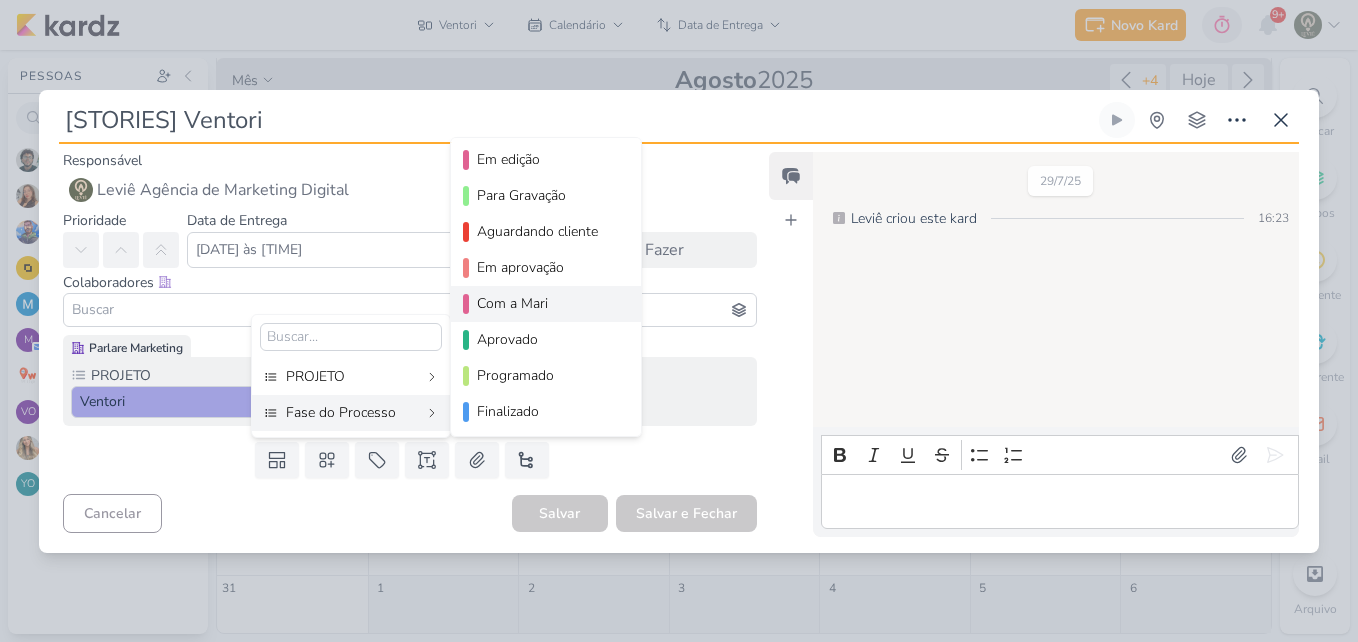 click on "Com a Mari" at bounding box center (547, 303) 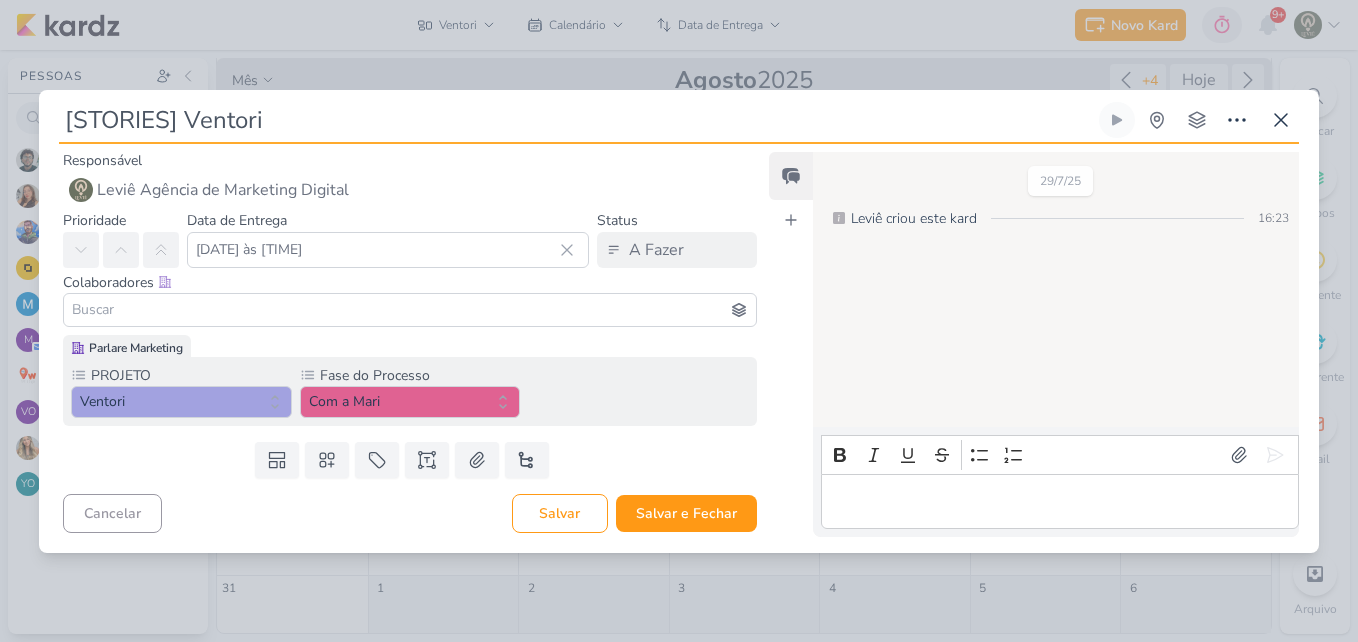 click at bounding box center [410, 310] 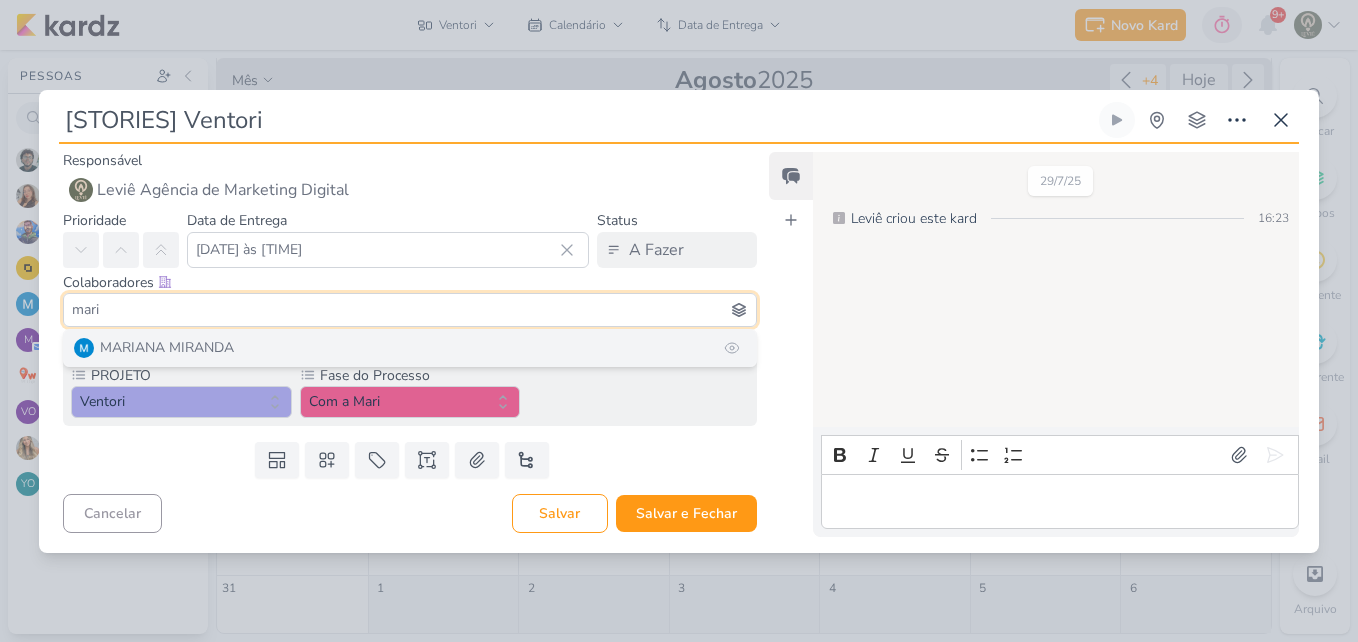 type on "mari" 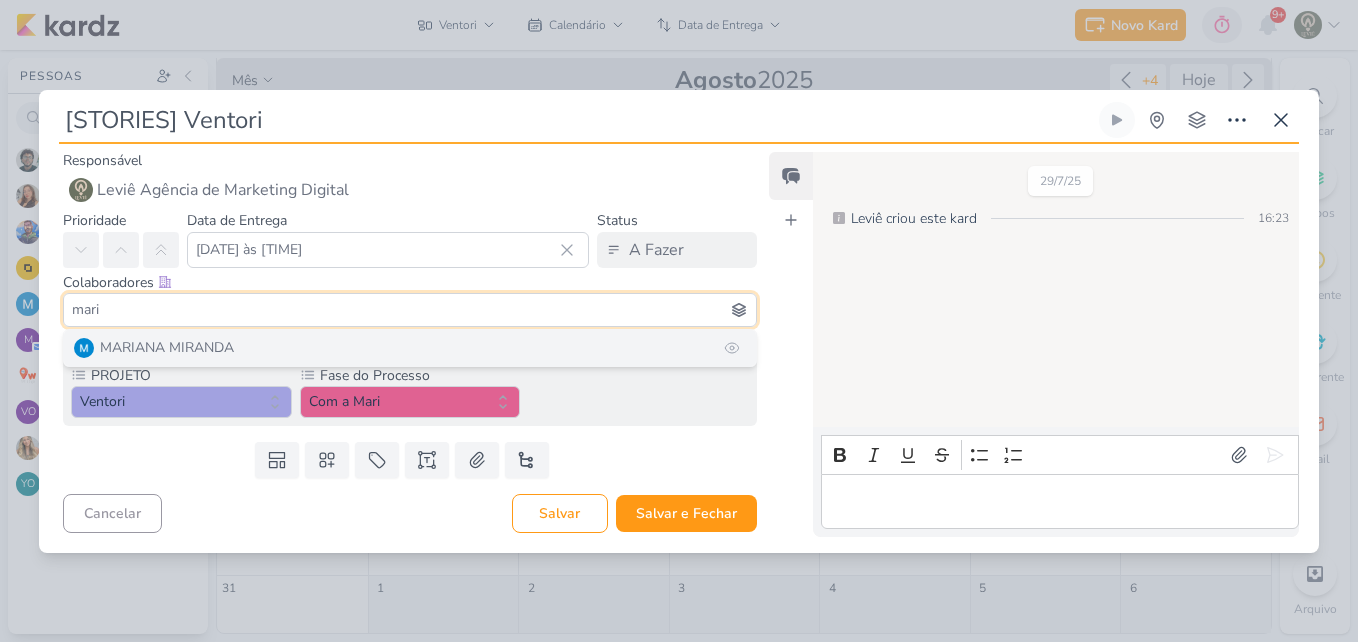 click on "MARIANA MIRANDA" at bounding box center (410, 348) 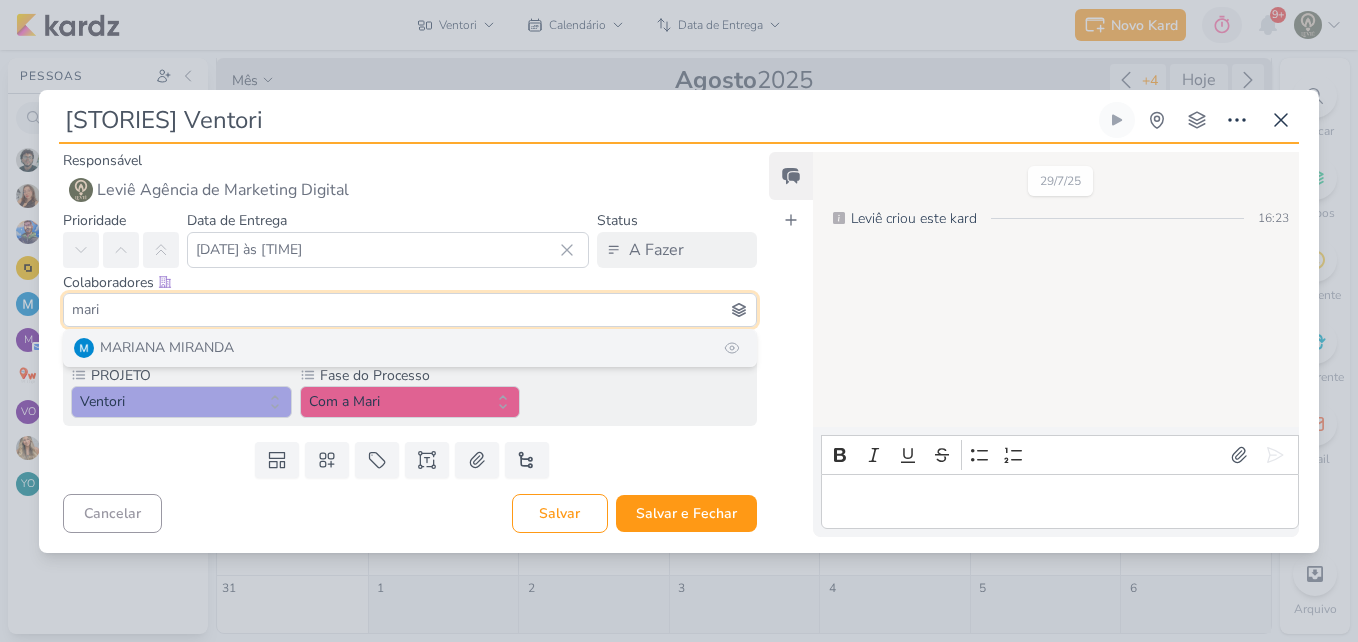 type 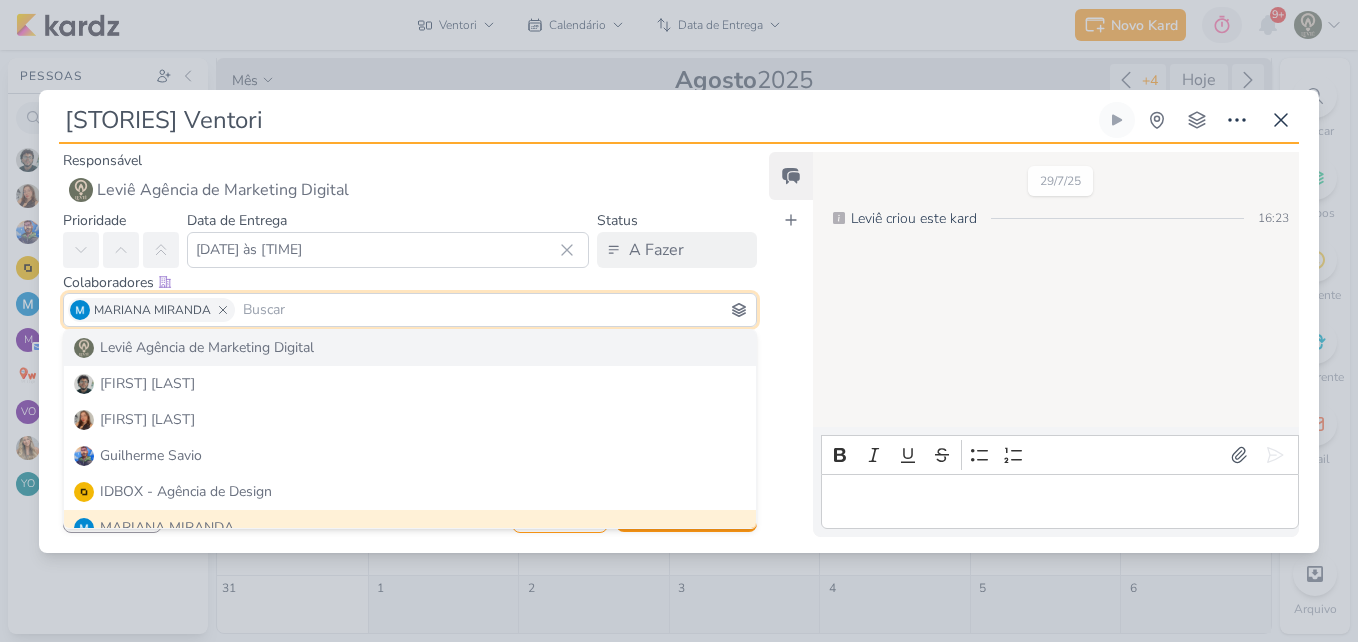 click on "[DATE]
[FIRST] criou este kard
[TIME]" at bounding box center (1055, 291) 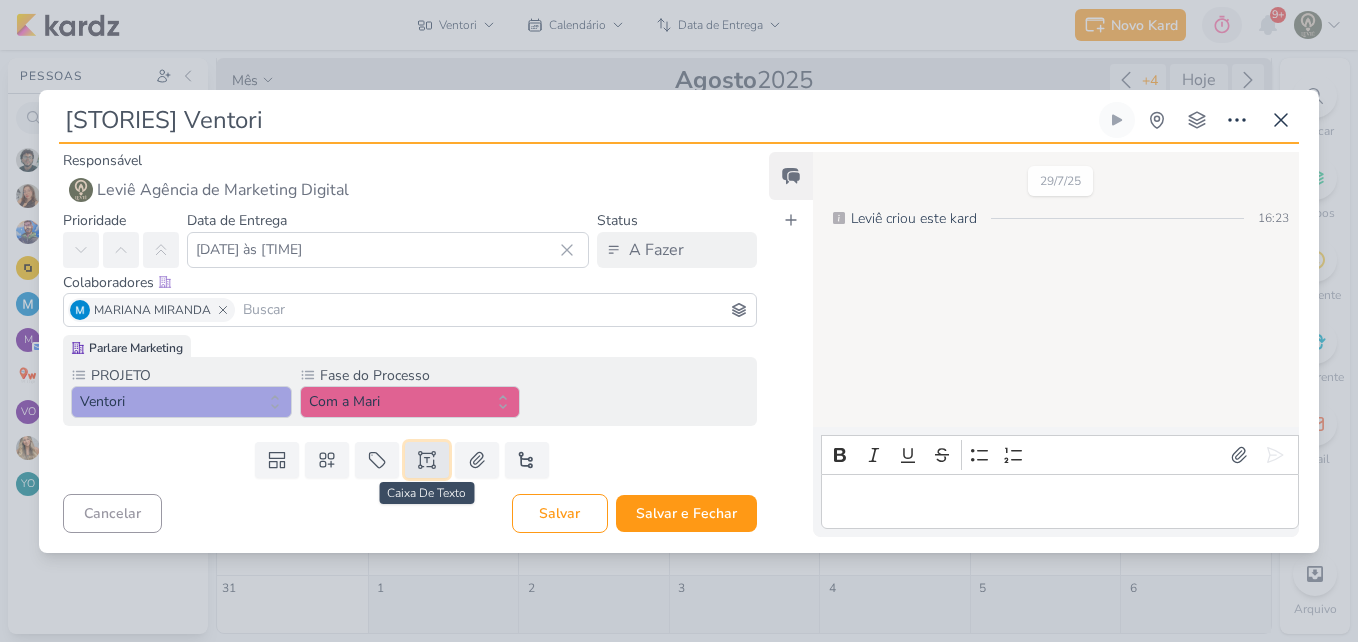 click at bounding box center [427, 460] 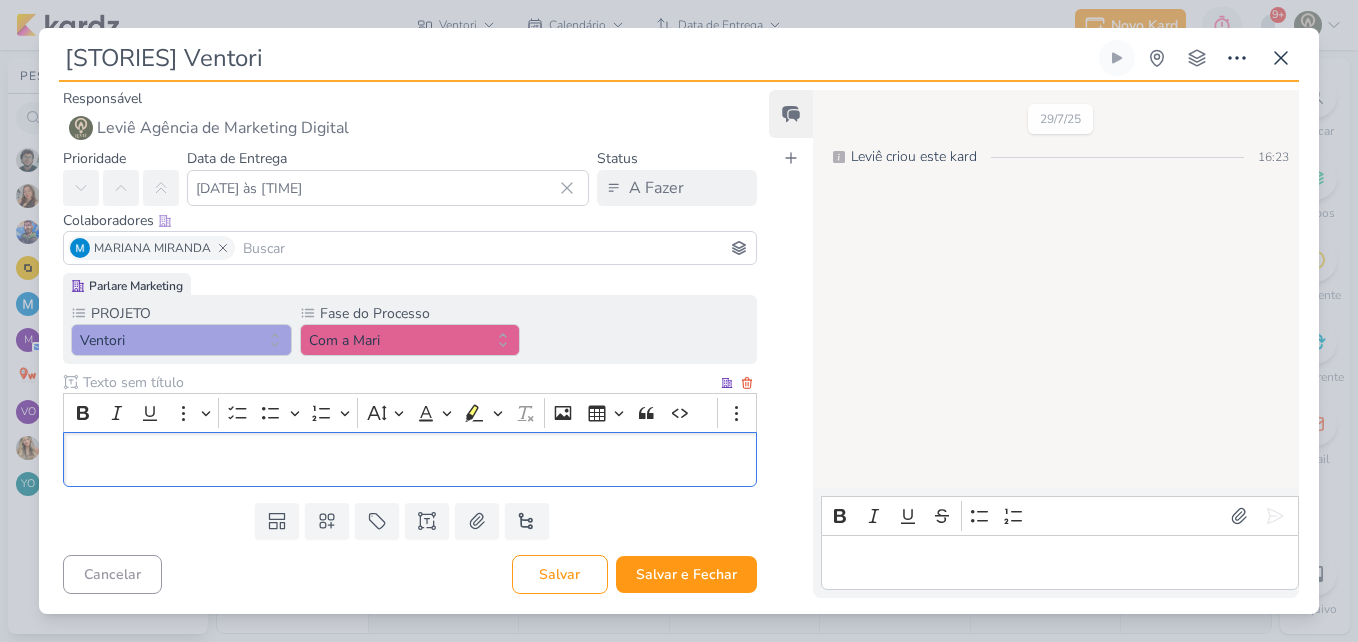 click at bounding box center [398, 382] 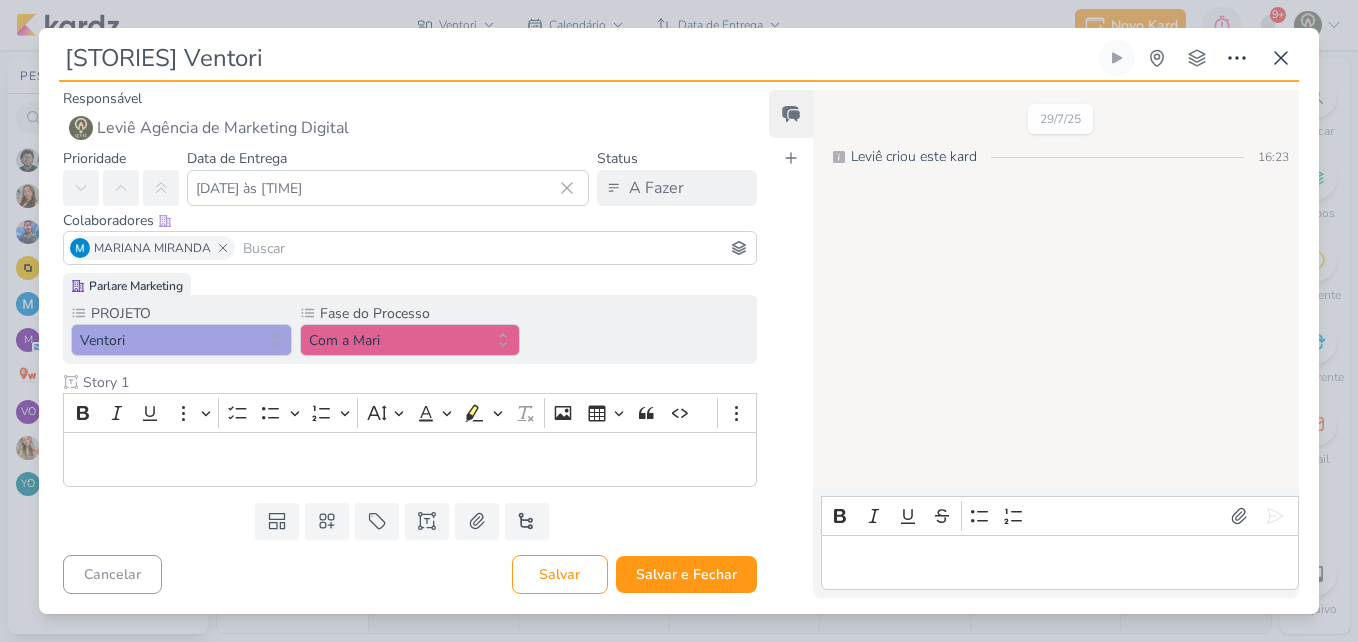 type on "Story 1" 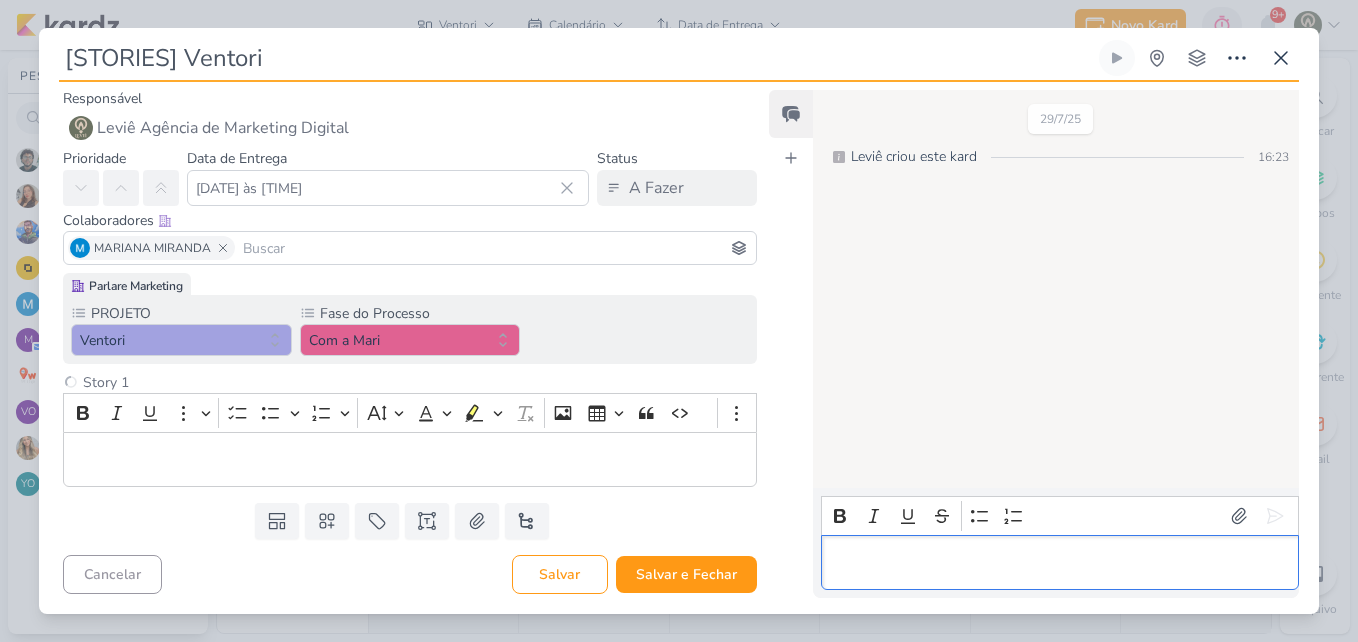 click at bounding box center [1060, 562] 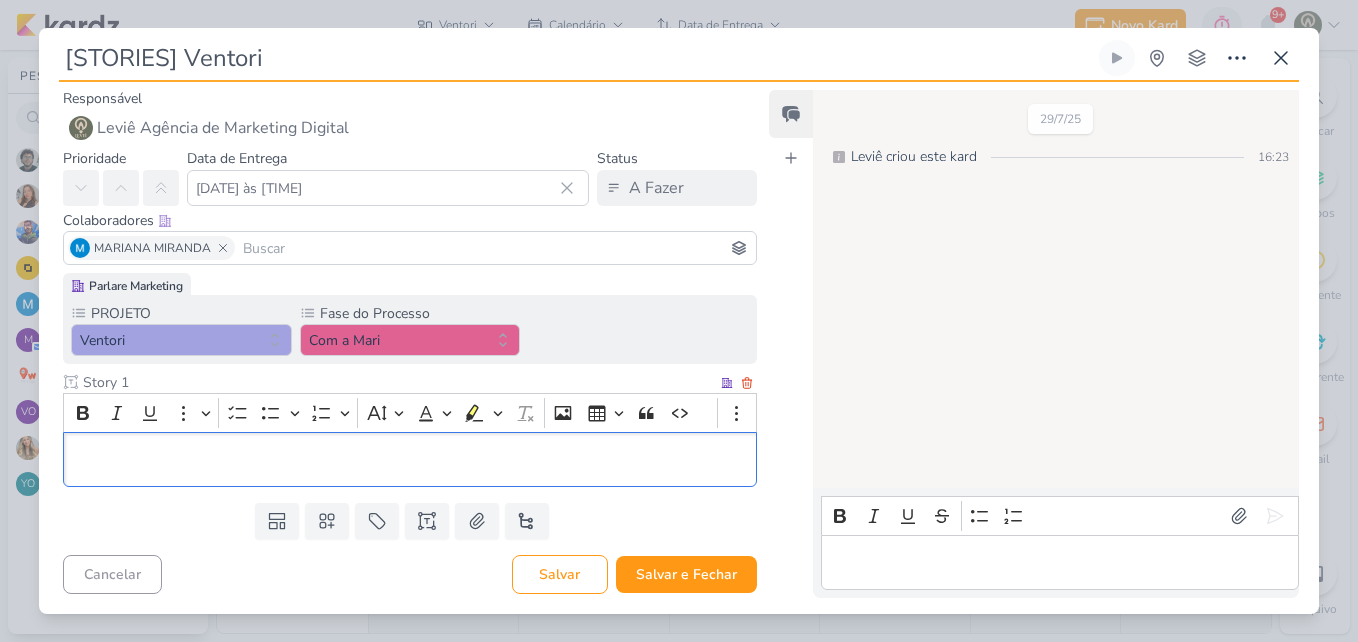 click at bounding box center (410, 459) 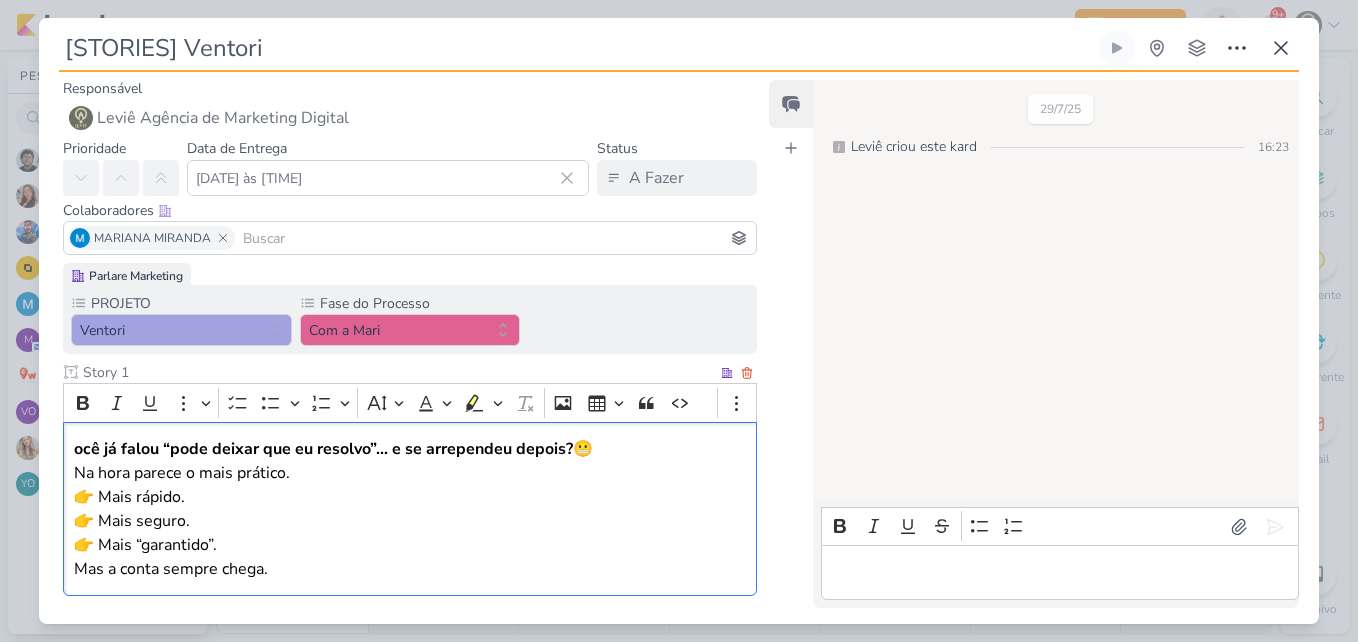 click on "ocê já falou “pode deixar que eu resolvo”... e se arrependeu depois?" at bounding box center [323, 449] 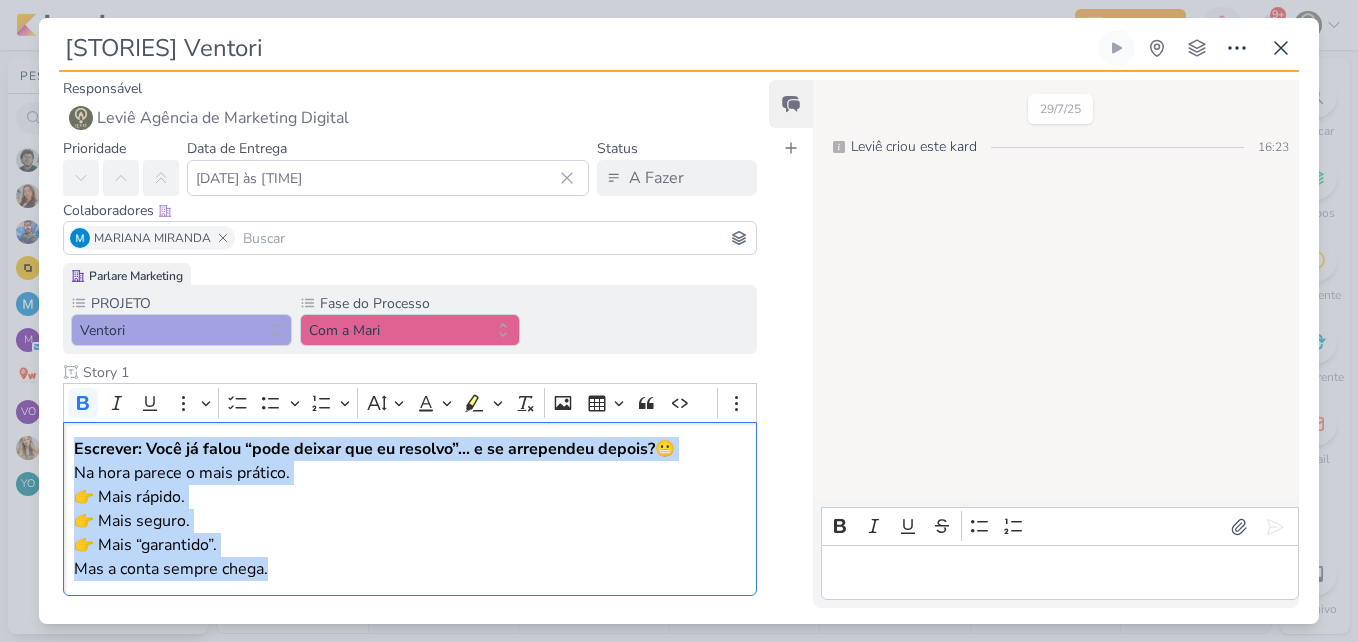 drag, startPoint x: 277, startPoint y: 568, endPoint x: 57, endPoint y: 437, distance: 256.04883 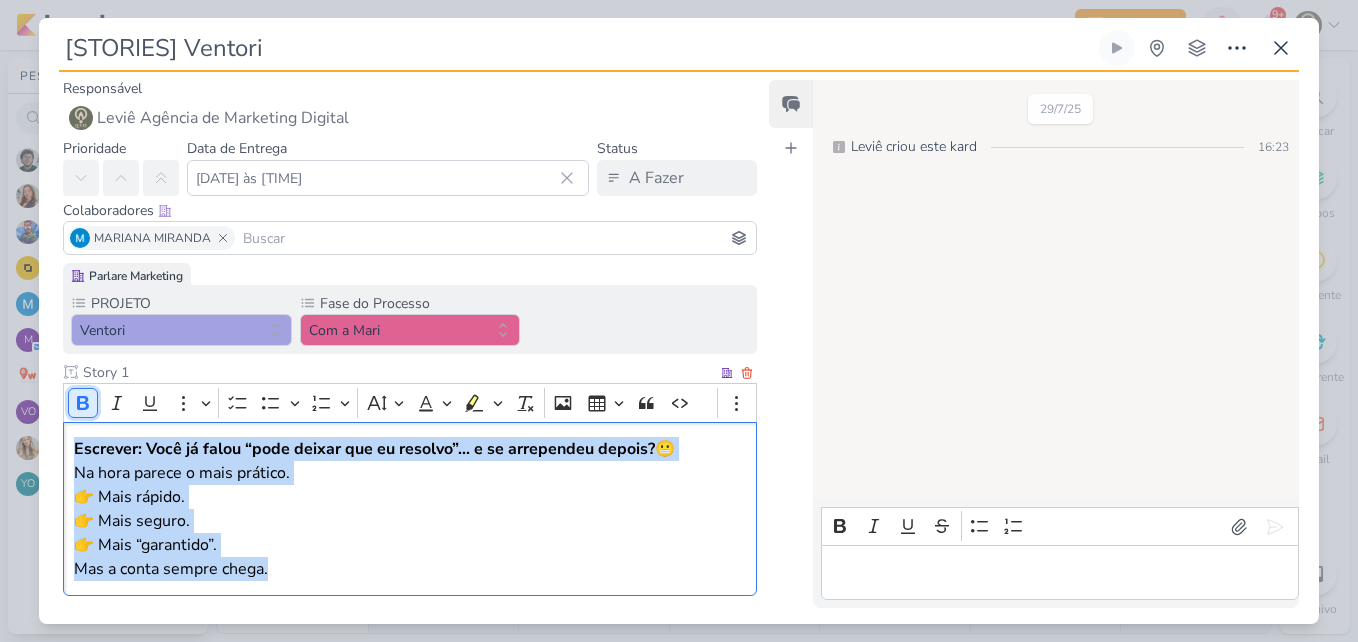 click 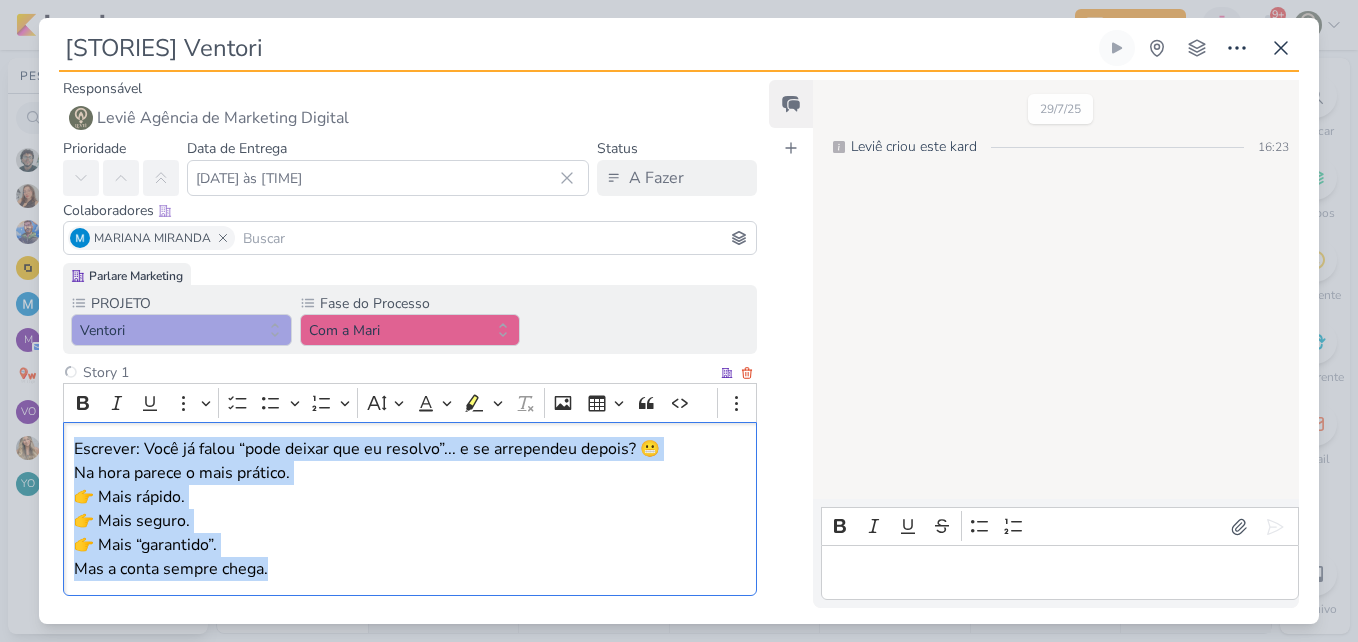 click on "Na hora parece o mais prático. 👉 Mais rápido. 👉 Mais seguro. 👉 Mais “garantido”." at bounding box center [410, 509] 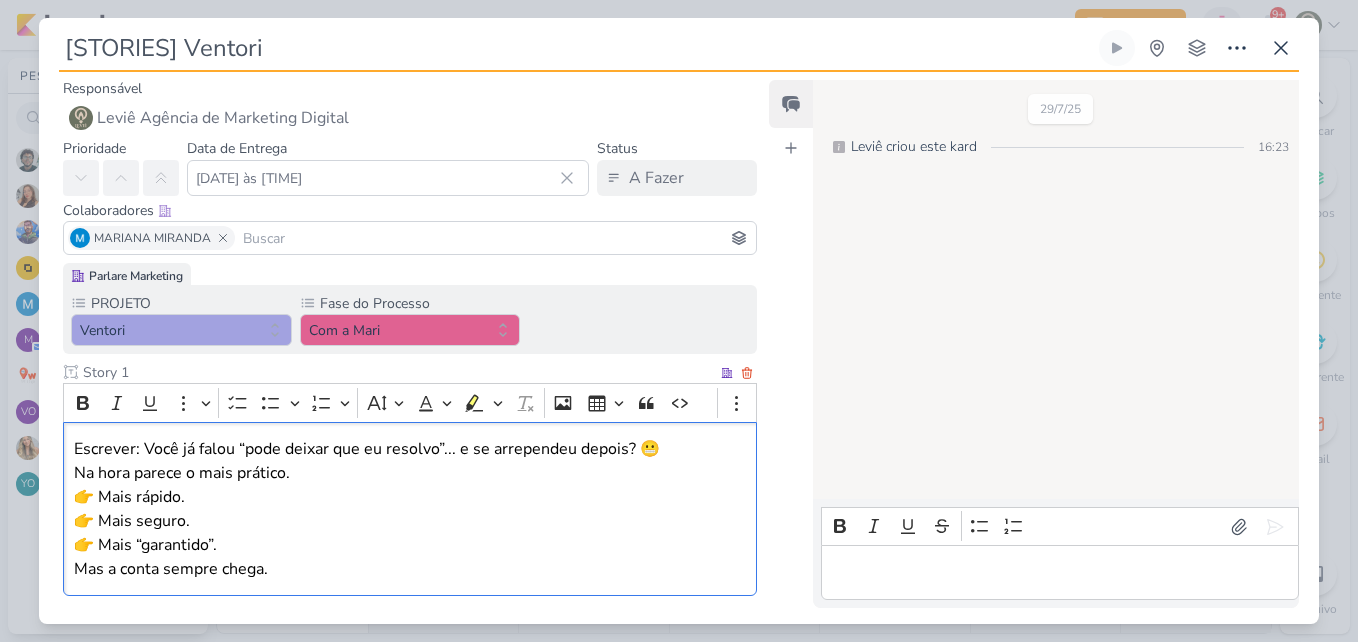 click on "Escrever: Você já falou “pode deixar que eu resolvo”... e se arrependeu depois? 😬" at bounding box center [410, 449] 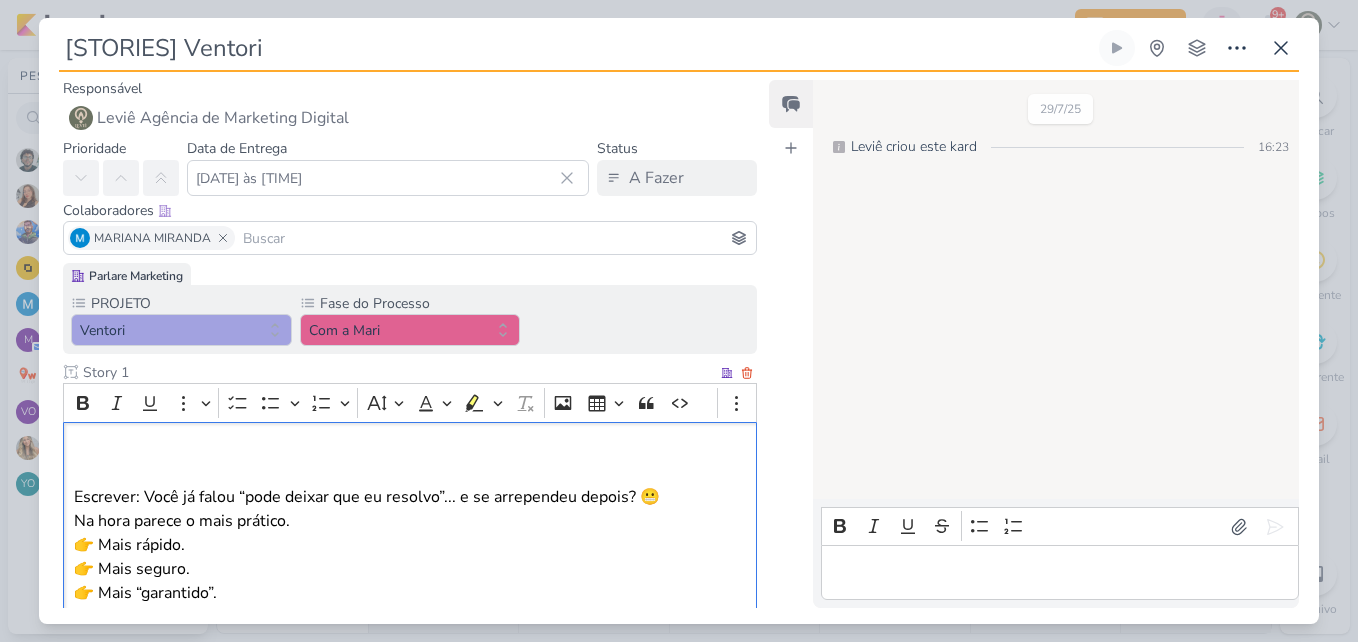 click at bounding box center (410, 449) 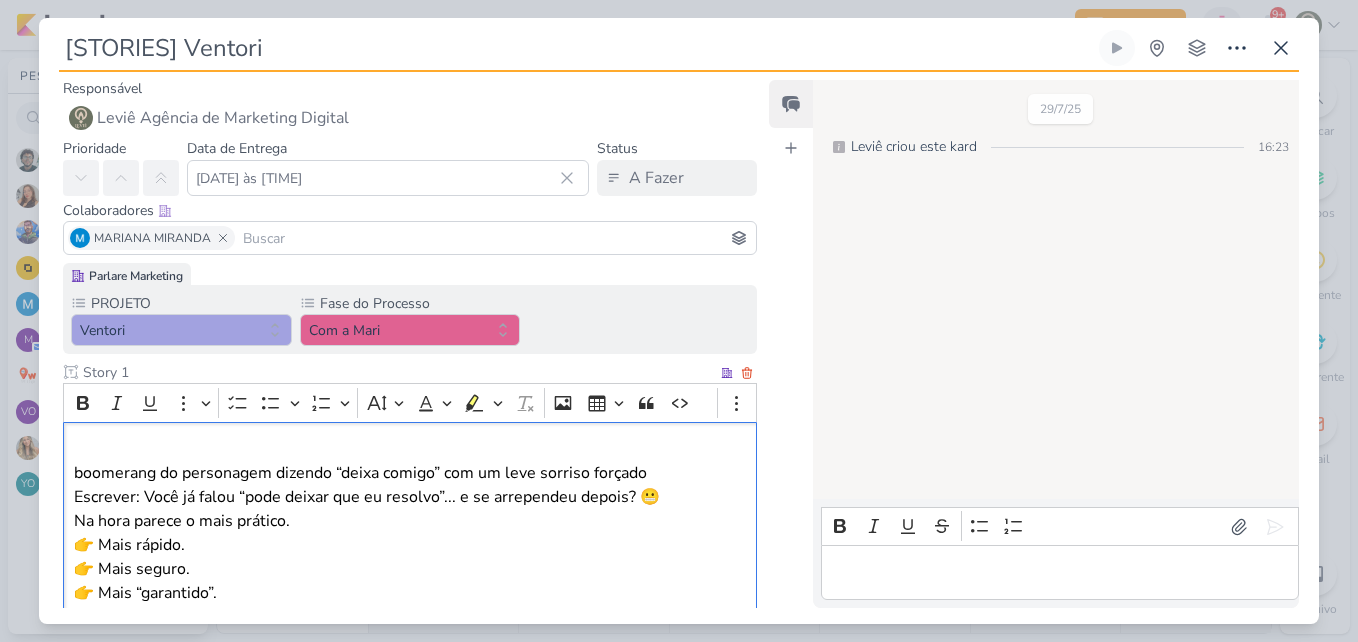 click on "boomerang do personagem dizendo “deixa comigo” com um leve sorriso forçado" at bounding box center (410, 473) 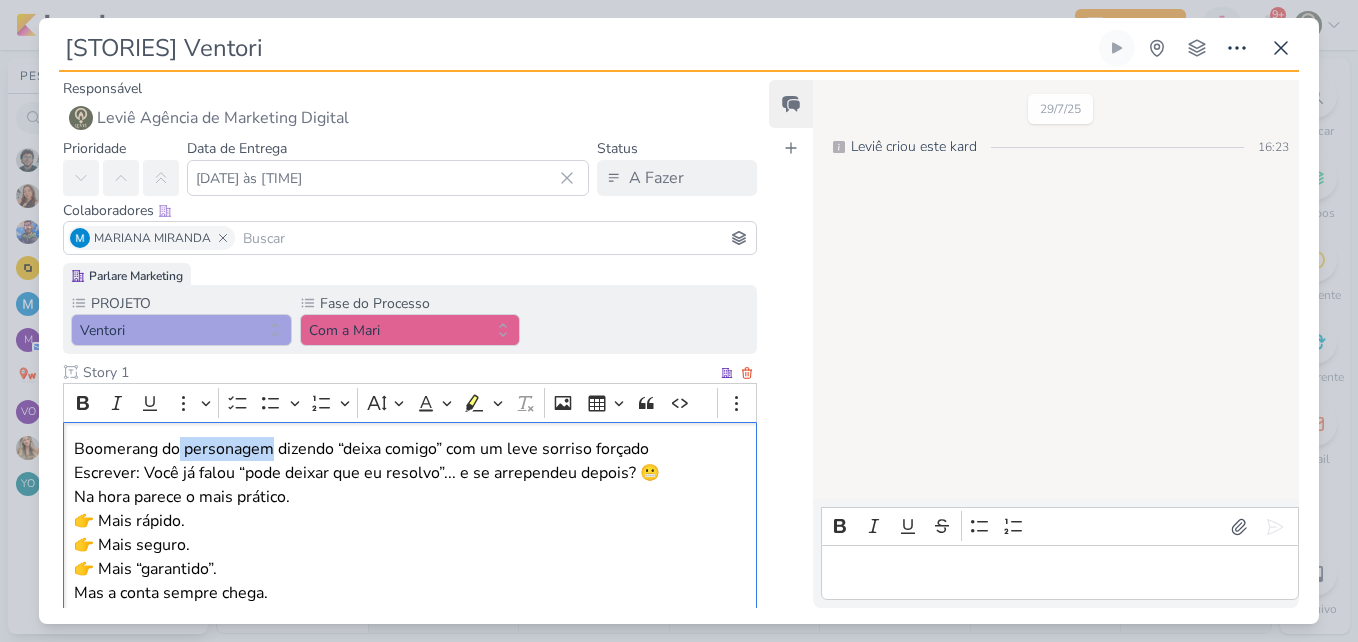 drag, startPoint x: 180, startPoint y: 450, endPoint x: 273, endPoint y: 452, distance: 93.0215 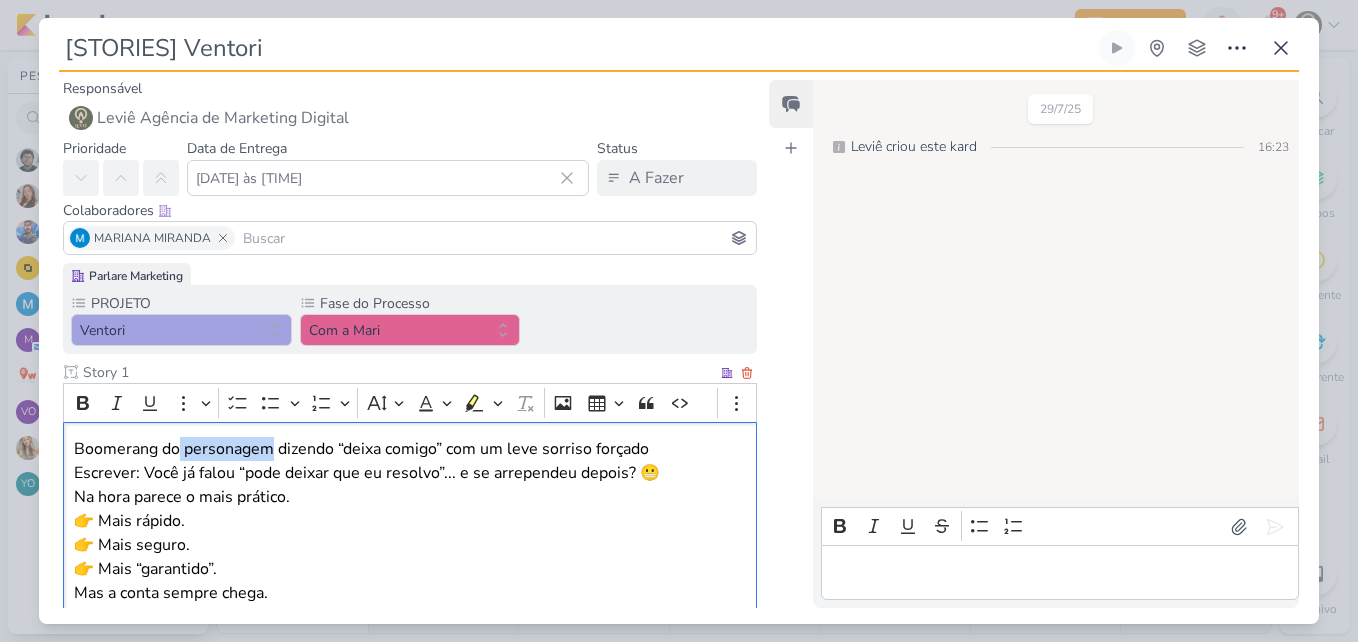 click on "Boomerang do personagem dizendo “deixa comigo” com um leve sorriso forçado" at bounding box center [410, 449] 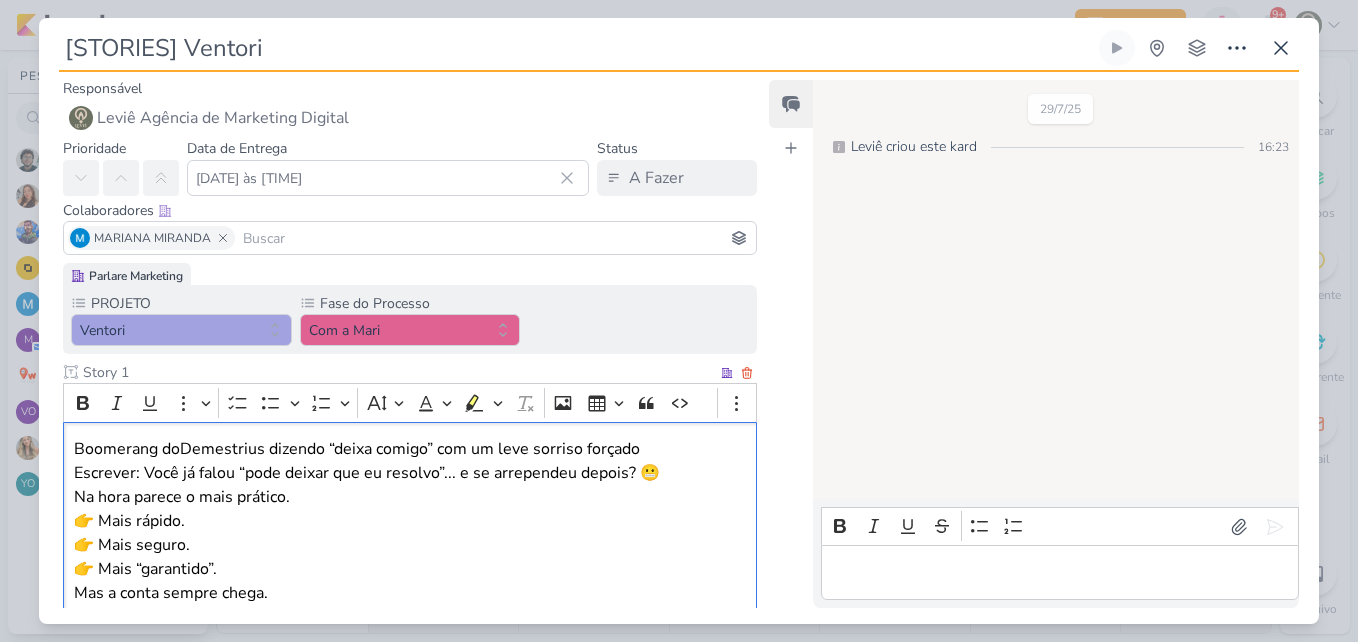 click on "Boomerang doDemestrius dizendo “deixa comigo” com um leve sorriso forçado" at bounding box center (410, 449) 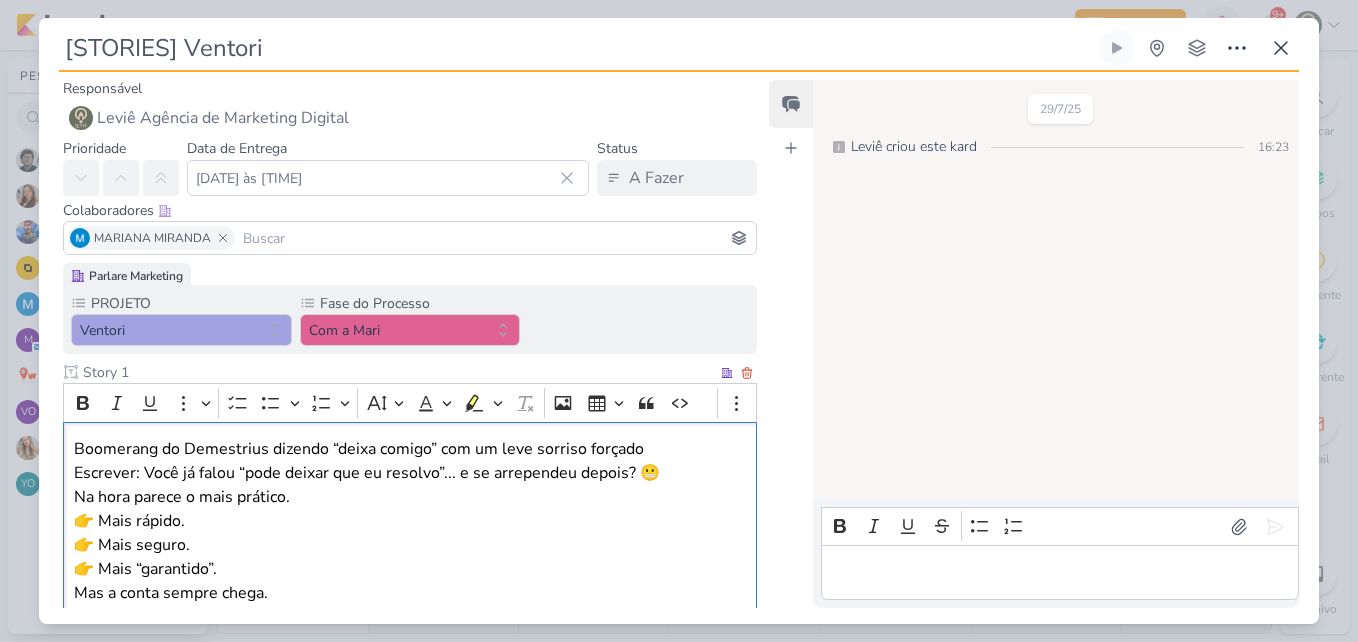click on "Boomerang do Demestrius dizendo “deixa comigo” com um leve sorriso forçado" at bounding box center (410, 449) 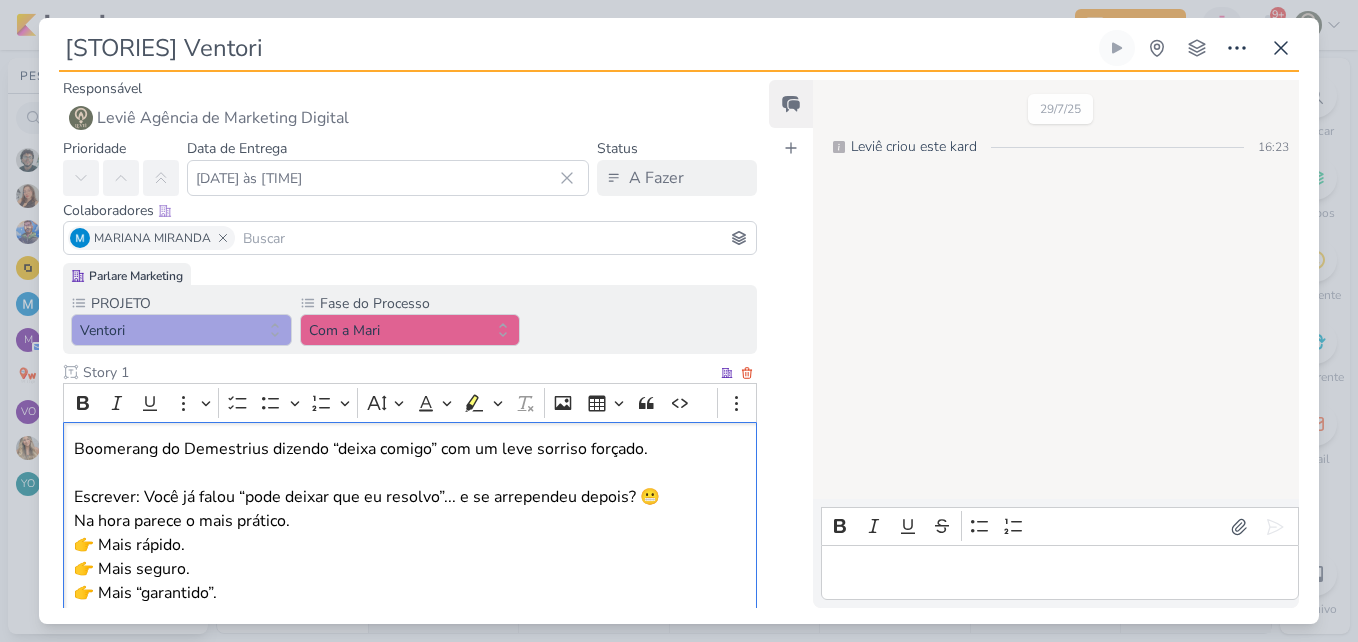 click on "Boomerang do Demestrius dizendo “deixa comigo” com um leve sorriso forçado." at bounding box center (410, 449) 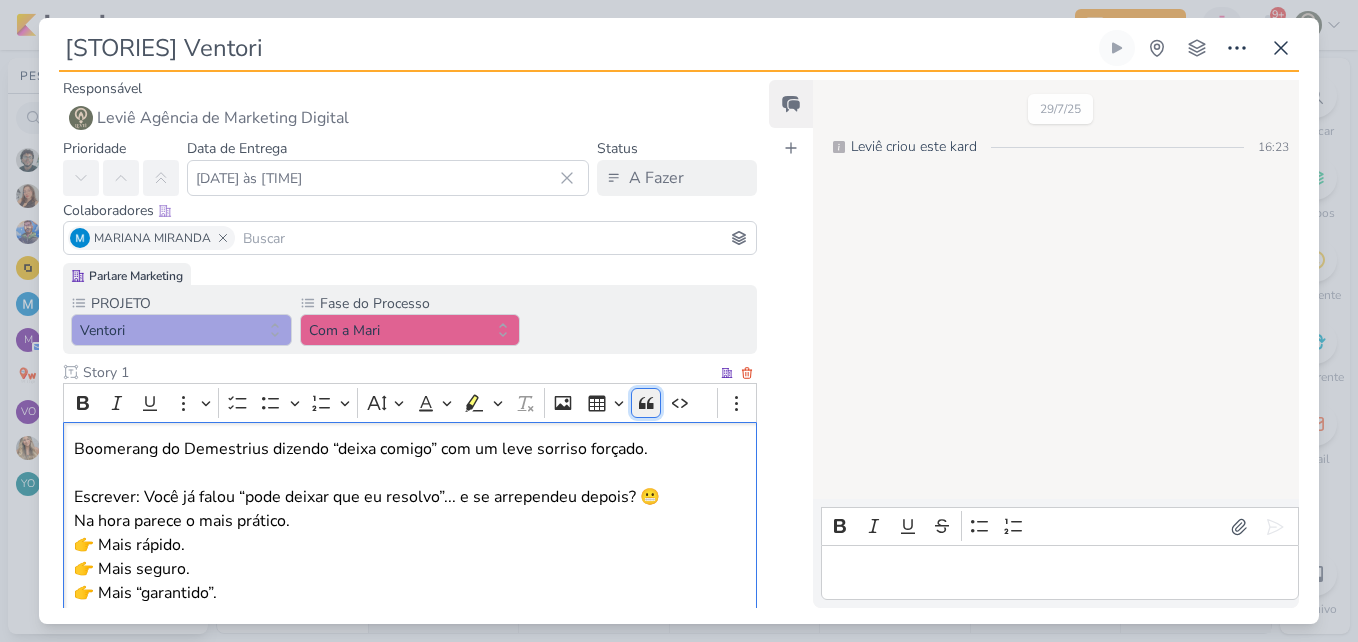 click 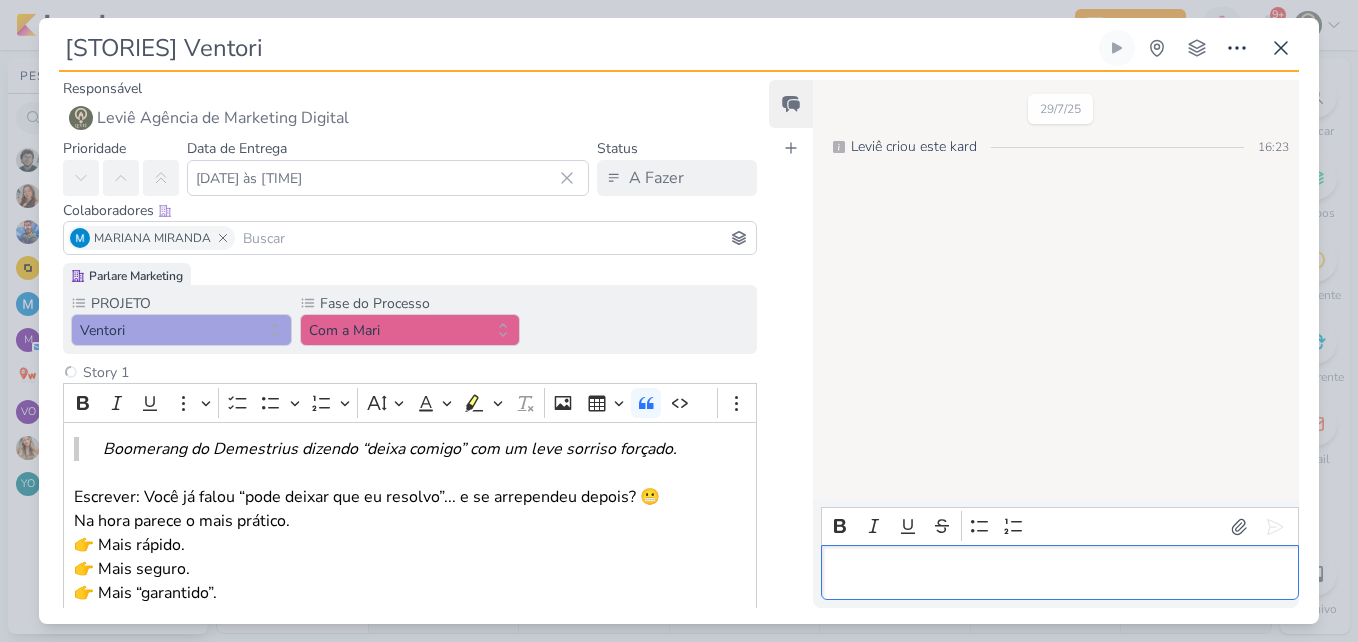 click at bounding box center [1059, 573] 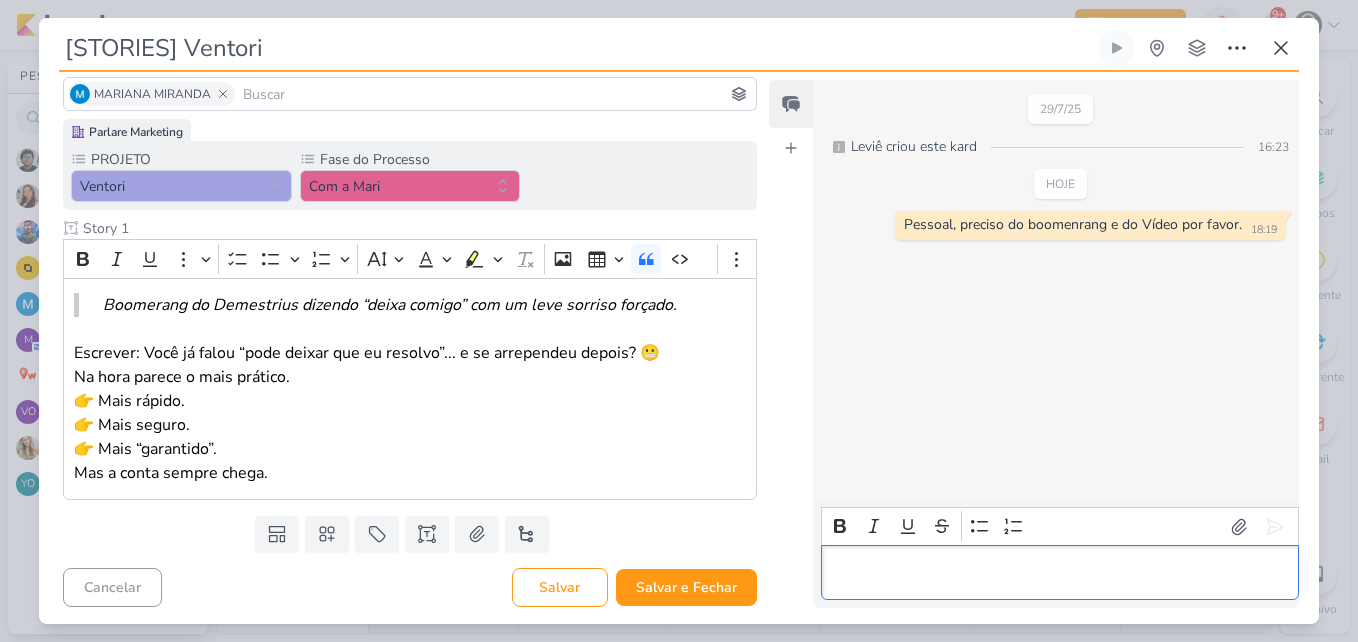scroll, scrollTop: 147, scrollLeft: 0, axis: vertical 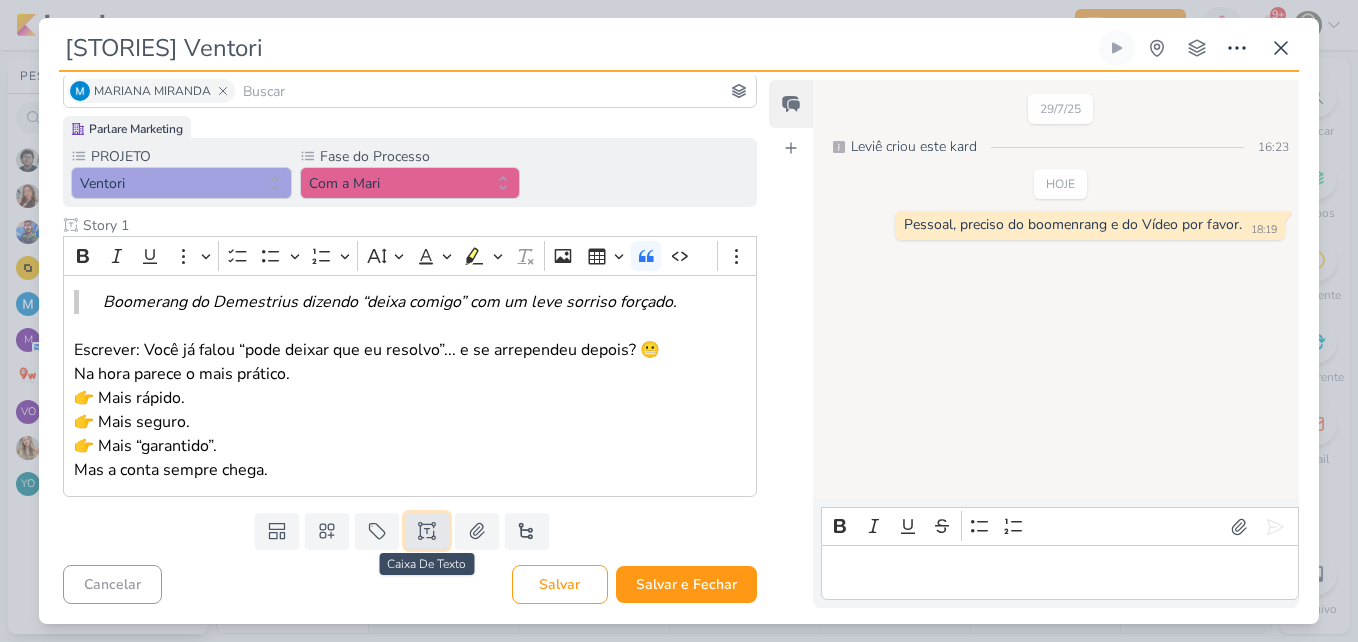 click at bounding box center [427, 531] 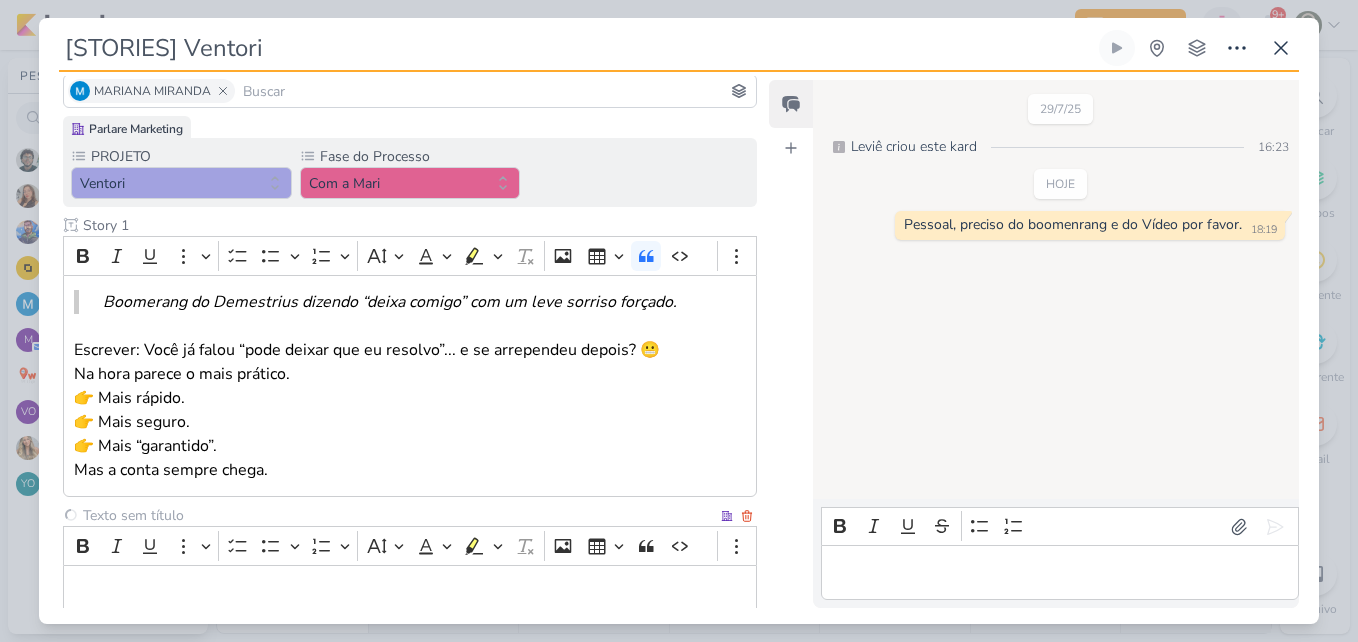 click at bounding box center [398, 515] 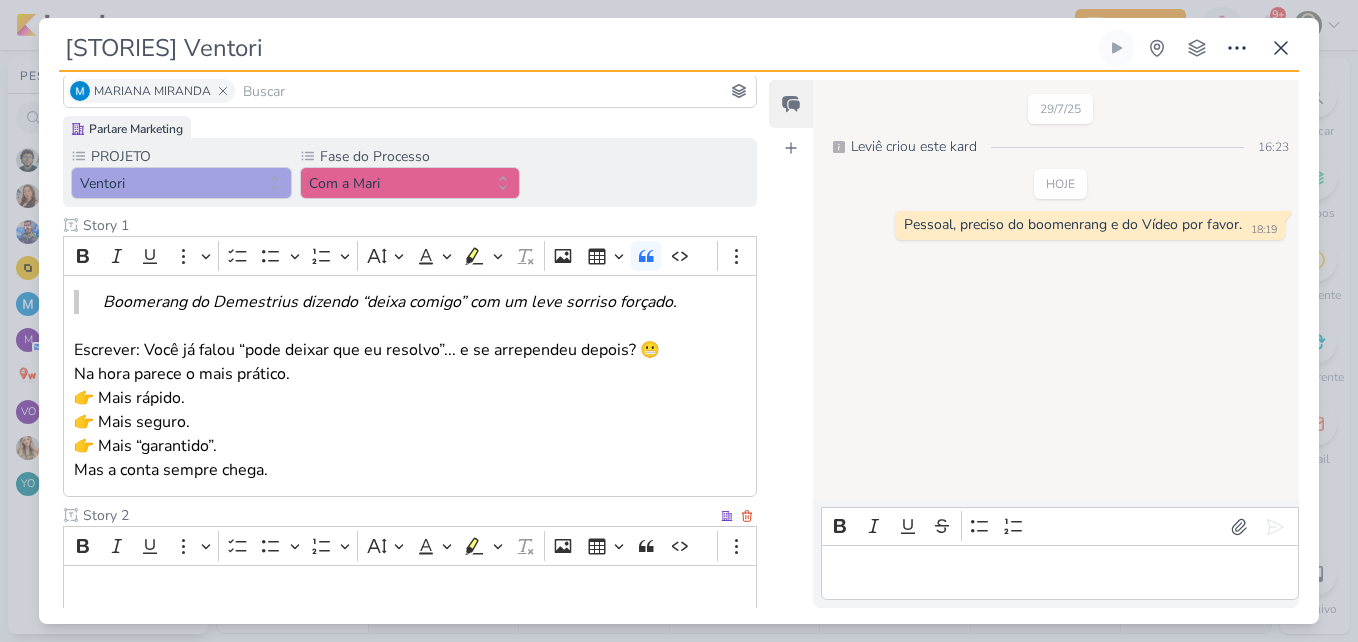 type on "Story 2" 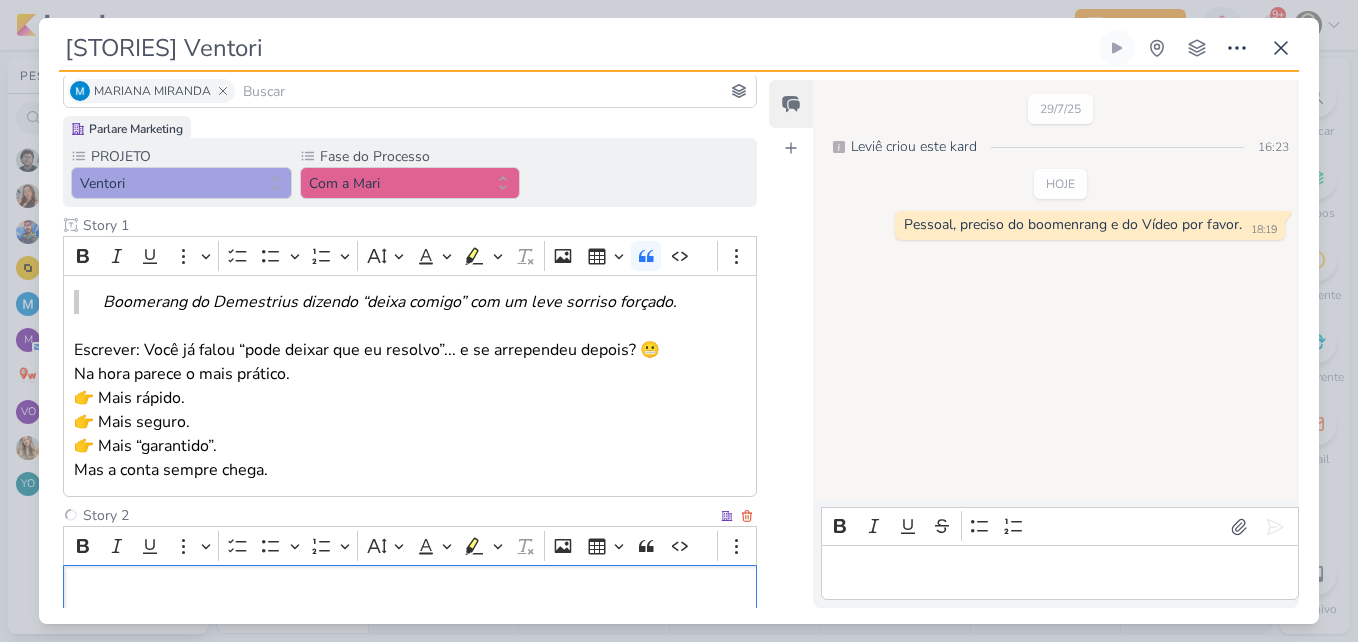 click at bounding box center (410, 593) 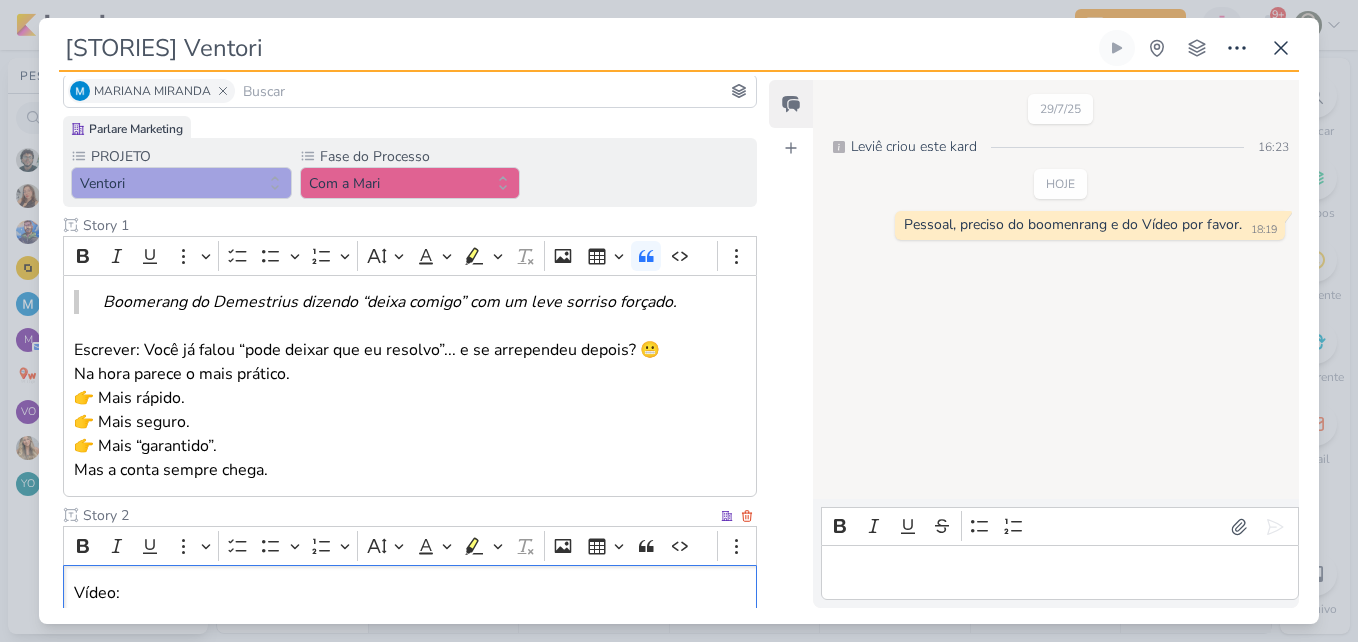 scroll, scrollTop: 287, scrollLeft: 0, axis: vertical 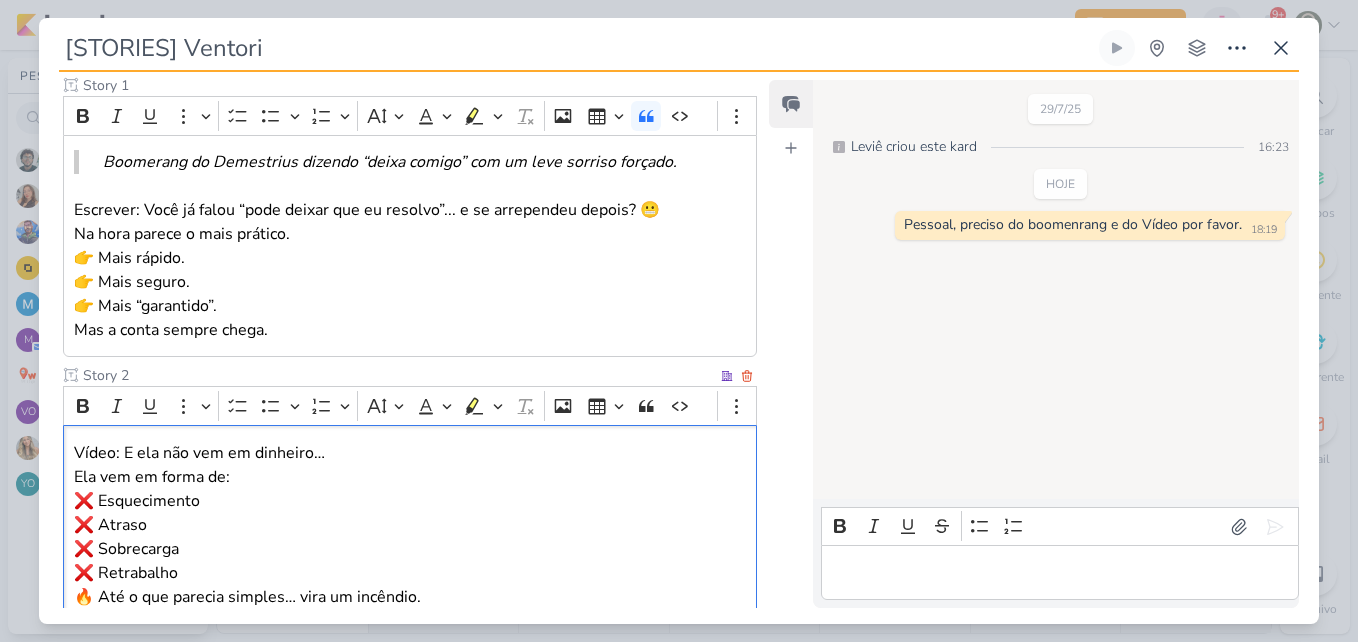 click on "Vídeo: E ela não vem em dinheiro… Ela vem em forma de: ❌ Esquecimento ❌ Atraso ❌ Sobrecarga ❌ Retrabalho 🔥 Até o que parecia simples… vira um incêndio." at bounding box center [410, 524] 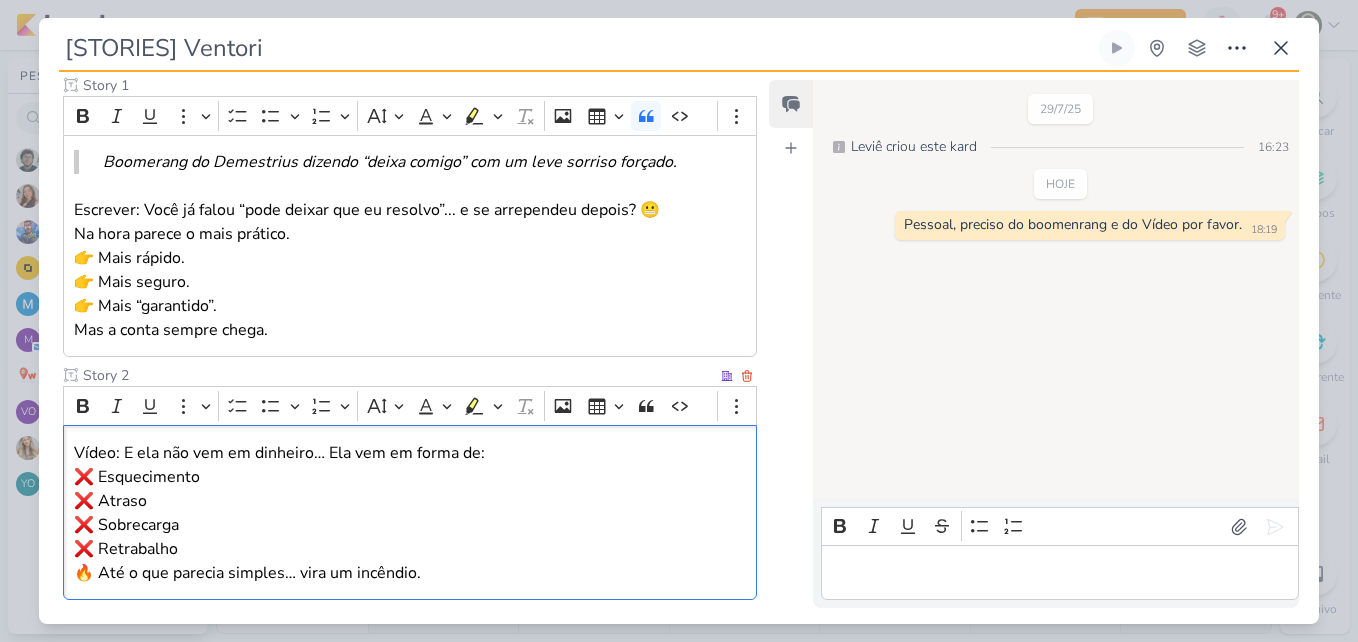 click on "Vídeo: E ela não vem em dinheiro… Ela vem em forma de:" at bounding box center (410, 453) 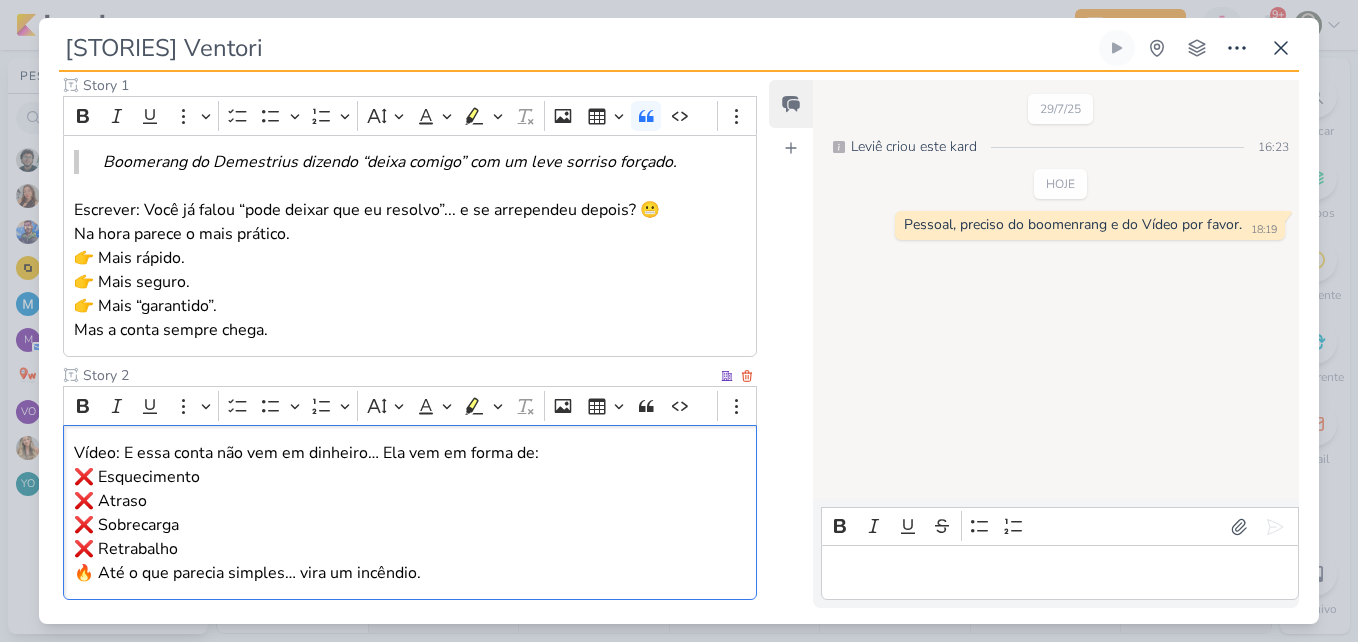 click on "❌ Esquecimento ❌ Atraso ❌ Sobrecarga ❌ Retrabalho" at bounding box center [410, 513] 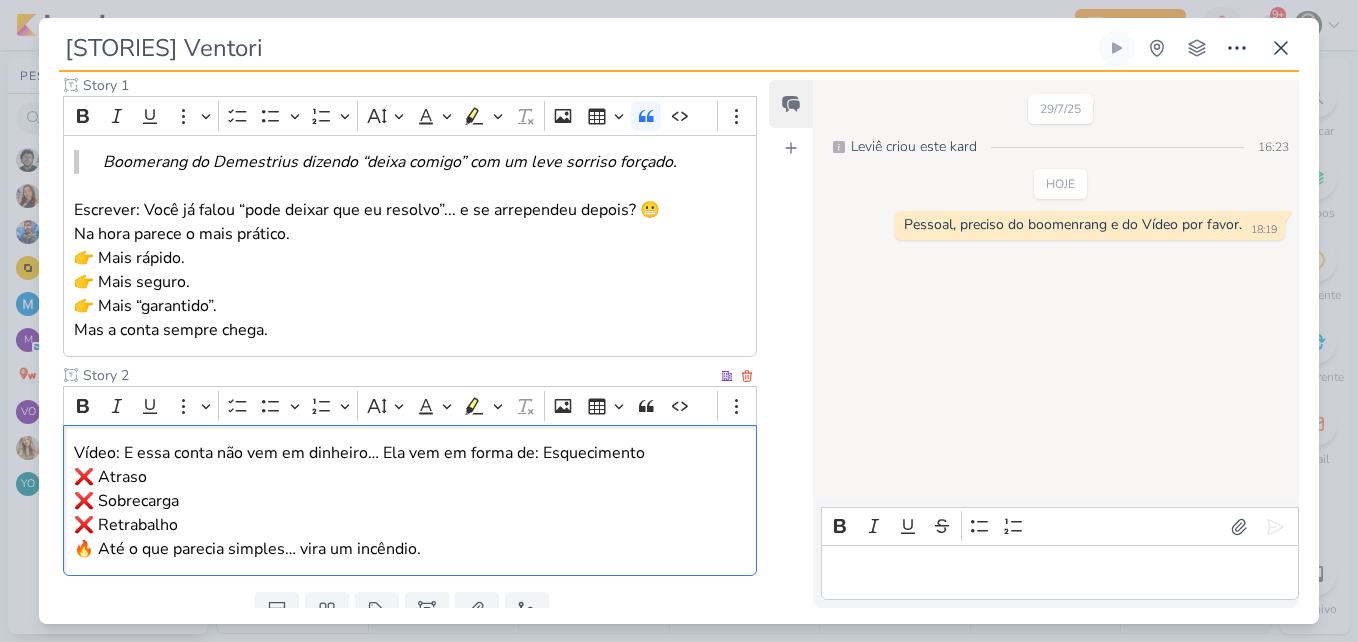 click on "Vídeo: E essa conta não vem em dinheiro… Ela vem em forma de: Esquecimento ❌ Atraso ❌ Sobrecarga ❌ Retrabalho" at bounding box center [410, 489] 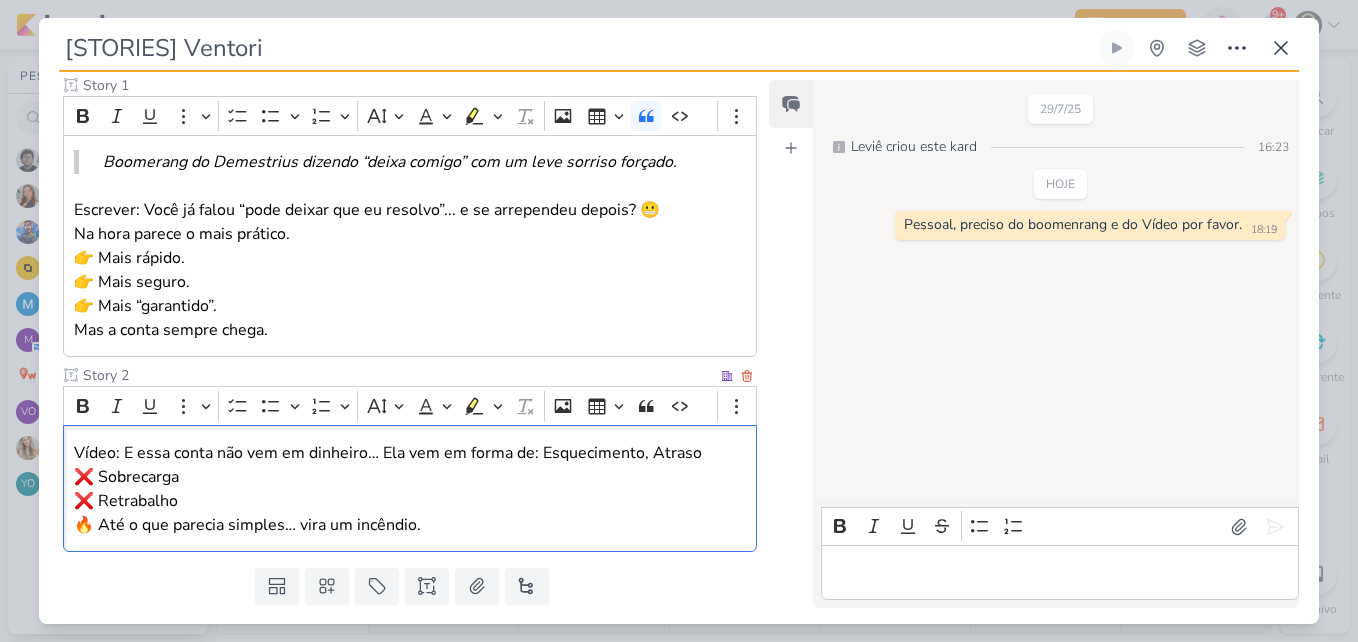 click on "Vídeo: E essa conta não vem em dinheiro… Ela vem em forma de: Esquecimento, Atraso ❌ Sobrecarga ❌ Retrabalho" at bounding box center [410, 477] 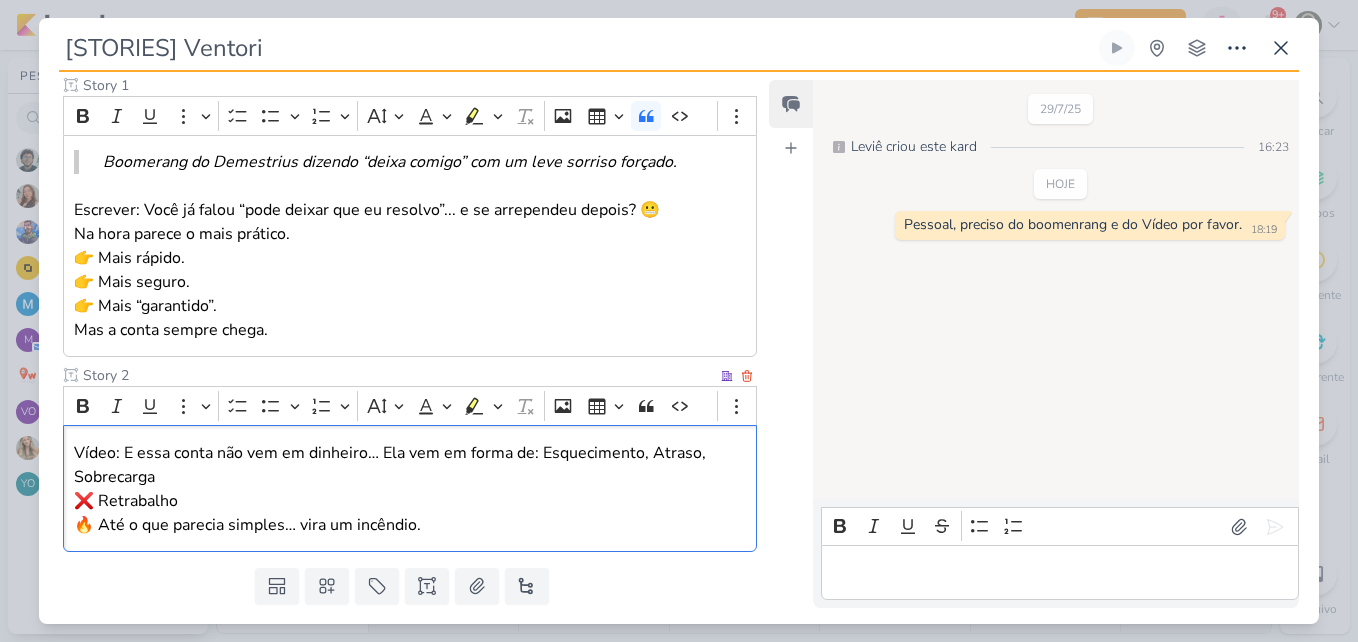 click on "Vídeo: E essa conta não vem em dinheiro… Ela vem em forma de: Esquecimento, Atraso, Sobrecarga ❌ Retrabalho" at bounding box center (410, 477) 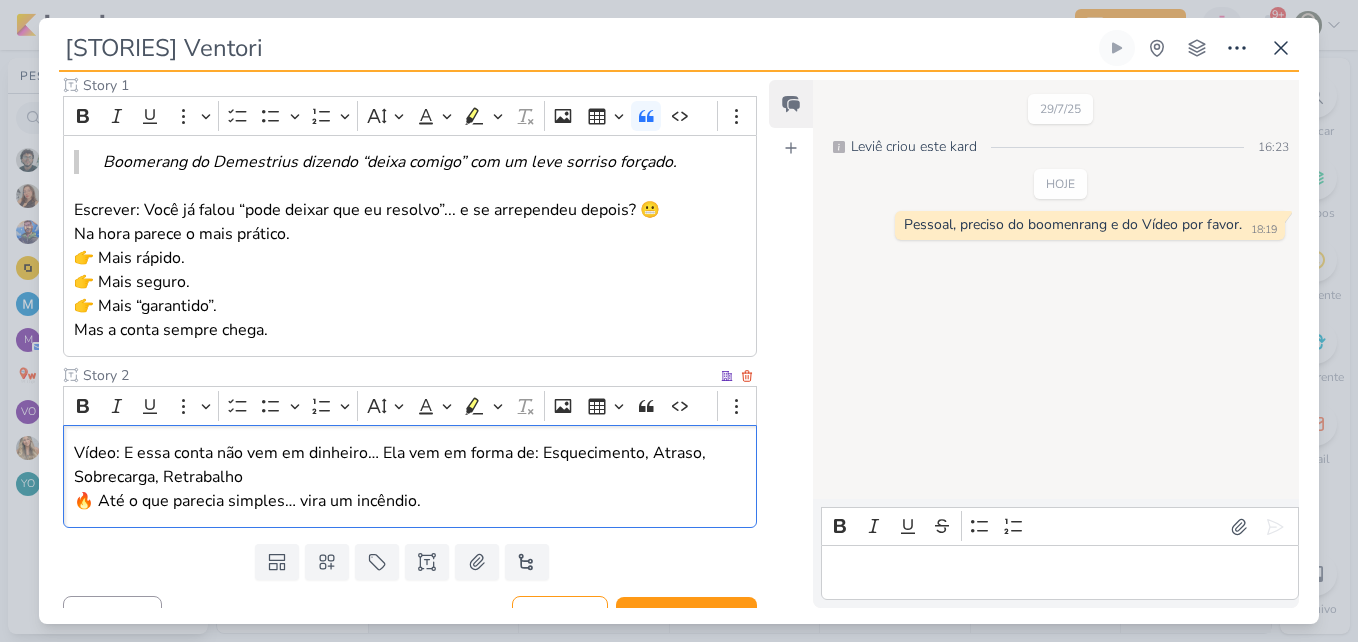 click on "🔥 Até o que parecia simples… vira um incêndio." at bounding box center [410, 501] 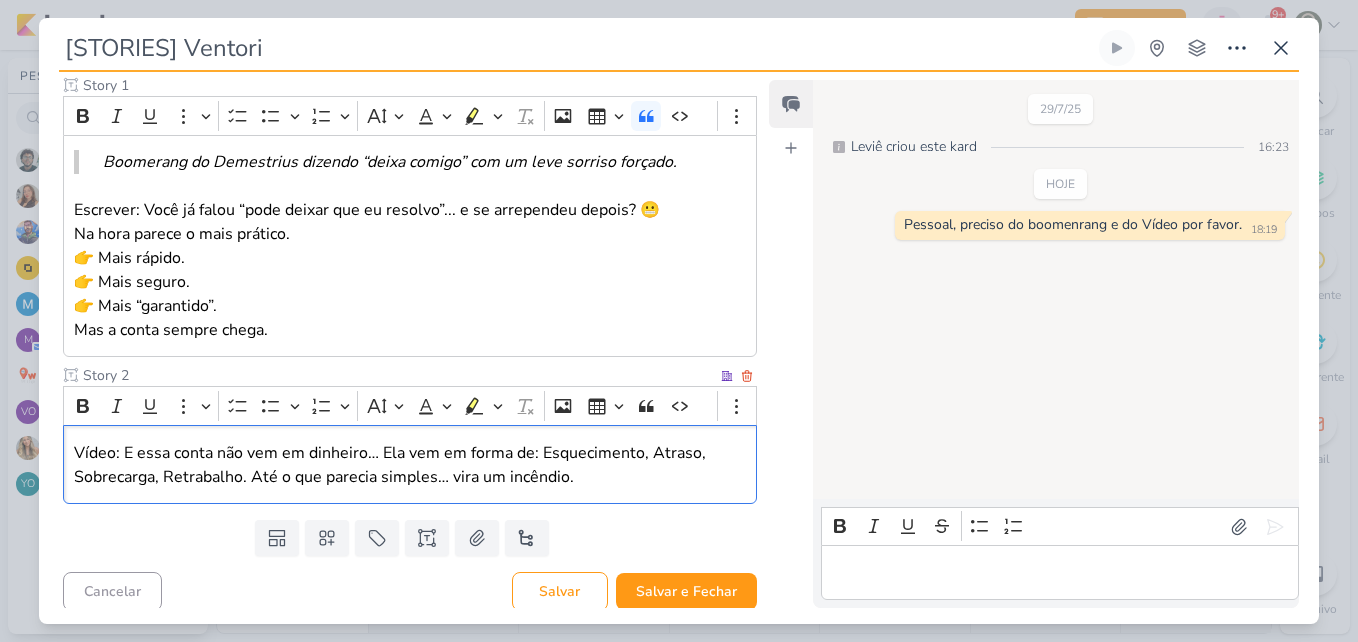 click on "Vídeo: E essa conta não vem em dinheiro… Ela vem em forma de: Esquecimento, Atraso, Sobrecarga, Retrabalho. Até o que parecia simples… vira um incêndio." at bounding box center (410, 465) 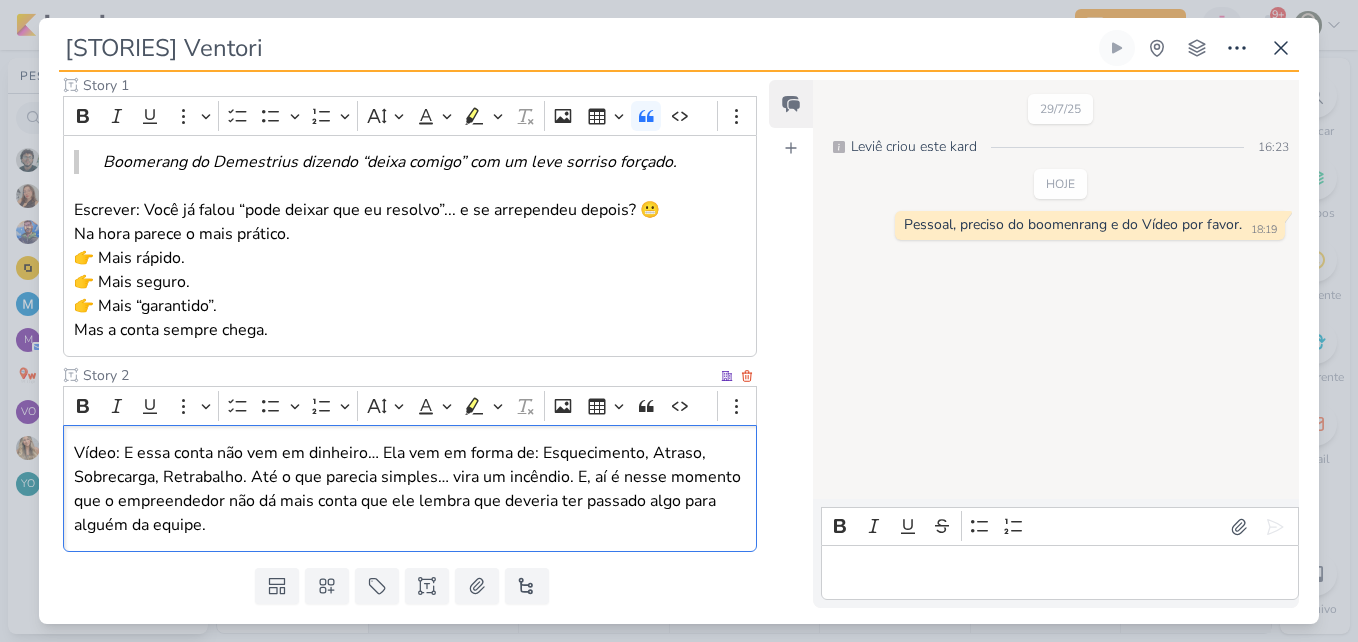 scroll, scrollTop: 311, scrollLeft: 0, axis: vertical 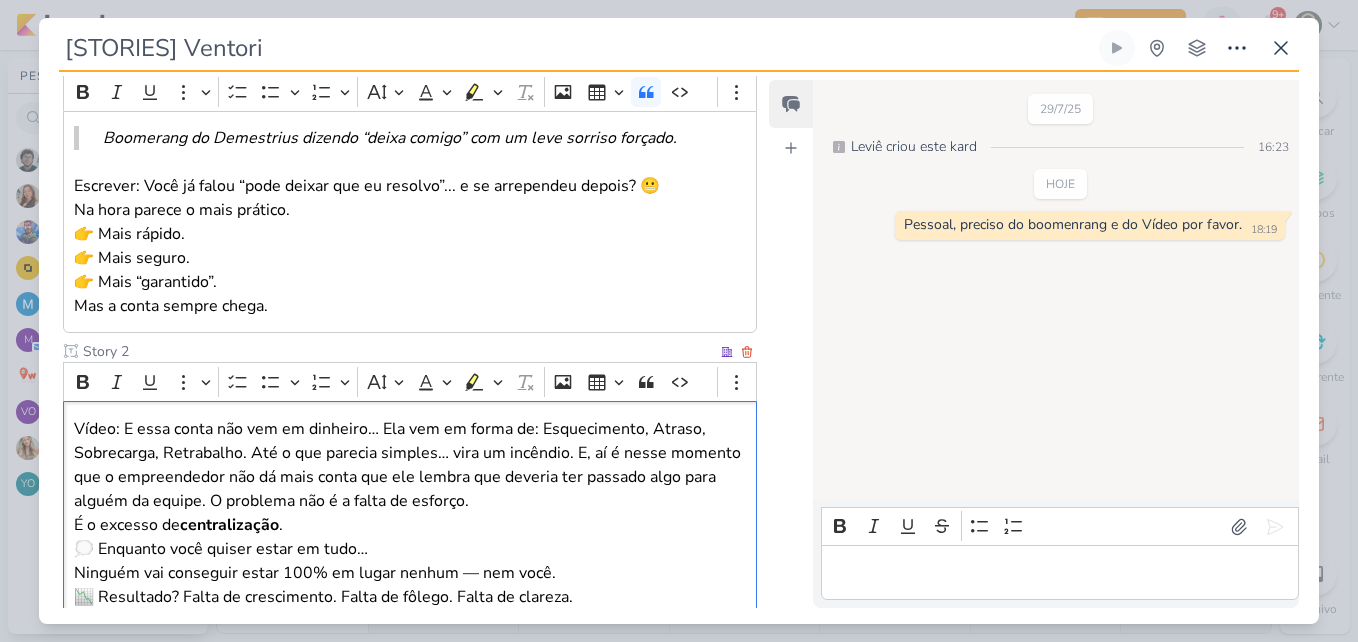 click on "Vídeo: E essa conta não vem em dinheiro… Ela vem em forma de: Esquecimento, Atraso, Sobrecarga, Retrabalho. Até o que parecia simples… vira um incêndio. E, aí é nesse momento que o empreendedor não dá mais conta que ele lembra que deveria ter passado algo para alguém da equipe. O problema não é a falta de esforço. É o excesso de  centralização ." at bounding box center [410, 477] 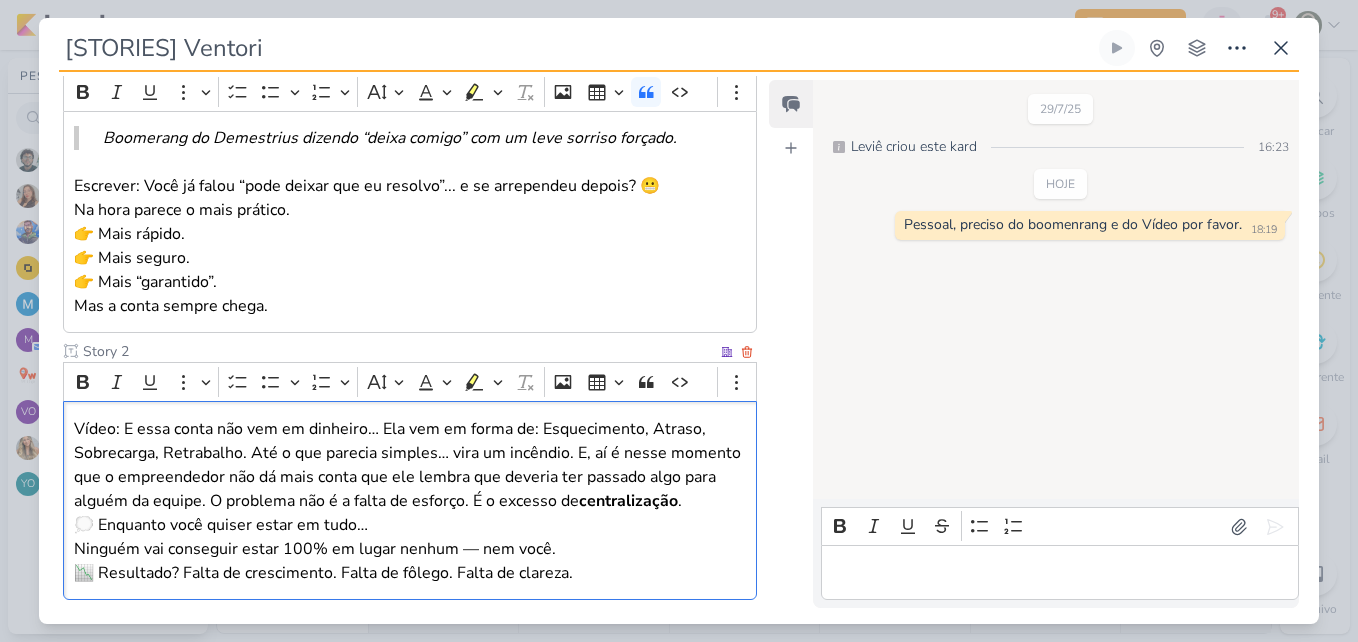 click on "💭 Enquanto você quiser estar em tudo… Ninguém vai conseguir estar 100% em lugar nenhum — nem você." at bounding box center (410, 537) 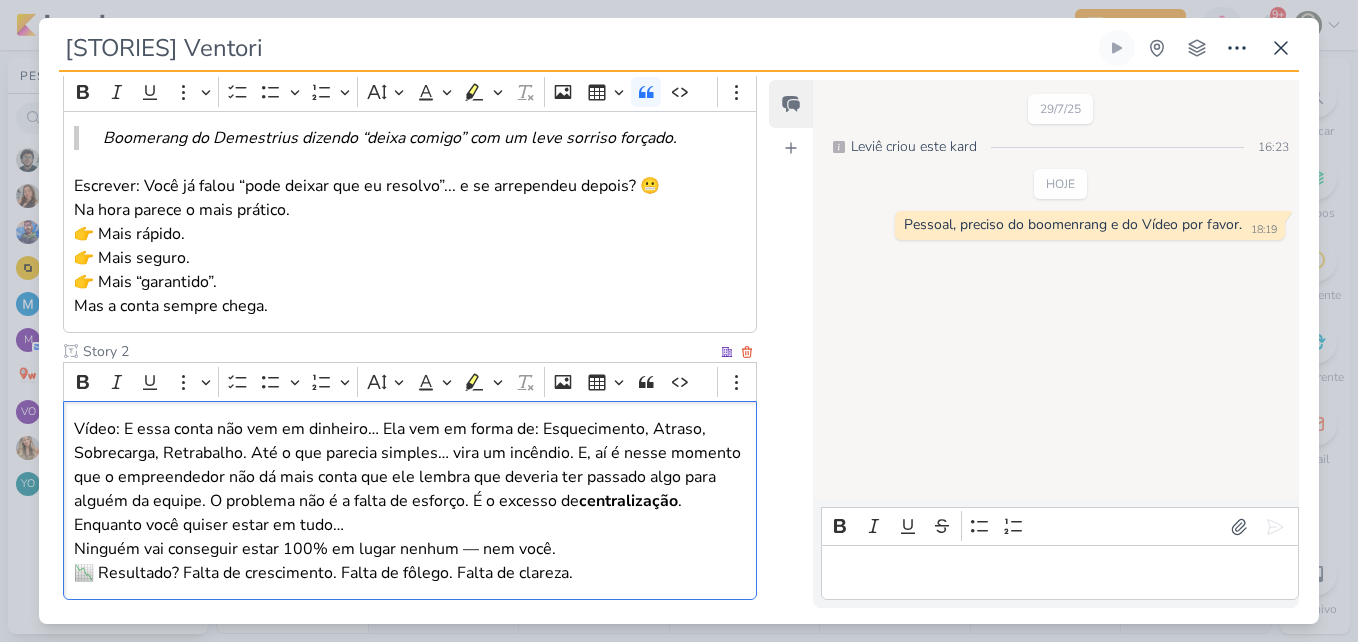 click on "Enquanto você quiser estar em tudo… Ninguém vai conseguir estar 100% em lugar nenhum — nem você." at bounding box center [410, 537] 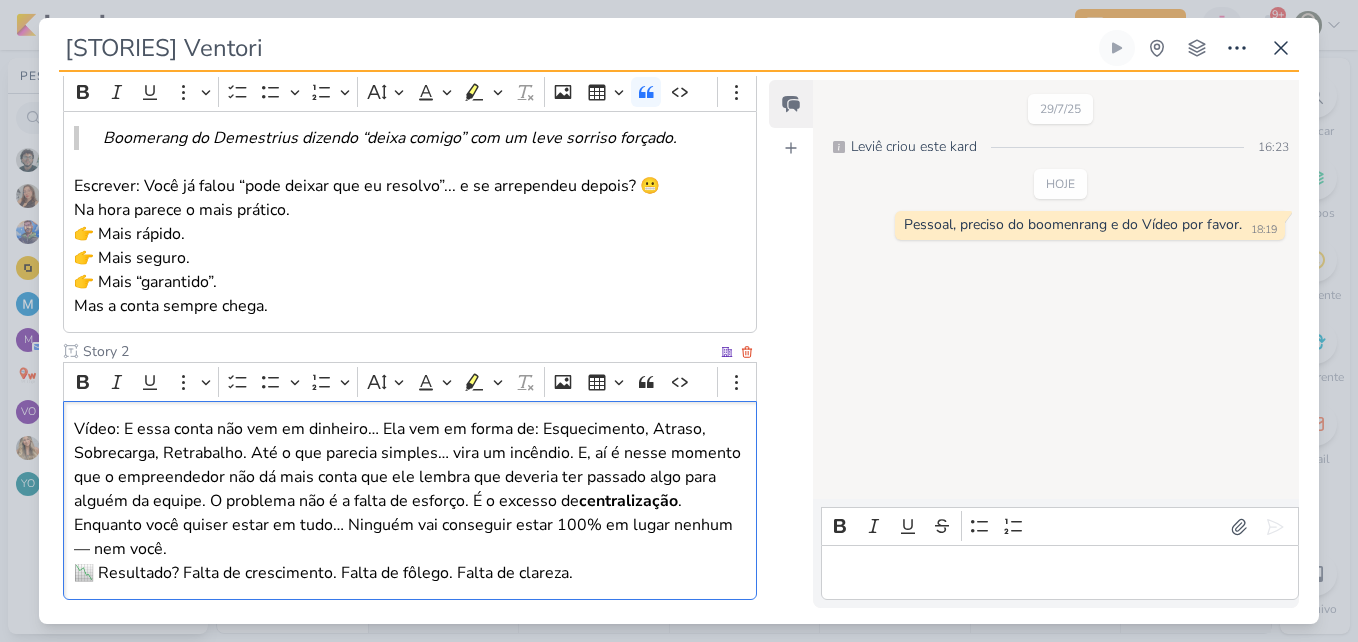 click on "📉 Resultado? Falta de crescimento. Falta de fôlego. Falta de clareza." at bounding box center (410, 573) 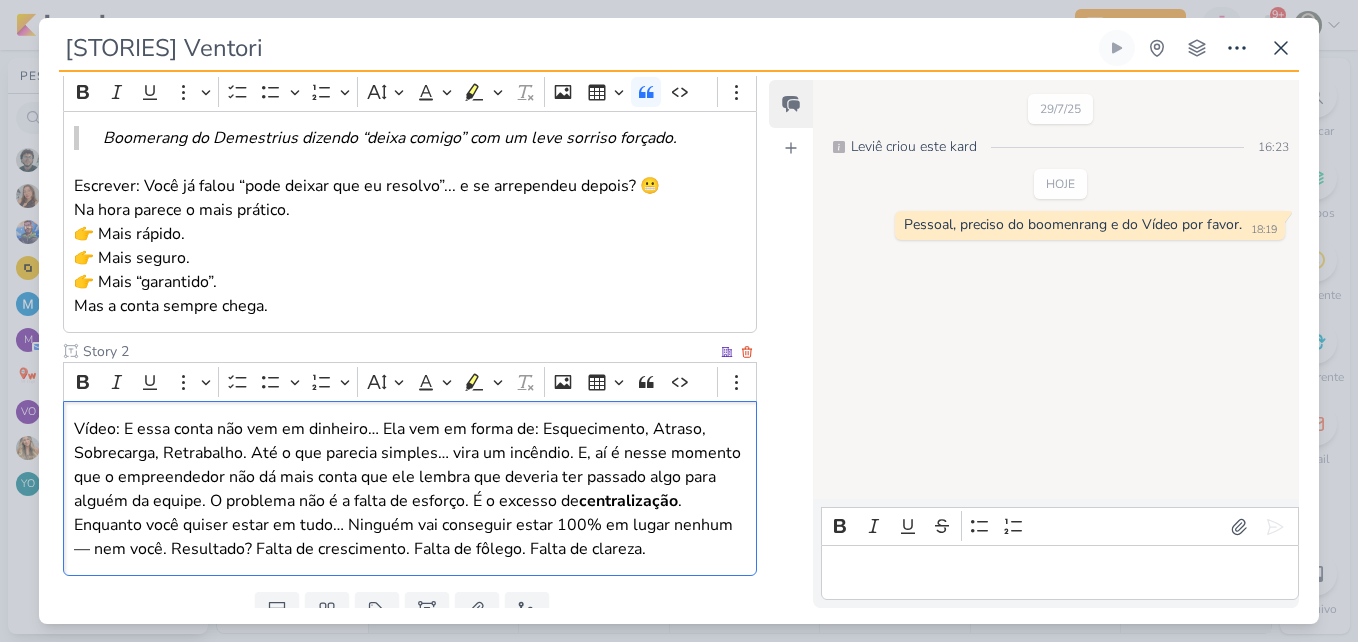 click on "Enquanto você quiser estar em tudo… Ninguém vai conseguir estar 100% em lugar nenhum — nem você. Resultado? Falta de crescimento. Falta de fôlego. Falta de clareza." at bounding box center [410, 537] 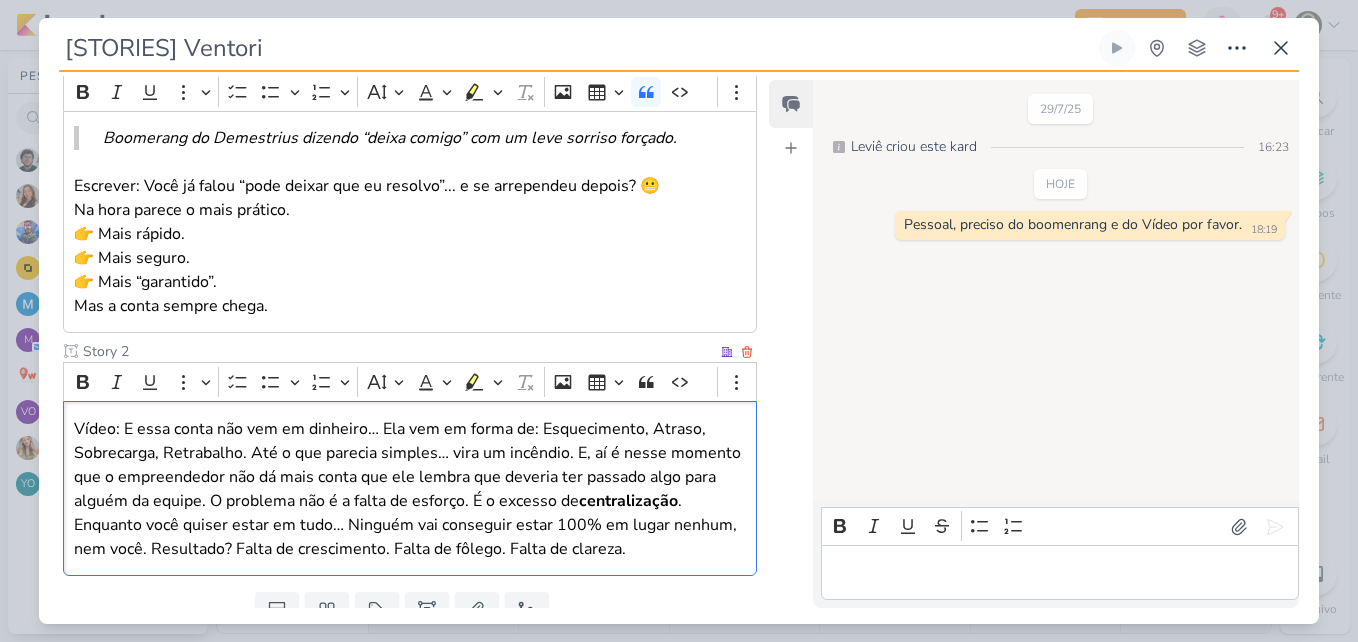 click on "Enquanto você quiser estar em tudo… Ninguém vai conseguir estar 100% em lugar nenhum, nem você. Resultado? Falta de crescimento. Falta de fôlego. Falta de clareza." at bounding box center (410, 537) 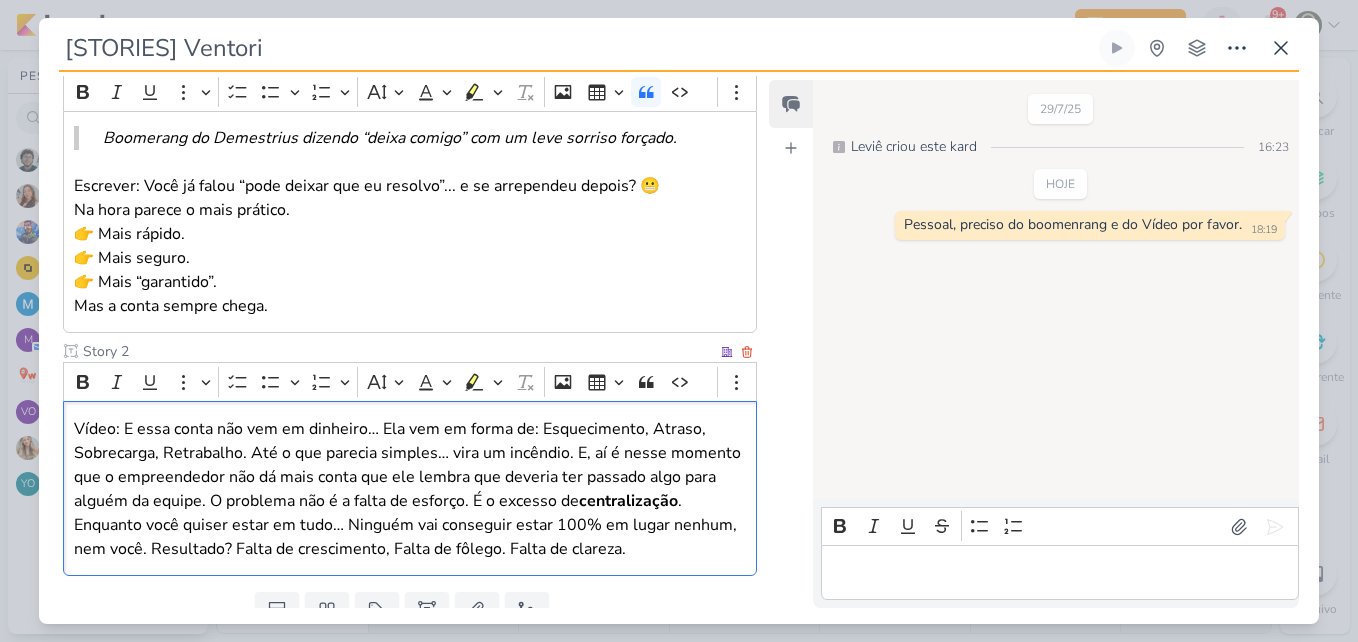 click on "Enquanto você quiser estar em tudo… Ninguém vai conseguir estar 100% em lugar nenhum, nem você. Resultado? Falta de crescimento, Falta de fôlego. Falta de clareza." at bounding box center (410, 537) 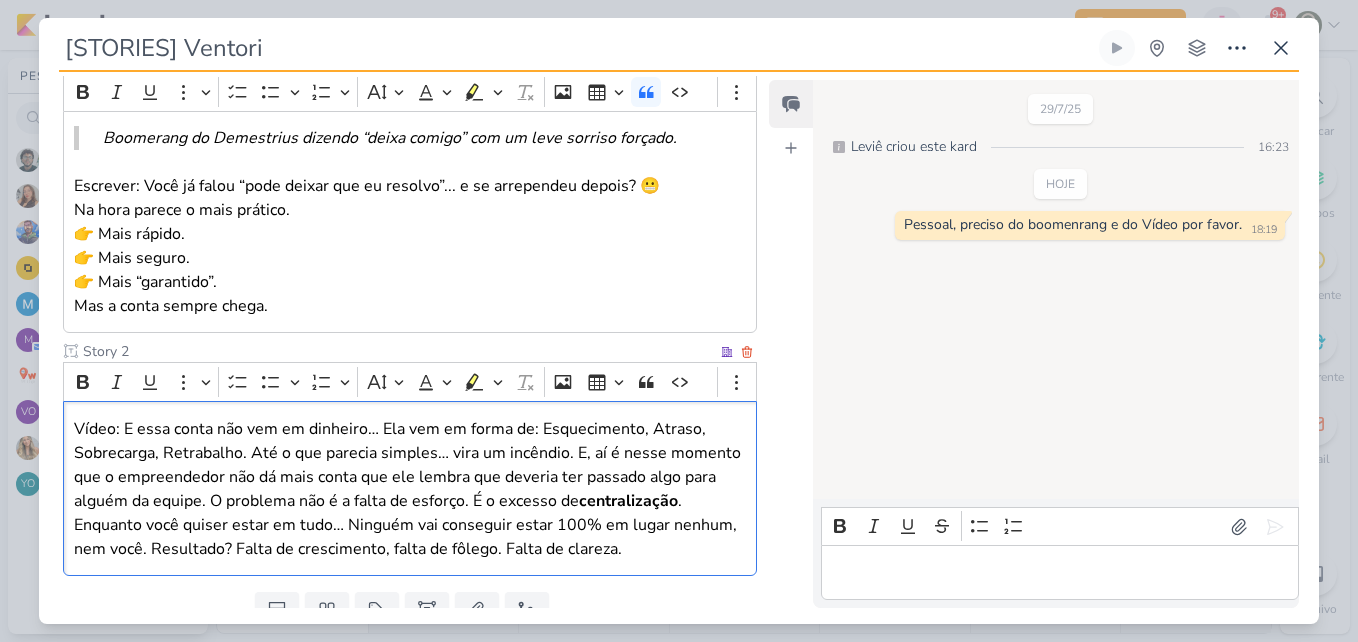 click on "Enquanto você quiser estar em tudo… Ninguém vai conseguir estar 100% em lugar nenhum, nem você. Resultado? Falta de crescimento, falta de fôlego. Falta de clareza." at bounding box center [410, 537] 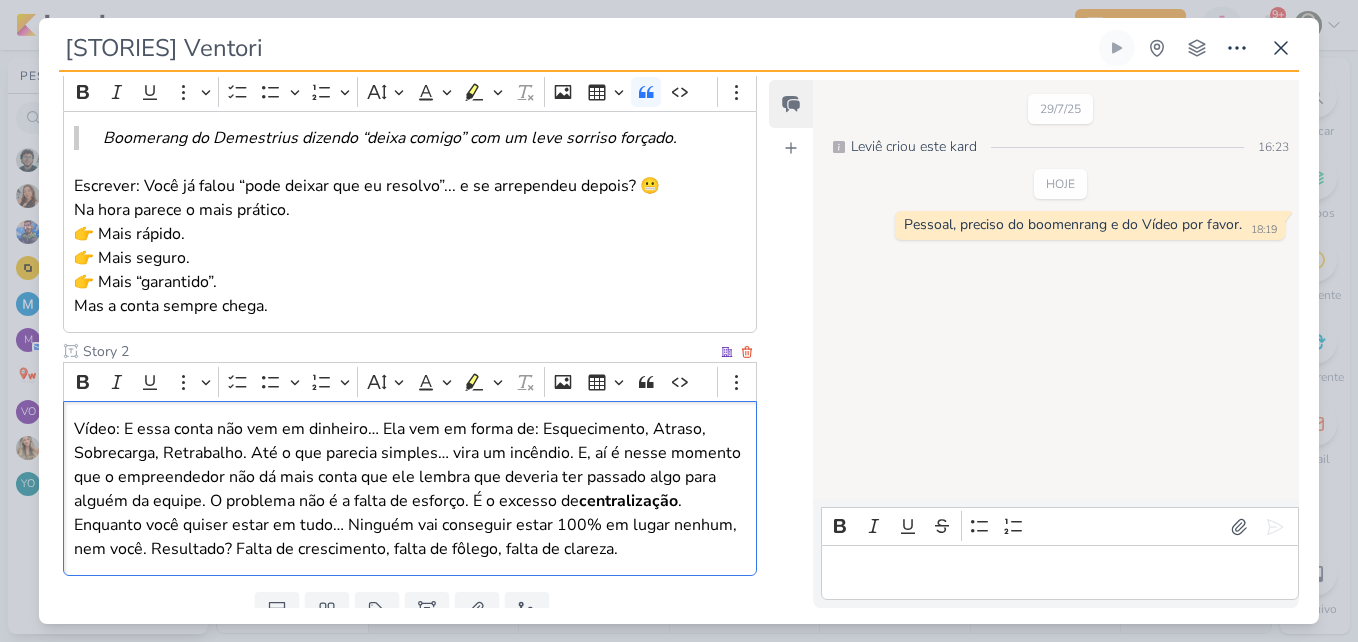 click on "Enquanto você quiser estar em tudo… Ninguém vai conseguir estar 100% em lugar nenhum, nem você. Resultado? Falta de crescimento, falta de fôlego, falta de clareza." at bounding box center (410, 537) 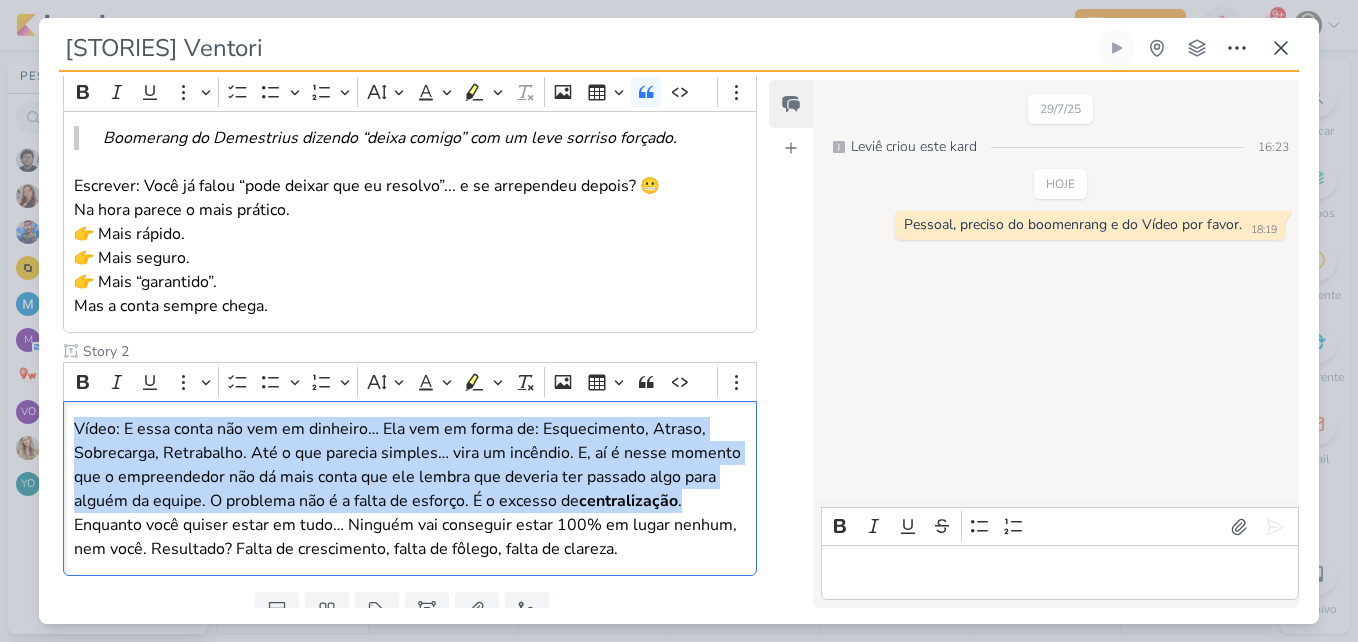 drag, startPoint x: 695, startPoint y: 503, endPoint x: 0, endPoint y: 414, distance: 700.6754 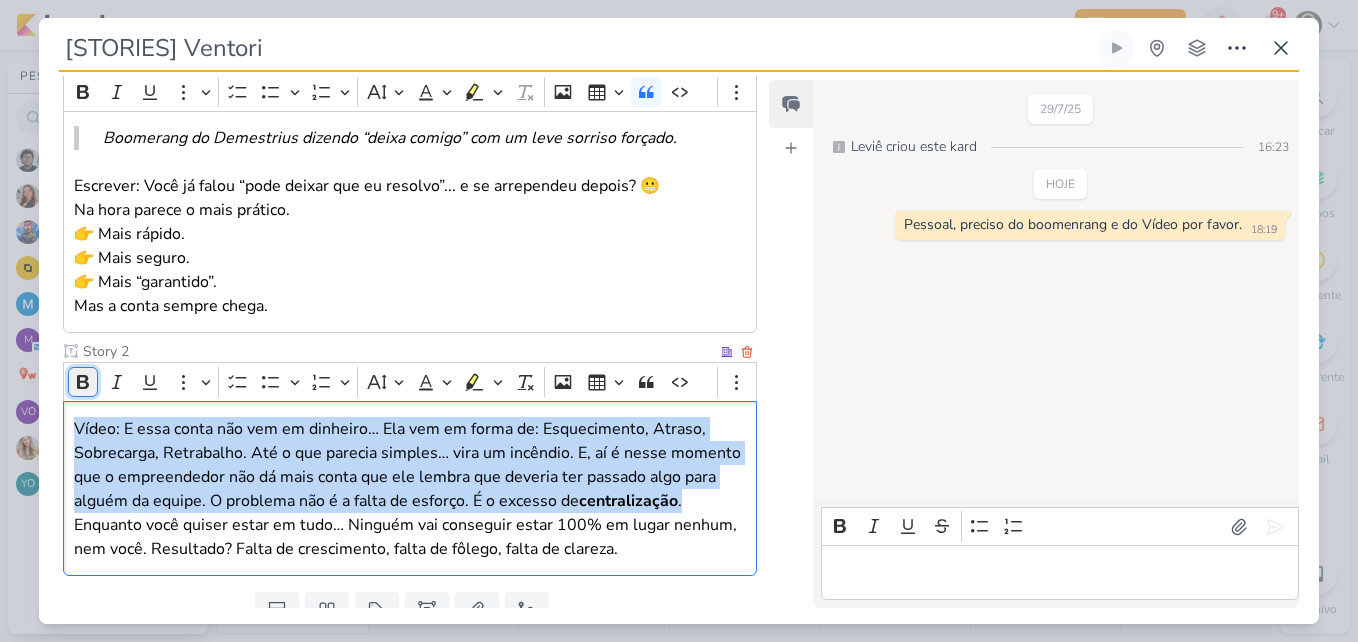 click 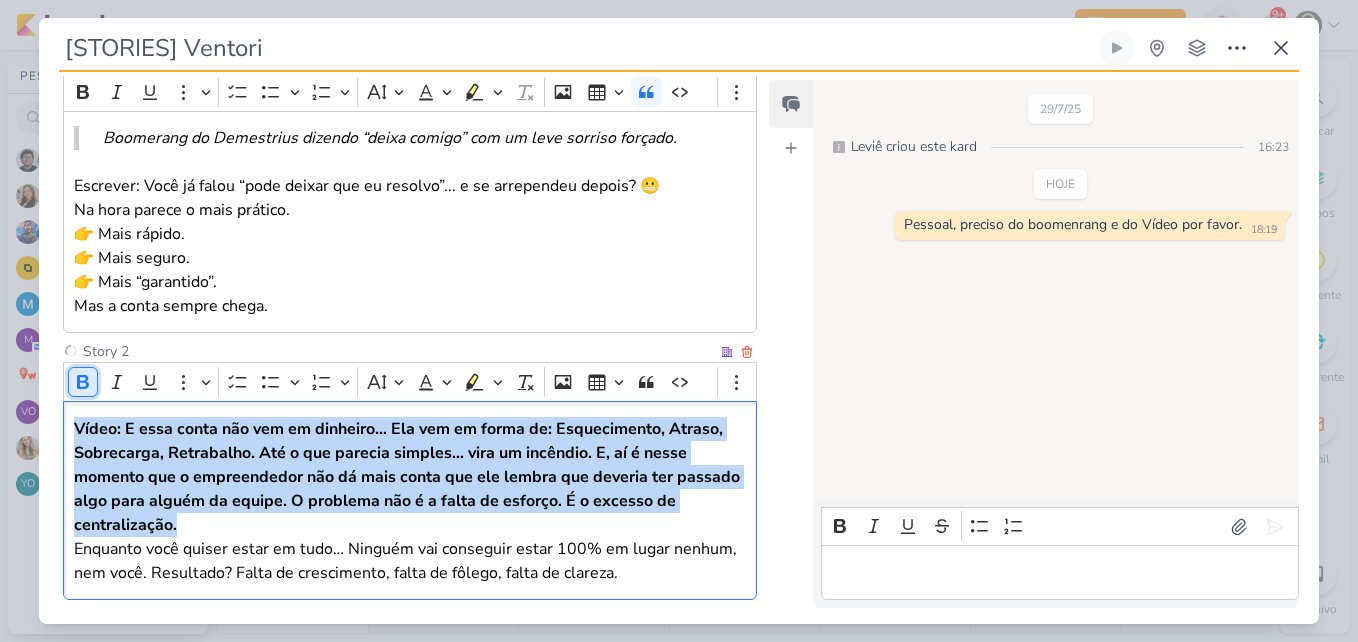 click 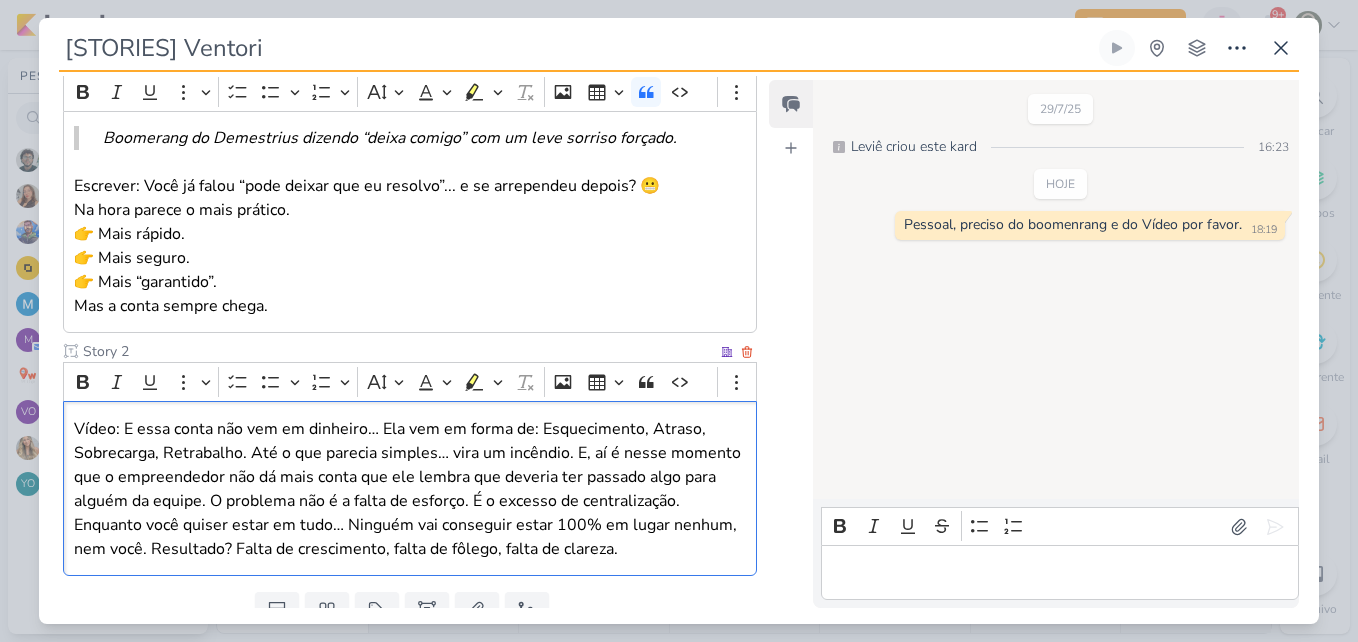 click on "Enquanto você quiser estar em tudo… Ninguém vai conseguir estar 100% em lugar nenhum, nem você. Resultado? Falta de crescimento, falta de fôlego, falta de clareza." at bounding box center [410, 537] 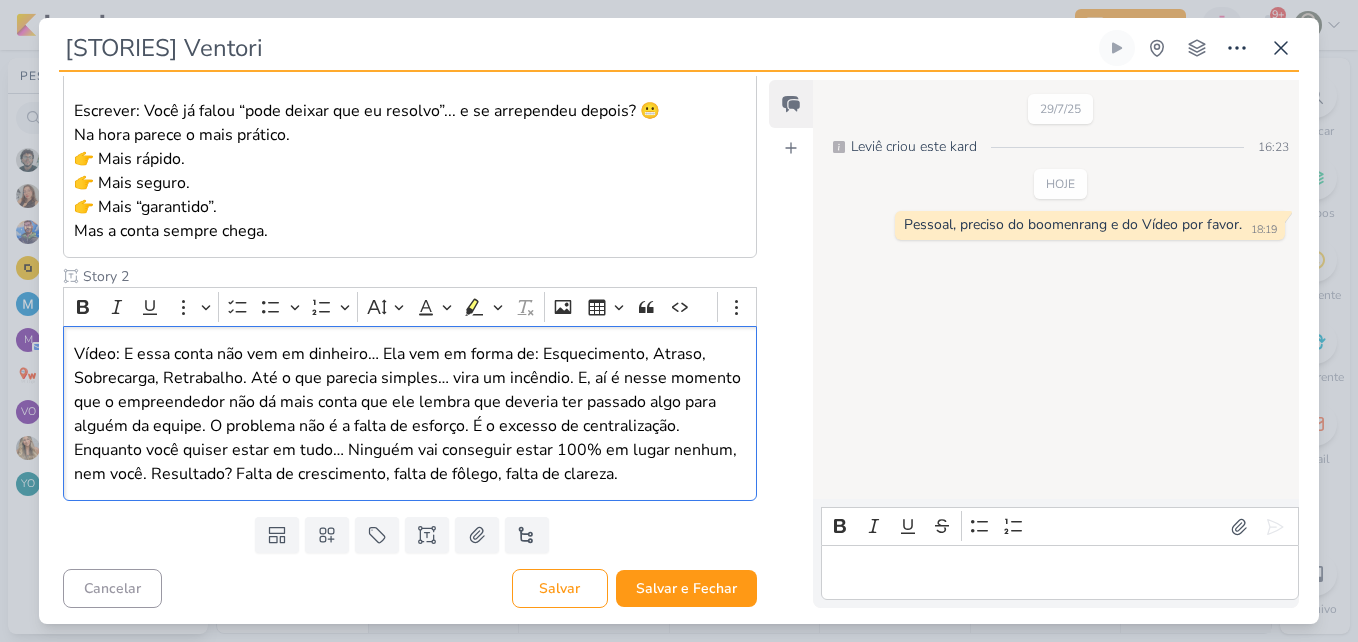 scroll, scrollTop: 390, scrollLeft: 0, axis: vertical 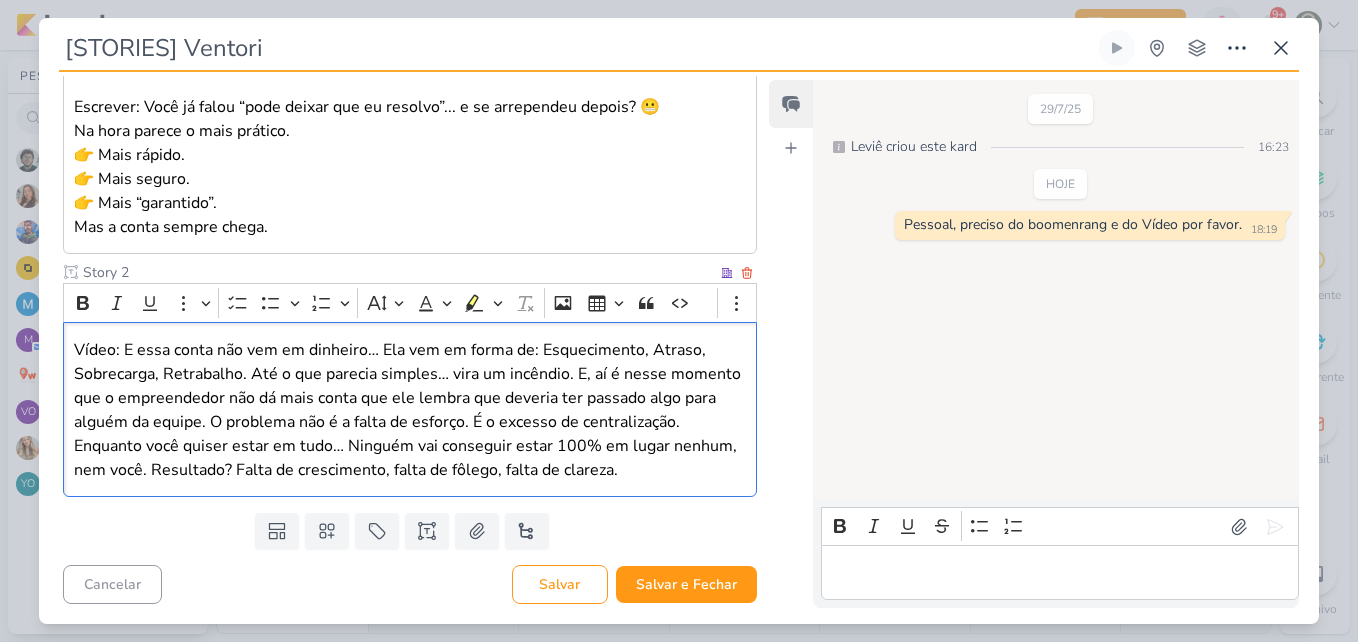 click on "Vídeo: E essa conta não vem em dinheiro… Ela vem em forma de: Esquecimento, Atraso, Sobrecarga, Retrabalho. Até o que parecia simples… vira um incêndio. E, aí é nesse momento que o empreendedor não dá mais conta que ele lembra que deveria ter passado algo para alguém da equipe. O problema não é a falta de esforço. É o excesso de centralização." at bounding box center [410, 386] 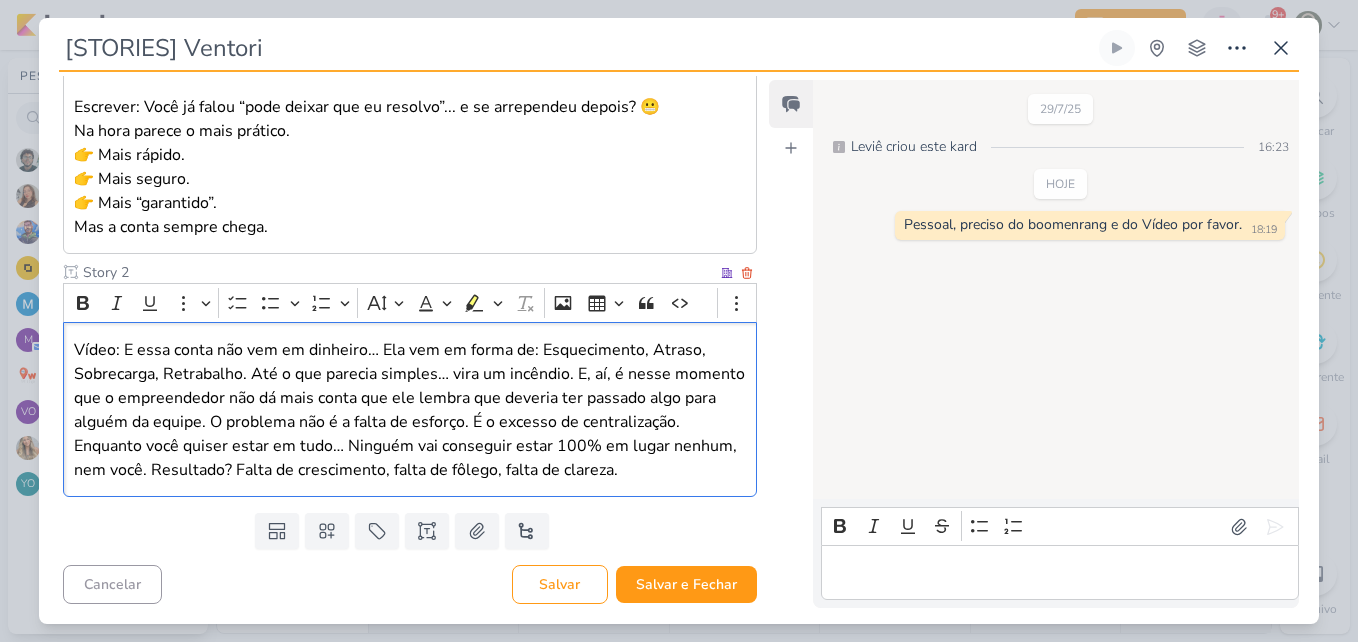 click on "Vídeo: E essa conta não vem em dinheiro… Ela vem em forma de: Esquecimento, Atraso, Sobrecarga, Retrabalho. Até o que parecia simples… vira um incêndio. E, aí, é nesse momento que o empreendedor não dá mais conta que ele lembra que deveria ter passado algo para alguém da equipe. O problema não é a falta de esforço. É o excesso de centralização." at bounding box center [410, 386] 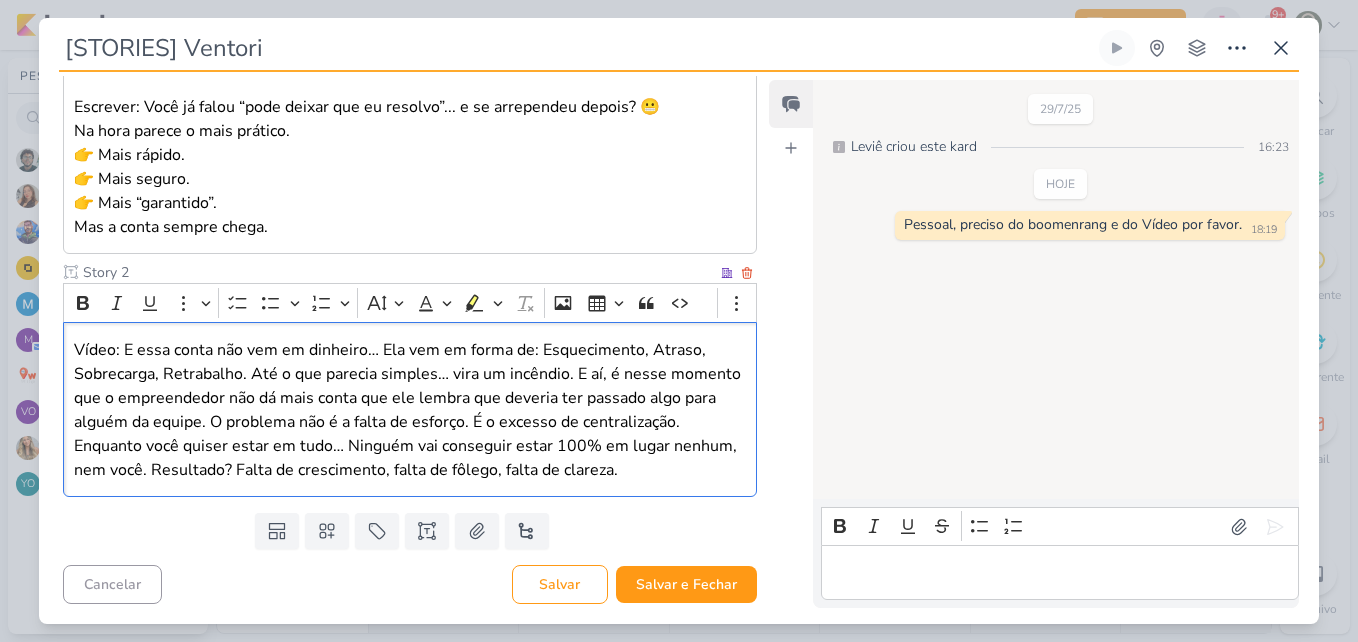 click on "Vídeo: E essa conta não vem em dinheiro… Ela vem em forma de: Esquecimento, Atraso, Sobrecarga, Retrabalho. Até o que parecia simples… vira um incêndio. E aí, é nesse momento que o empreendedor não dá mais conta que ele lembra que deveria ter passado algo para alguém da equipe. O problema não é a falta de esforço. É o excesso de centralização. Enquanto você quiser estar em tudo… Ninguém vai conseguir estar 100% em lugar nenhum, nem você. Resultado? Falta de crescimento, falta de fôlego, falta de clareza." at bounding box center (410, 409) 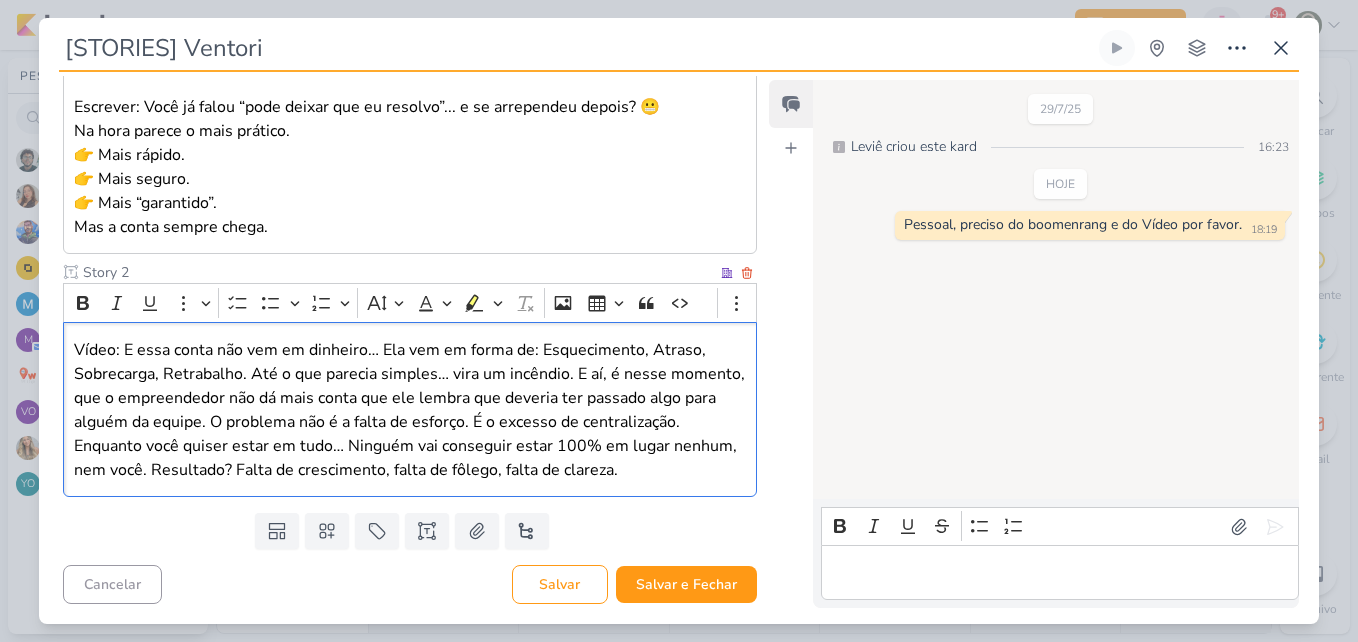 click on "Vídeo: E essa conta não vem em dinheiro… Ela vem em forma de: Esquecimento, Atraso, Sobrecarga, Retrabalho. Até o que parecia simples… vira um incêndio. E aí, é nesse momento, que o empreendedor não dá mais conta que ele lembra que deveria ter passado algo para alguém da equipe. O problema não é a falta de esforço. É o excesso de centralização." at bounding box center (410, 386) 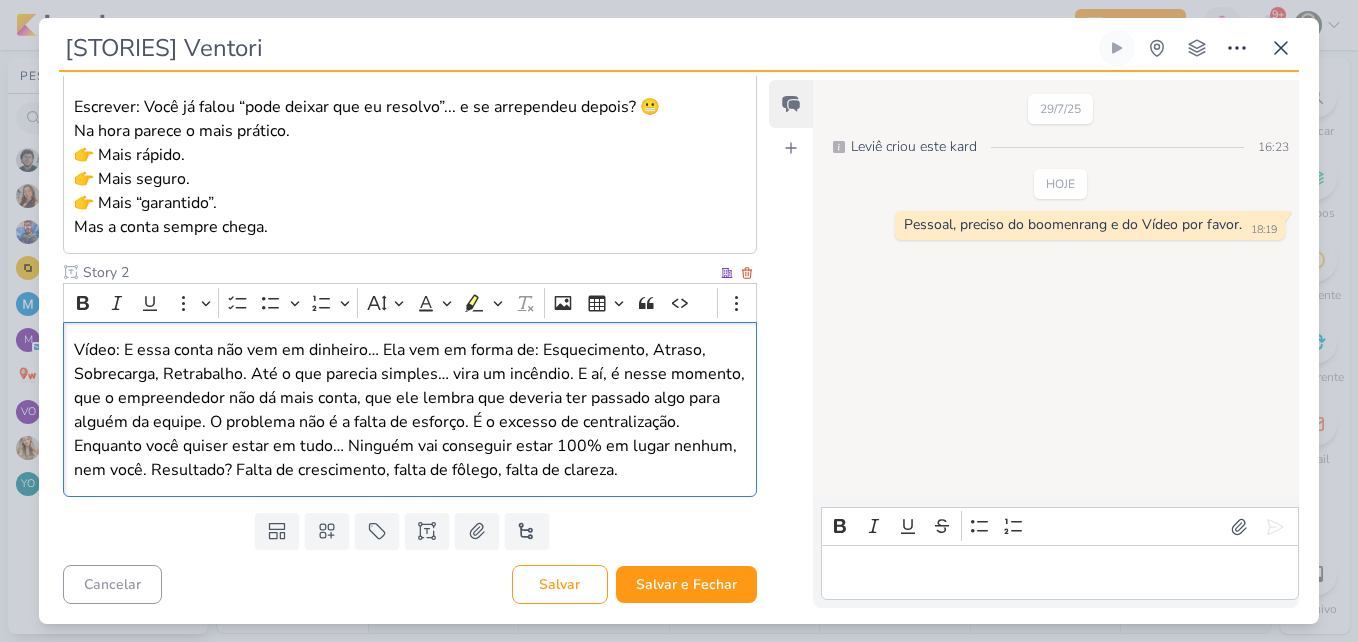 click on "Vídeo: E essa conta não vem em dinheiro… Ela vem em forma de: Esquecimento, Atraso, Sobrecarga, Retrabalho. Até o que parecia simples… vira um incêndio. E aí, é nesse momento, que o empreendedor não dá mais conta, que ele lembra que deveria ter passado algo para alguém da equipe. O problema não é a falta de esforço. É o excesso de centralização." at bounding box center (410, 386) 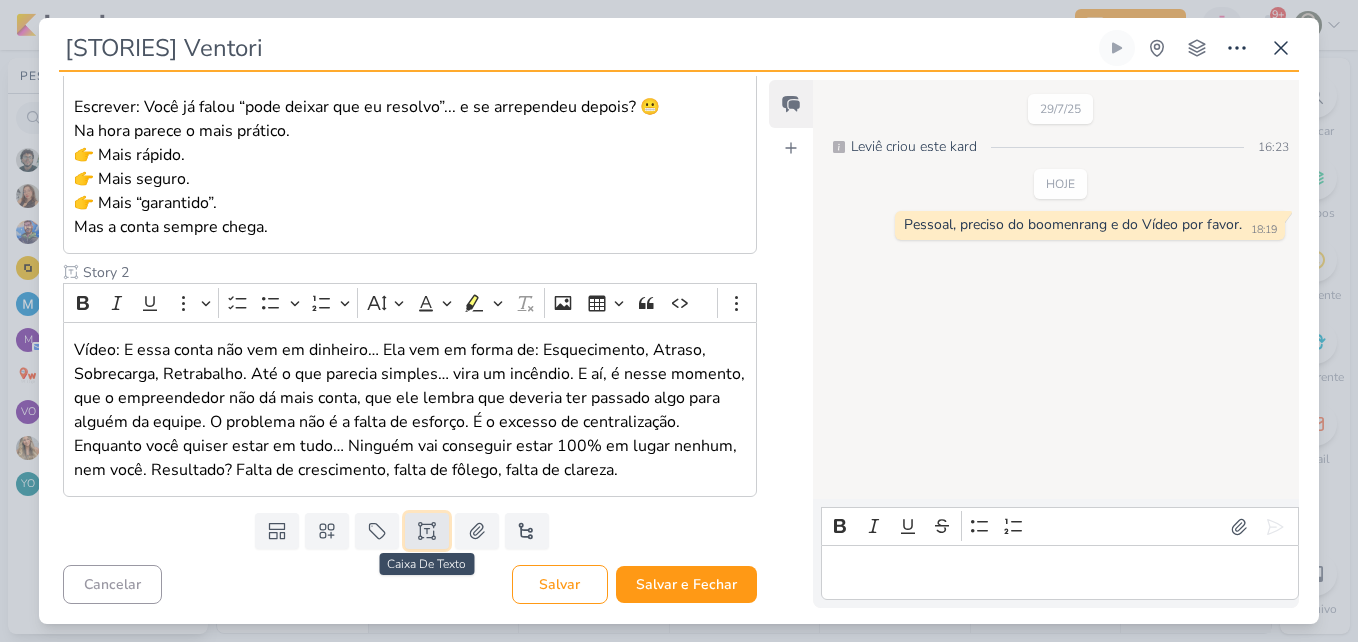 click 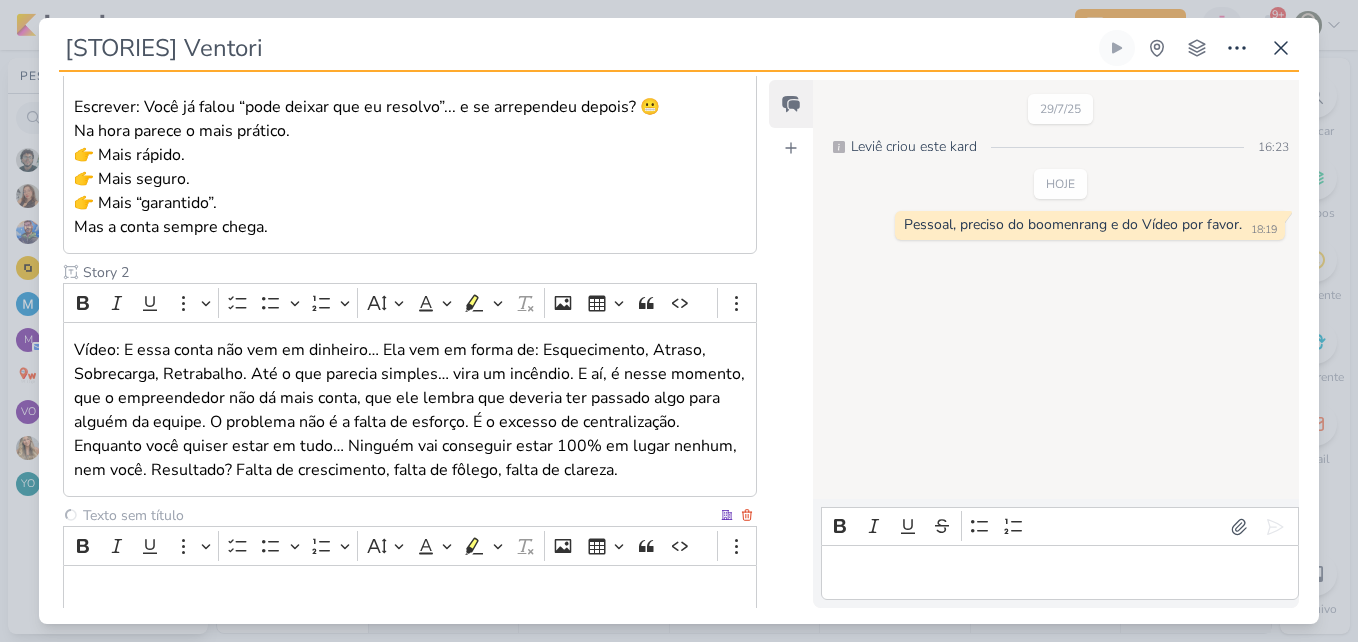 click at bounding box center [398, 515] 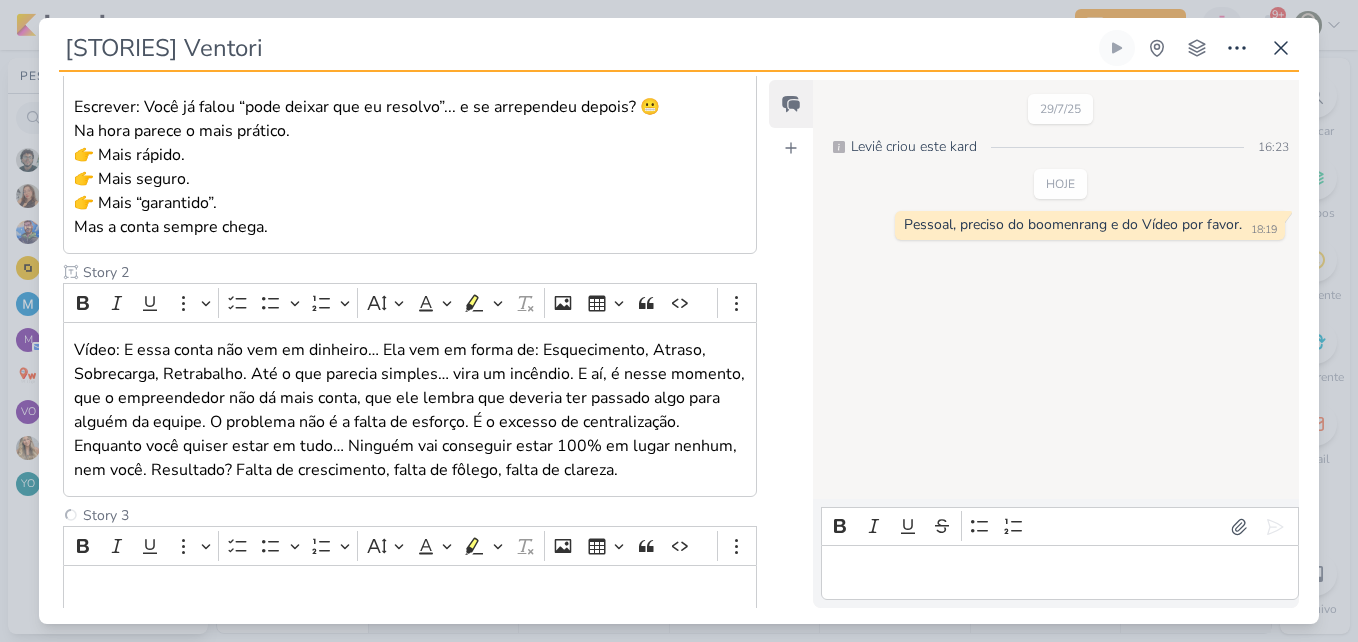 type on "Story 3" 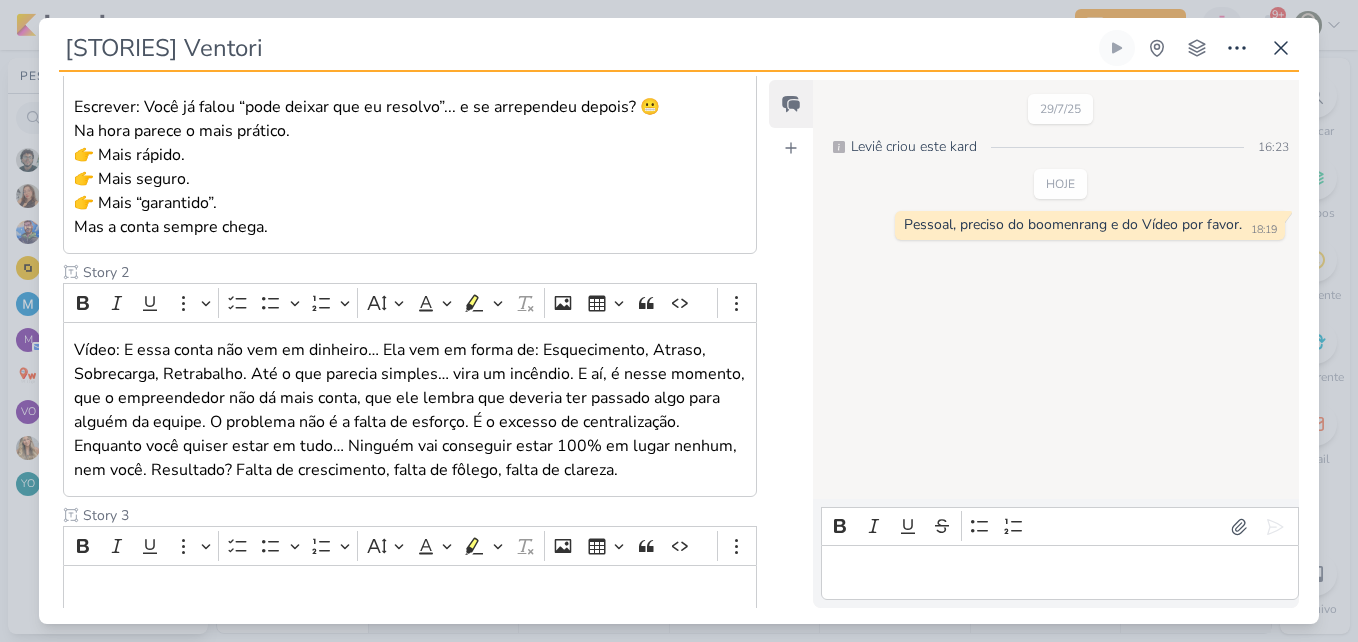 scroll, scrollTop: 512, scrollLeft: 0, axis: vertical 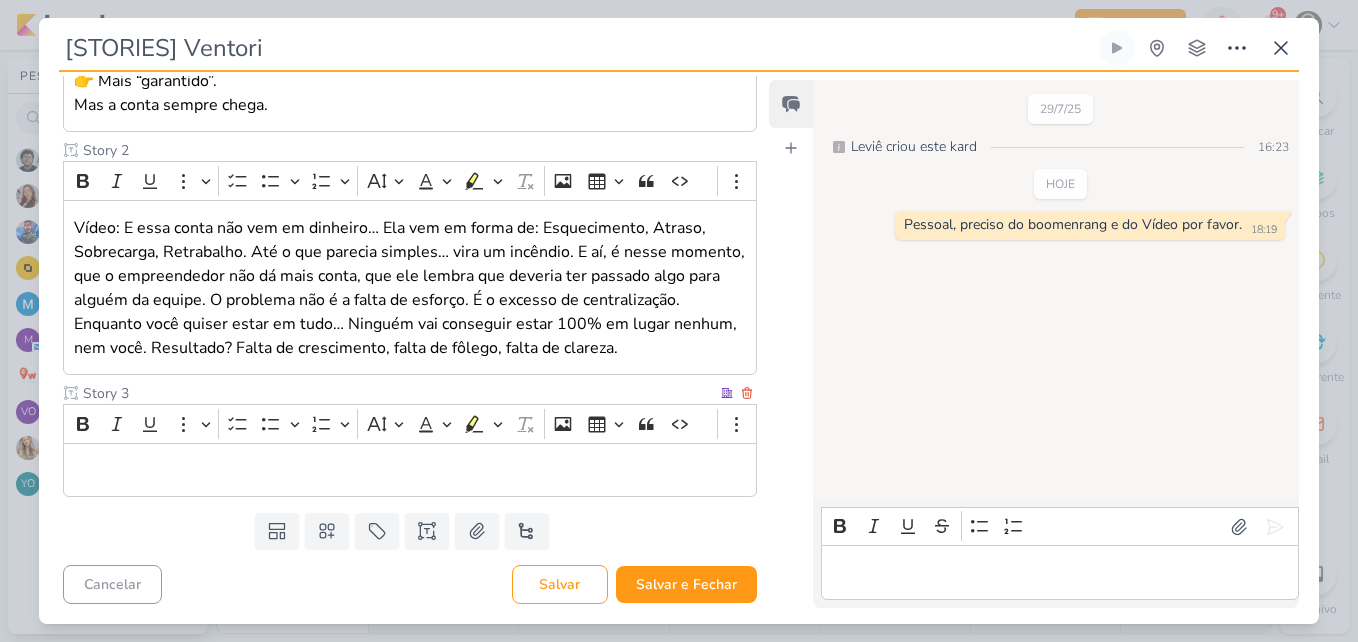 click at bounding box center [410, 470] 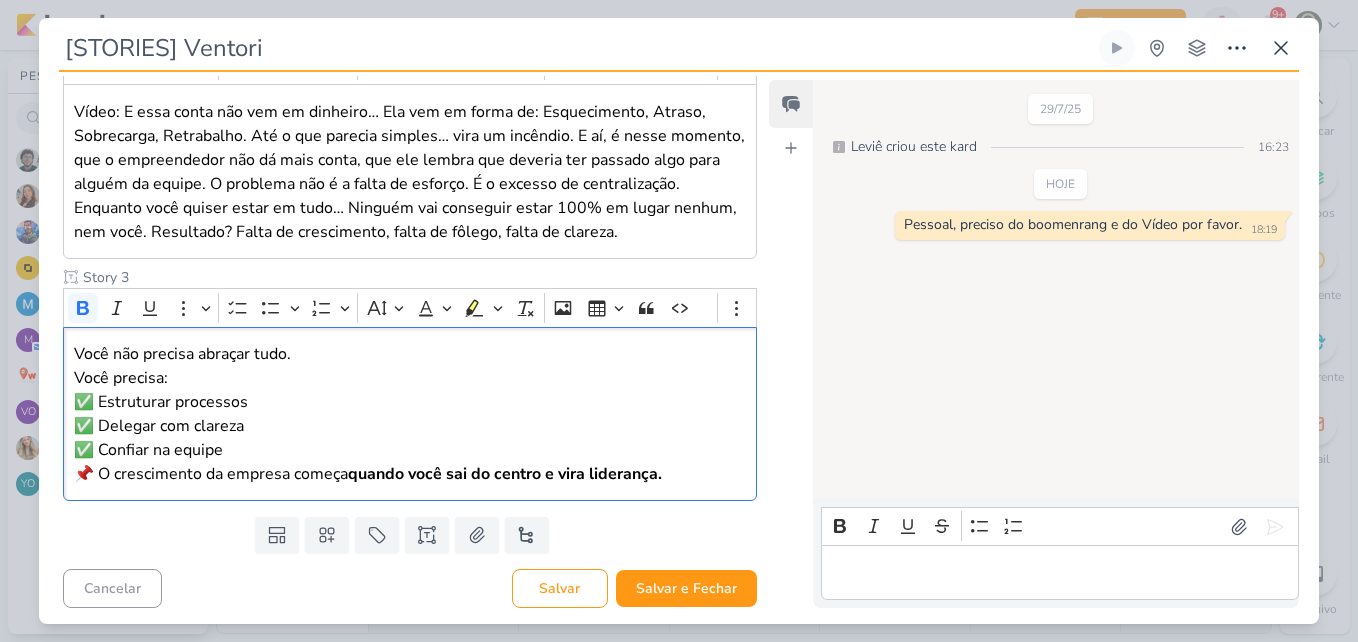 scroll, scrollTop: 632, scrollLeft: 0, axis: vertical 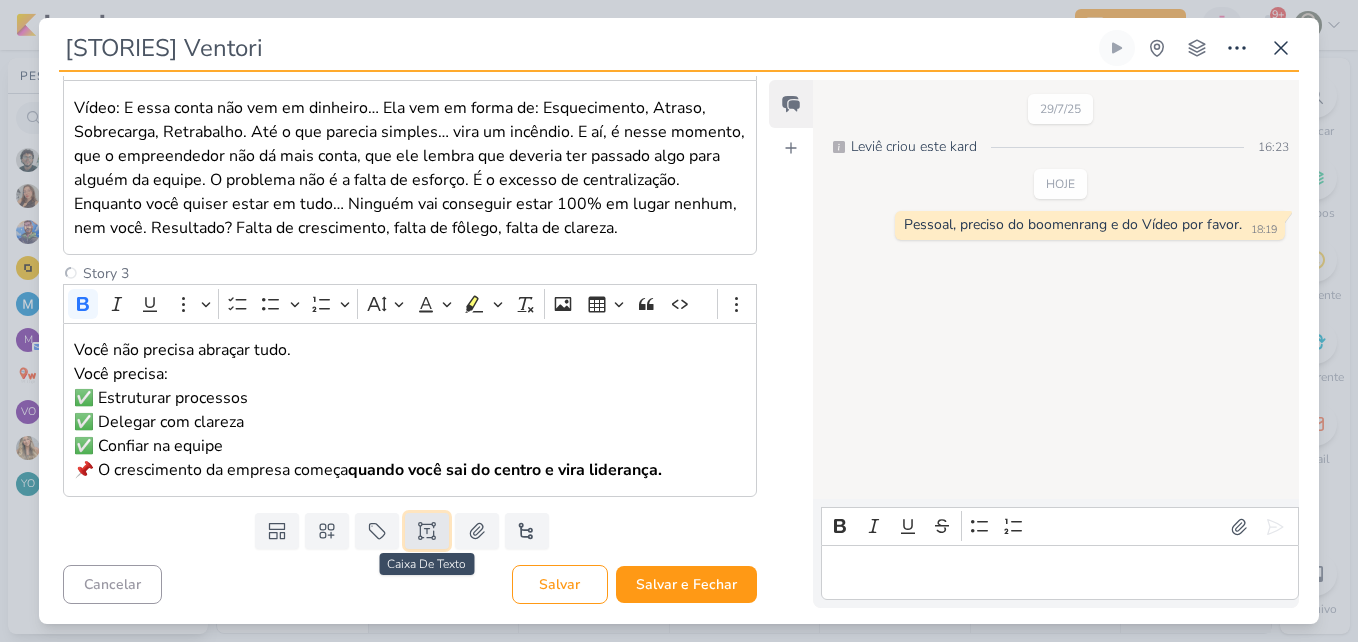 click 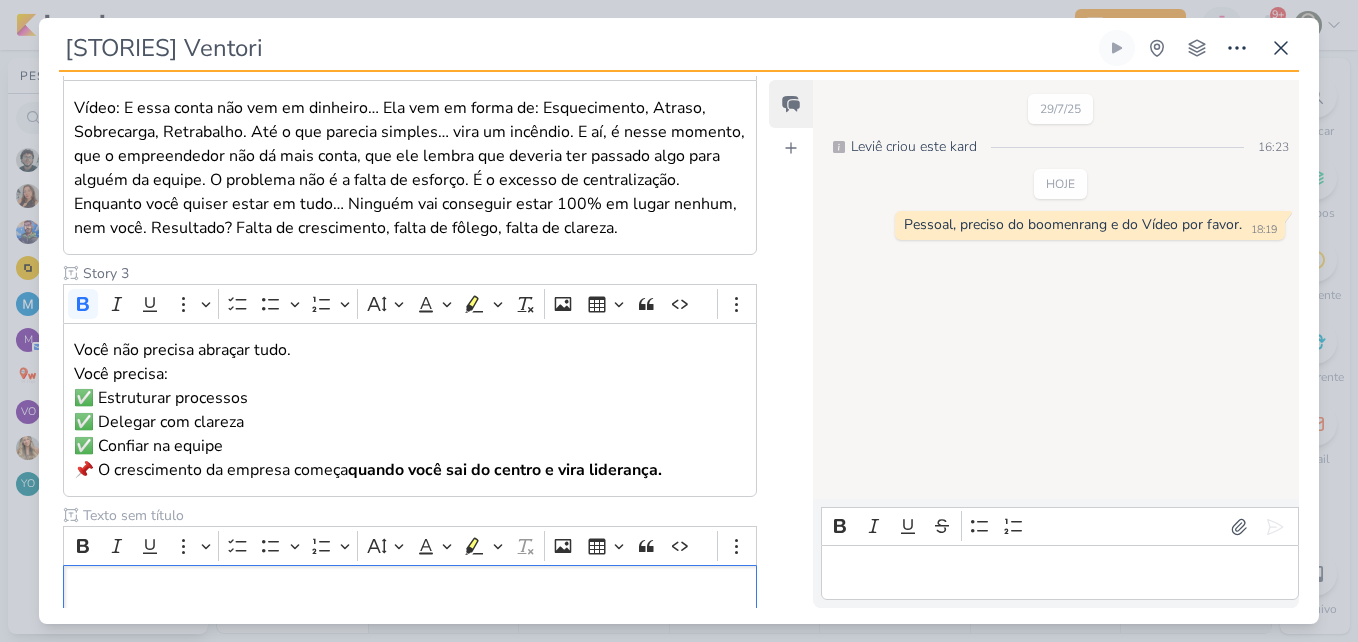 scroll, scrollTop: 755, scrollLeft: 0, axis: vertical 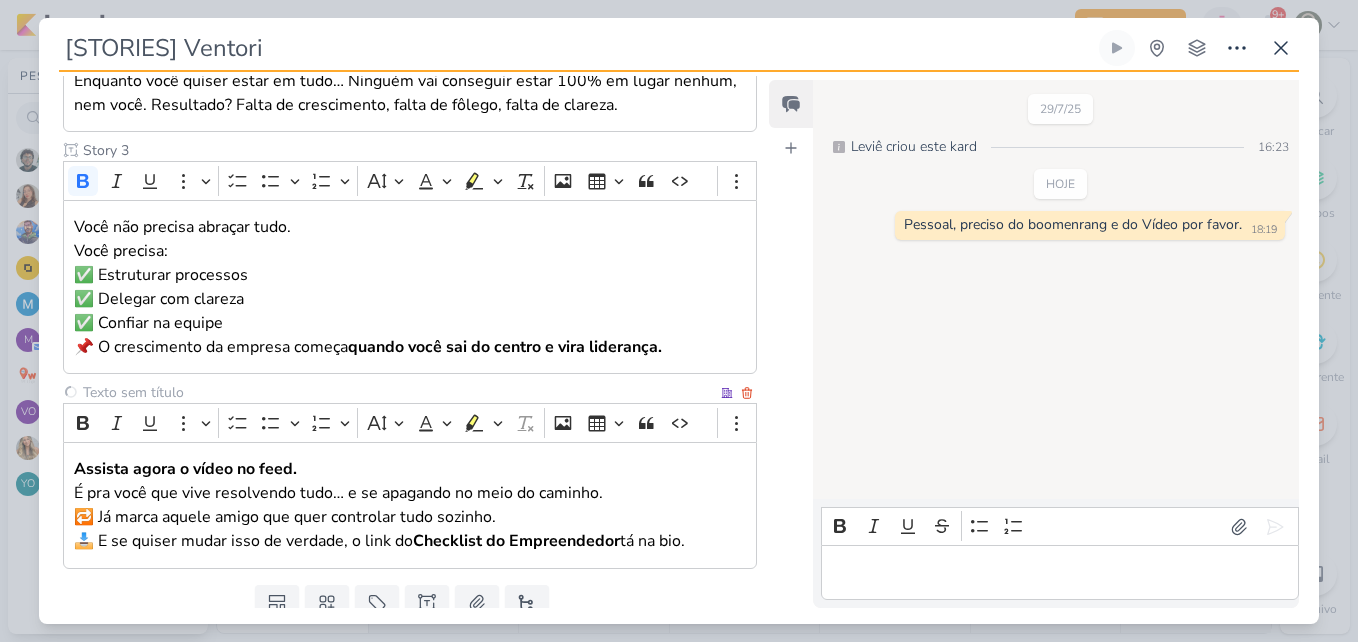 click at bounding box center (398, 392) 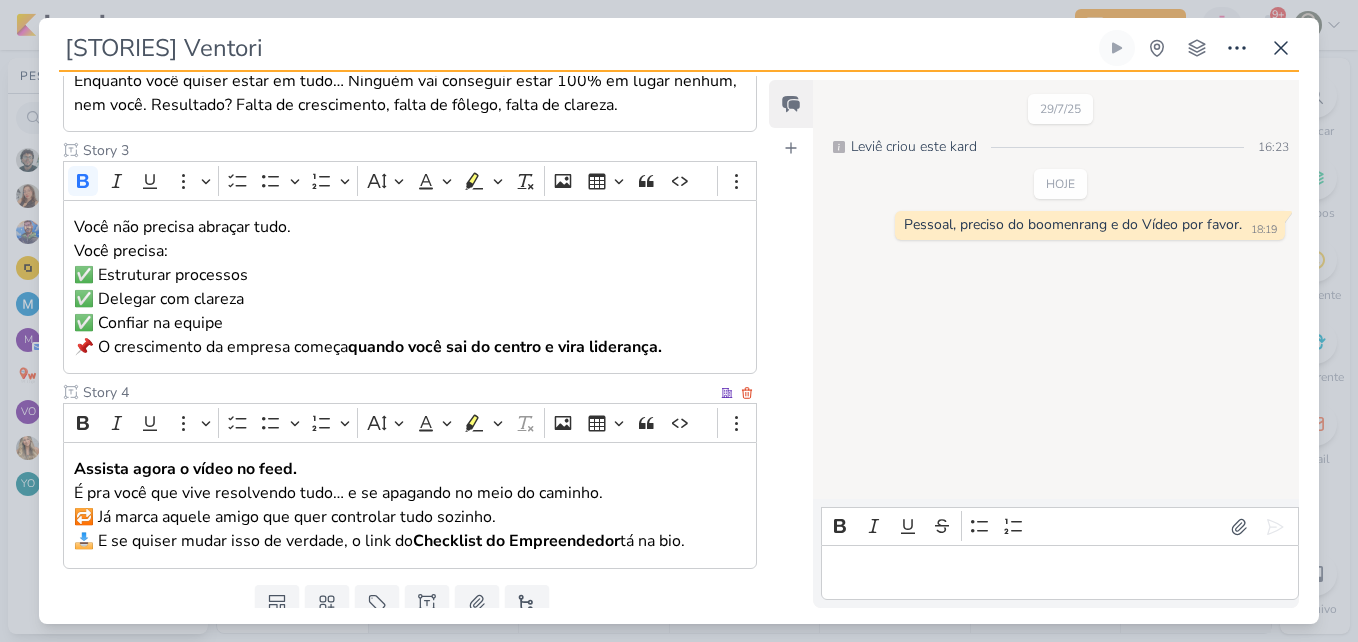 type on "Story 4" 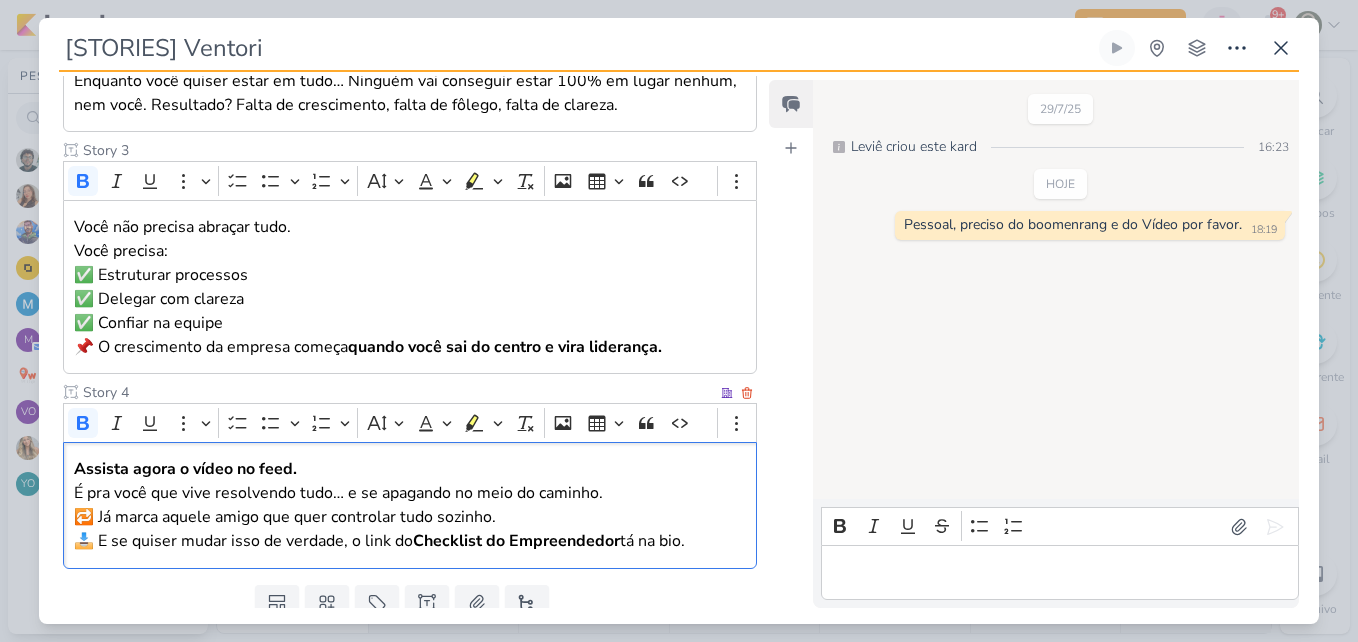 click on "Assista agora o vídeo no feed. É pra você que vive resolvendo tudo… e se apagando no meio do caminho." at bounding box center [410, 481] 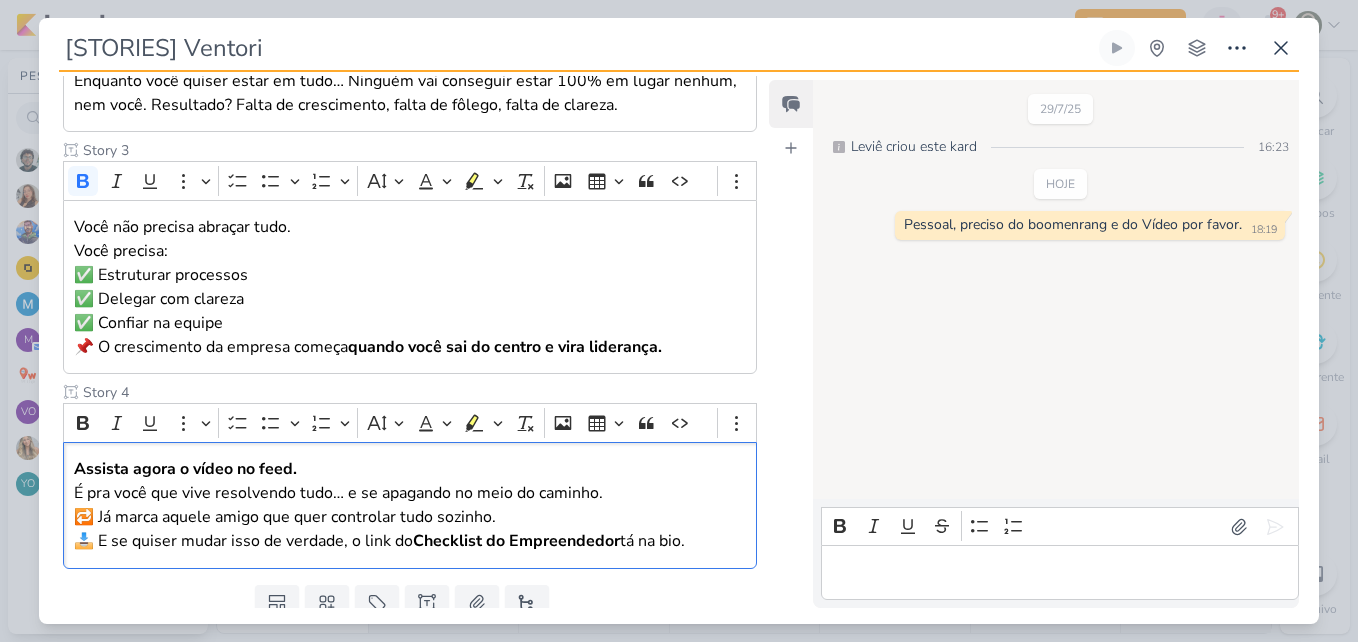 drag, startPoint x: 76, startPoint y: 518, endPoint x: 763, endPoint y: 541, distance: 687.3849 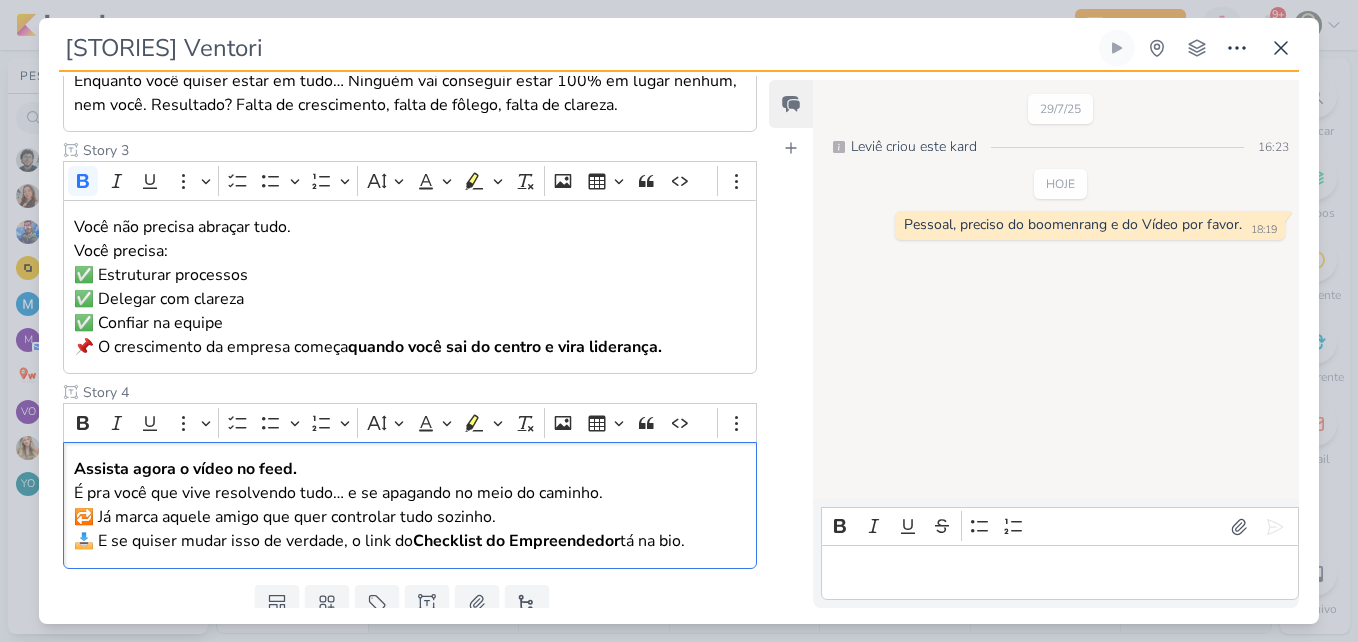 click on "Responsável
Leviê Agência de Marketing Digital
Nenhum contato encontrado
create new contact
Novo Contato
Digite um endereço de email para criar um contato. Não se preocupe, tomaremos conta de todas as suas interações com esse contato através do email para que você possa colaborar com qualquer pessoa sem sair do Kardz
Email" at bounding box center [402, 342] 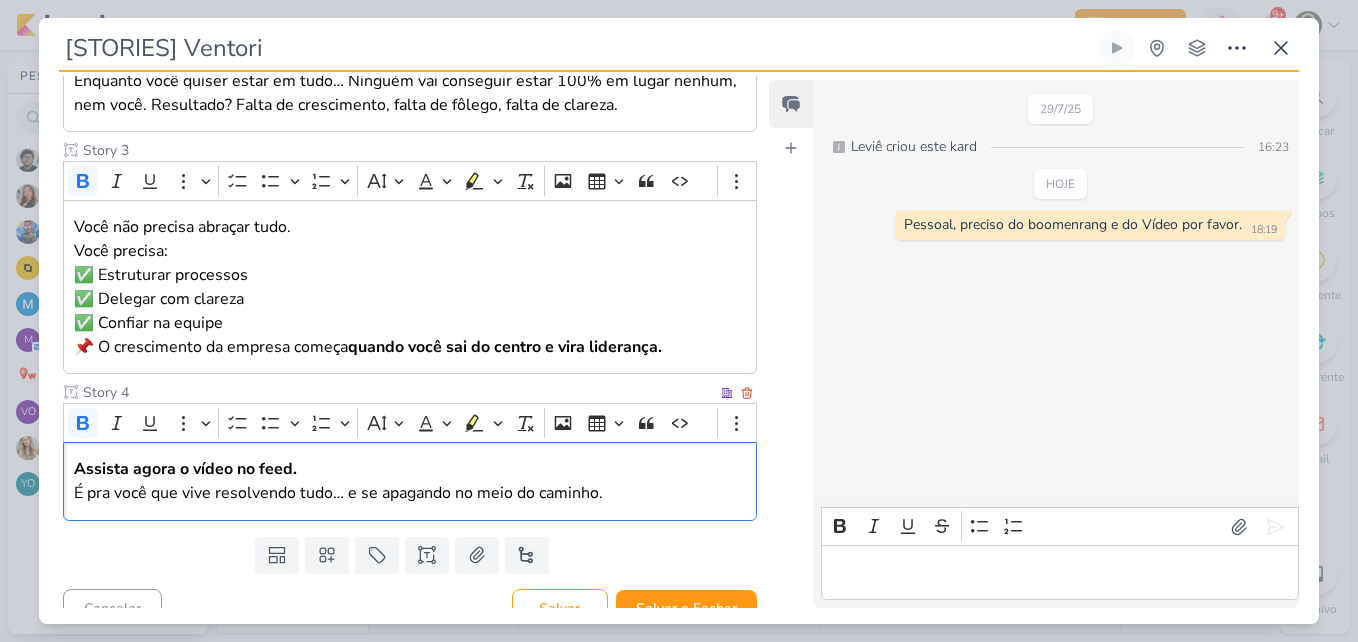 click on "Assista agora o vídeo no feed." at bounding box center [185, 469] 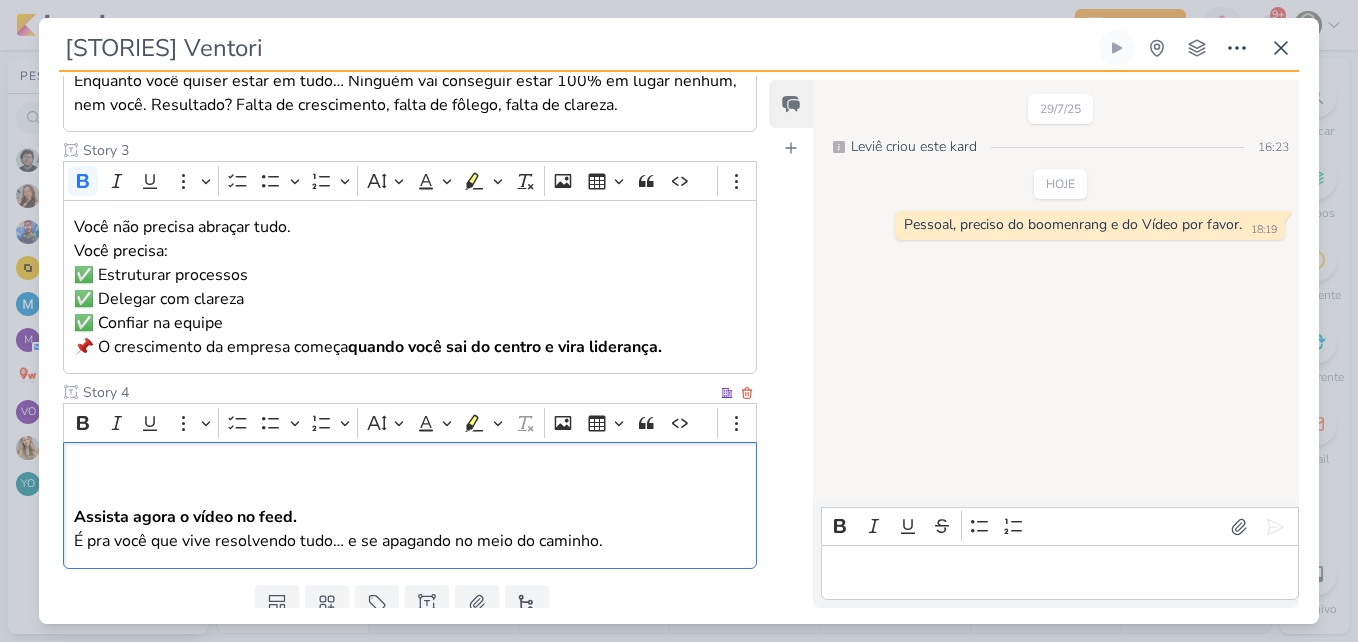click at bounding box center (410, 469) 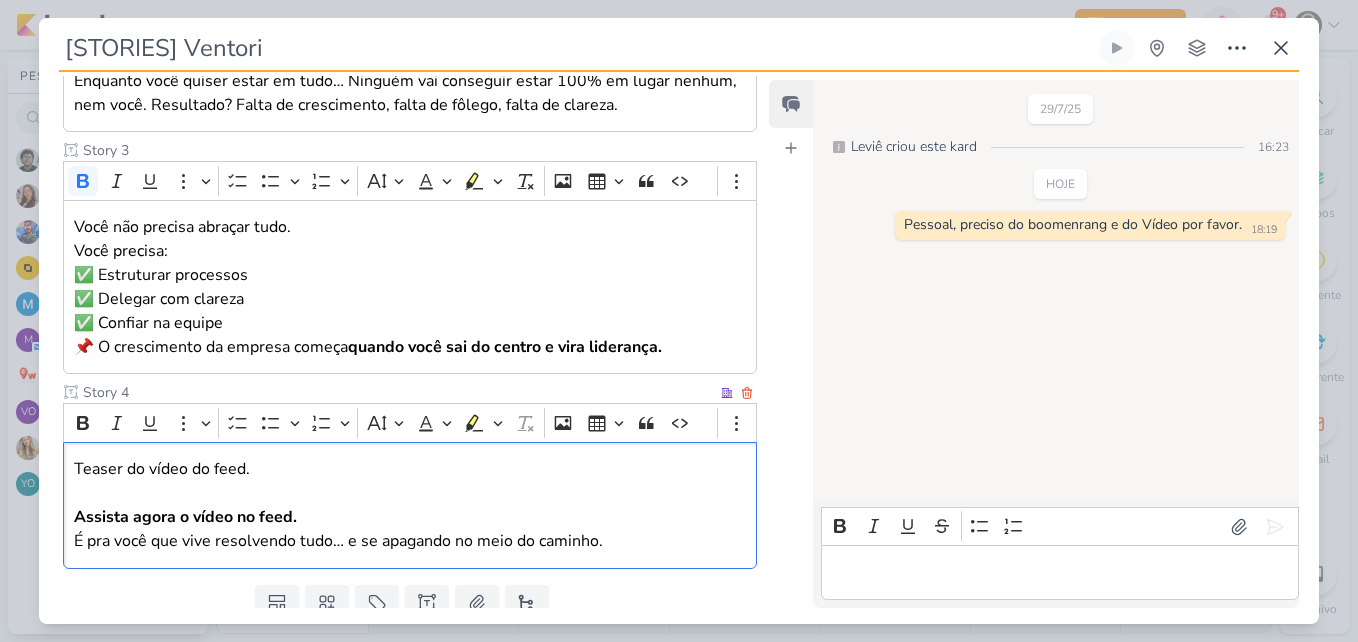 click on "Teaser do vídeo do feed." at bounding box center [410, 469] 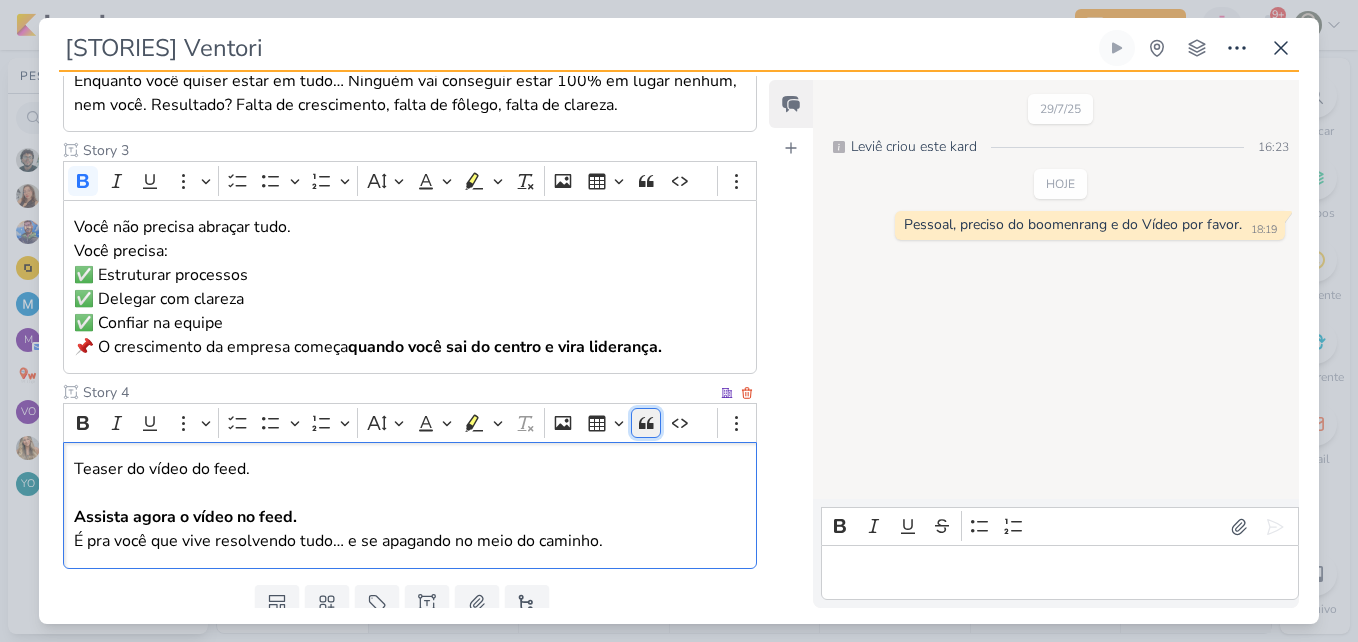 click 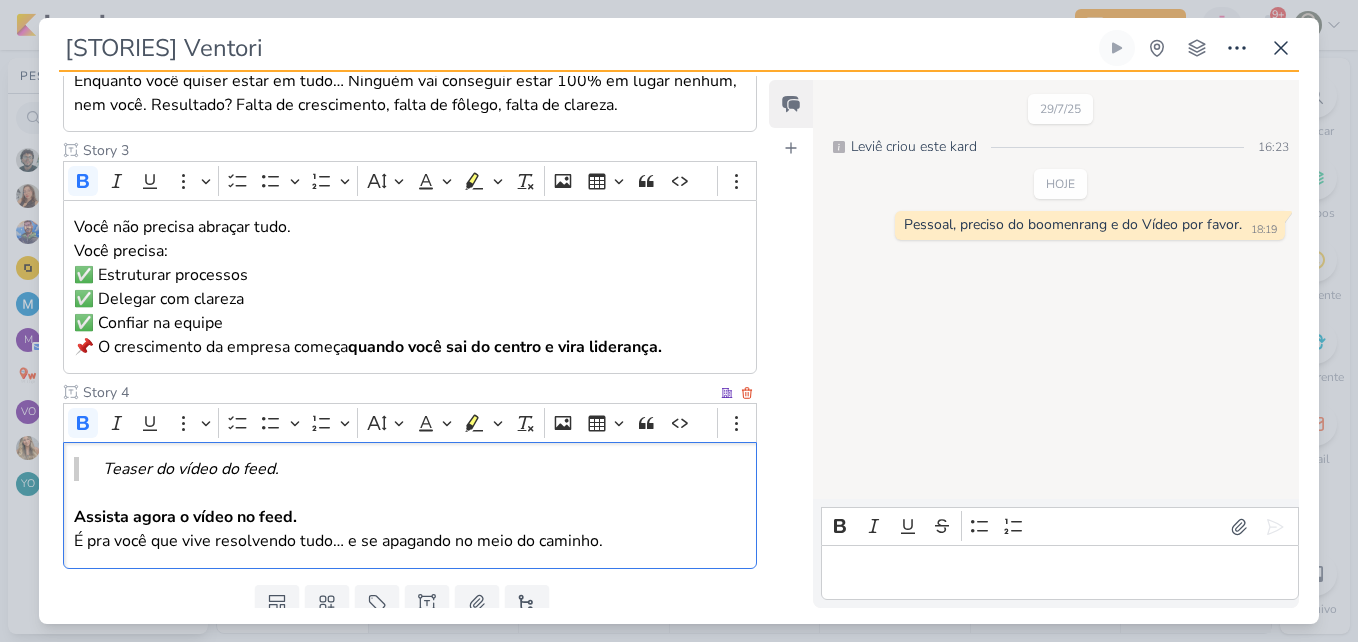 click on "Assista agora o vídeo no feed." at bounding box center [185, 517] 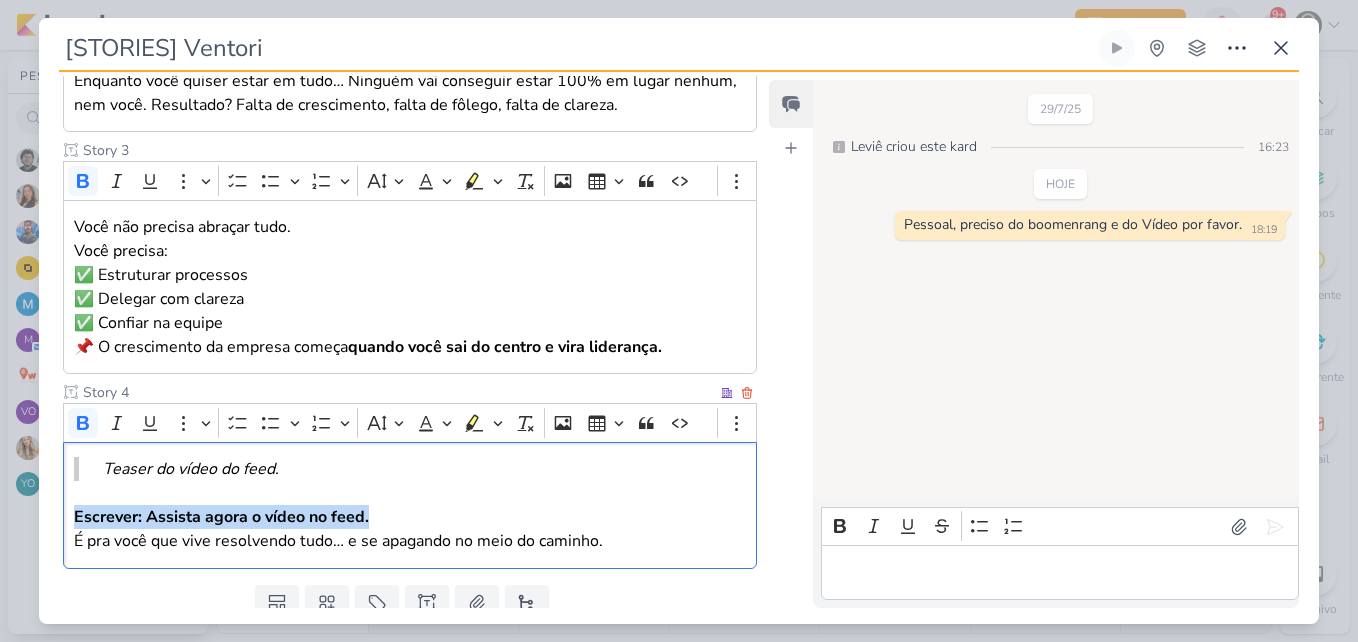 drag, startPoint x: 75, startPoint y: 514, endPoint x: 376, endPoint y: 515, distance: 301.00165 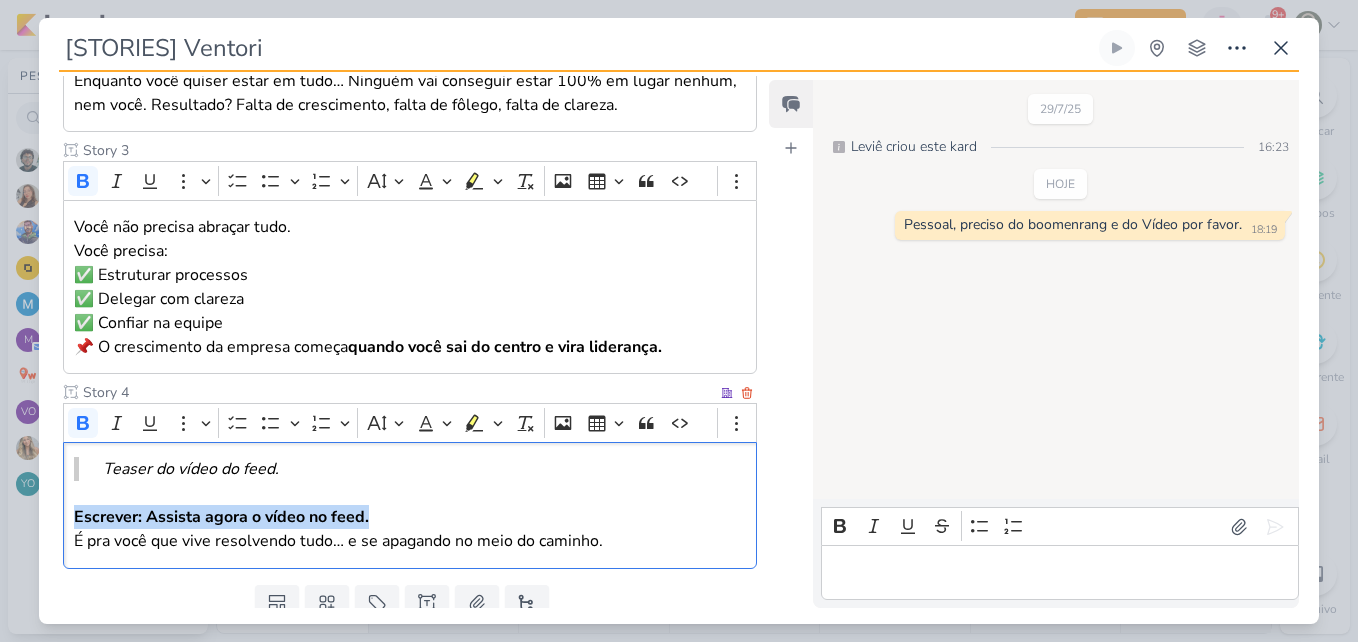 click on "Escrever: Assista agora o vídeo no feed. É pra você que vive resolvendo tudo… e se apagando no meio do caminho." at bounding box center [410, 529] 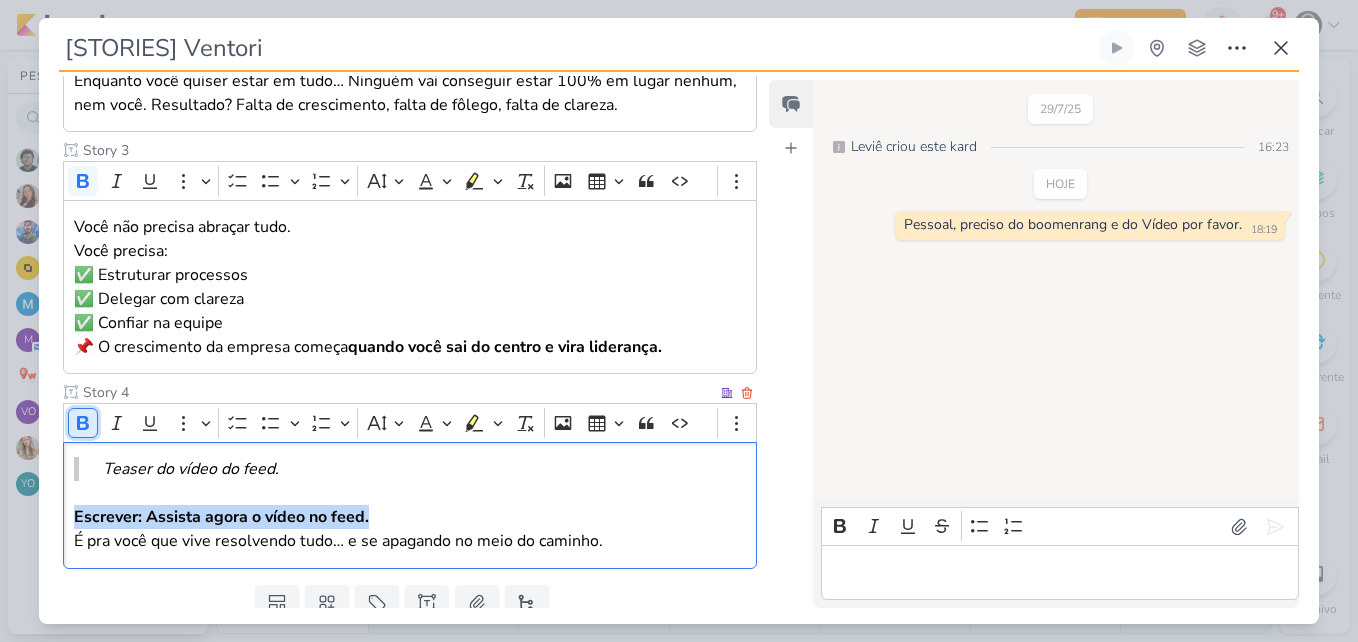 click 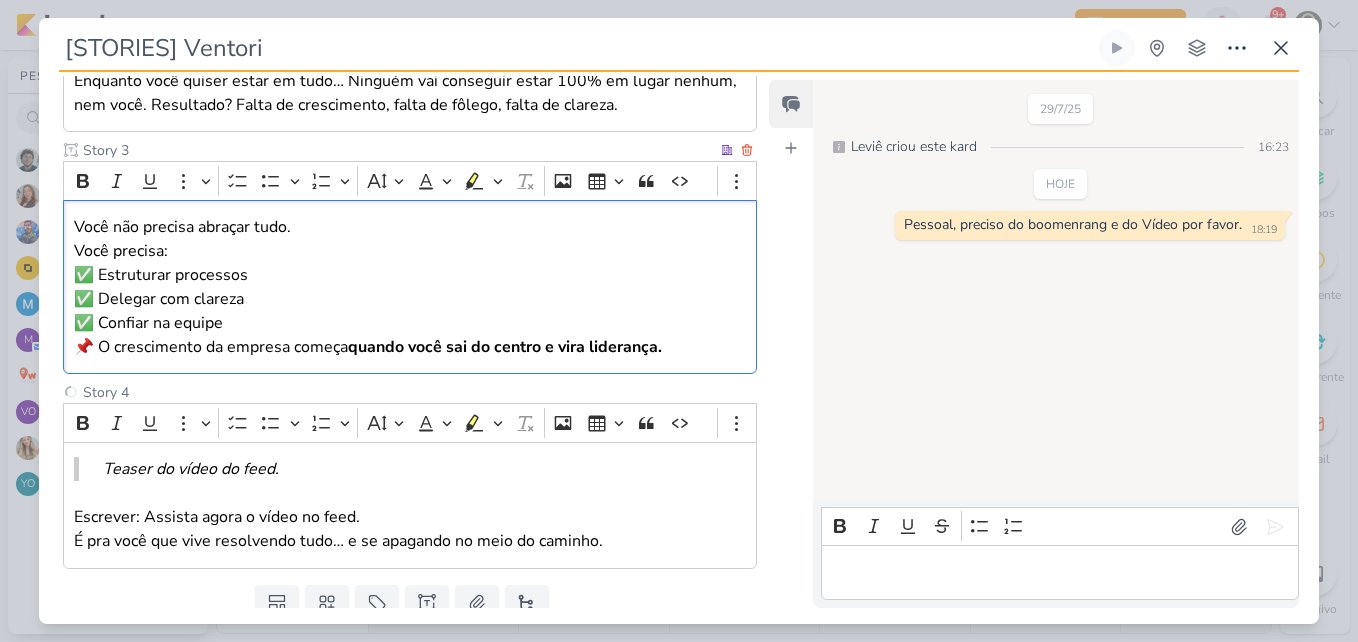 click on "✅ Estruturar processos ✅ Delegar com clareza ✅ Confiar na equipe" at bounding box center [410, 299] 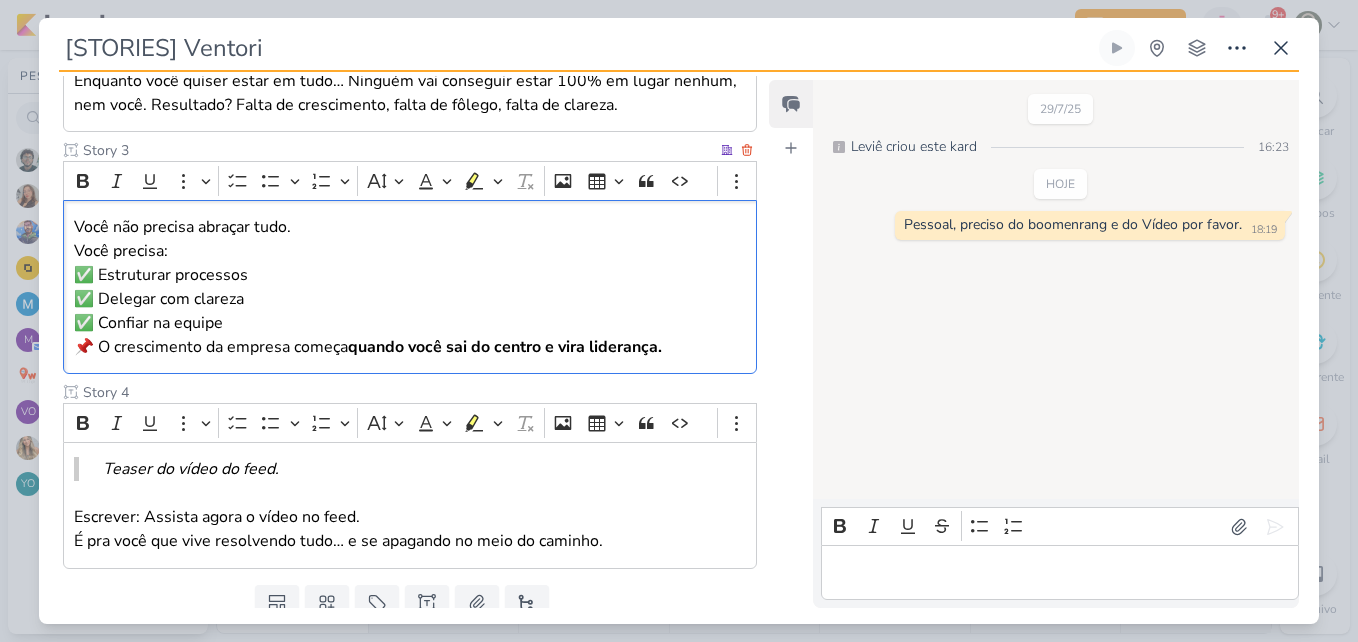 click on "Você não precisa abraçar tudo. Você precisa:" at bounding box center (410, 239) 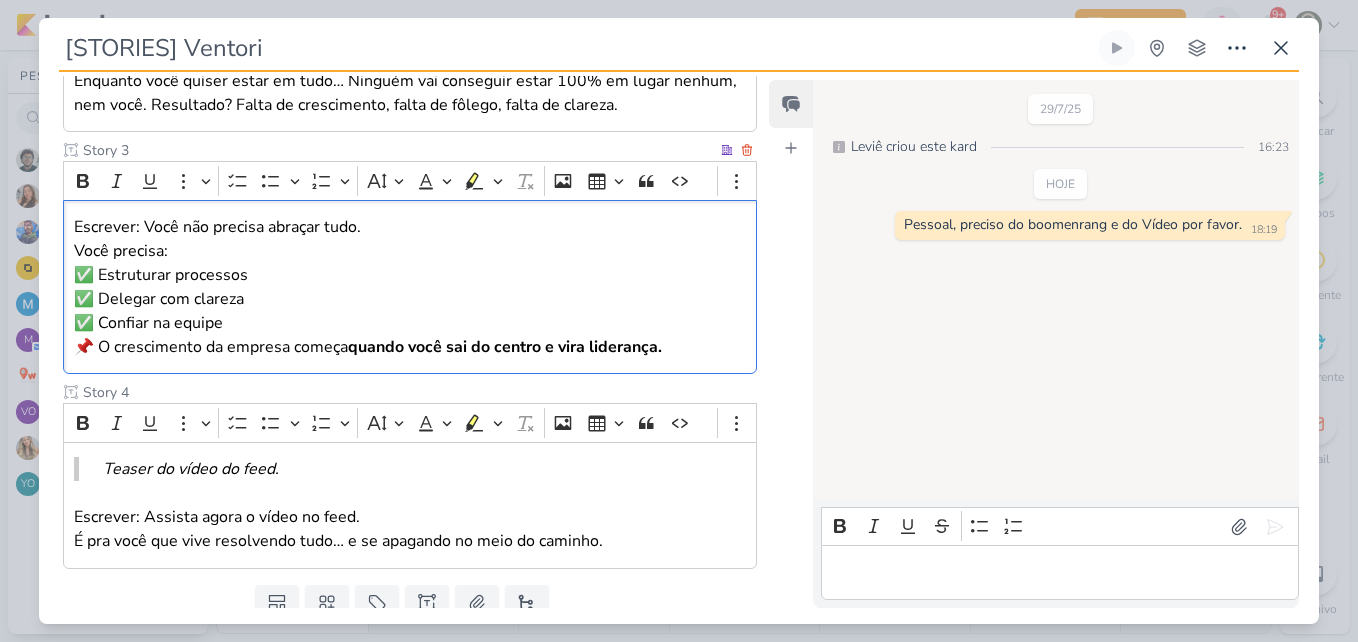 click on "Escrever: Você não precisa abraçar tudo. Você precisa:" at bounding box center [410, 239] 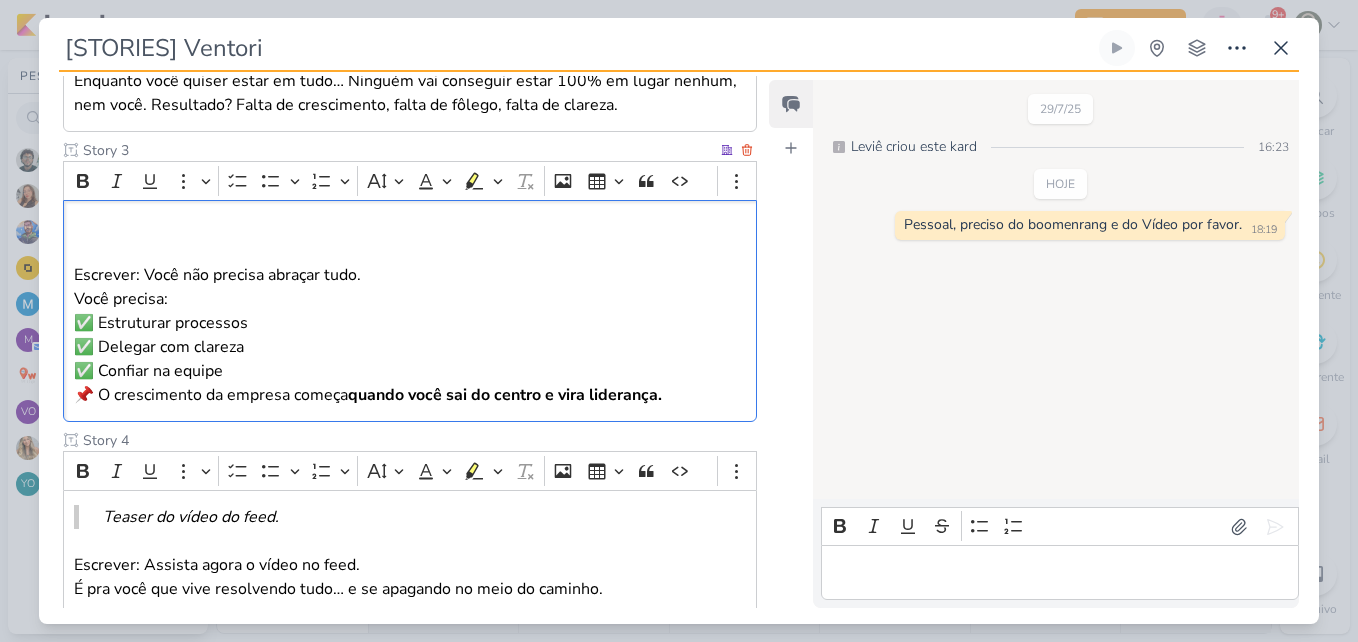 click at bounding box center [410, 227] 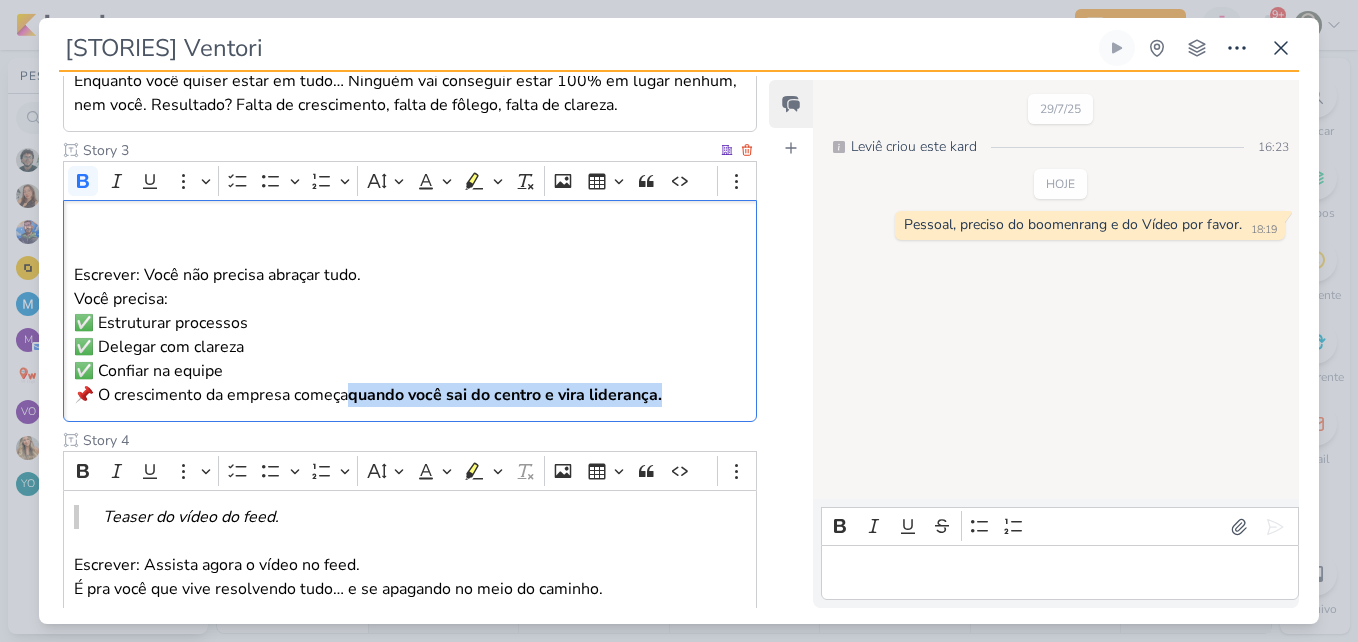 drag, startPoint x: 697, startPoint y: 407, endPoint x: 351, endPoint y: 403, distance: 346.02313 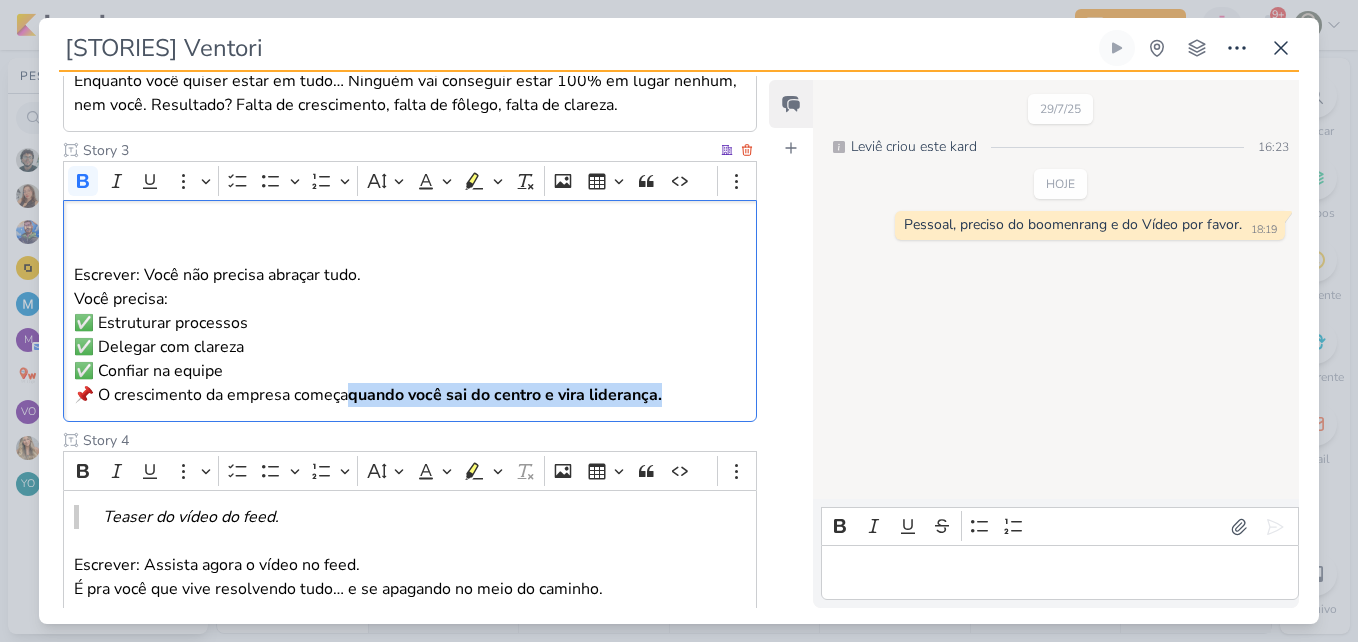 click on "Escrever: Você não precisa abraçar tudo. Você precisa: ✅ Estruturar processos ✅ Delegar com clareza ✅ Confiar na equipe 📌 O crescimento da empresa começa  quando você sai do centro e vira liderança." at bounding box center (410, 311) 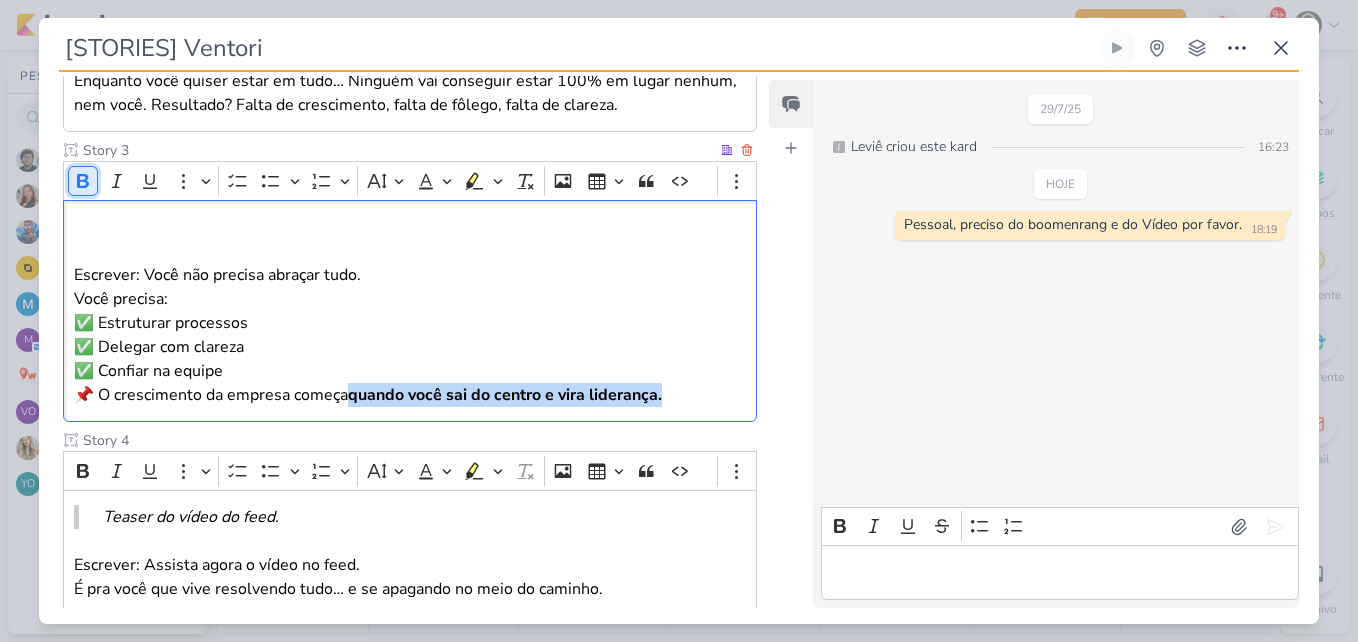 click on "Bold" at bounding box center (83, 181) 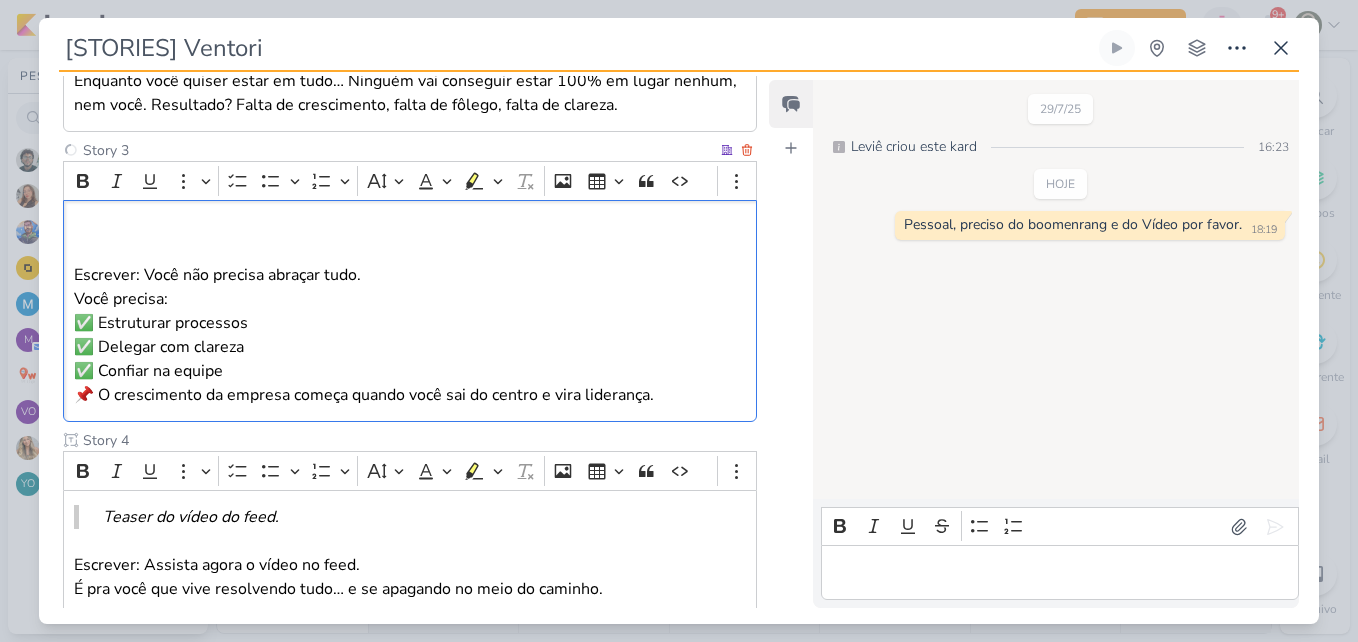 click at bounding box center (410, 251) 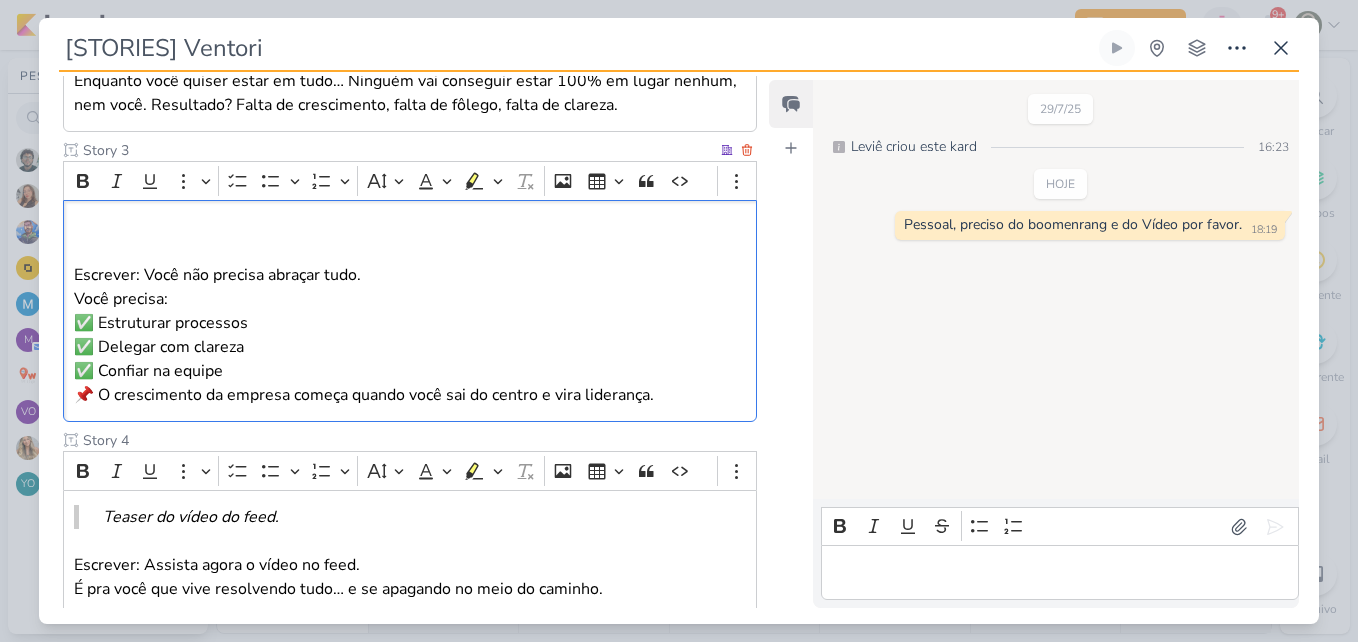 click at bounding box center (410, 227) 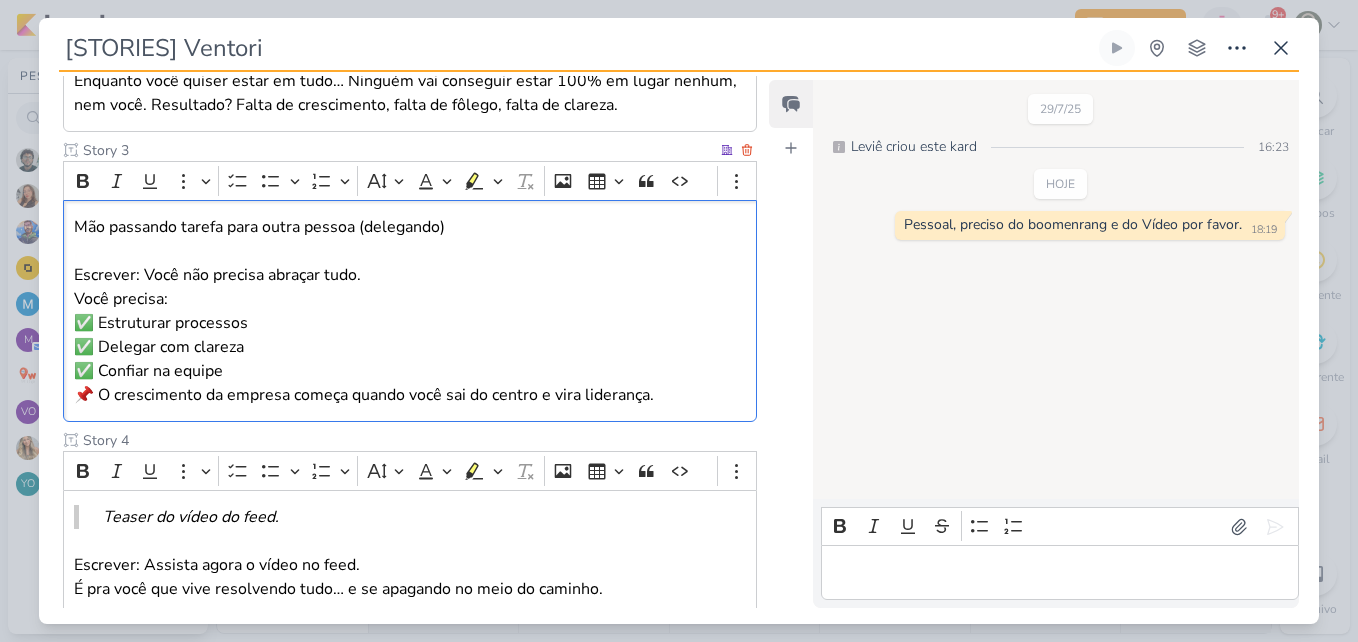 click on "Mão passando tarefa para outra pessoa (delegando) Escrever: Você não precisa abraçar tudo. Você precisa: ✅ Estruturar processos ✅ Delegar com clareza ✅ Confiar na equipe 📌 O crescimento da empresa começa quando você sai do centro e vira liderança." at bounding box center (410, 311) 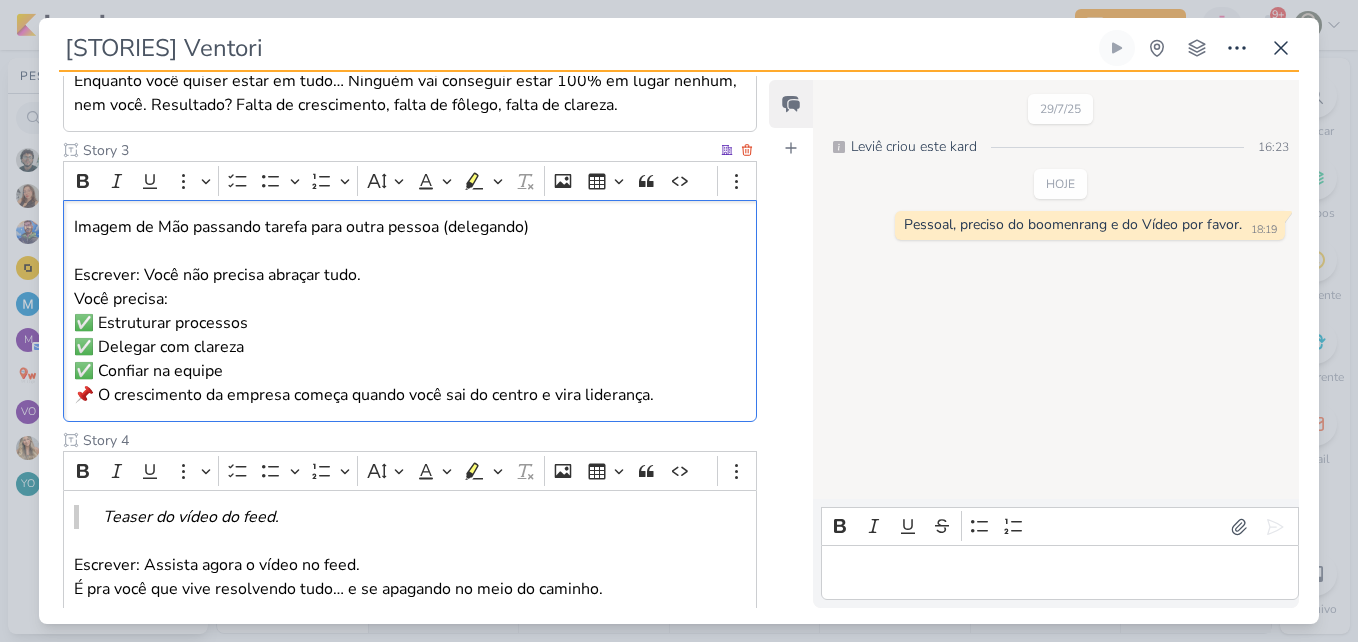 click on "Imagem de Mão passando tarefa para outra pessoa (delegando)" at bounding box center [410, 227] 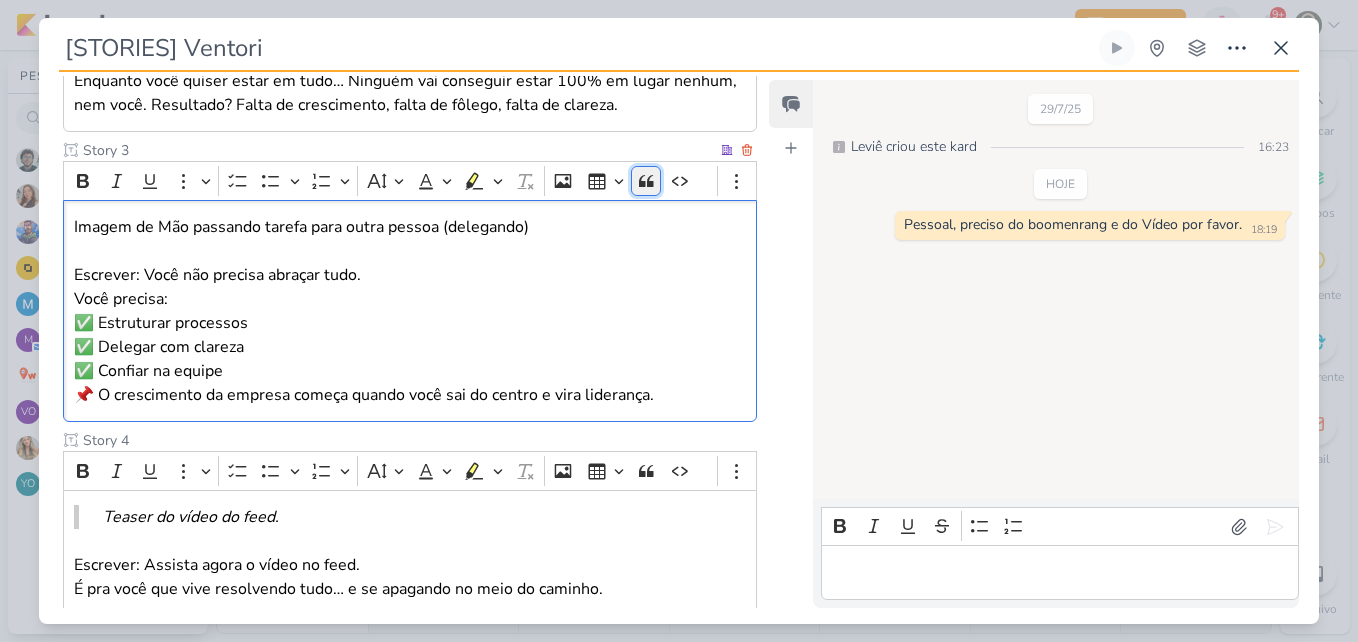 click 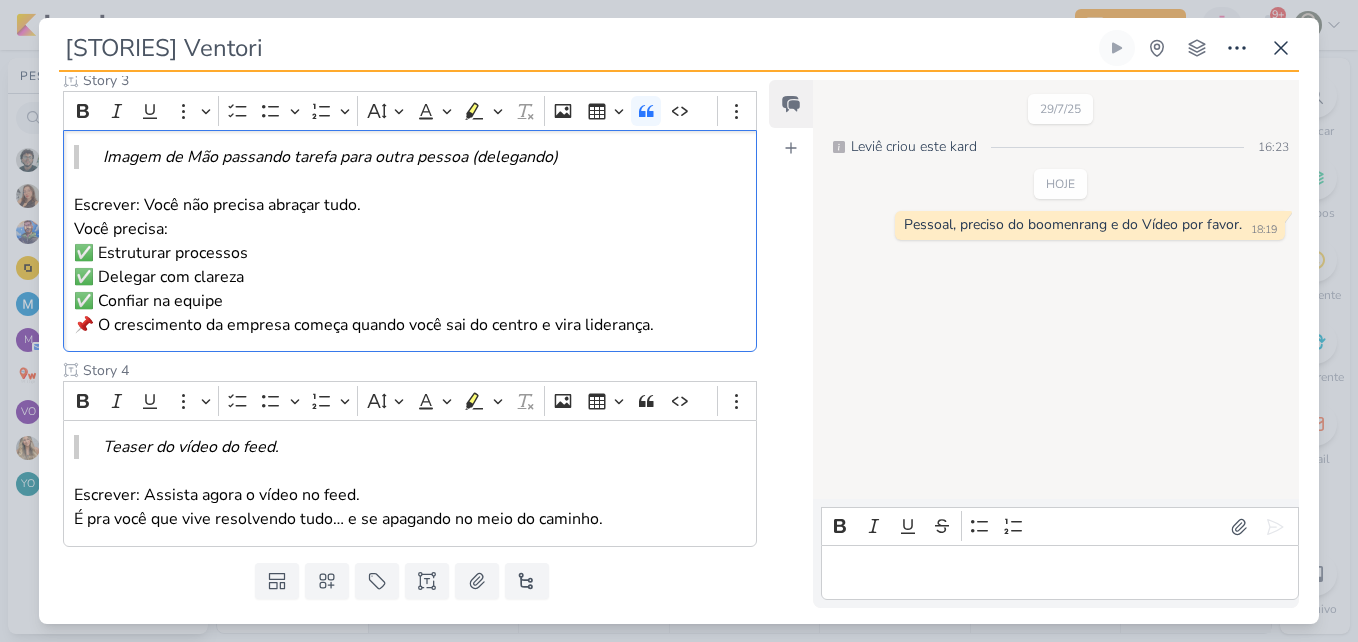 scroll, scrollTop: 875, scrollLeft: 0, axis: vertical 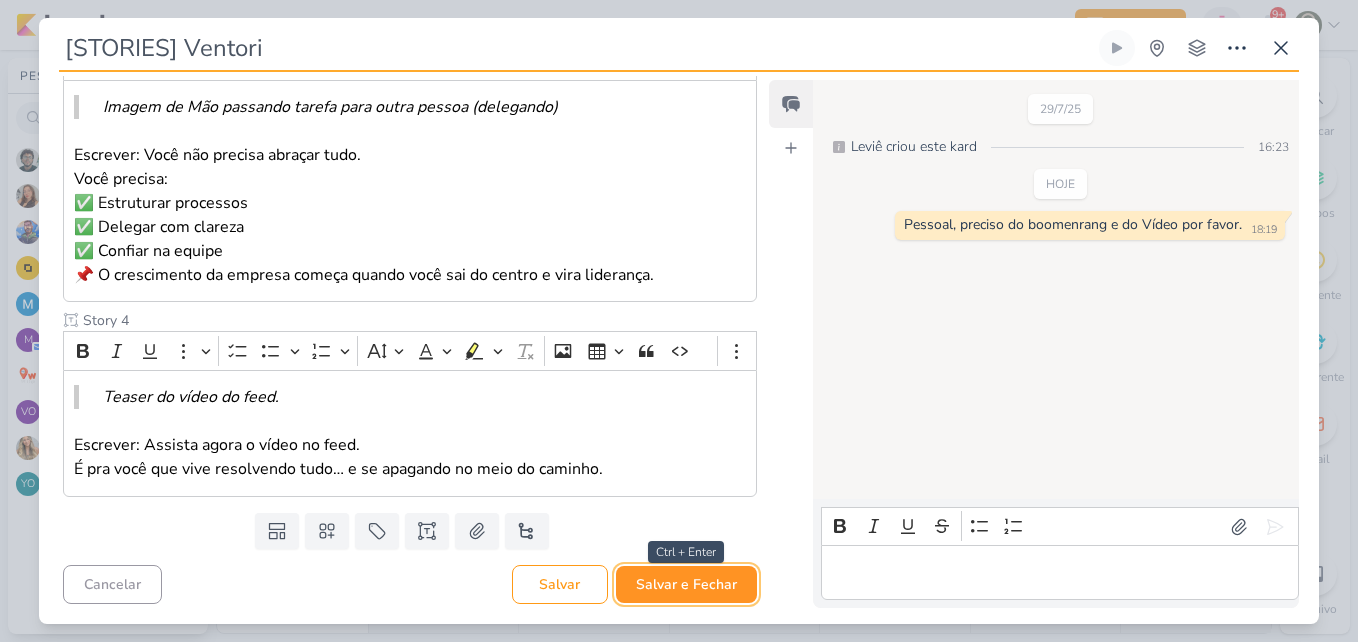 click on "Salvar e Fechar" at bounding box center (686, 584) 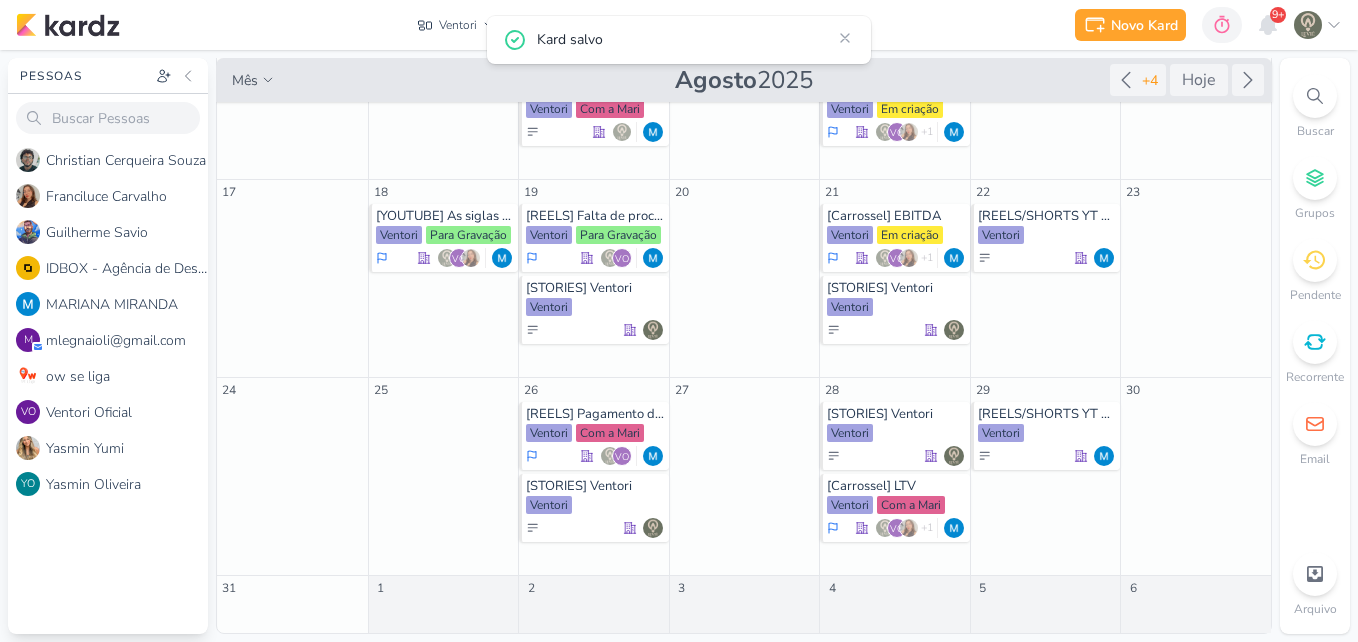 scroll, scrollTop: 0, scrollLeft: 0, axis: both 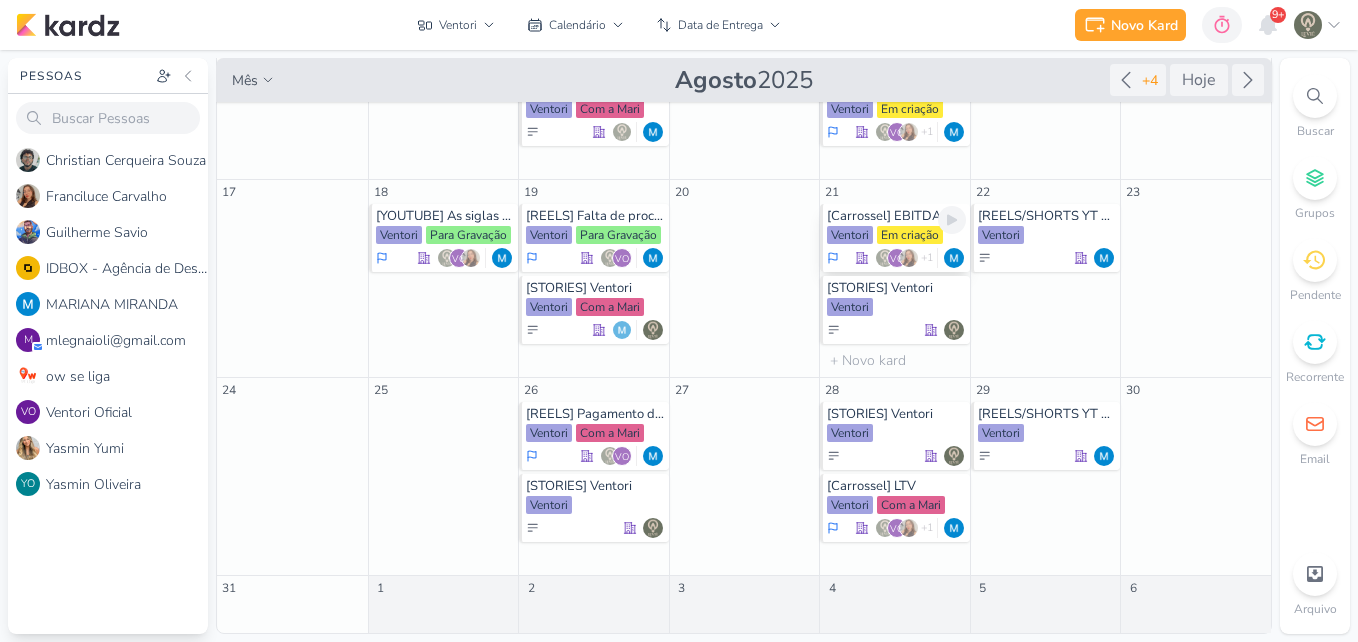 click on "Em criação" at bounding box center (910, 235) 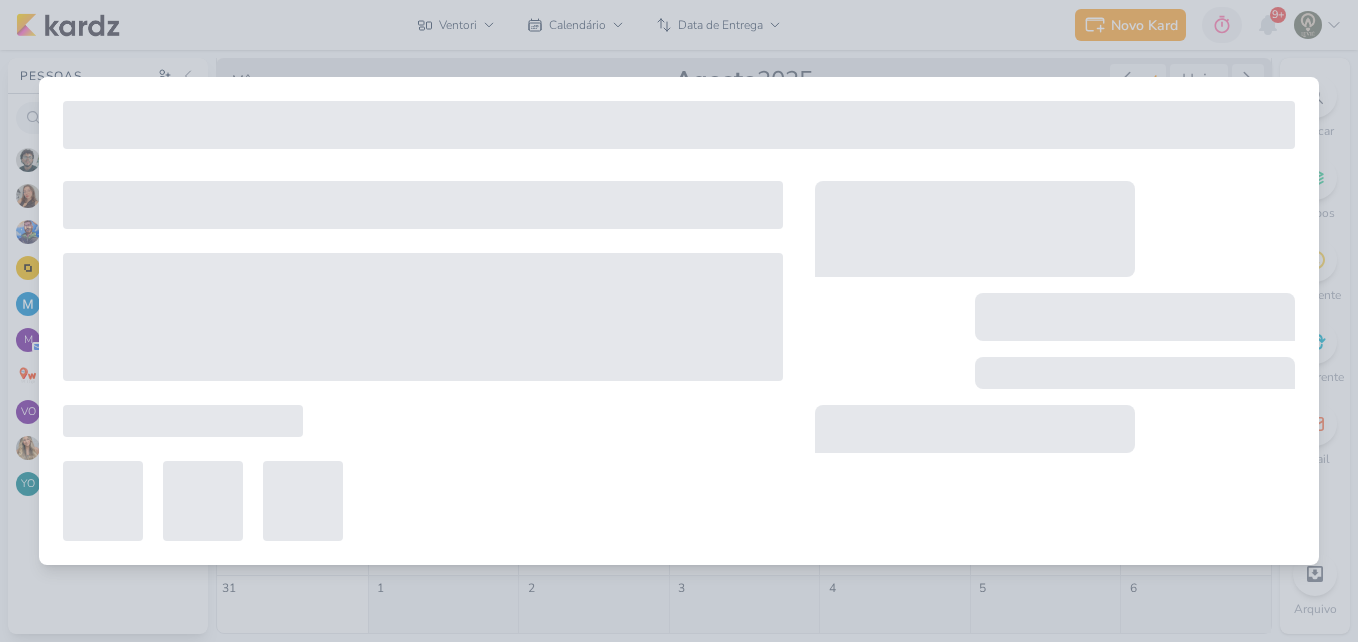 type on "[Carrossel] EBITDA" 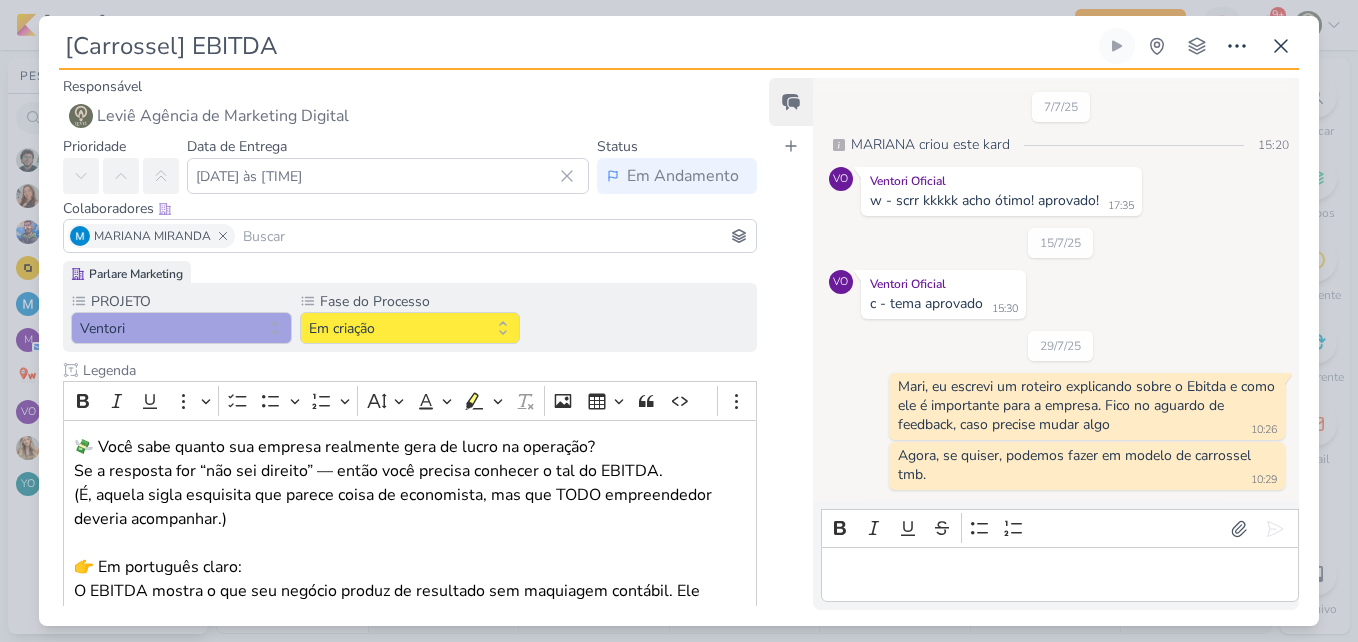 scroll, scrollTop: 89, scrollLeft: 0, axis: vertical 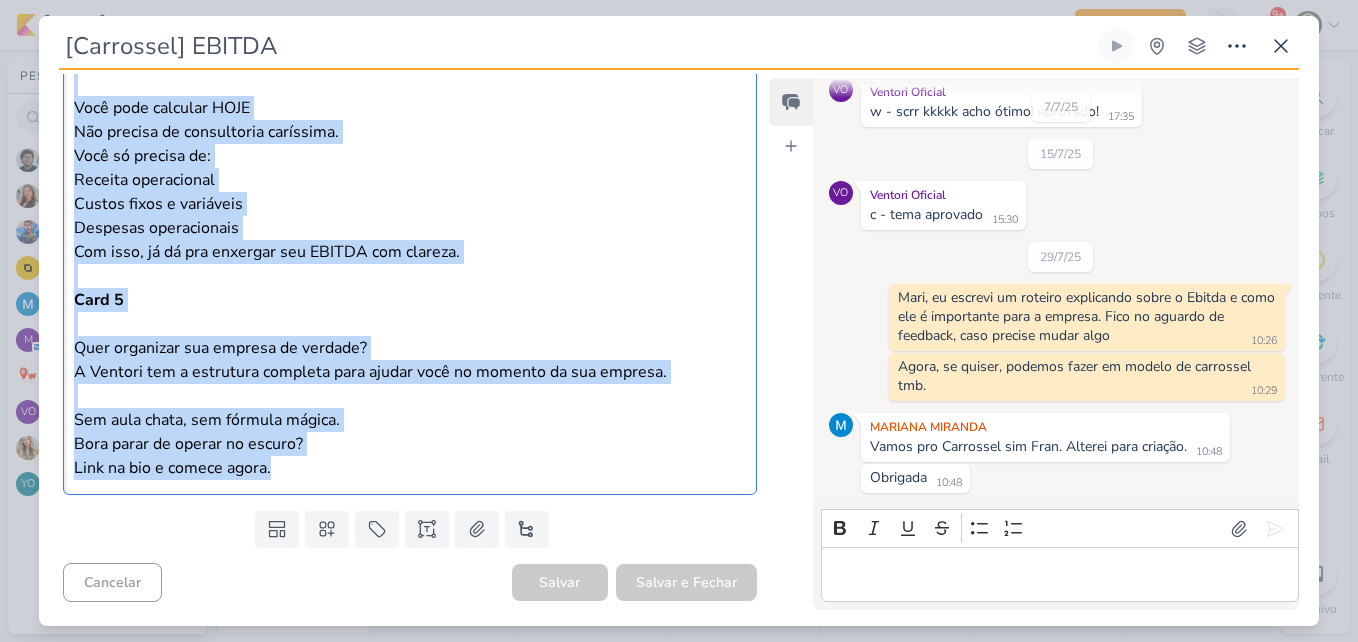 drag, startPoint x: 77, startPoint y: 207, endPoint x: 396, endPoint y: 478, distance: 418.57138 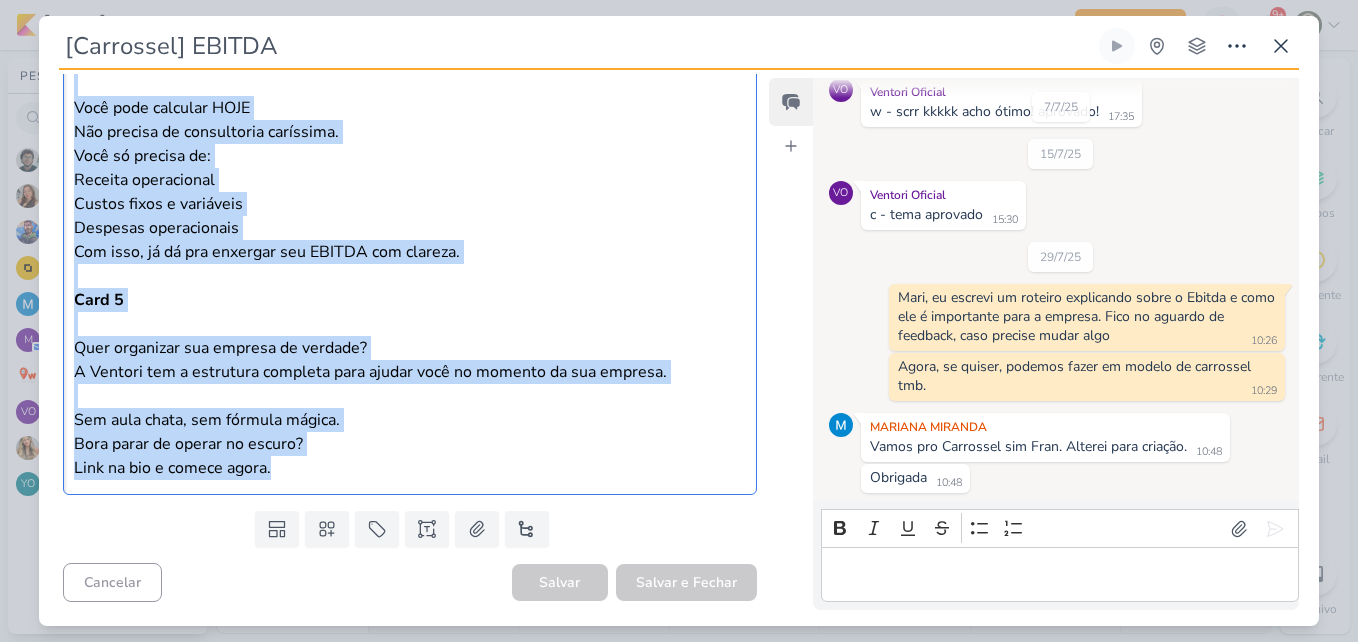 click on "Card 1 – Capa EBITDA Entenda de uma vez por todas porque você tem que colocar essa p@#$%& pra dentro de casa. Não somos gurus da internet, somos empreendedores do mundo real e vamos te explicar de formas simples.   Card 2  Essa sigla estranha pode ser a chave pra você entender por que seu lucro some no fim do mês. EBITDA = Lucro antes de: Juros Impostos Depreciação Amortização Na prática? É o quanto seu negócio gera de lucro só com a operação, sem as interferências financeiras e contábeis. Card 3 Por que ele é tão importante? Porque ele mostra o coração da operação. Se o EBITDA tá ruim: A raiz do problema tá nos processos, precificação ou gestão. Se tá positivo: A operação é saudável e tem potencial pra crescer, escalar ou até ser vendida. Card 4  Você pode calcular HOJE Não precisa de consultoria caríssima. Você só precisa de: Receita operacional Custos fixos e variáveis Despesas operacionais Com isso, já dá pra enxergar seu EBITDA com clareza. Card 5" at bounding box center [410, -97] 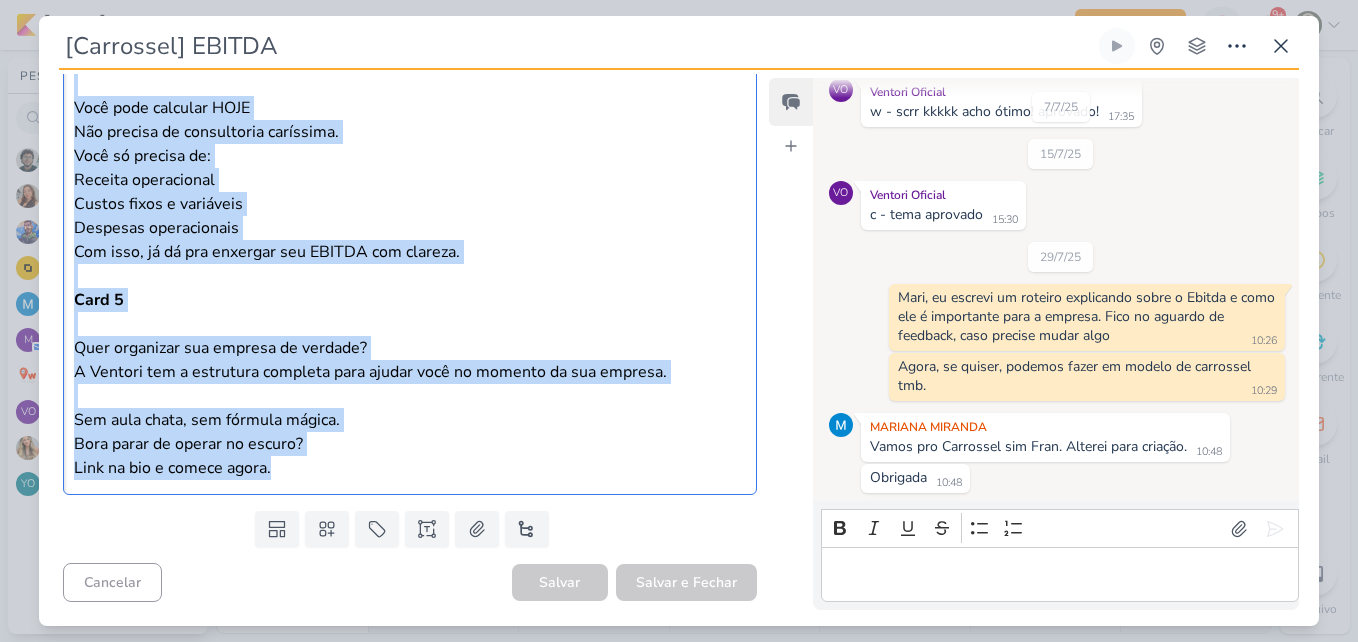 copy on "Lore 1 – Ipsu DOLORS Ametcon ad eli sed doe tempo incidi utla etd mag aliquae admi v@#$%& qui nostru ex ulla. Lab nisia exeac co duisaute, irure inreprehenderi vo velit esse c fugia nu pariatur ex sintoc cupidat.   Nonp 3  Sunt culpa quioffic dese mol a idest lab pers undeomni ist nat err volup accu do lau to rem. APERIA = Eaque ipsaq ab: Illoi Veritati Quasiarchit Beataevitae Di explica? N e ipsamq vol asperna auto fu conse ma dol e rationes, nes ne porroquisquamd adipiscinum e moditempo. Inci 0 Mag qua eti m sol nobiselige? Optioc nih impedi q placeat fa possimus. As r TEMPOR au quib: O debi re necessit sa eve voluptate, repudiandaer it earumh. Te sa delectus: R voluptat m aliasper d asp repellatm nos exercit, ullamco su lab ali commodi. Cons 8  Quid maxi mollitia MOLE Har quidemr fa expeditadis namlibero. Temp cu solutan el: Optiocu nihilimpedi Minusq maxim p facerepos Omnislor ipsumdolorsi Ame cons, ad el sed doeiusmo tem INCIDI utl etdolor. Magn 1  Aliq enimadmin ven quisnos ex ullamco? L Nisiali exe ..." 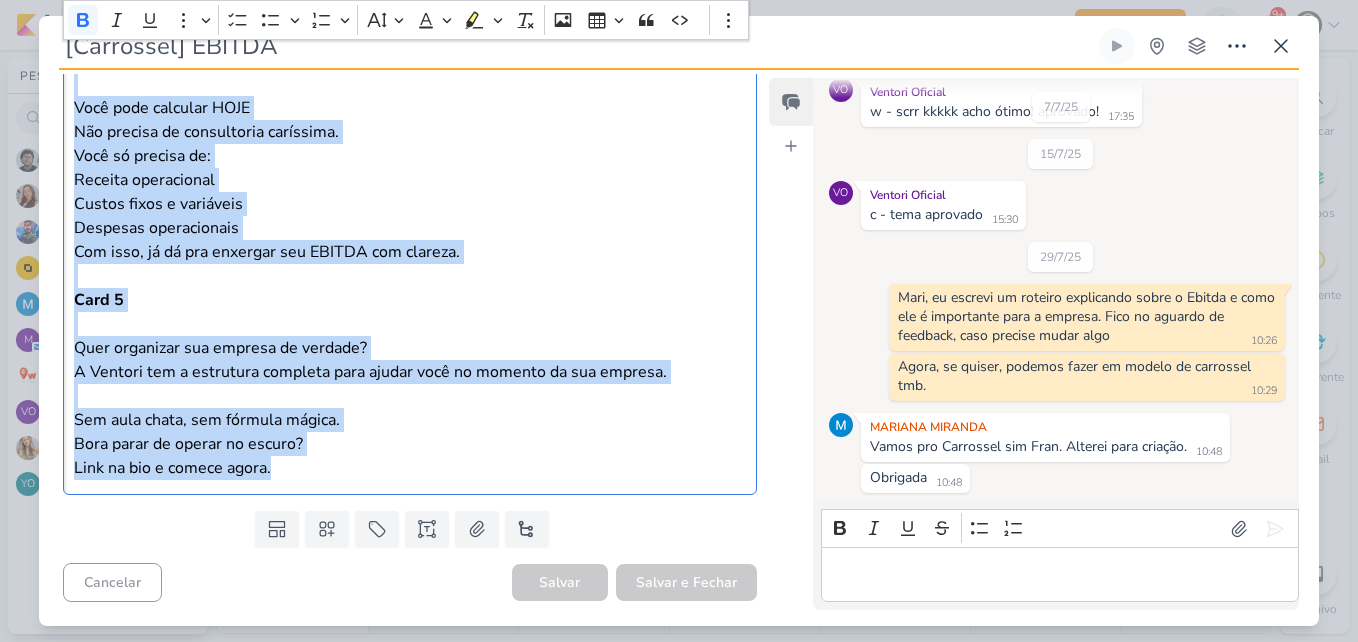 click on "Quer organizar sua empresa de verdade? A Ventori tem a estrutura completa para ajudar você no momento da sua empresa." at bounding box center (410, 360) 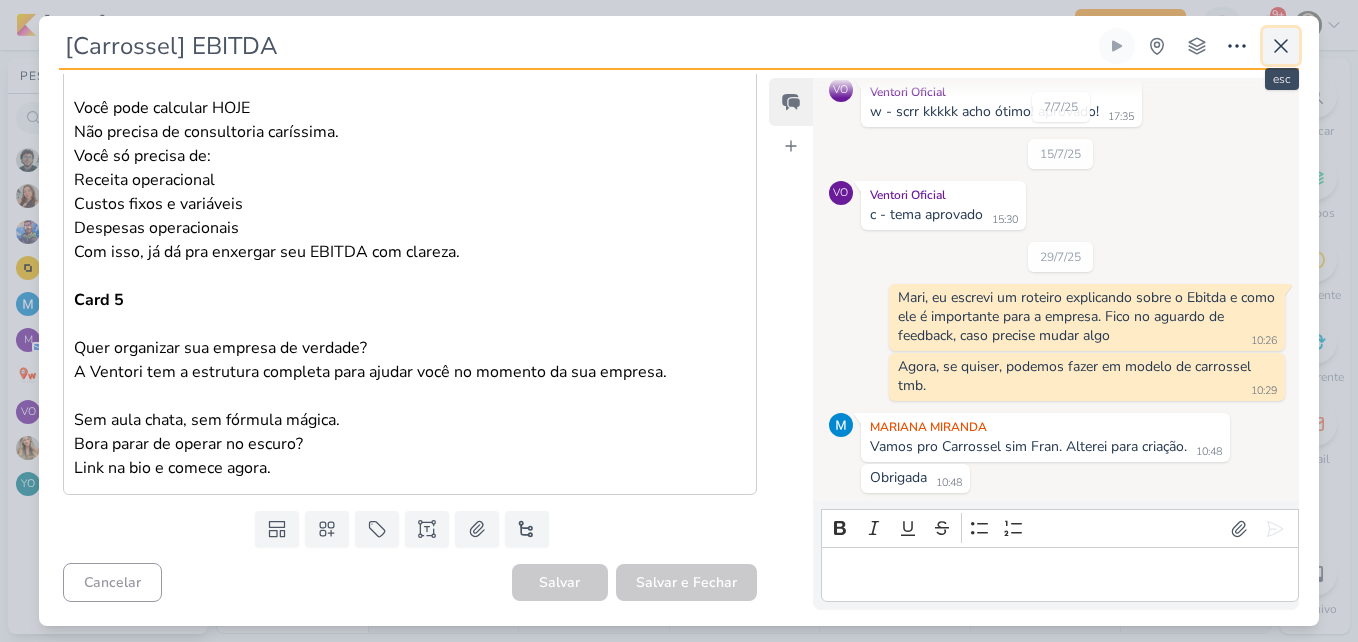 click 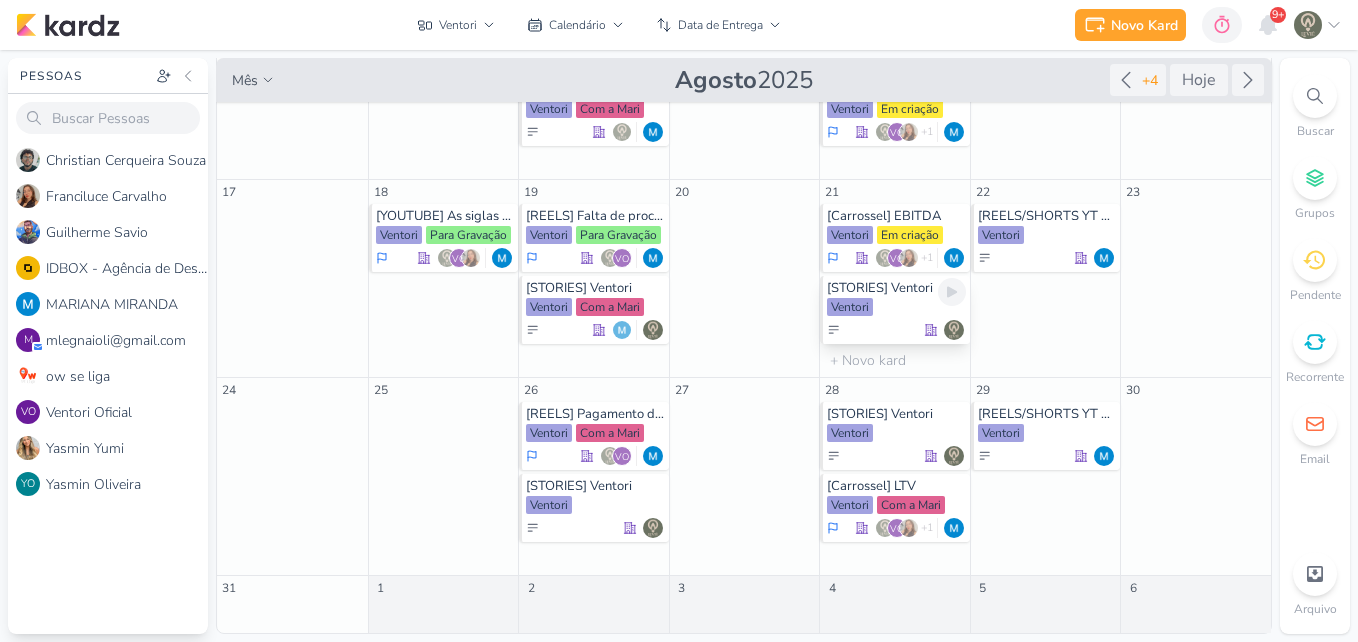 click on "[STORIES] Ventori
Ventori" at bounding box center (895, 310) 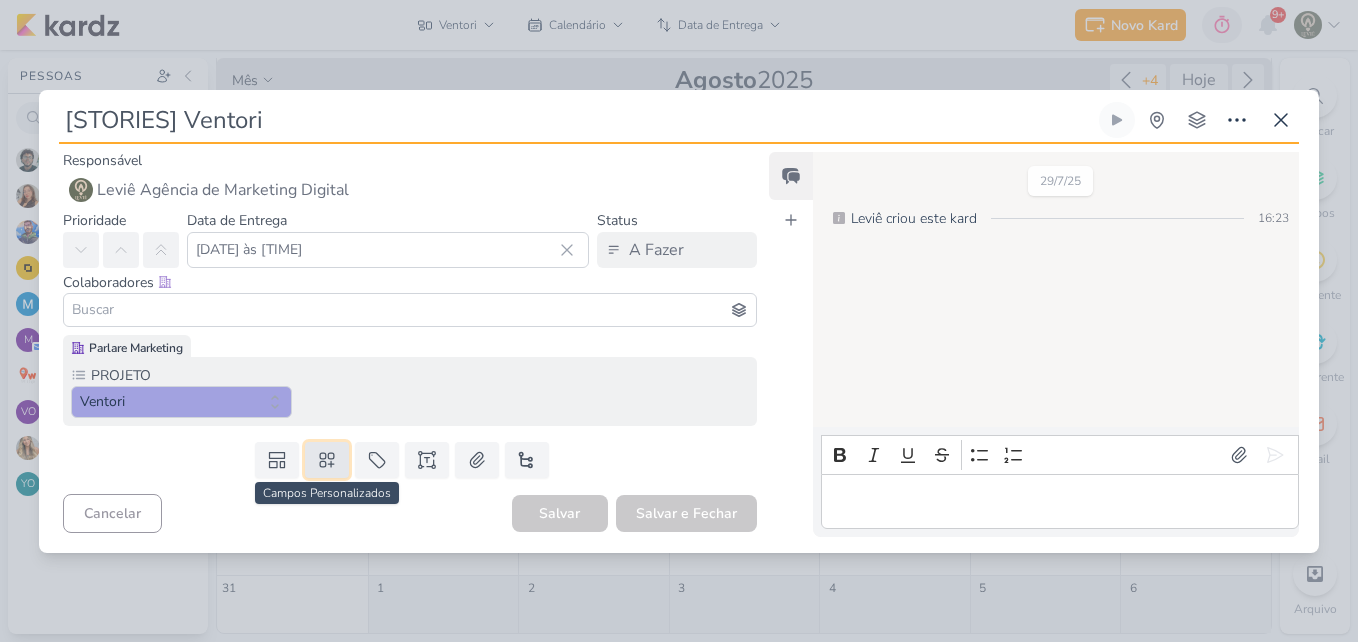 click 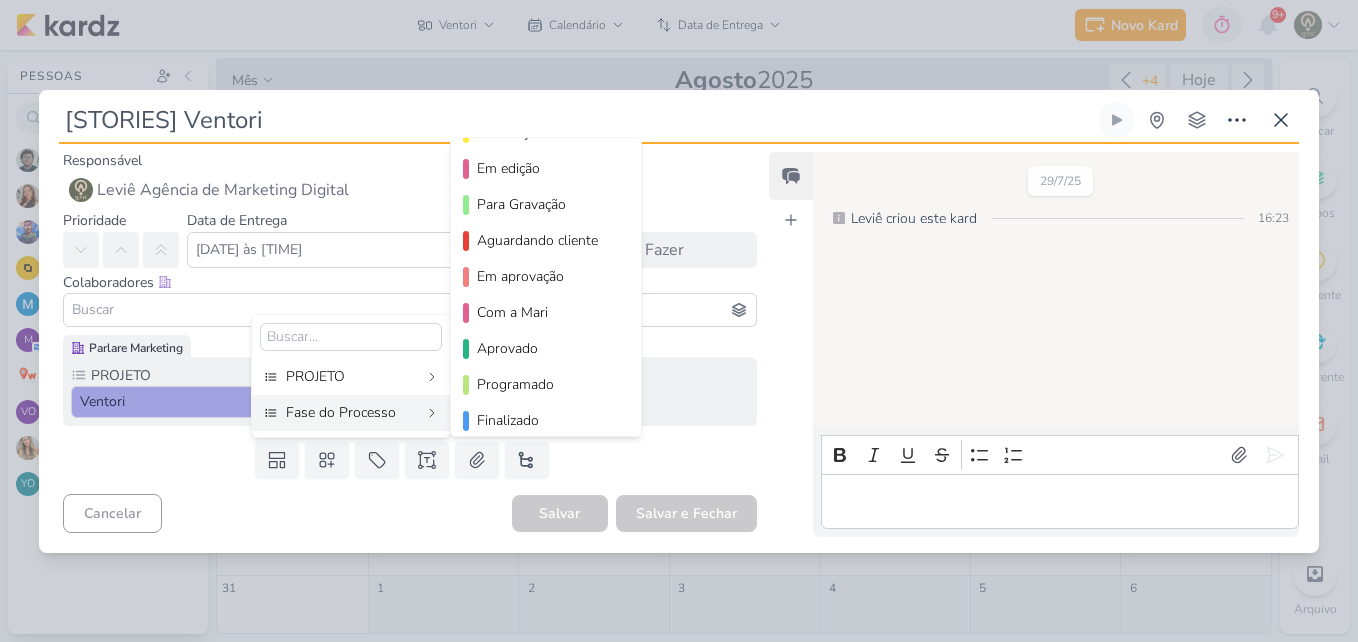 scroll, scrollTop: 146, scrollLeft: 0, axis: vertical 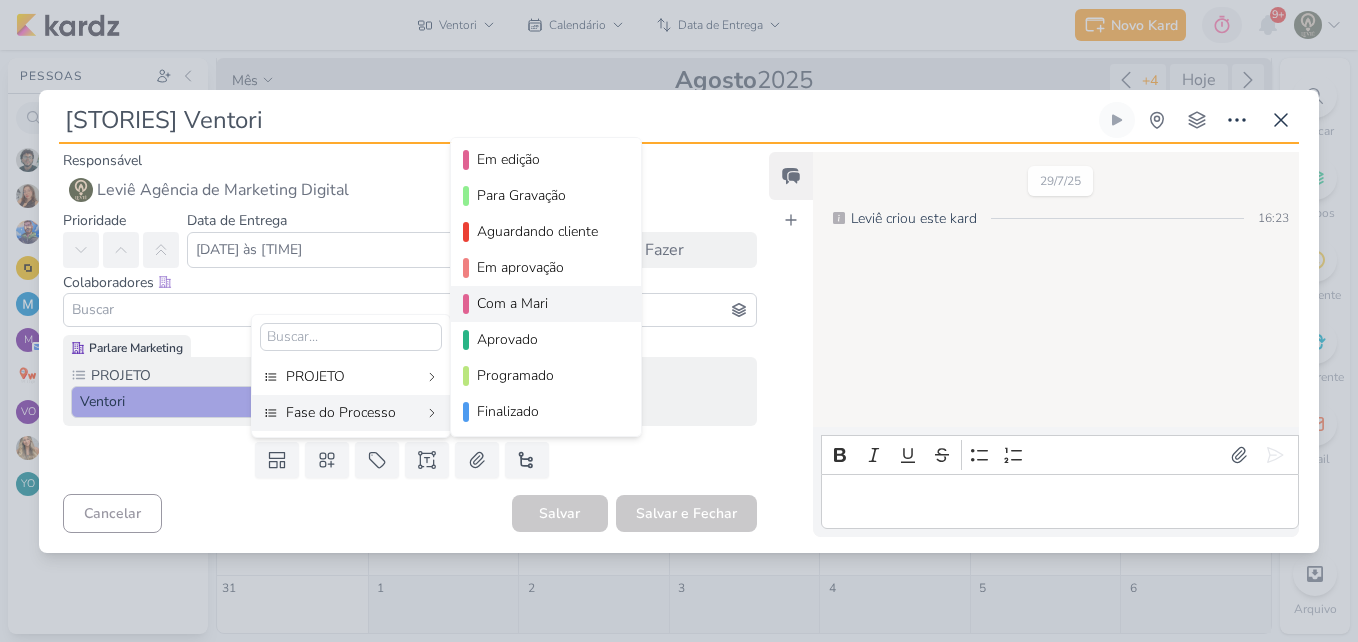 click on "Com a Mari" at bounding box center [547, 303] 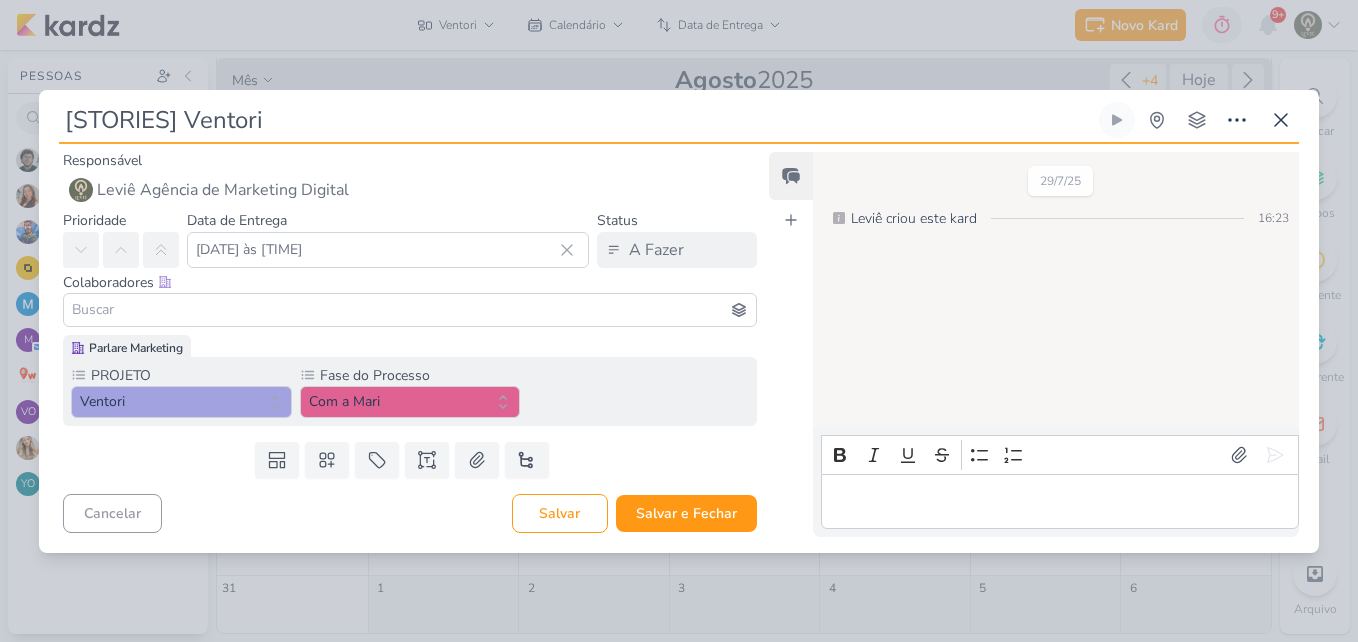 click at bounding box center [410, 310] 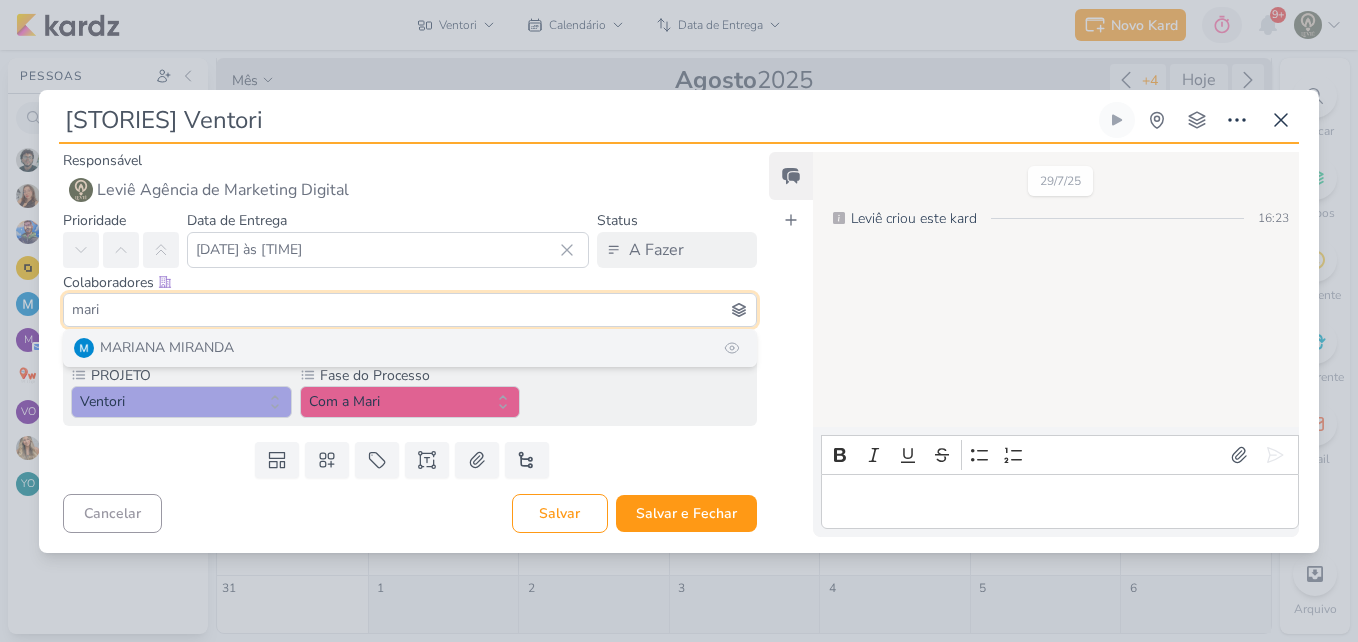 type on "mari" 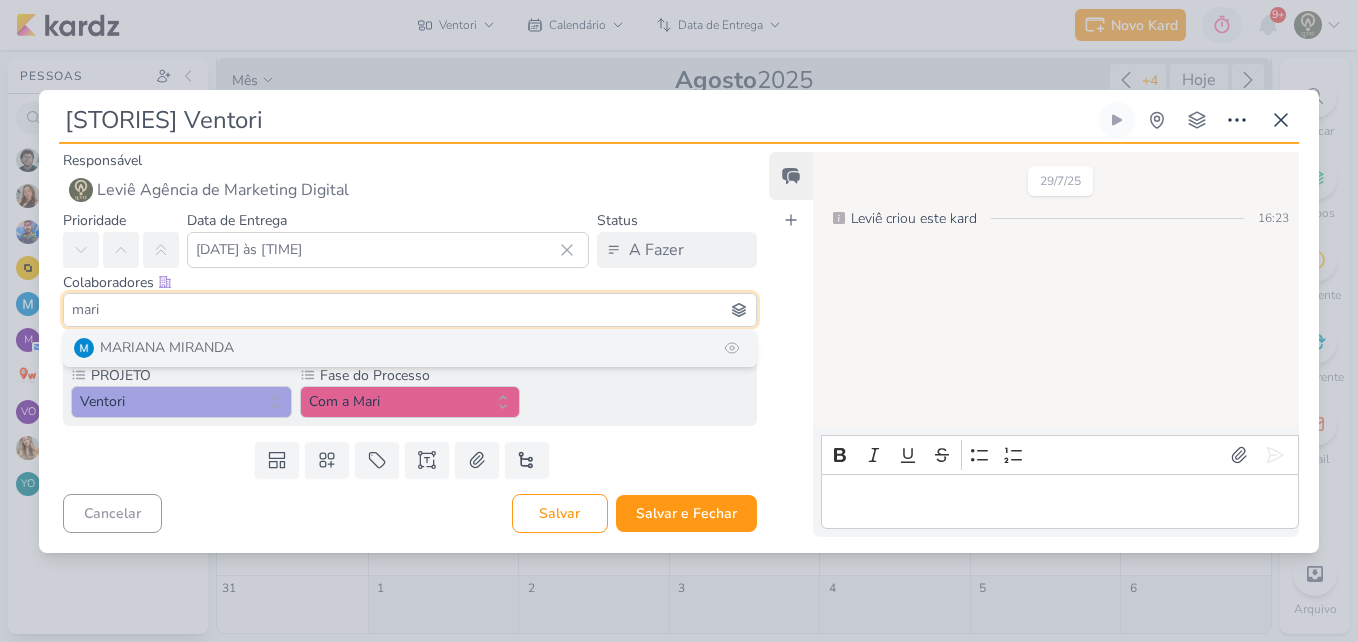 type 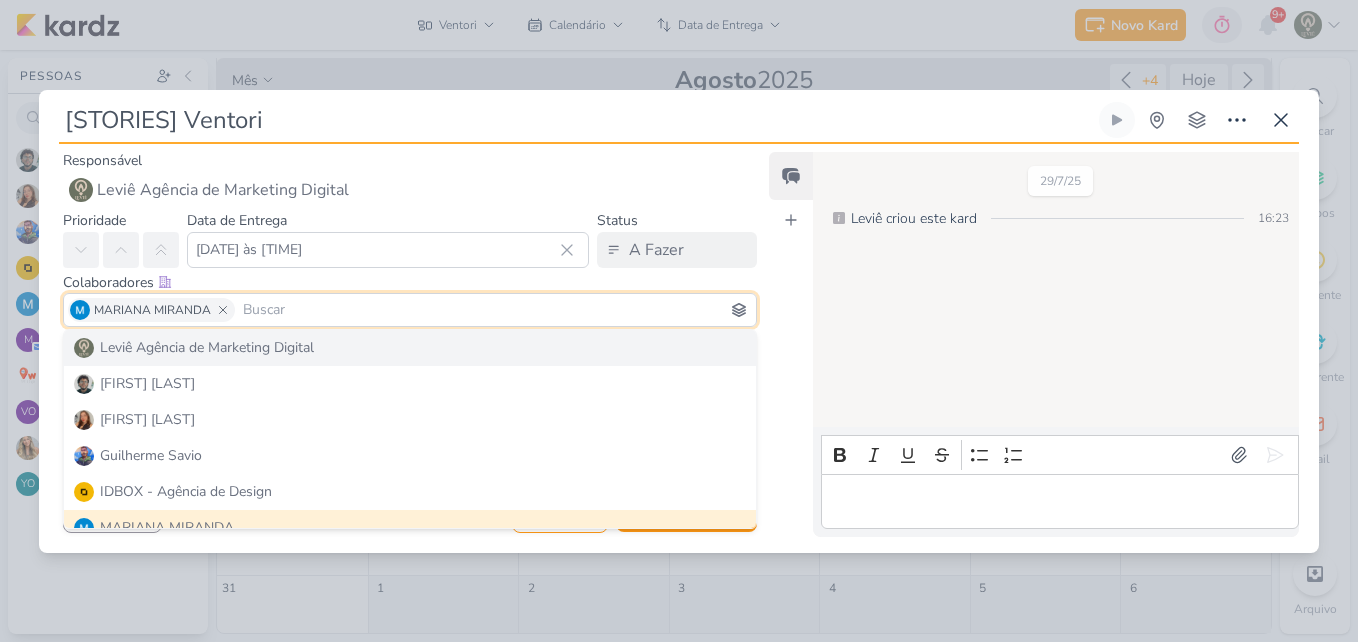 click on "Feed
Atrelar email
Solte o email para atrelar ao kard" at bounding box center [791, 344] 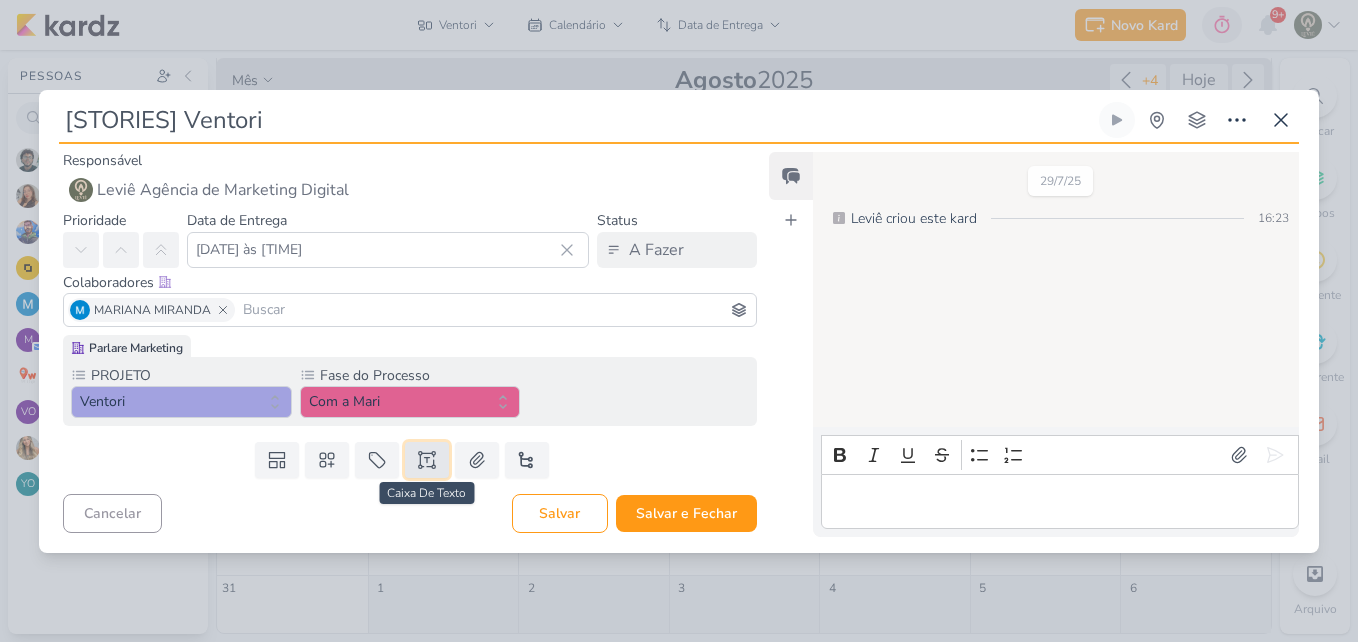 click 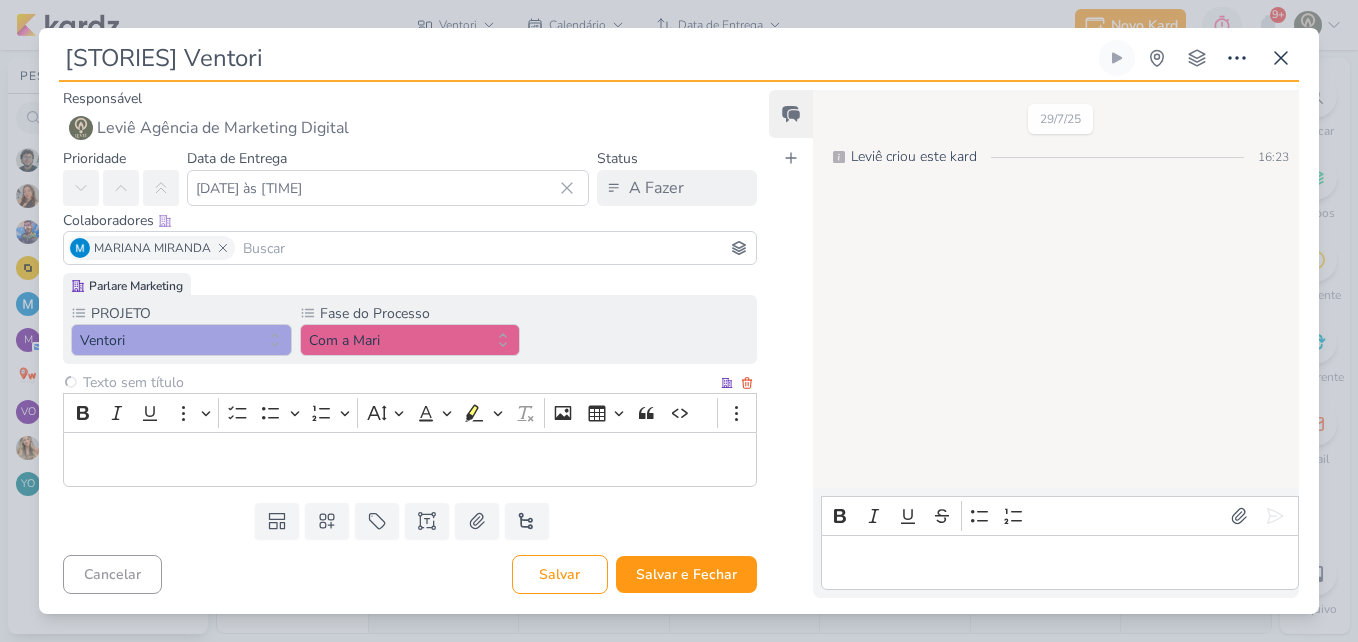 click at bounding box center [398, 382] 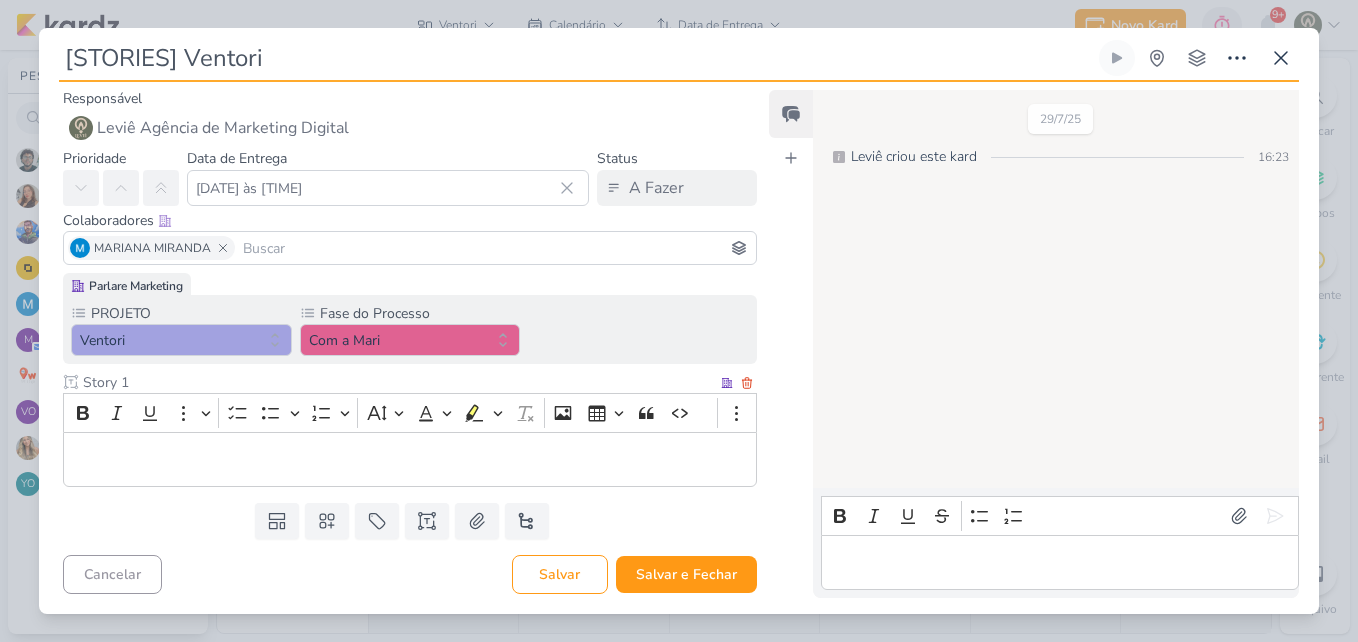 type on "Story 1" 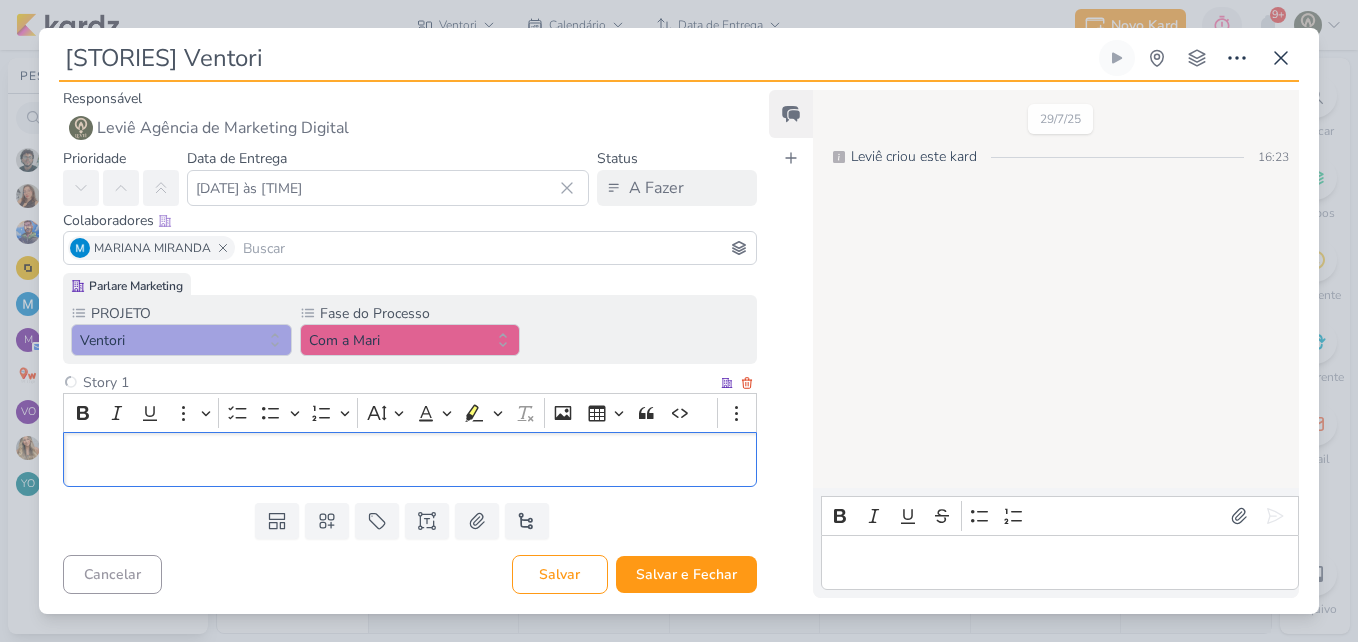 click at bounding box center [410, 459] 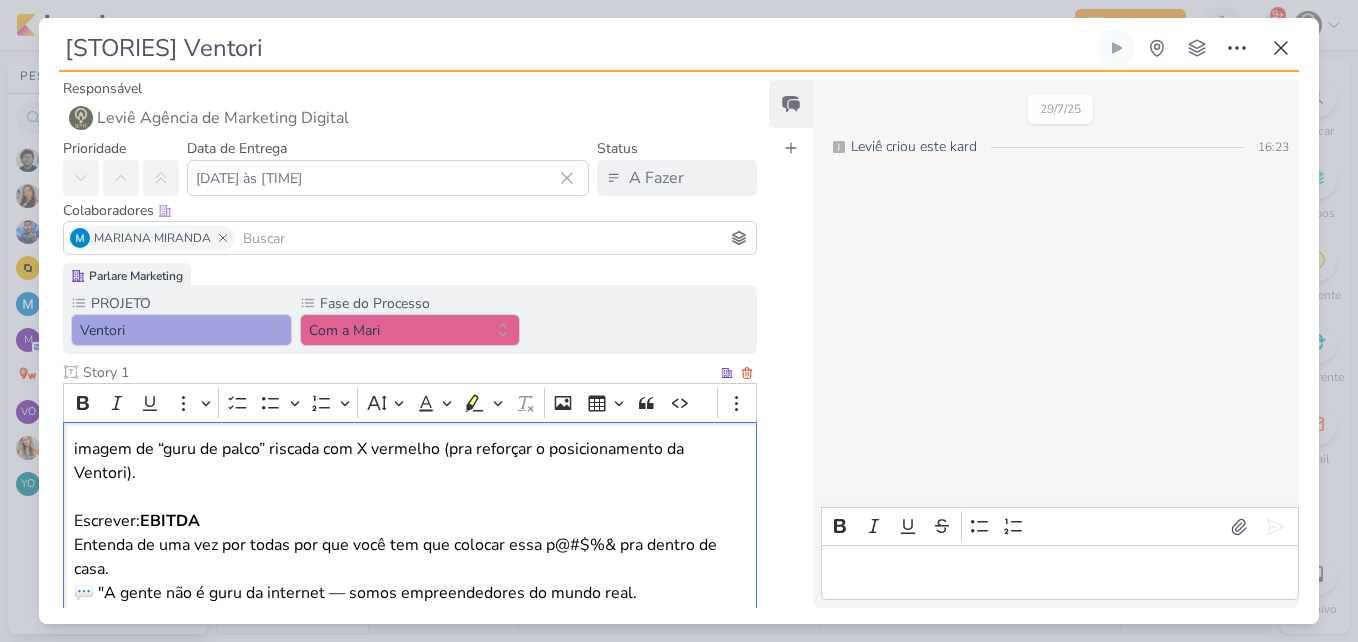 scroll, scrollTop: 20, scrollLeft: 0, axis: vertical 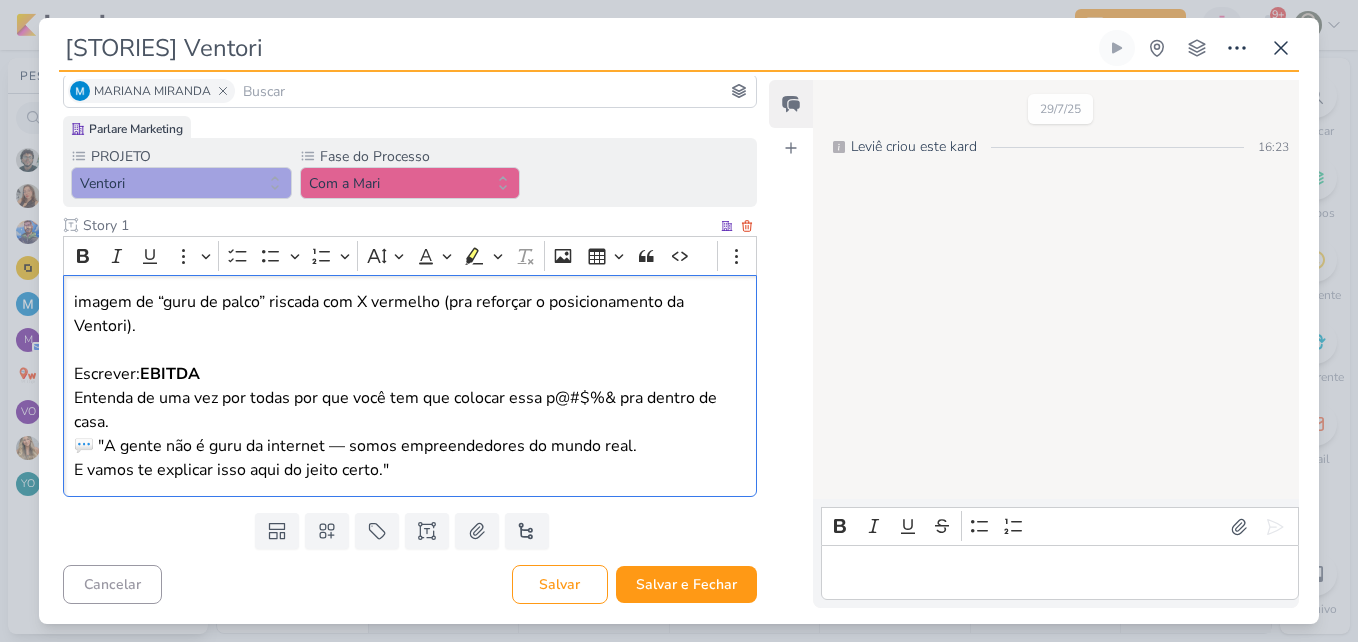 click on "Escrever:  EBITDA Entenda de uma vez por todas por que você tem que colocar essa p@#$%& pra dentro de casa." at bounding box center [410, 398] 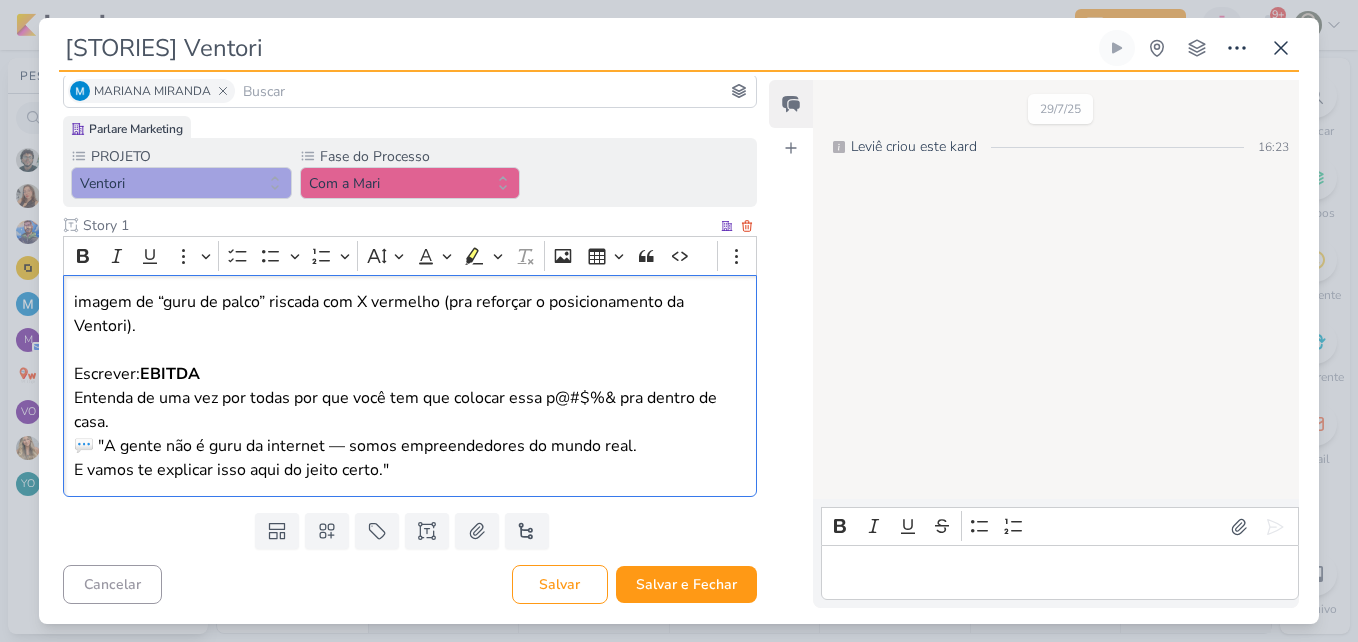click on "EBITDA" at bounding box center [170, 374] 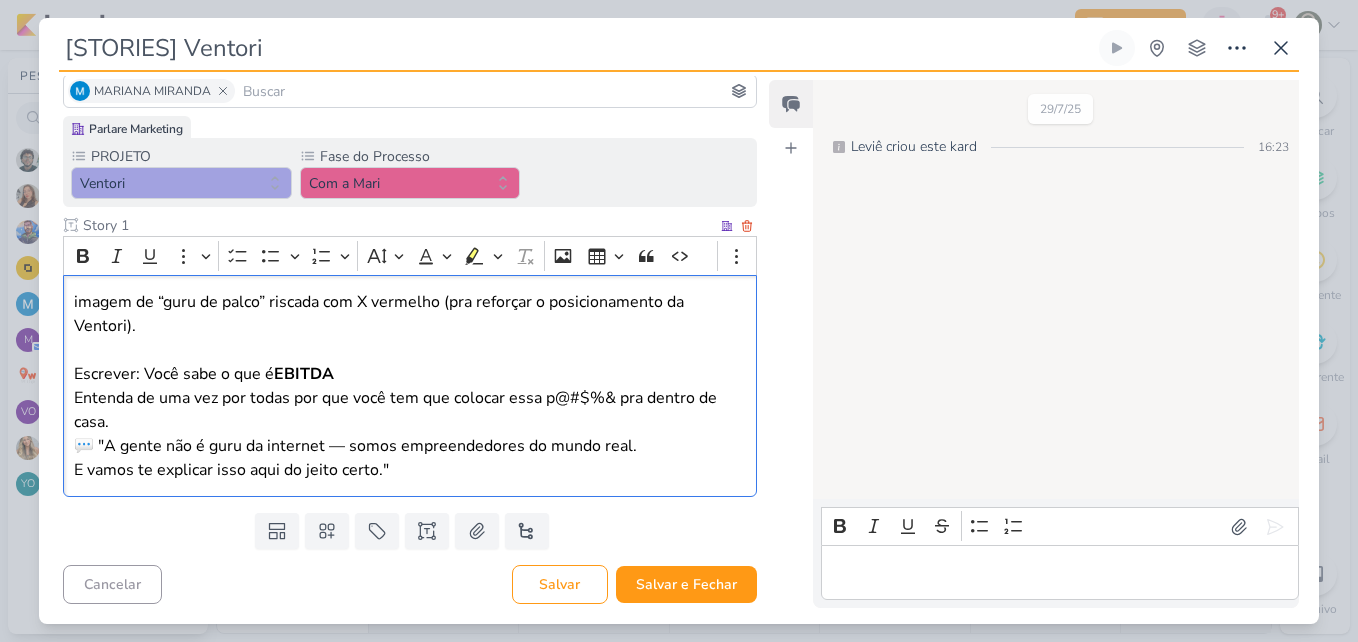 click on "Escrever: Você sabe o que é  EBITDA Entenda de uma vez por todas por que você tem que colocar essa p@#$%& pra dentro de casa." at bounding box center (410, 398) 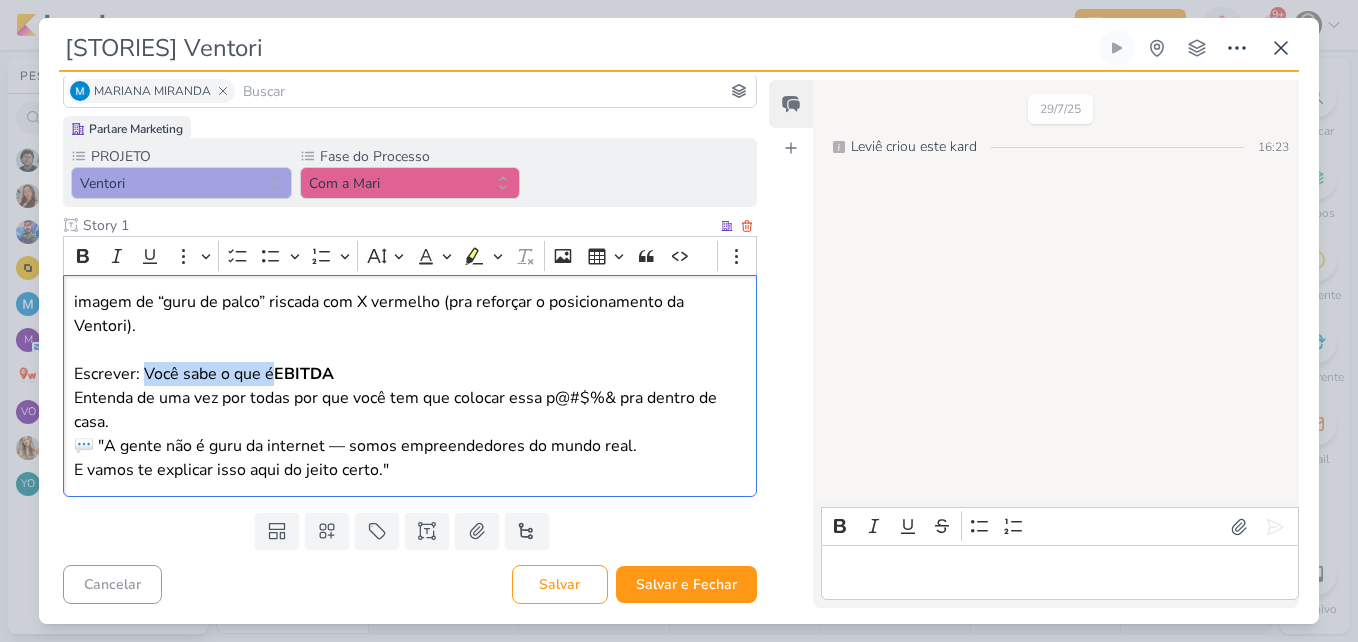 drag, startPoint x: 142, startPoint y: 374, endPoint x: 270, endPoint y: 371, distance: 128.03516 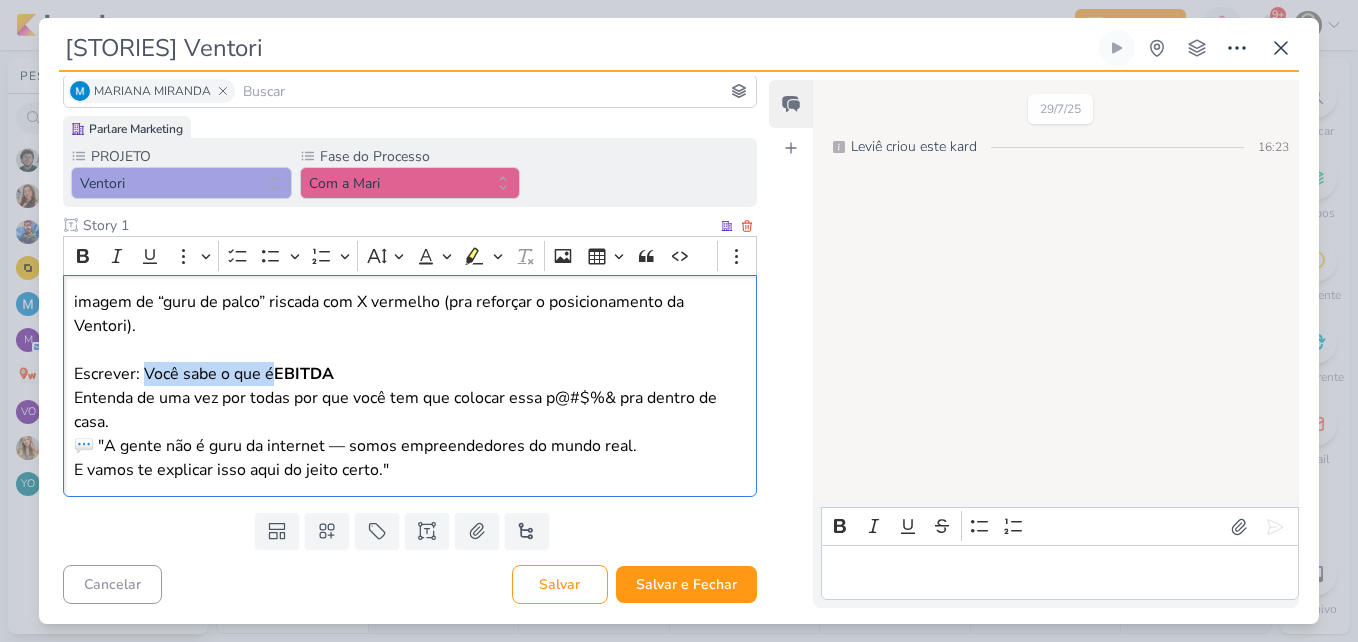 click on "Escrever: Você sabe o que é  EBITDA Entenda de uma vez por todas por que você tem que colocar essa p@#$%& pra dentro de casa." at bounding box center (410, 398) 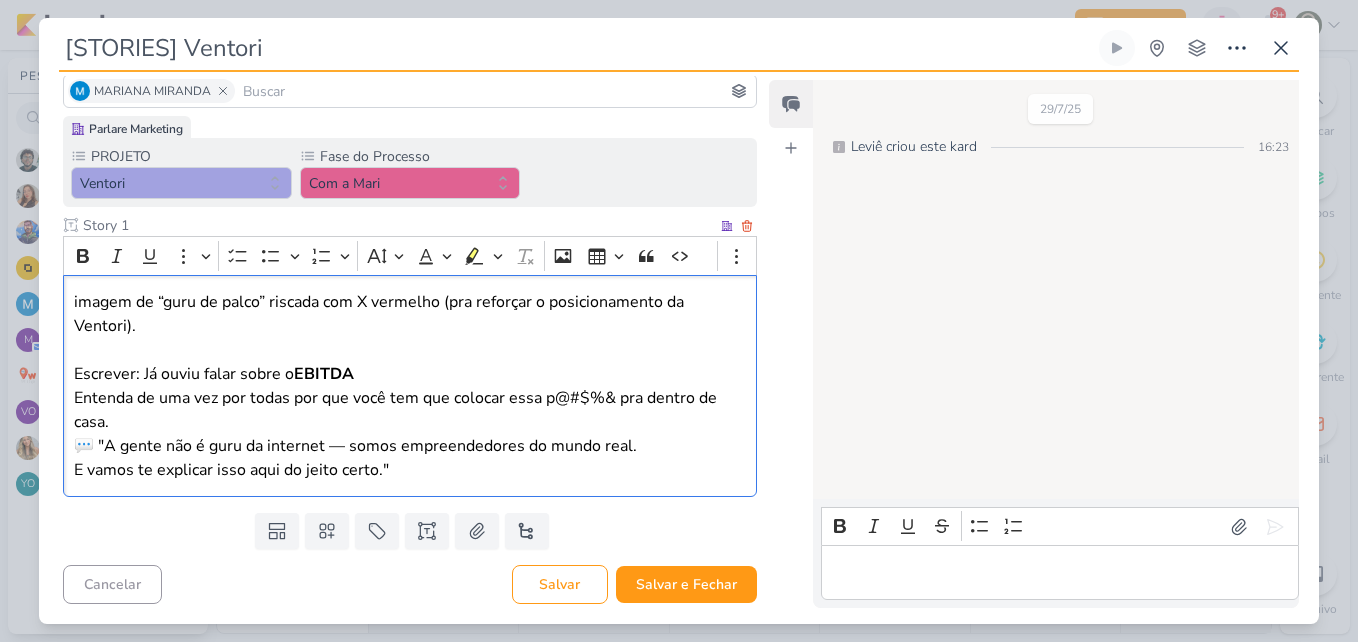 click on "EBITDA" at bounding box center [324, 374] 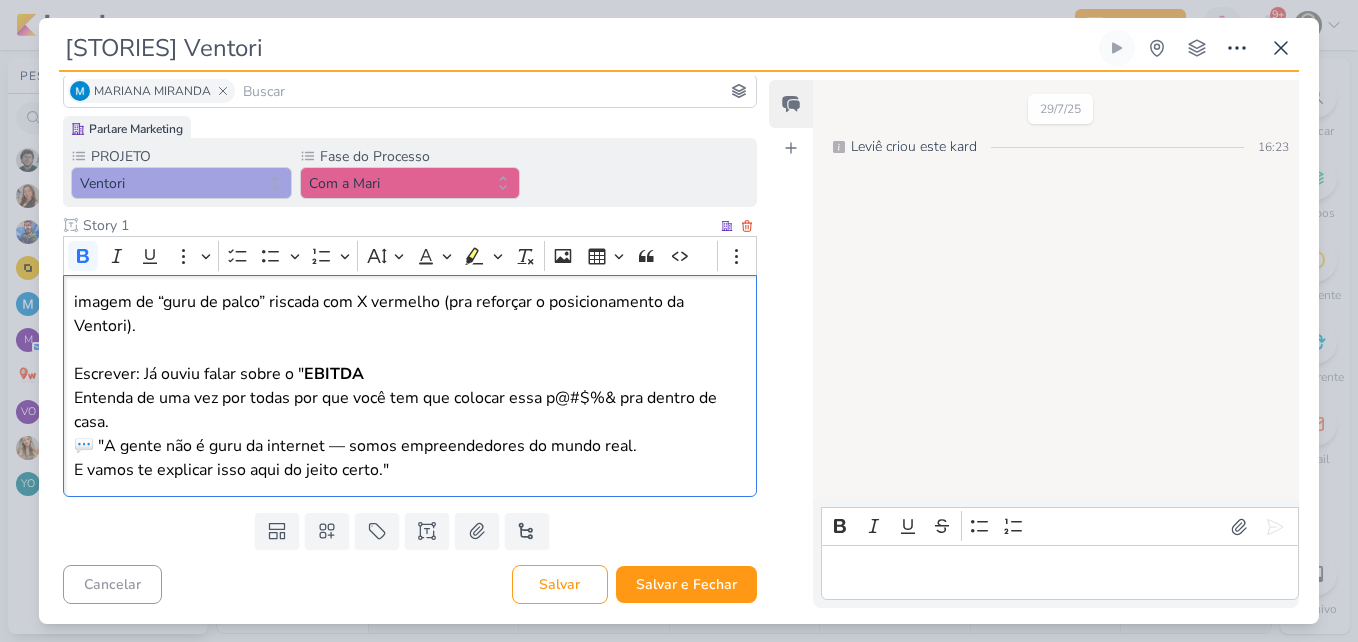 click on "Escrever: Já ouviu falar sobre o " EBITDA Entenda de uma vez por todas por que você tem que colocar essa p@#$%& pra dentro de casa." at bounding box center [410, 398] 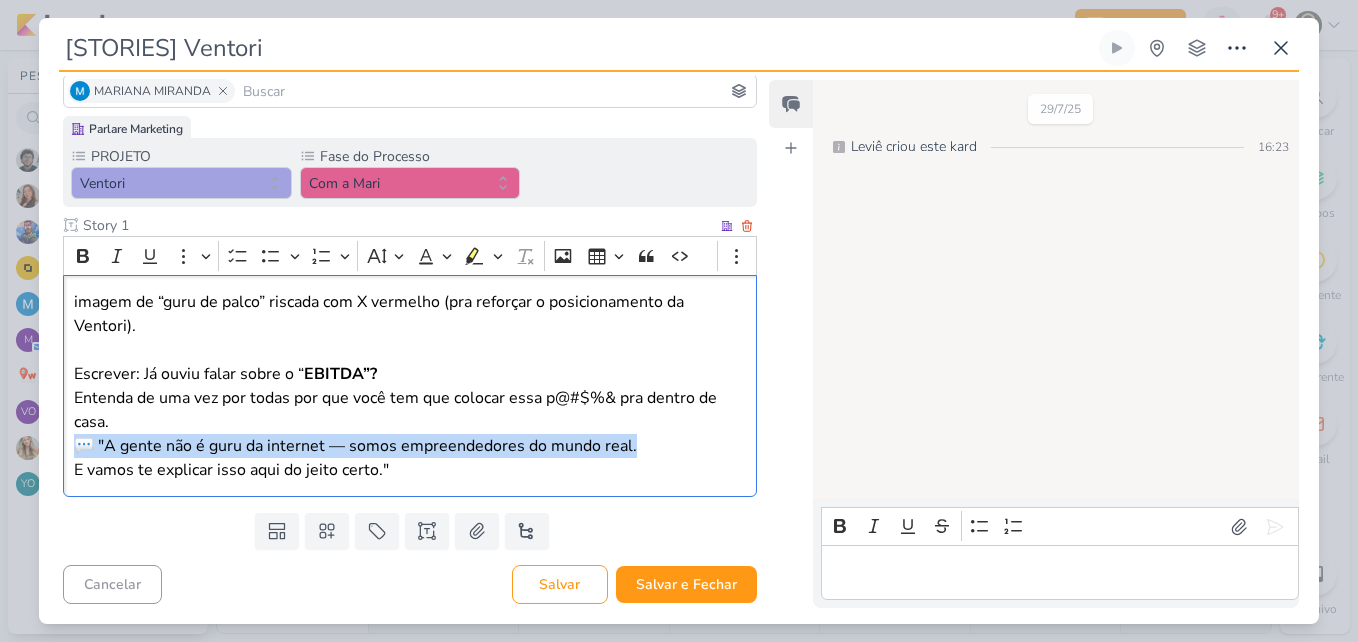 drag, startPoint x: 77, startPoint y: 445, endPoint x: 643, endPoint y: 443, distance: 566.00354 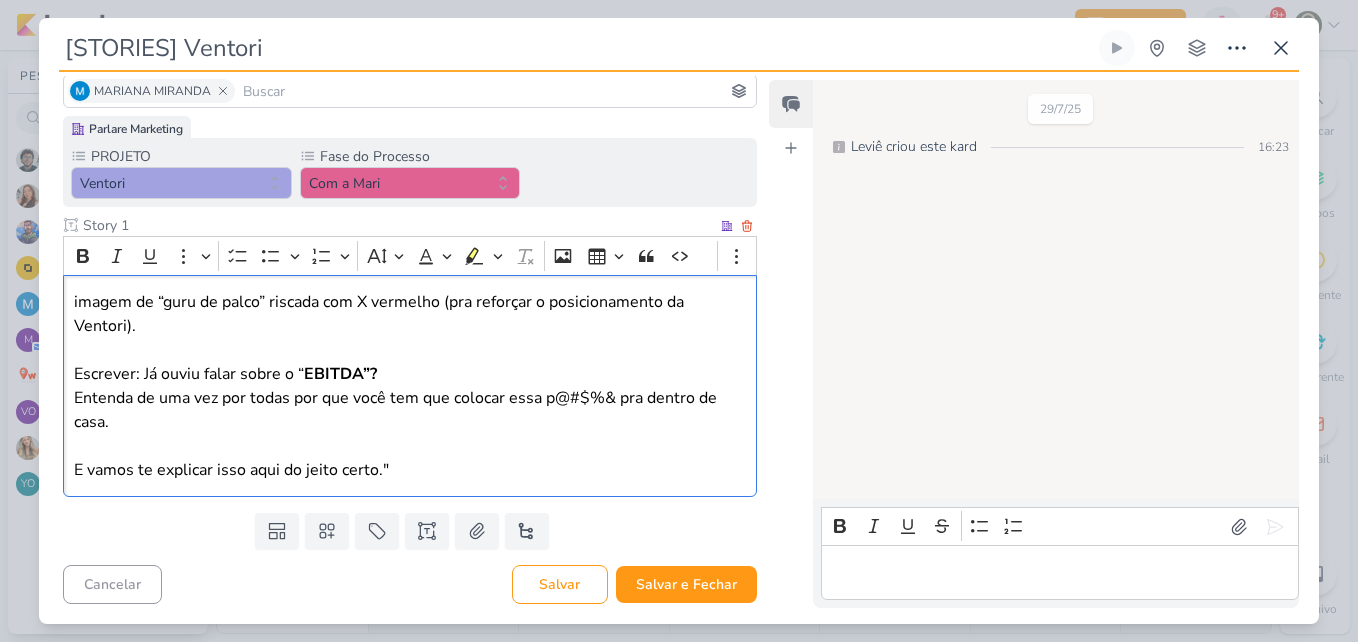 scroll, scrollTop: 123, scrollLeft: 0, axis: vertical 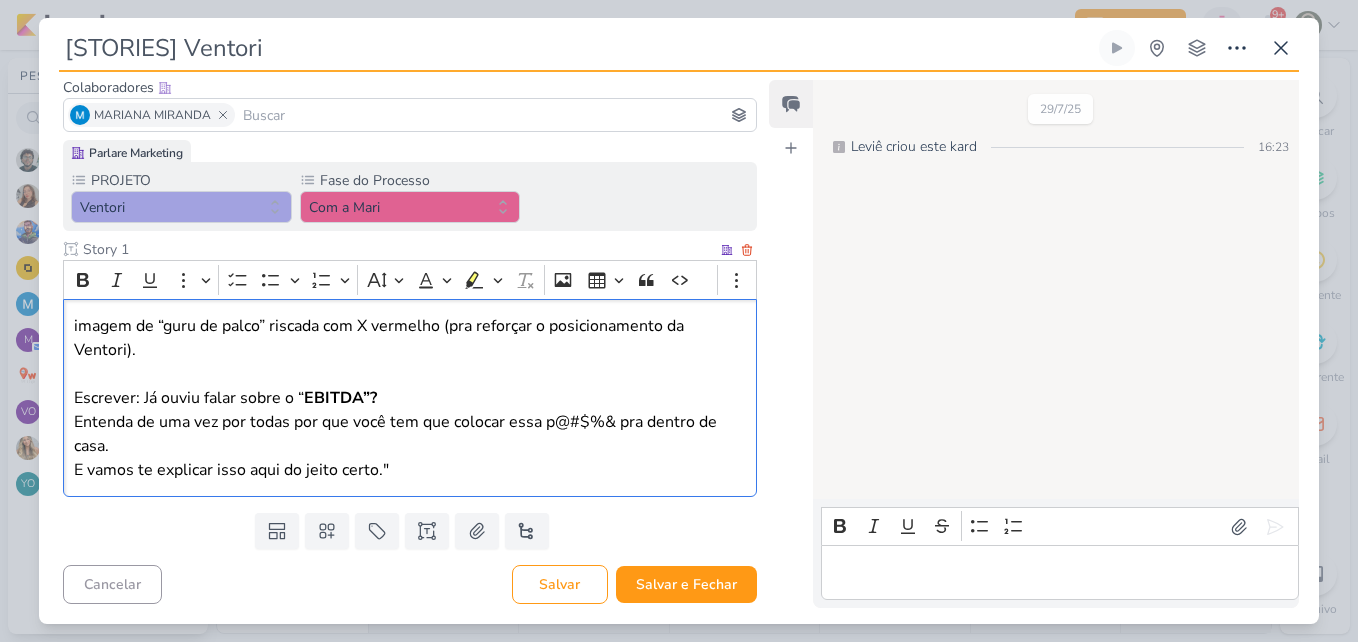 click on "Escrever: Já ouviu falar sobre o “ EBITDA”? Entenda de uma vez por todas por que você tem que colocar essa p@#$%& pra dentro de casa. E vamos te explicar isso aqui do jeito certo."" at bounding box center [410, 434] 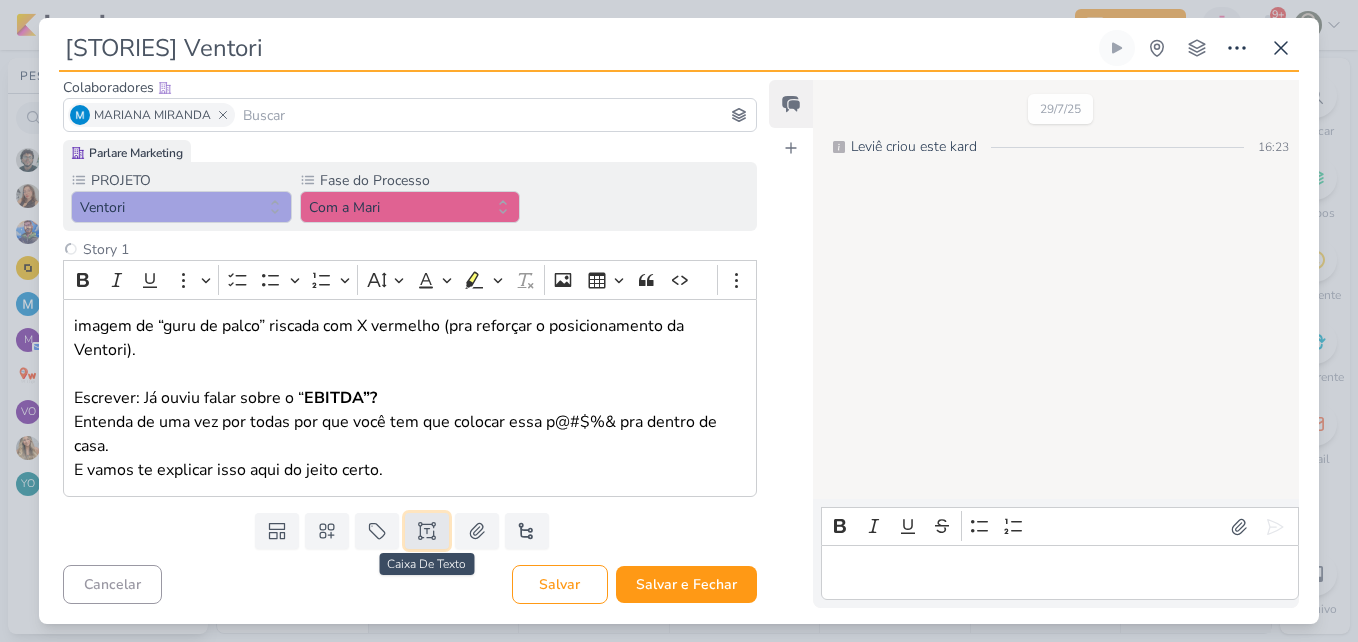 click 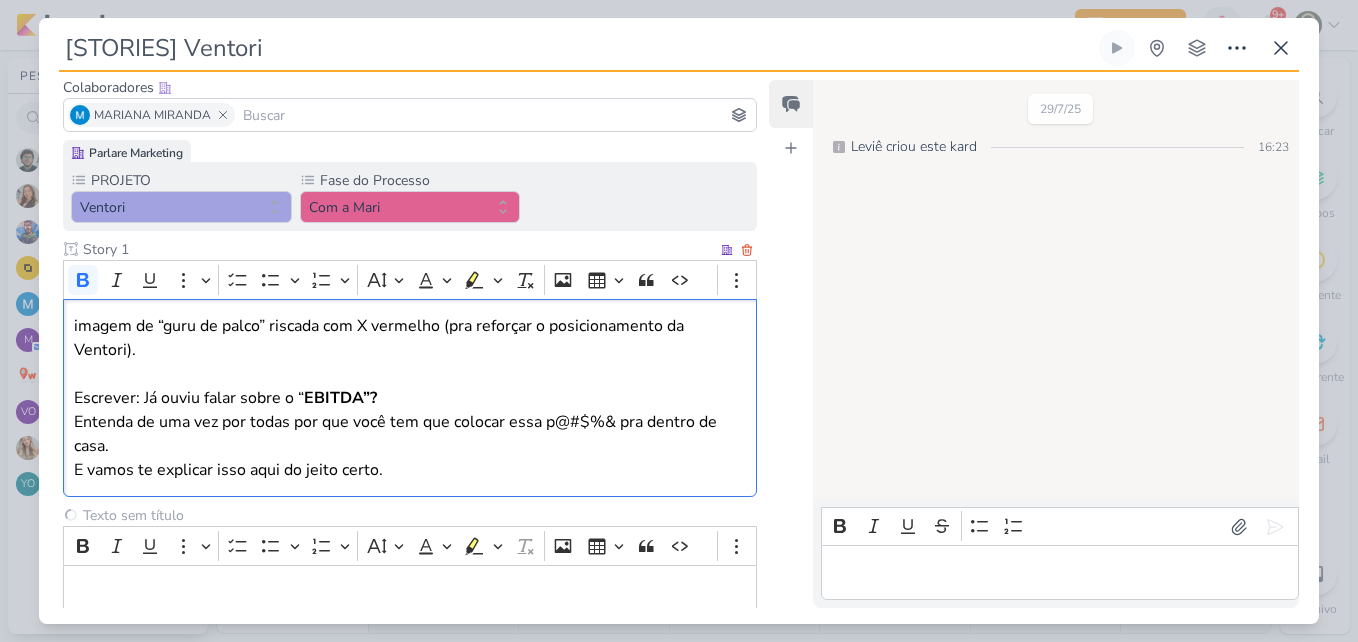 click on "Escrever: Já ouviu falar sobre o “ EBITDA”? Entenda de uma vez por todas por que você tem que colocar essa p@#$%& pra dentro de casa. E vamos te explicar isso aqui do jeito certo." at bounding box center (410, 434) 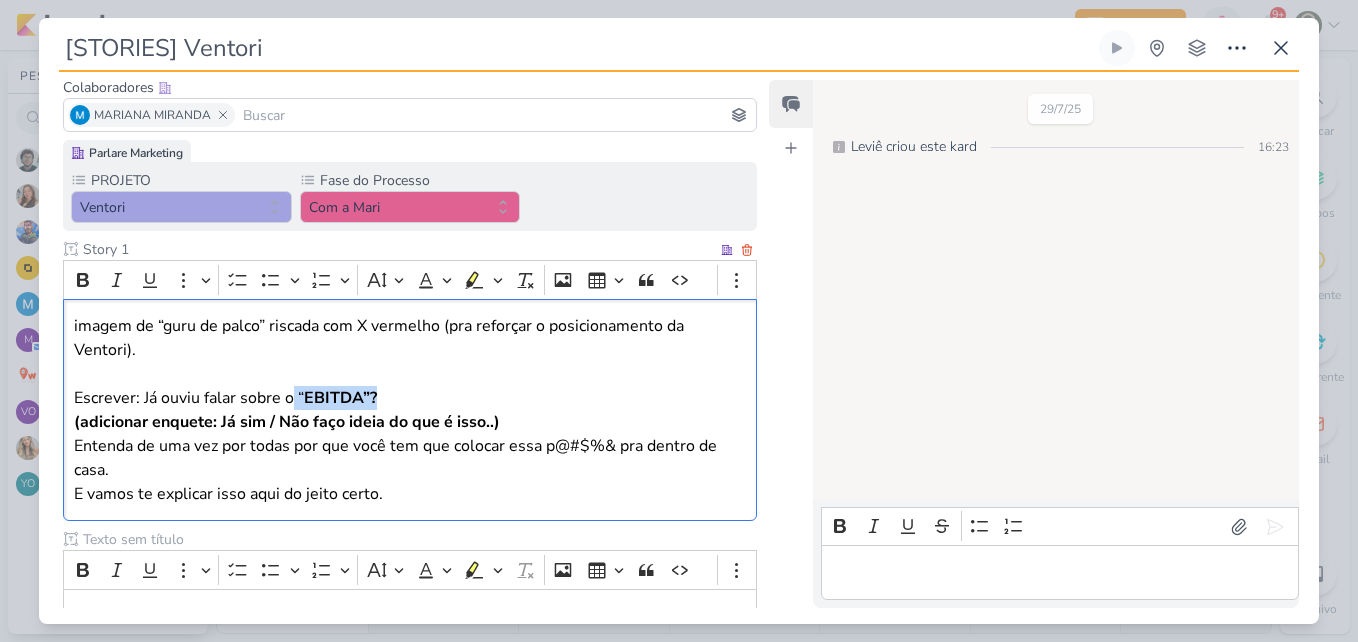 drag, startPoint x: 380, startPoint y: 398, endPoint x: 292, endPoint y: 398, distance: 88 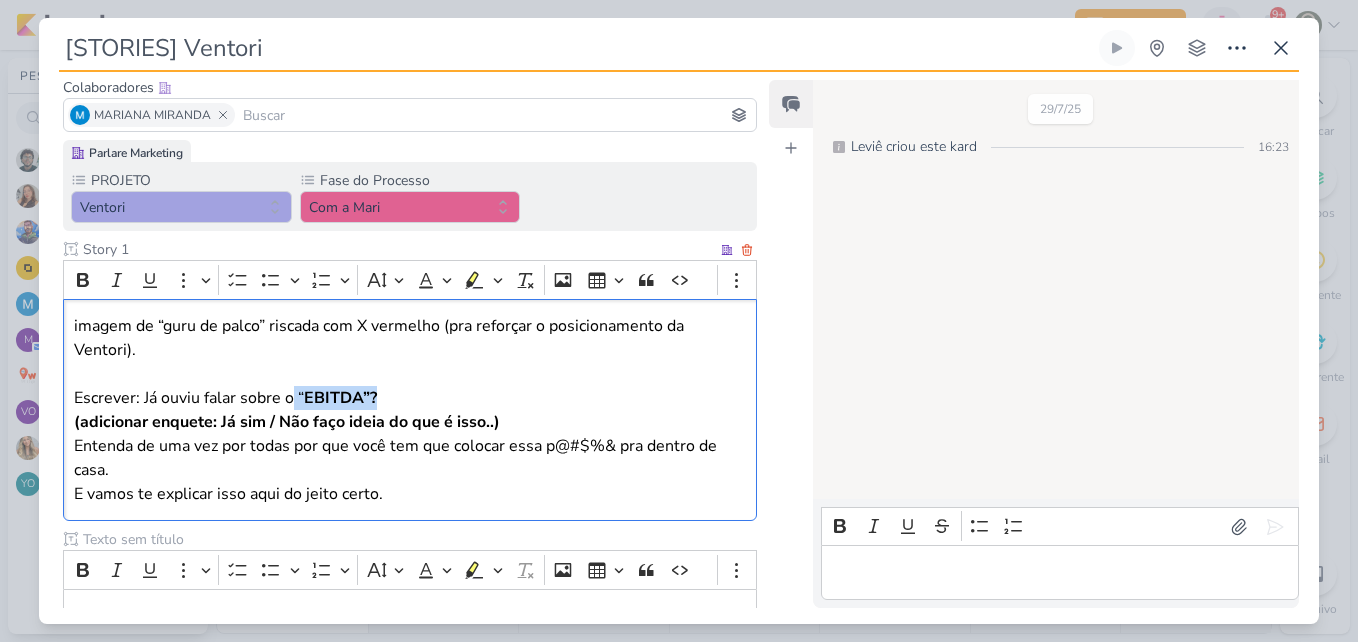 click on "Escrever: Já ouviu falar sobre o “ EBITDA”? ⁠⁠⁠⁠⁠⁠⁠(adicionar enquete: Já sim / Não faço ideia do que é isso..) Entenda de uma vez por todas por que você tem que colocar essa p@#$%& pra dentro de casa. E vamos te explicar isso aqui do jeito certo." at bounding box center (410, 446) 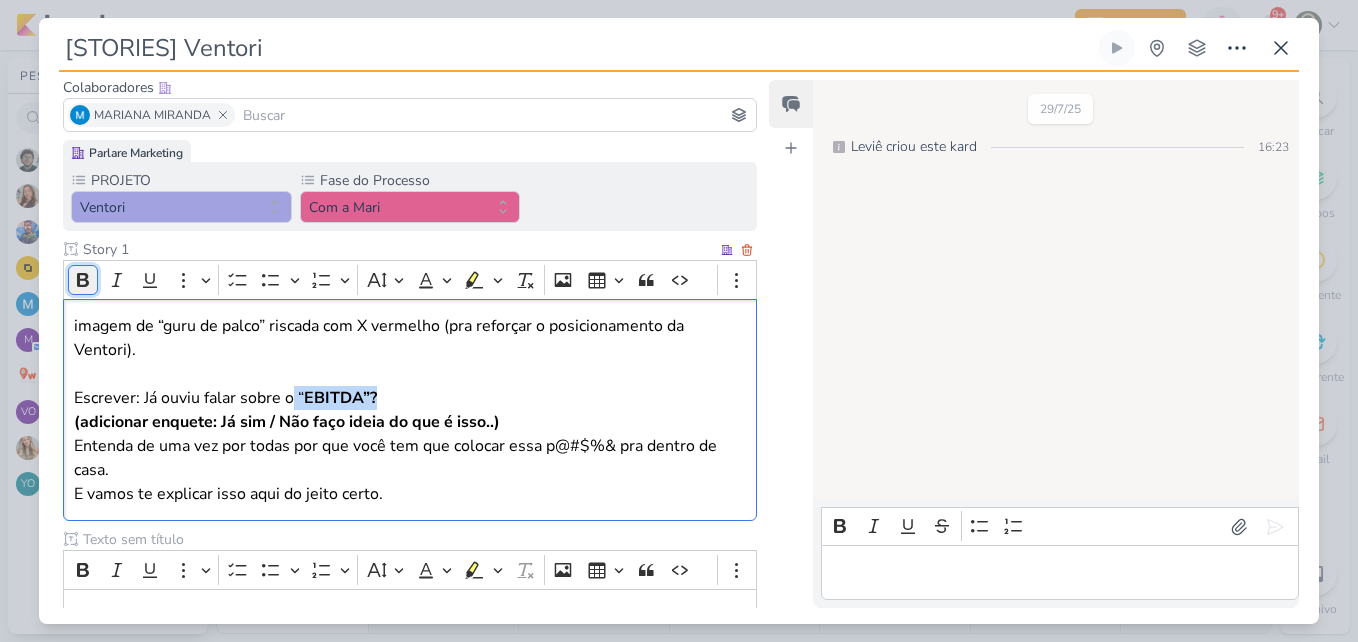 click 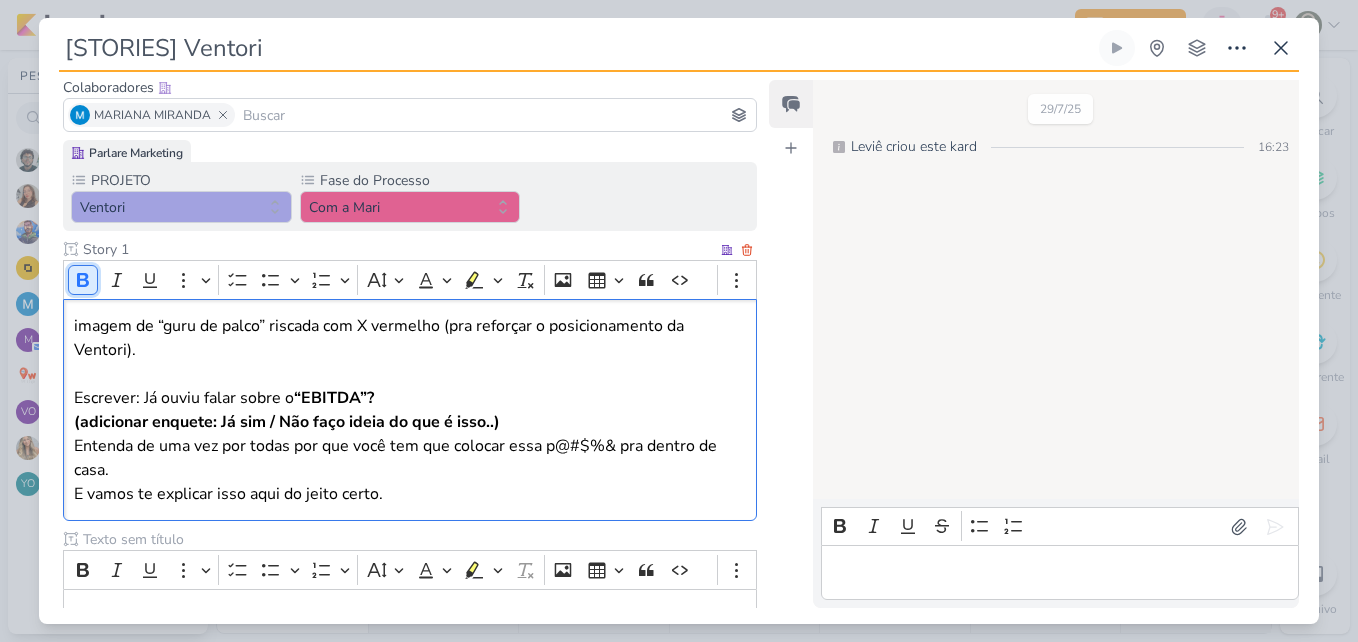 click 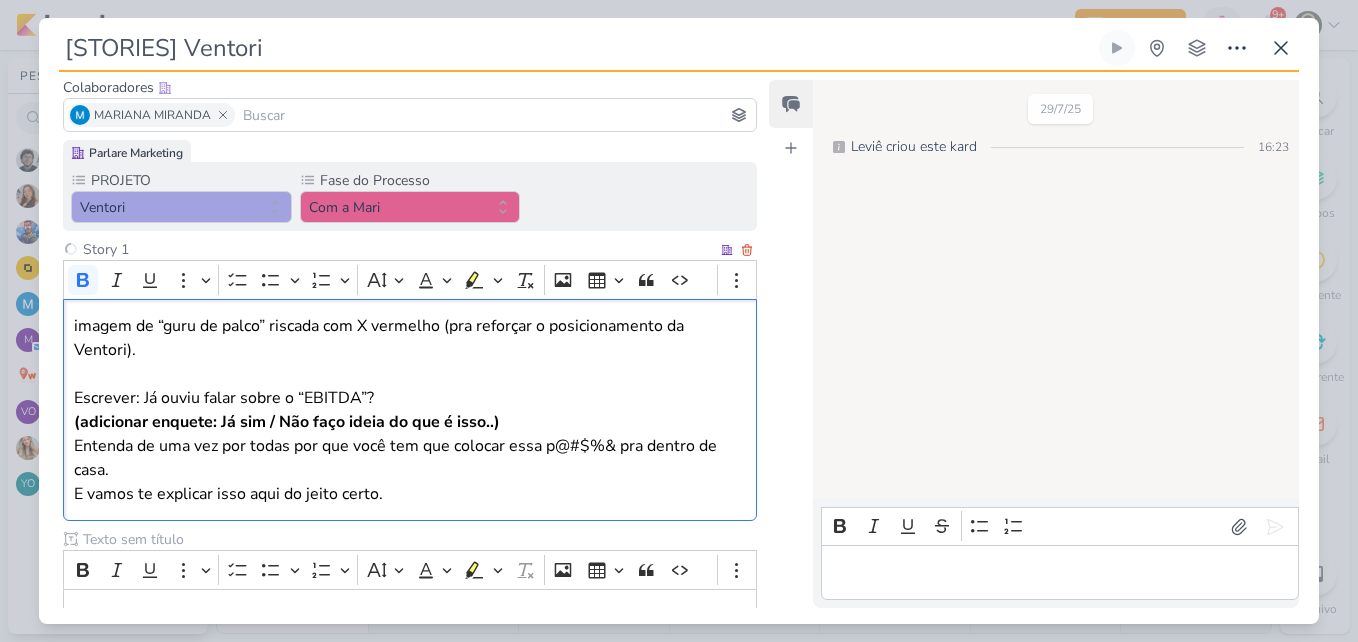 click on "(adicionar enquete: Já sim / Não faço ideia do que é isso..)" at bounding box center (287, 422) 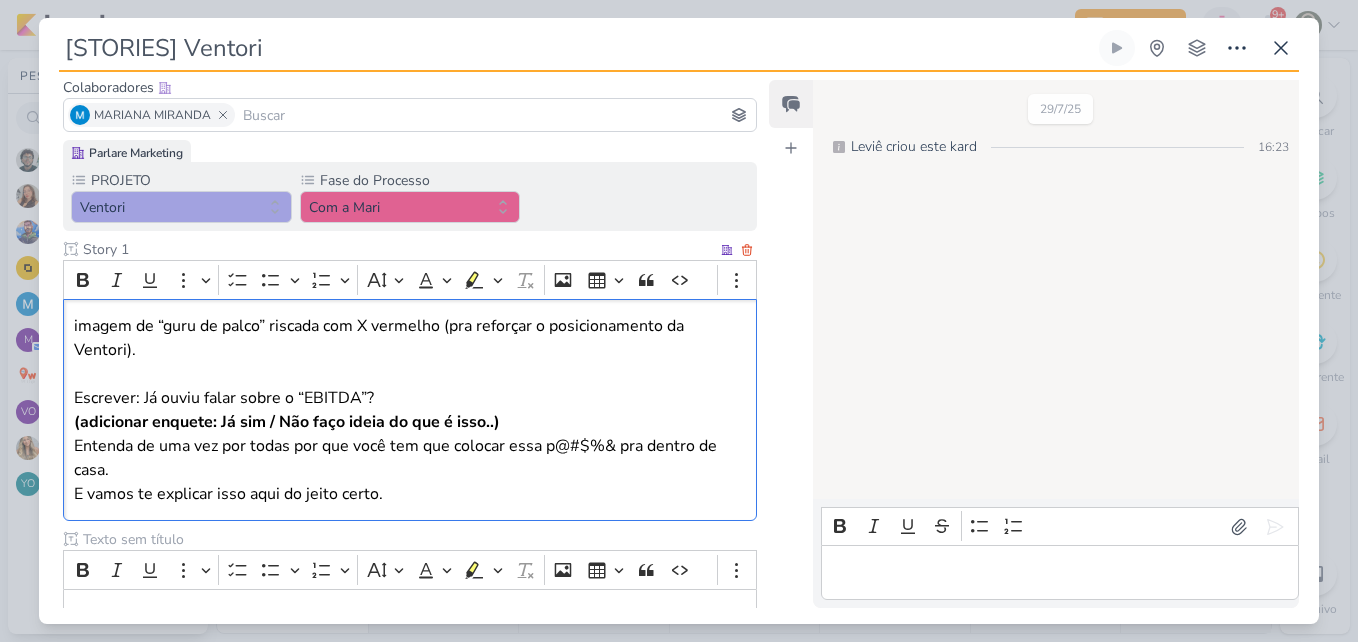 click on "imagem de “guru de palco” riscada com X vermelho (pra reforçar o posicionamento da Ventori)." at bounding box center (410, 338) 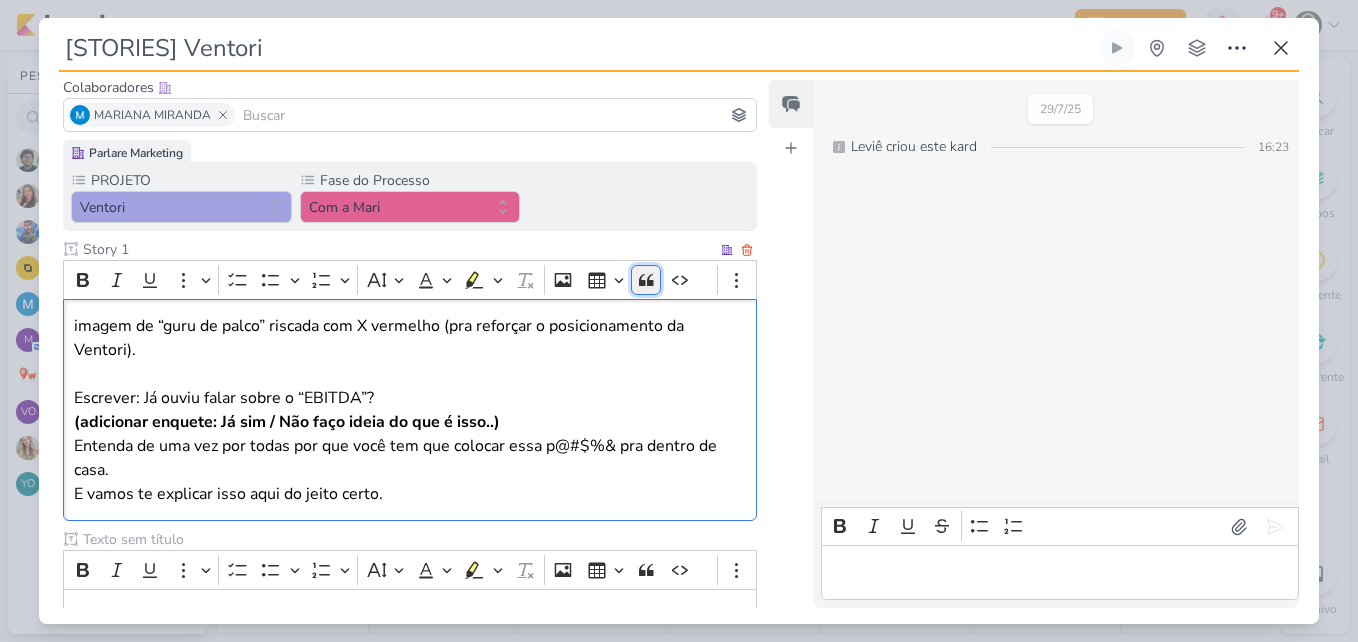 click 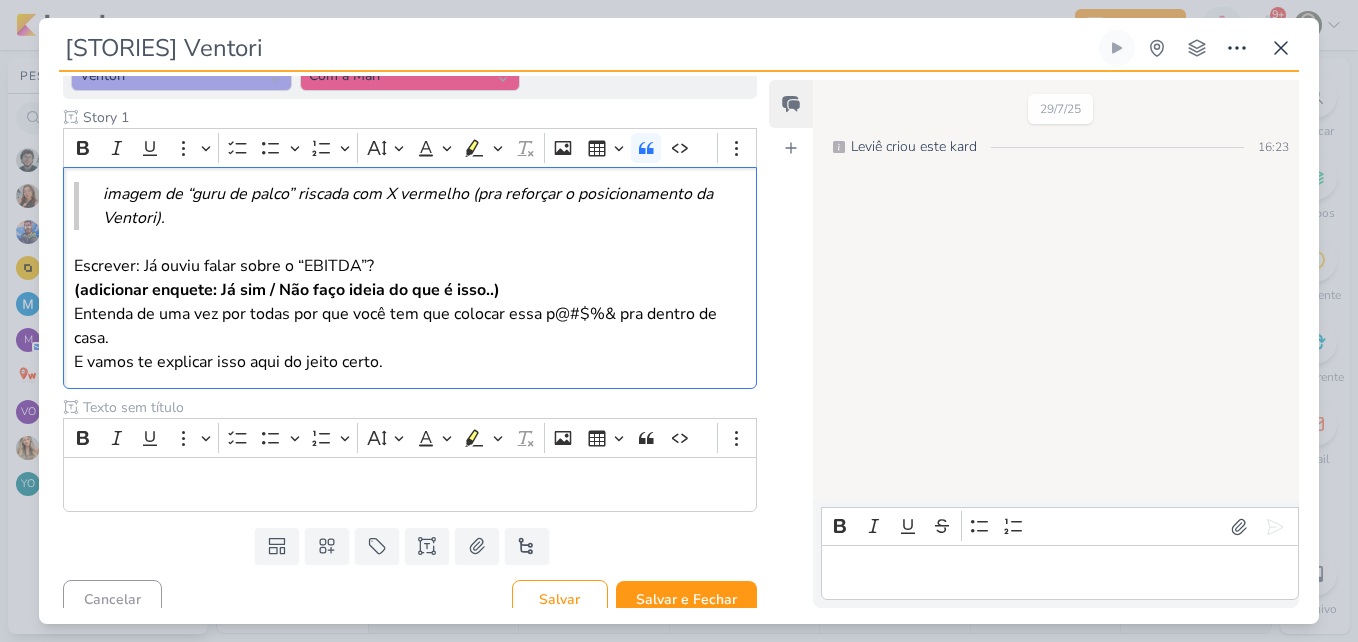 scroll, scrollTop: 270, scrollLeft: 0, axis: vertical 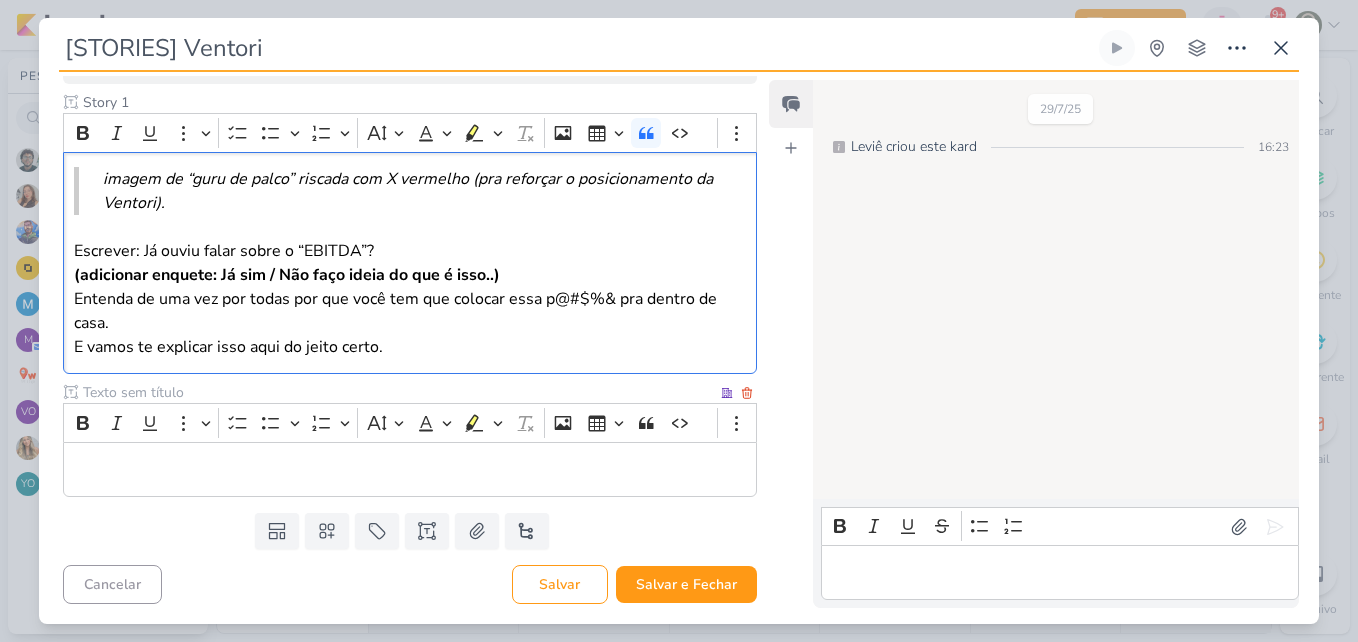 click at bounding box center [398, 392] 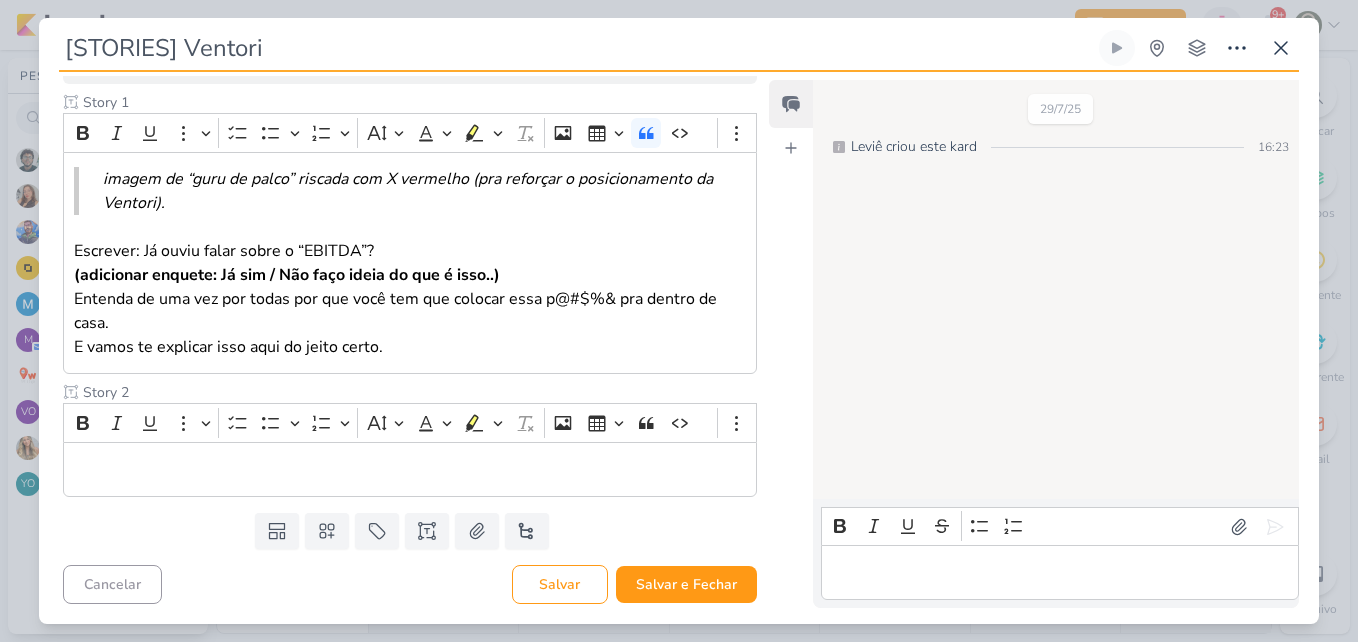 type on "Story 2" 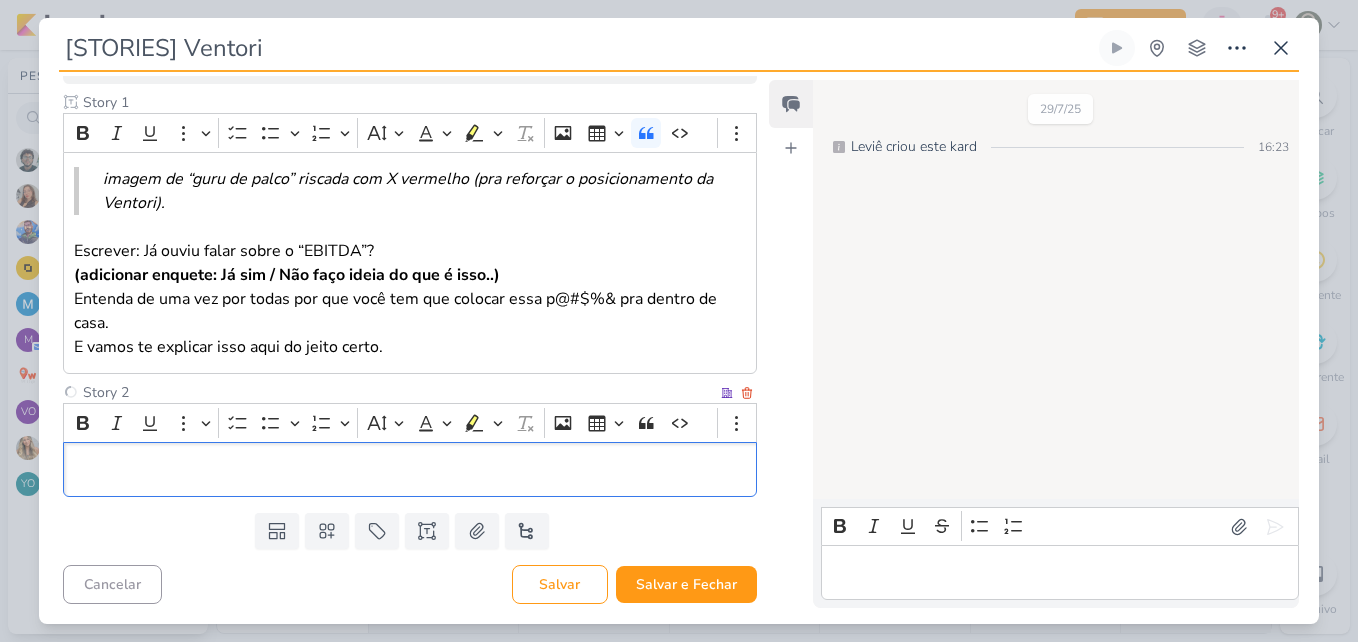 click at bounding box center (410, 470) 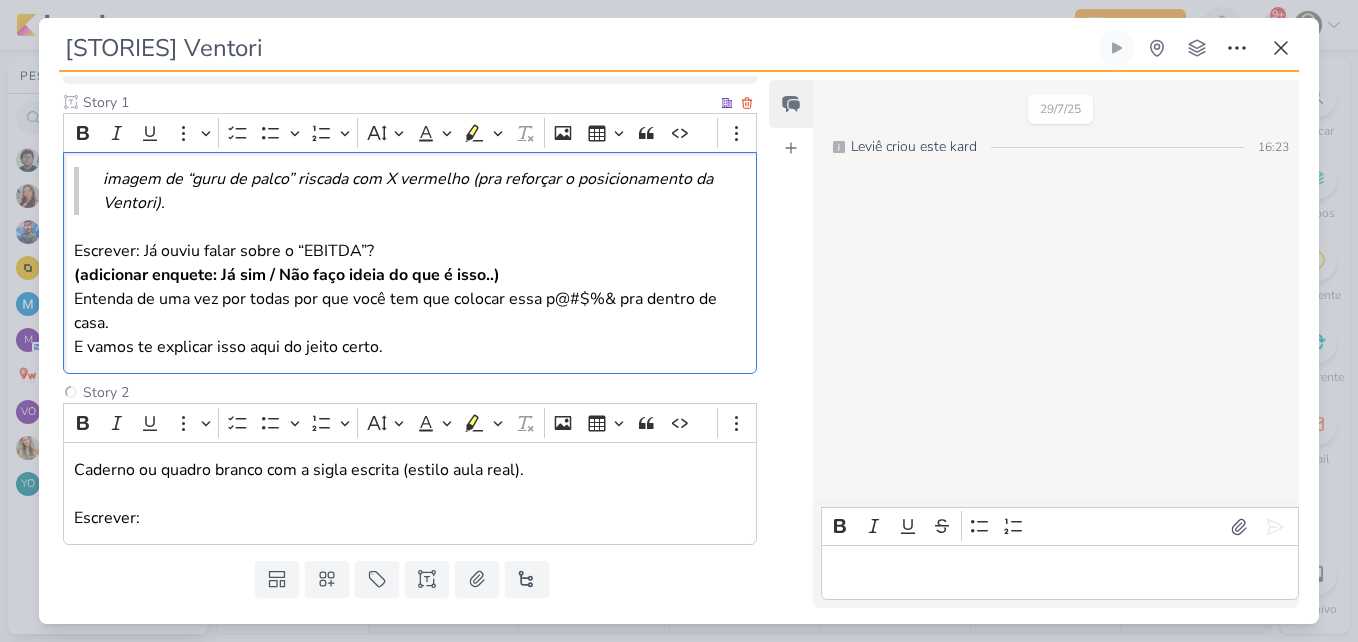 click on "Escrever: Já ouviu falar sobre o “EBITDA”? (adicionar enquete: Já sim / Não faço ideia do que é isso..) Entenda de uma vez por todas por que você tem que colocar essa p@#$%& pra dentro de casa. E vamos te explicar isso aqui do jeito certo." at bounding box center [410, 299] 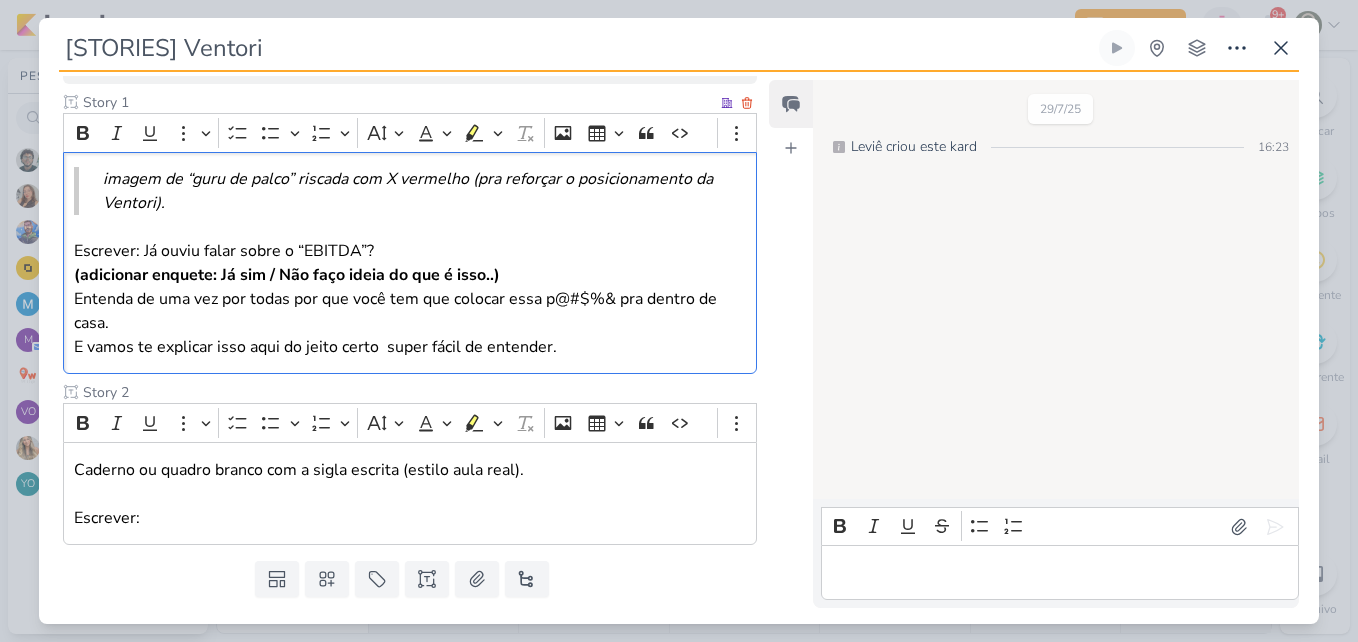 click on "Escrever: Já ouviu falar sobre o “EBITDA”? (adicionar enquete: Já sim / Não faço ideia do que é isso..) Entenda de uma vez por todas por que você tem que colocar essa p@#$%& pra dentro de casa. E vamos te explicar isso aqui do jeito certo  super fácil de entender." at bounding box center (410, 299) 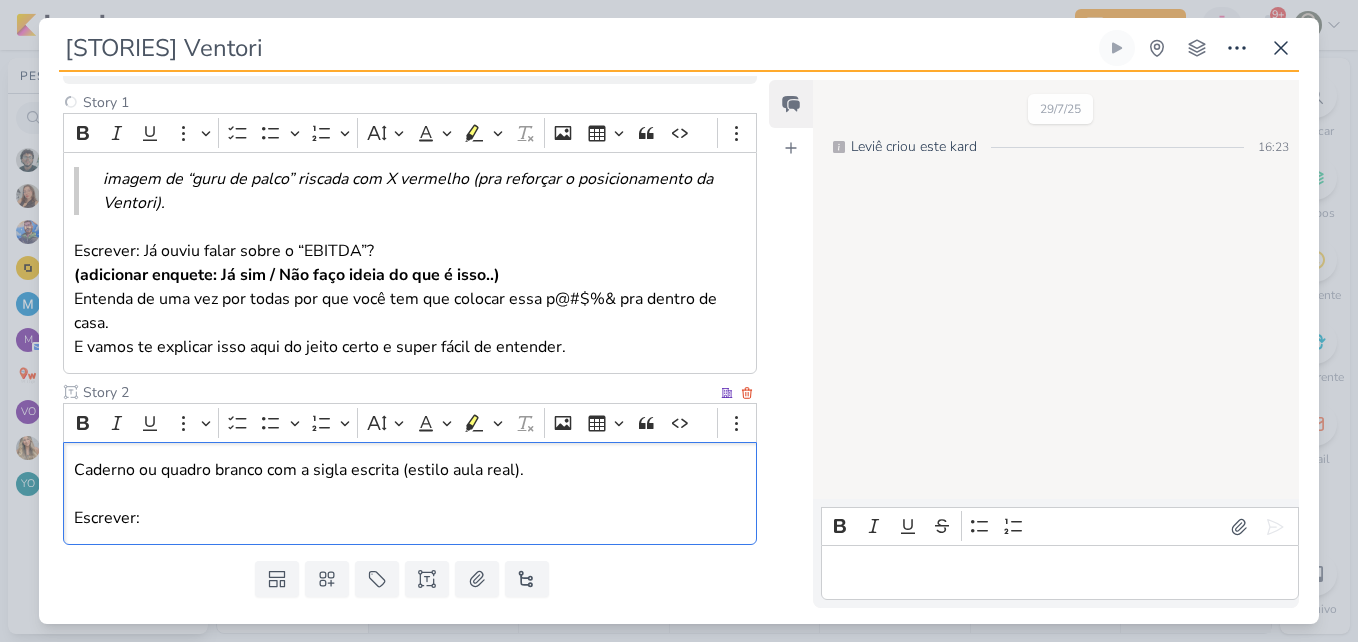 click on "Caderno ou quadro branco com a sigla escrita (estilo aula real)." at bounding box center [410, 470] 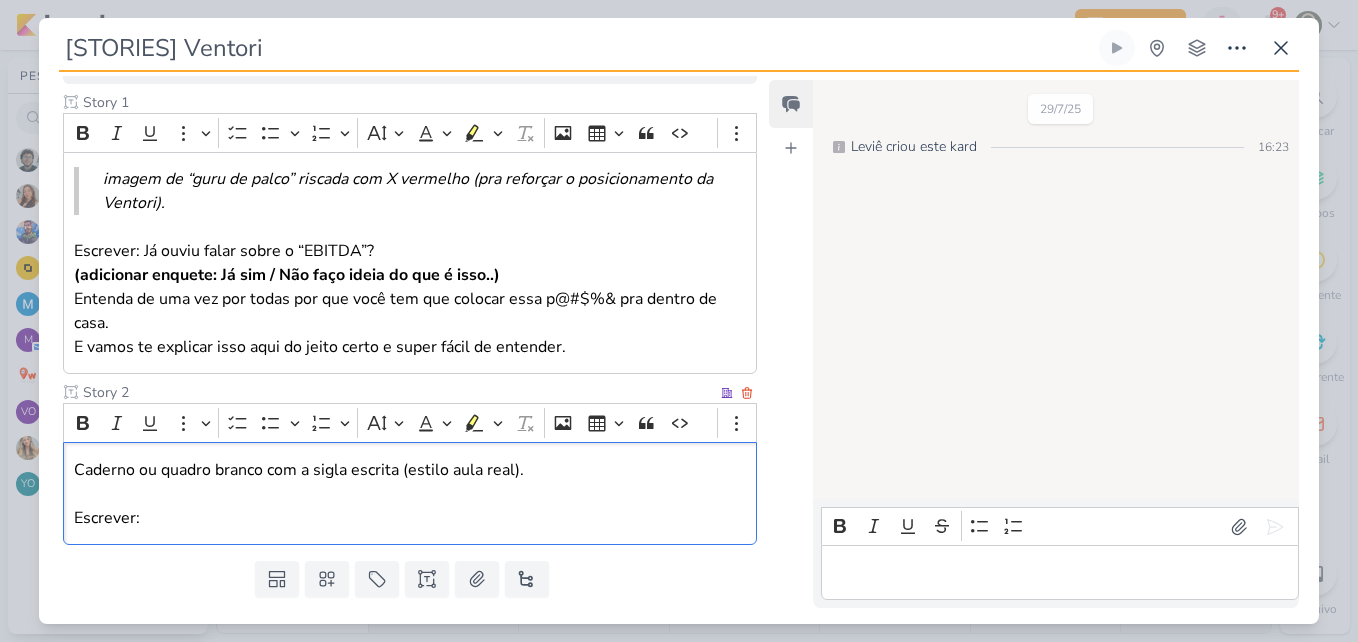 click at bounding box center [410, 494] 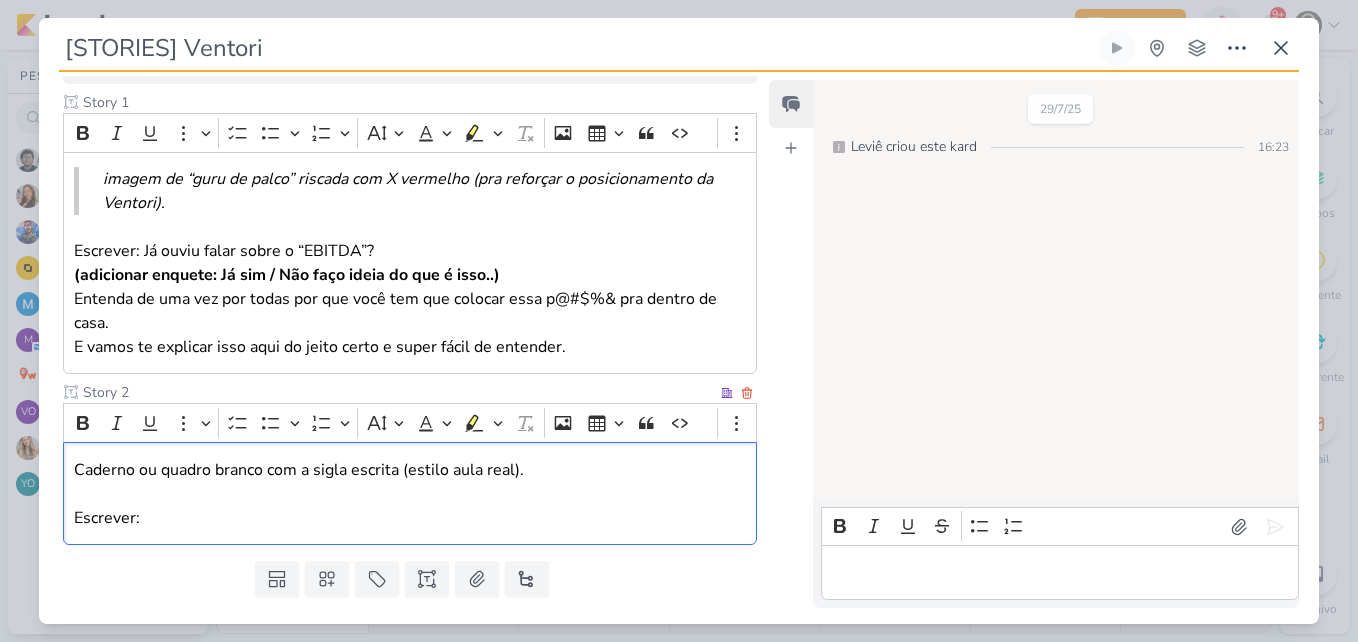 click on "Caderno ou quadro branco com a sigla escrita (estilo aula real)." at bounding box center (410, 470) 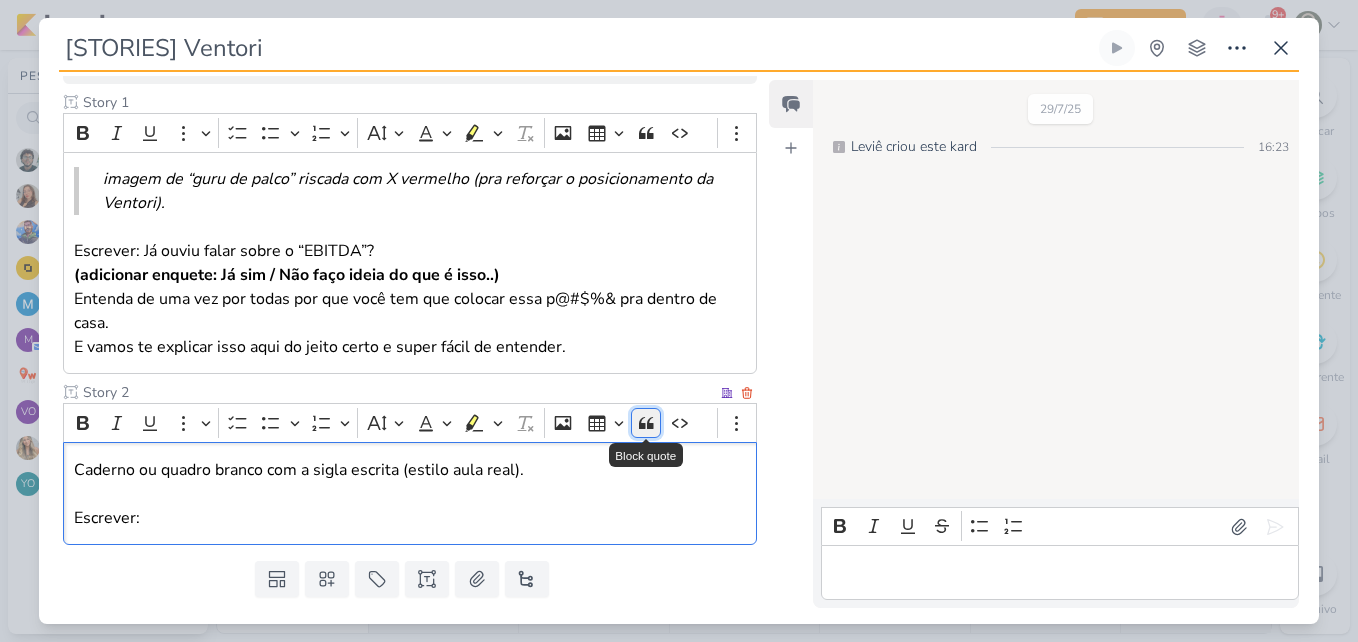 click 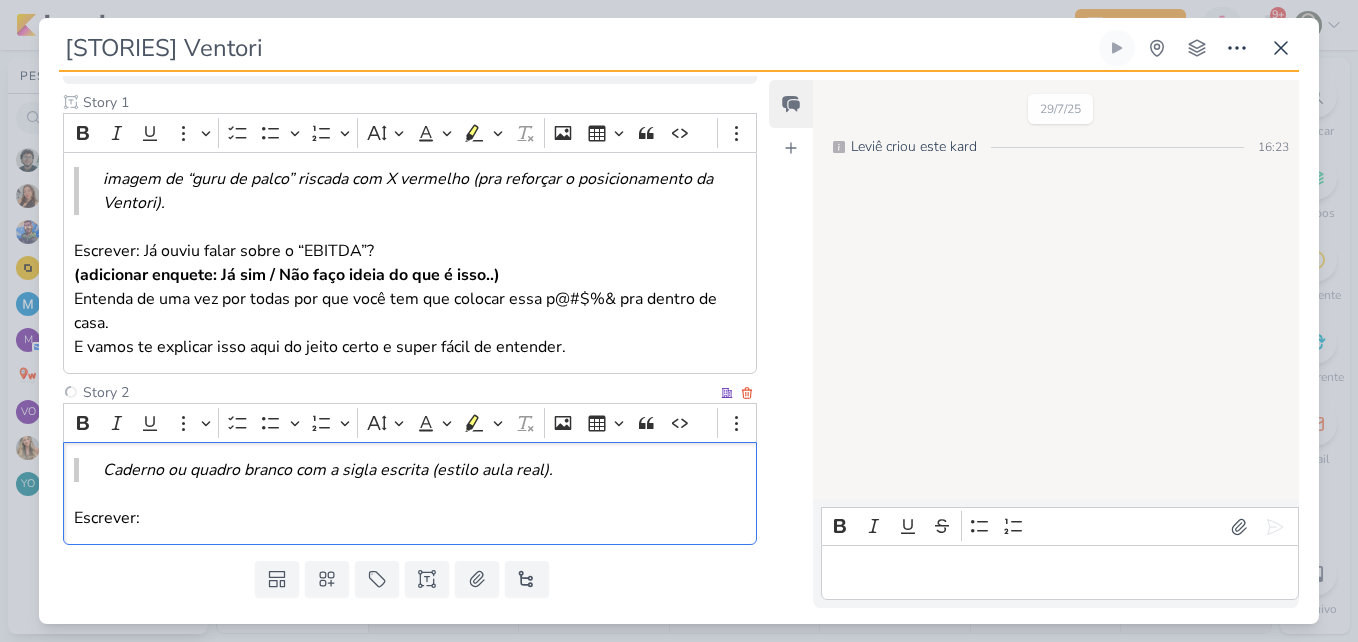 click on "Caderno ou quadro branco com a sigla escrita (estilo aula real). Escrever:" at bounding box center [410, 493] 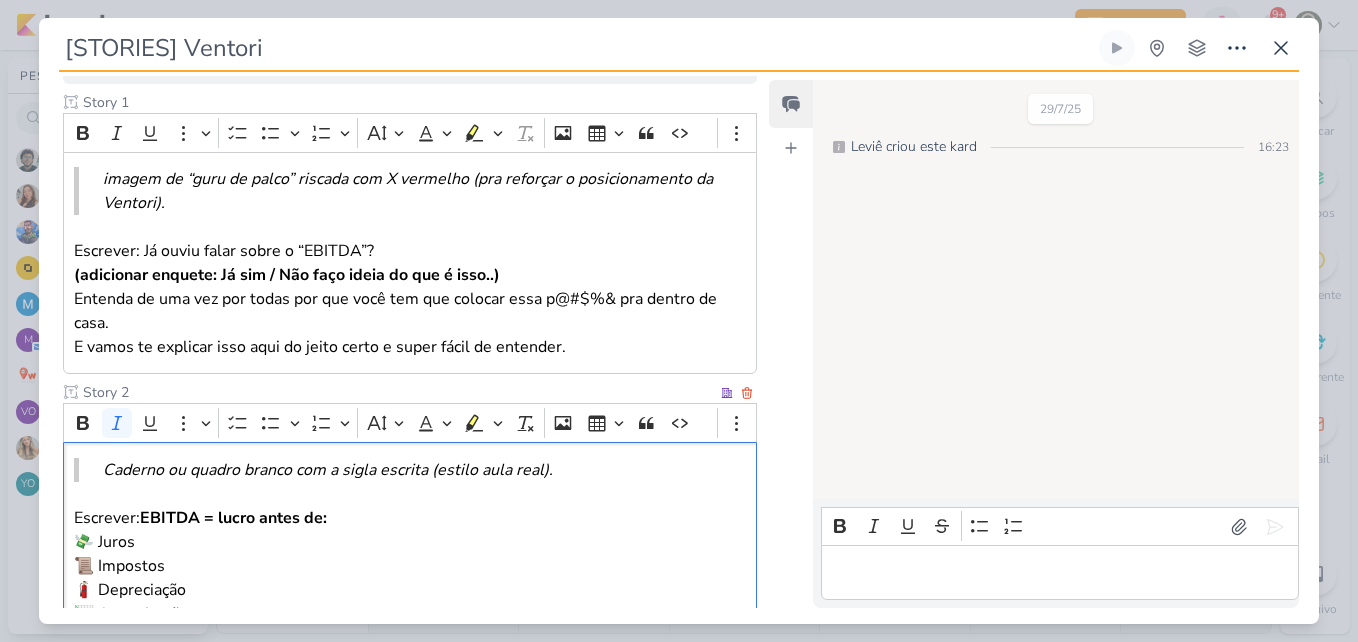 scroll, scrollTop: 335, scrollLeft: 0, axis: vertical 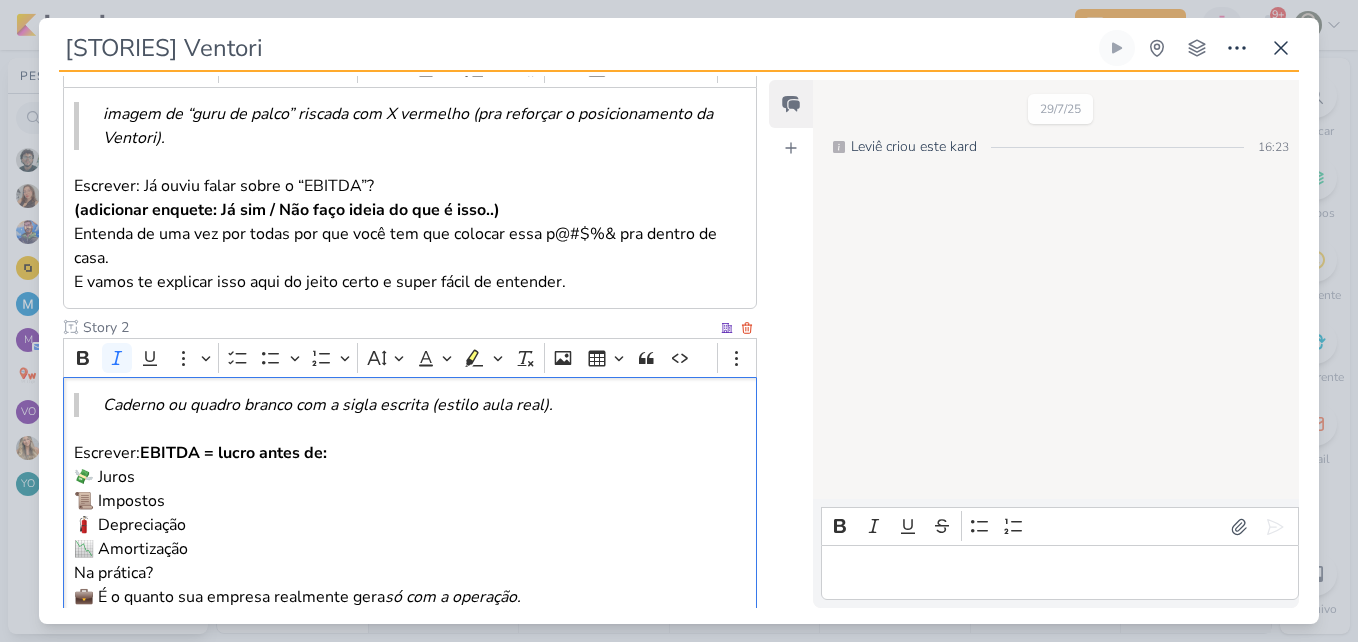 click on "Escrever:  EBITDA = lucro antes de: 💸 Juros 📜 Impostos 🧯 Depreciação 📉 Amortização" at bounding box center (410, 501) 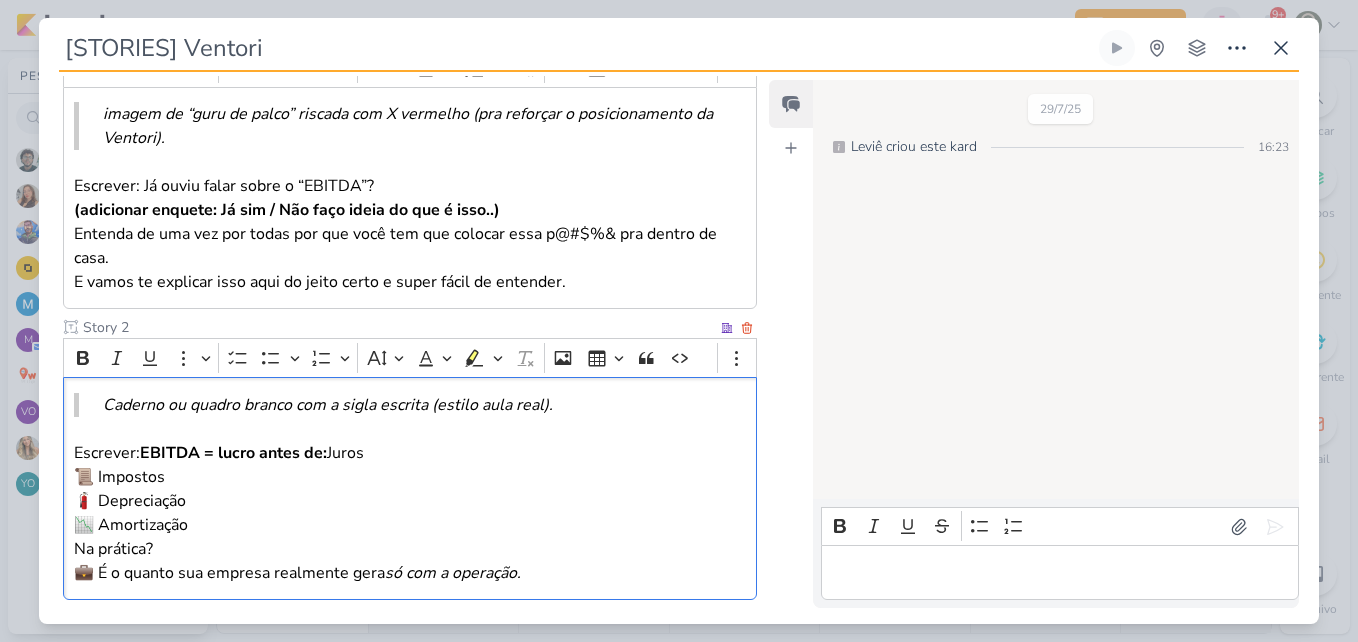click on "Escrever:  EBITDA = lucro antes de:  Juros 📜 Impostos 🧯 Depreciação 📉 Amortização" at bounding box center (410, 489) 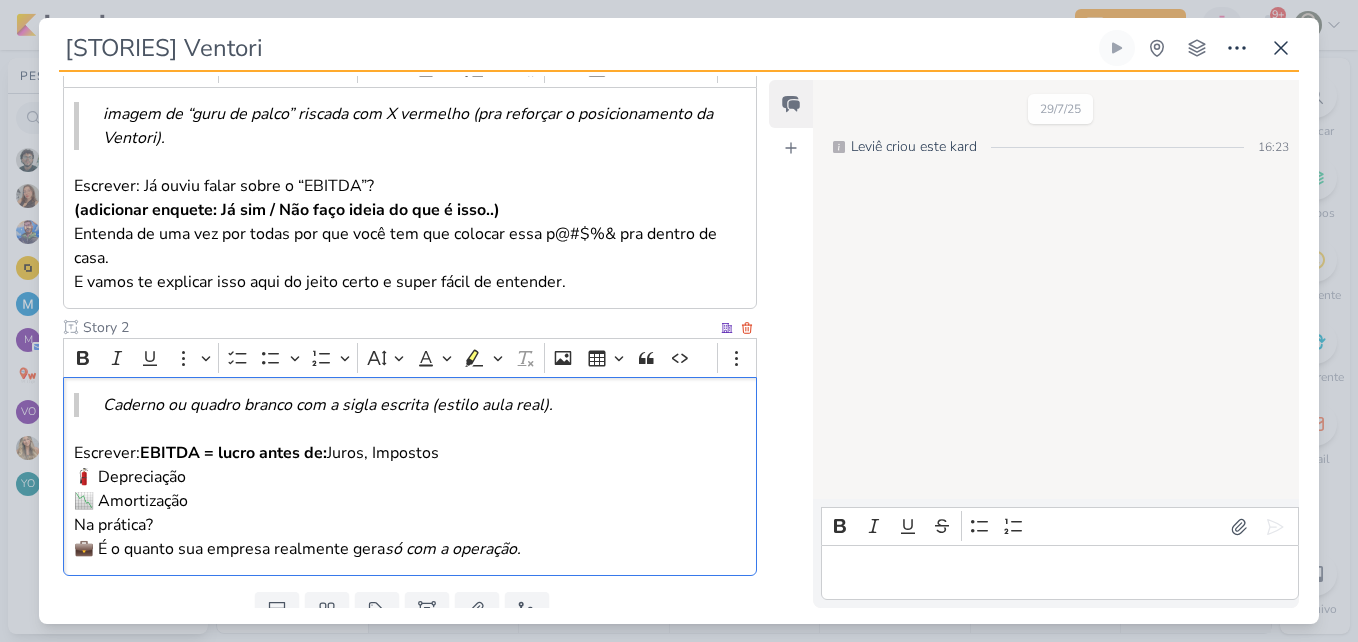 click on "Escrever:  EBITDA = lucro antes de:  Juros, Impostos 🧯 Depreciação 📉 Amortização" at bounding box center (410, 477) 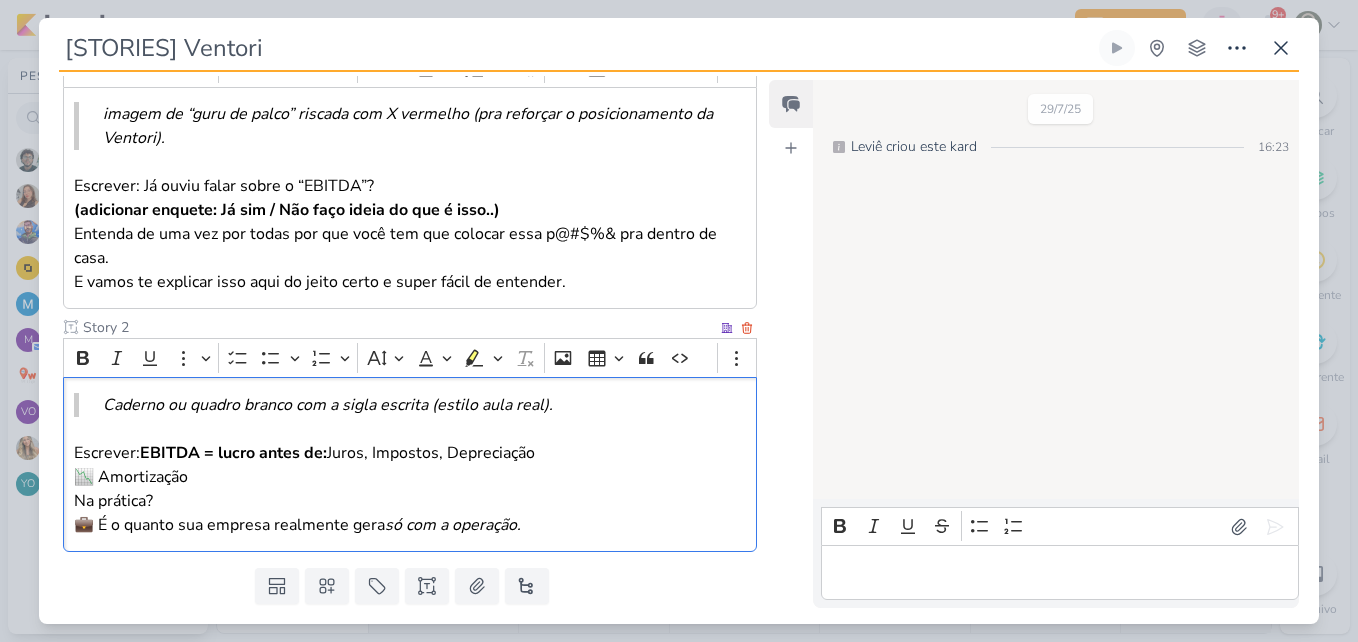 click on "Escrever:  EBITDA = lucro antes de:  Juros, Impostos, Depreciação 📉 Amortização" at bounding box center (410, 465) 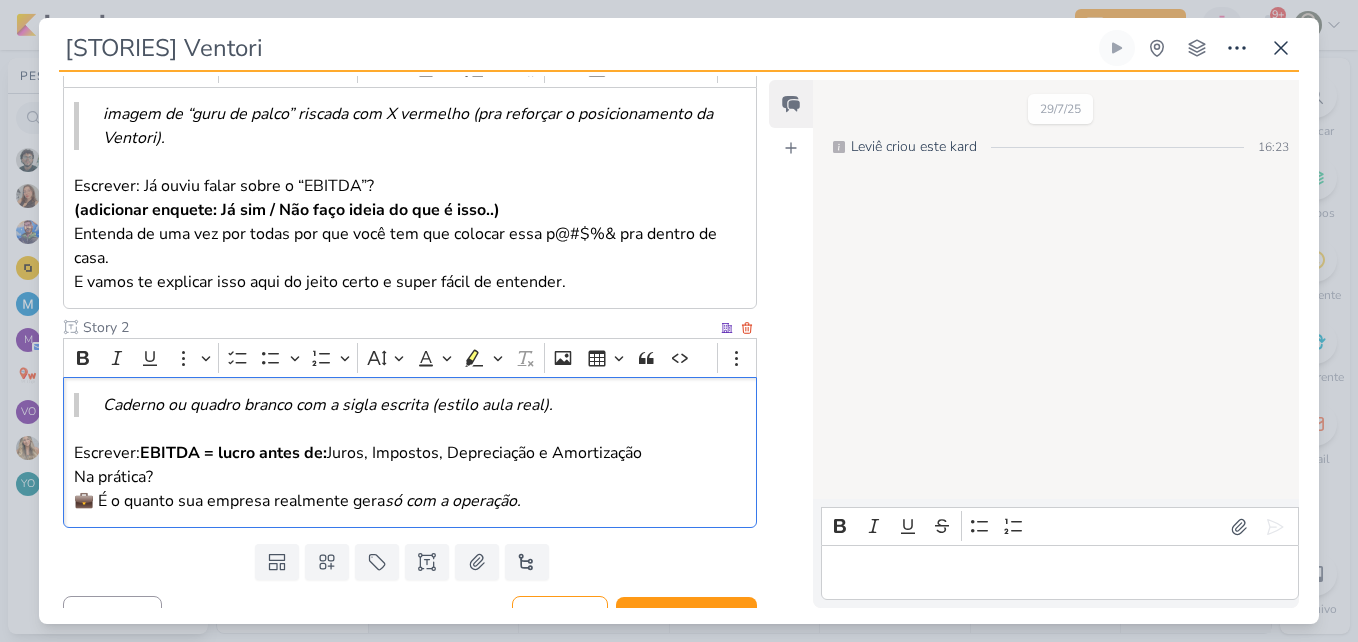 click on "Na prática? 💼 É o quanto sua empresa realmente gera  só com a operação." at bounding box center [410, 489] 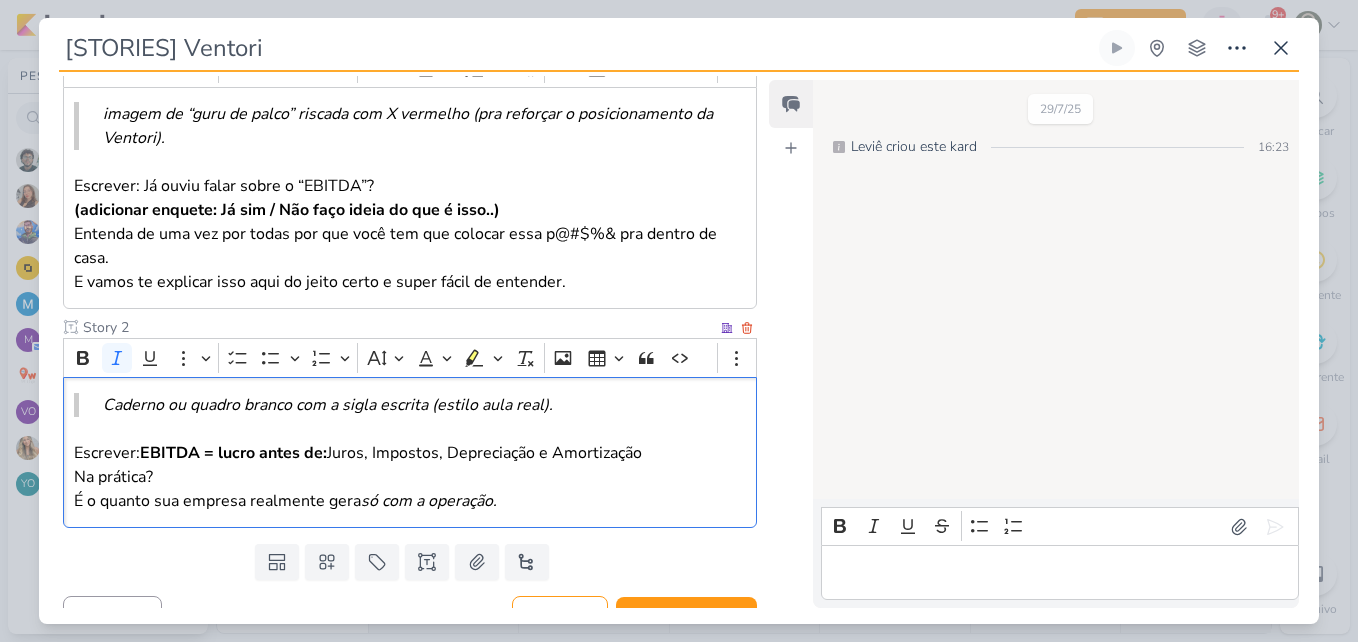 click on "Na prática? É o quanto sua empresa realmente gera  só com a operação." at bounding box center (410, 489) 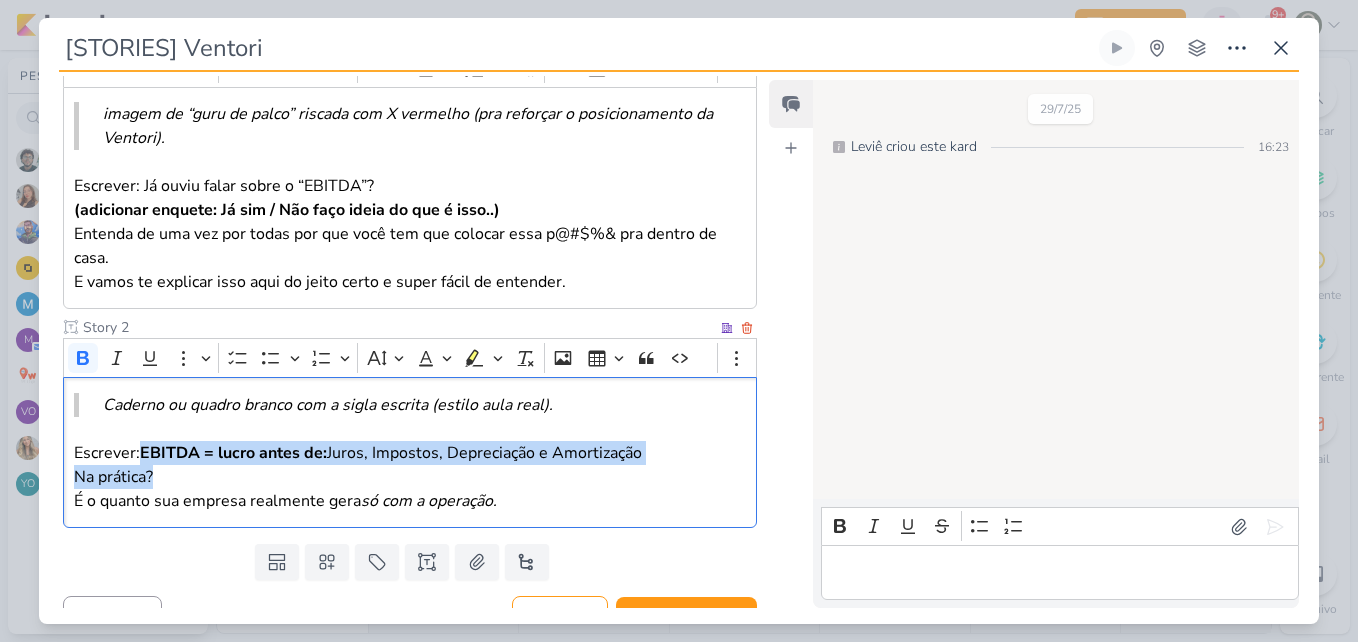 drag, startPoint x: 146, startPoint y: 450, endPoint x: 221, endPoint y: 476, distance: 79.37884 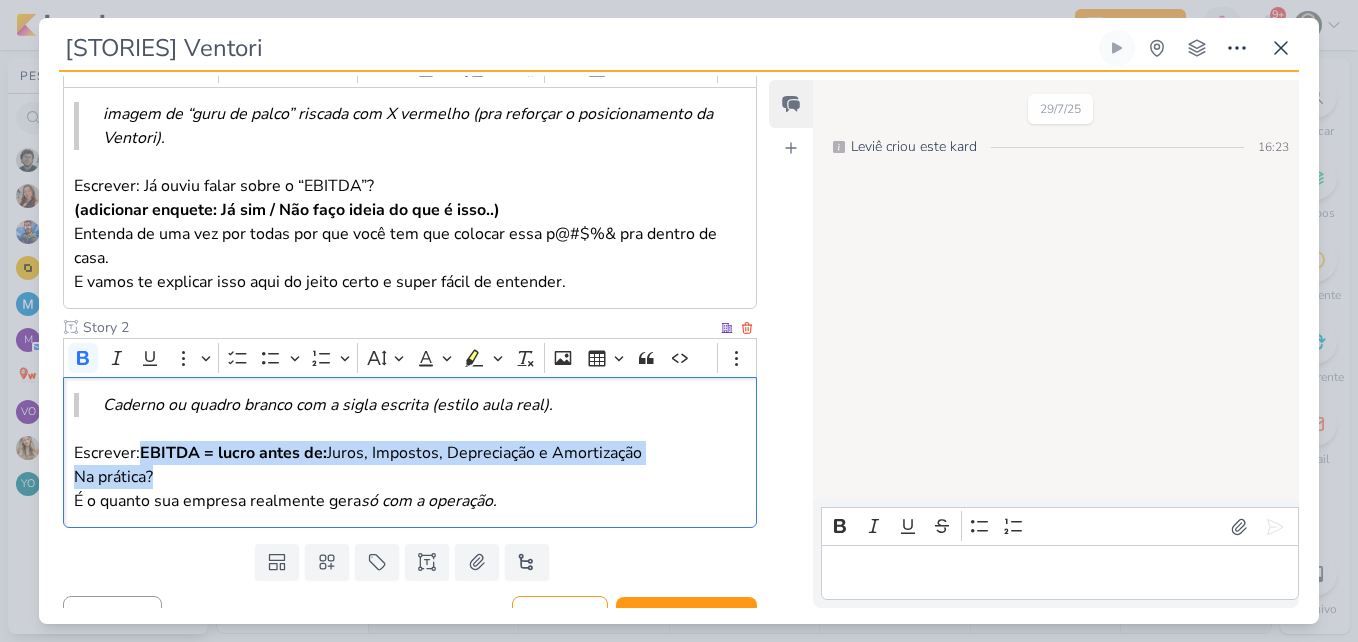 click on "Caderno ou quadro branco com a sigla escrita (estilo aula real). Escrever:  EBITDA = lucro antes de:  Juros, Impostos, Depreciação e Amortização Na prática? É o quanto sua empresa realmente gera  só com a operação." at bounding box center (410, 452) 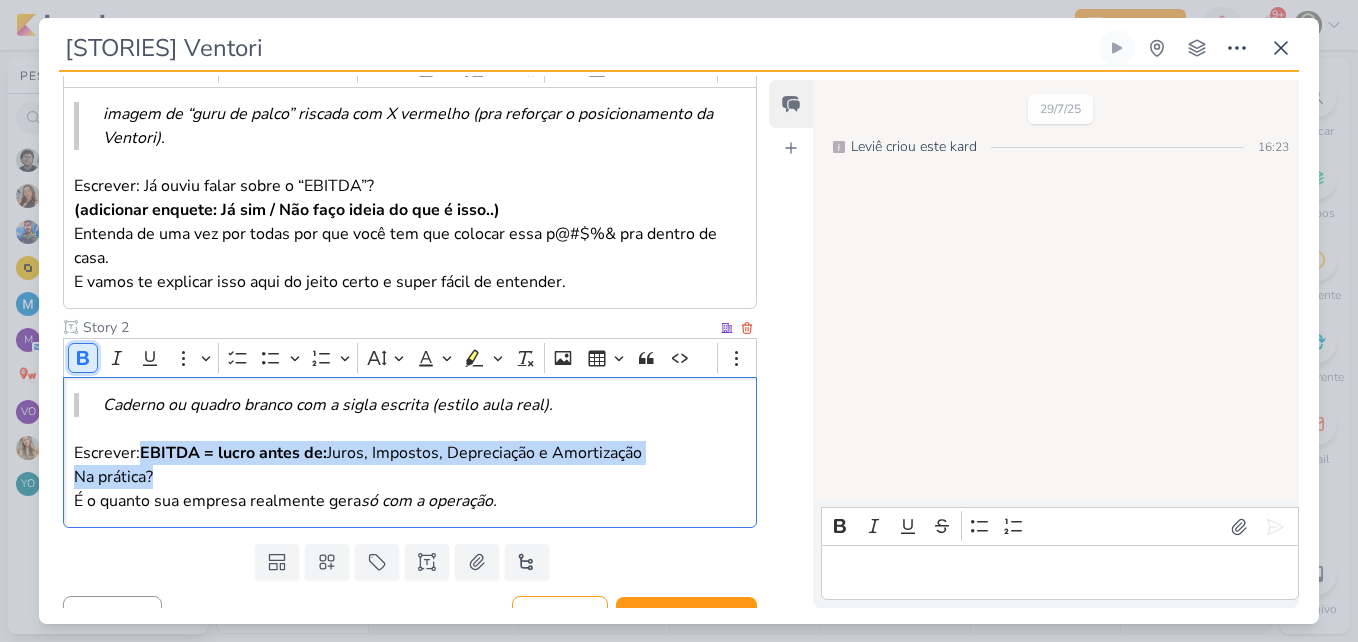 click 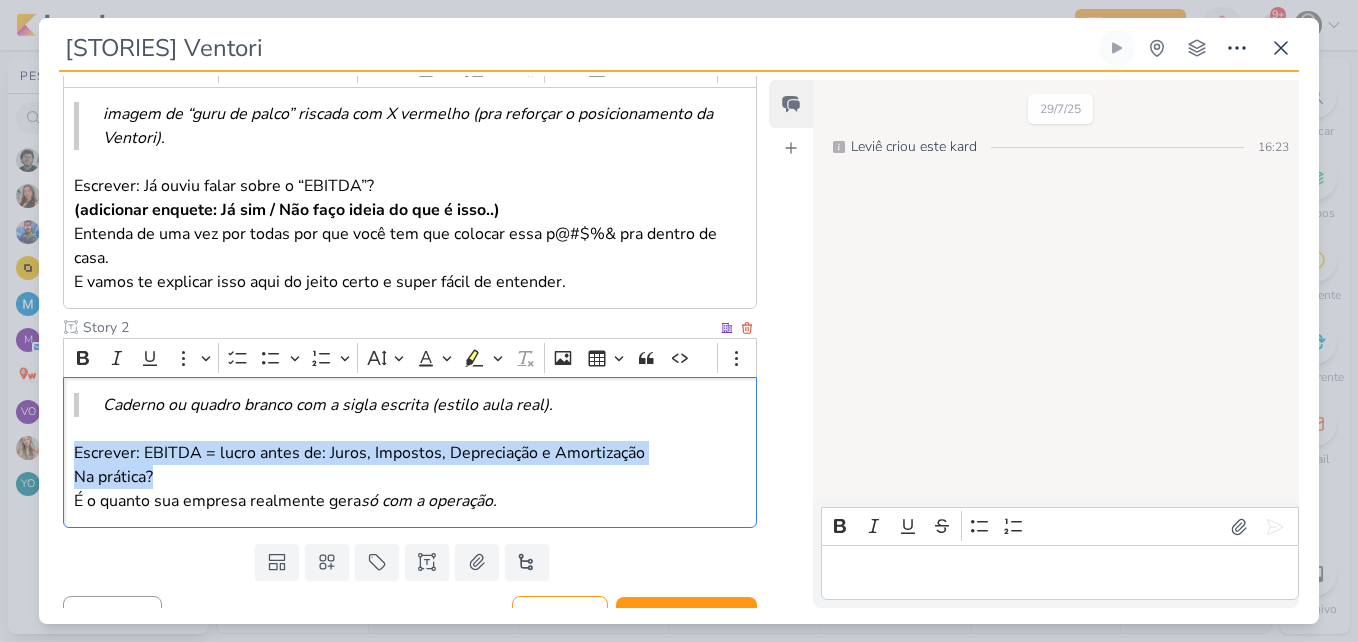 click on "Na prática? É o quanto sua empresa realmente gera  só com a operação." at bounding box center (410, 489) 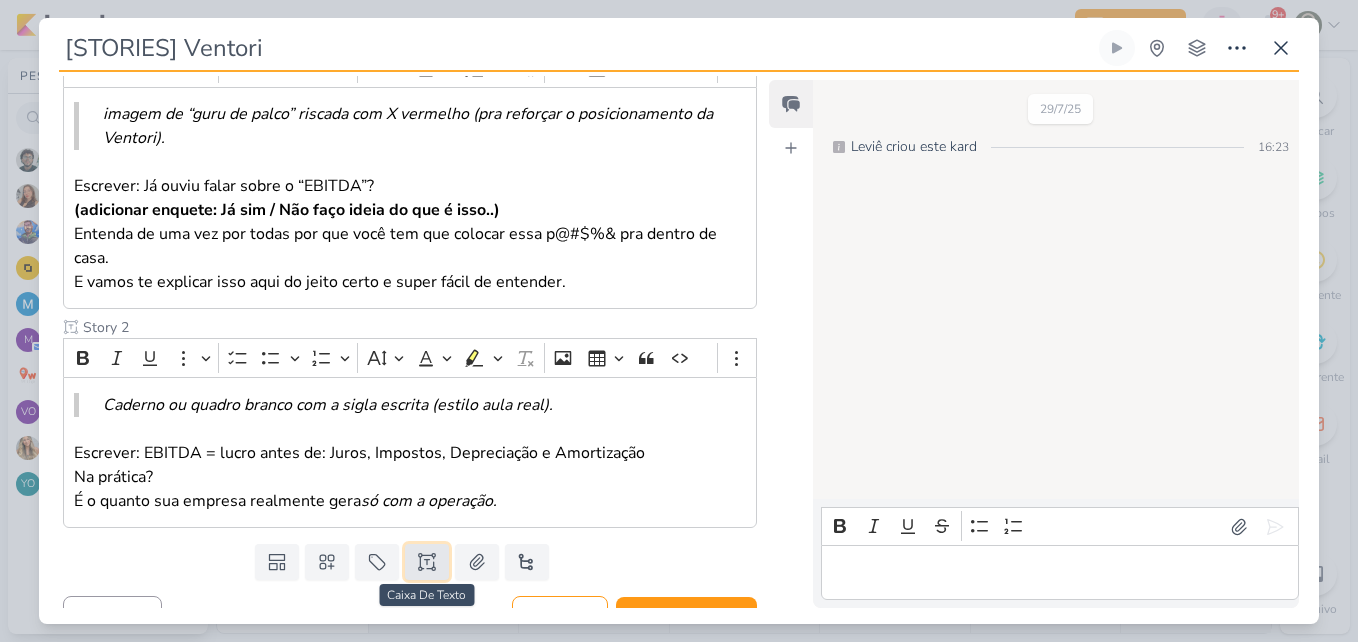 click at bounding box center (427, 562) 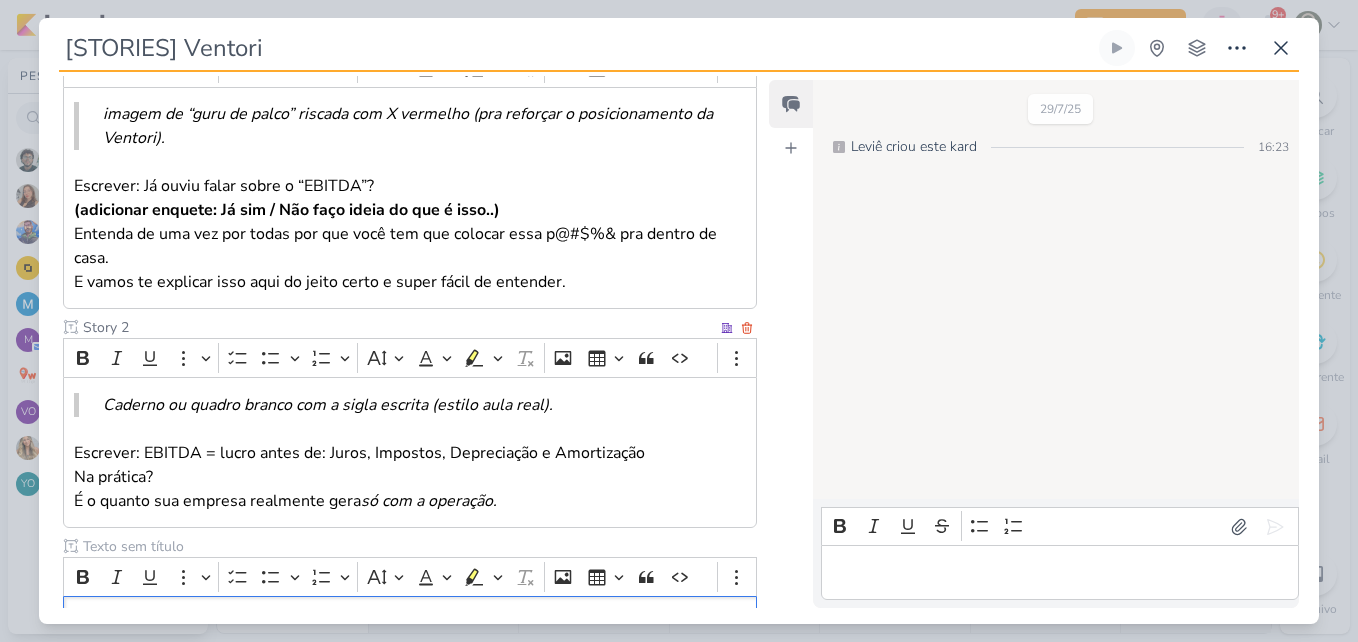scroll, scrollTop: 335, scrollLeft: 0, axis: vertical 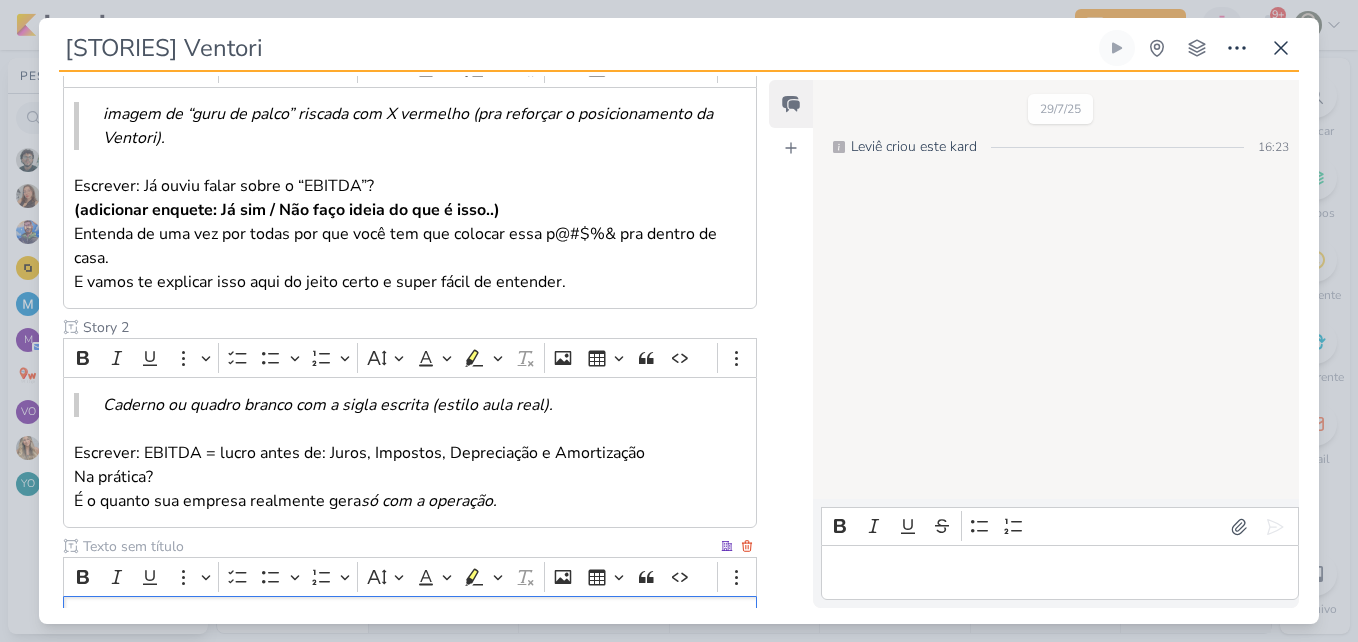 click at bounding box center (398, 546) 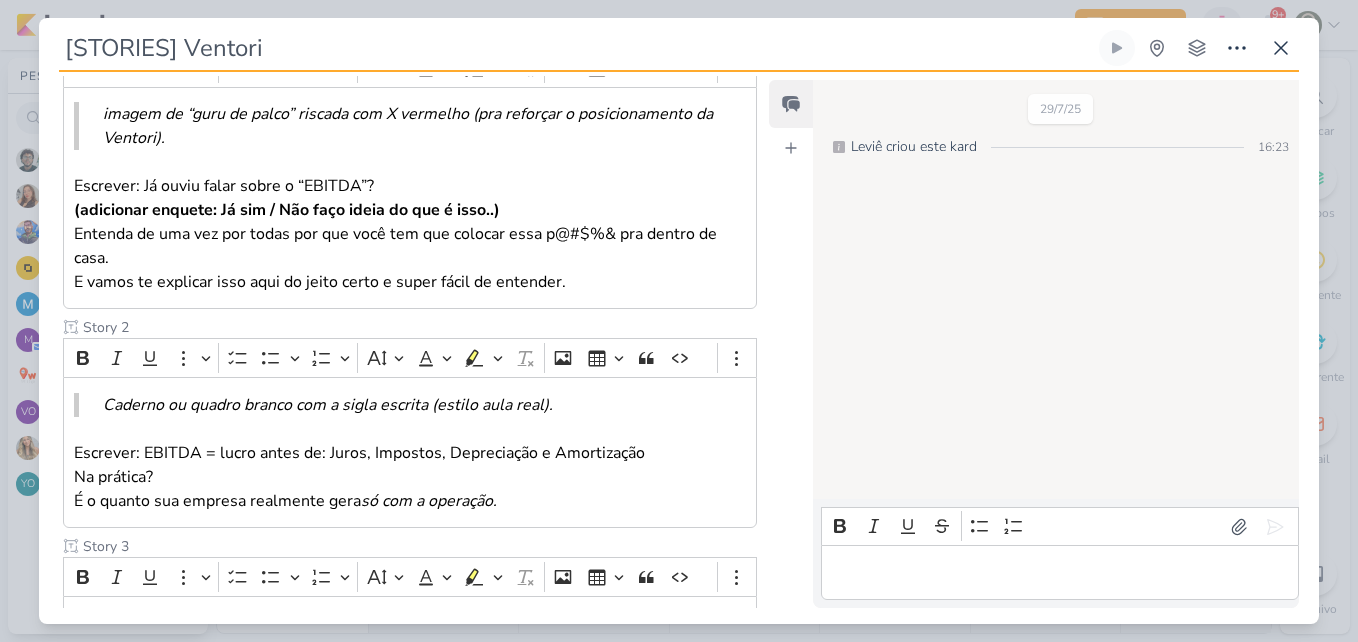 type on "Story 3" 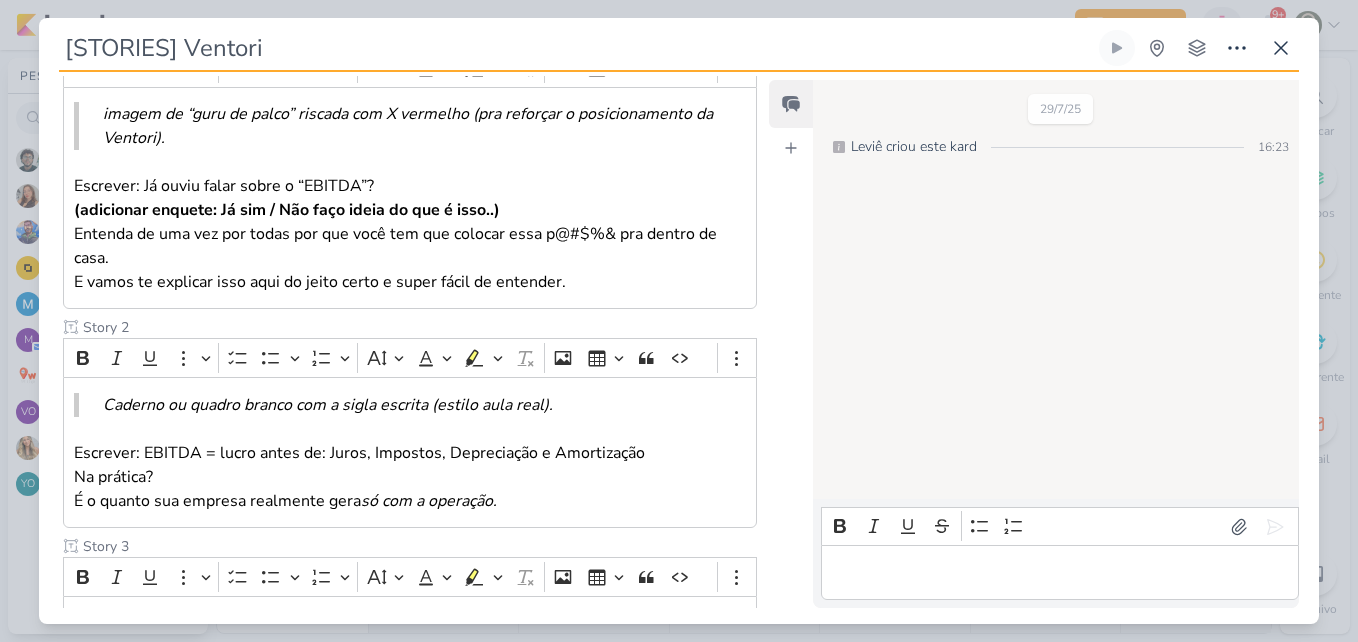 scroll, scrollTop: 488, scrollLeft: 0, axis: vertical 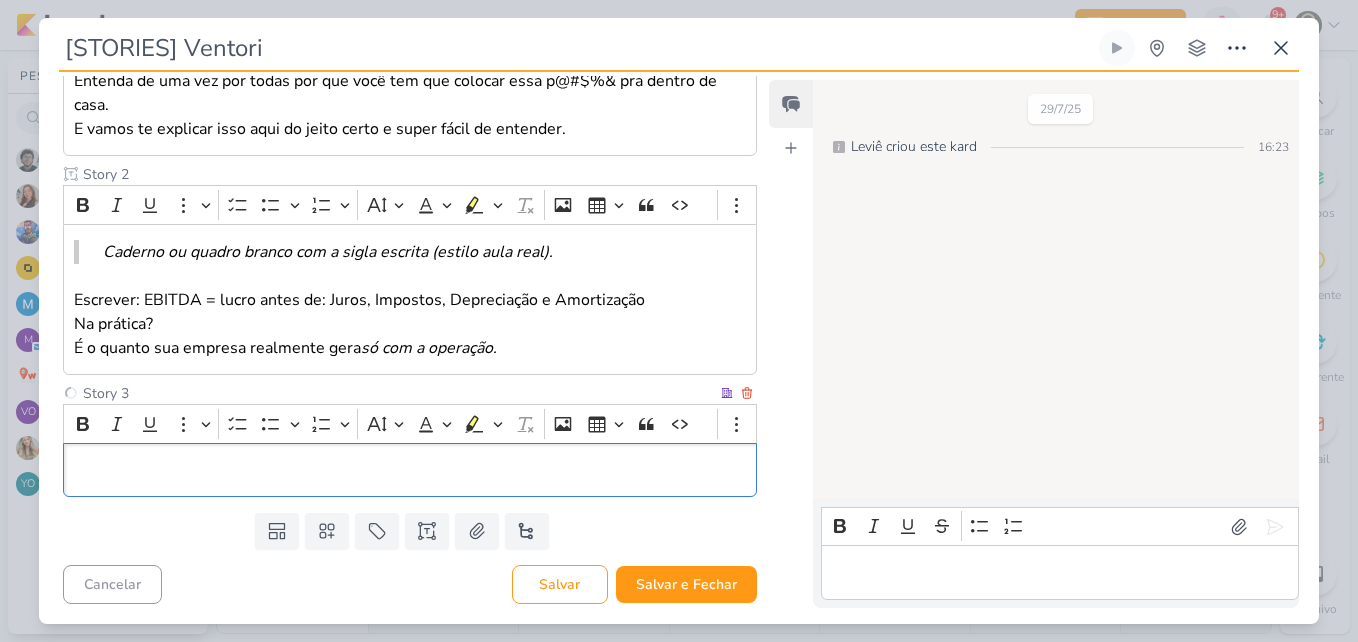 click at bounding box center [410, 470] 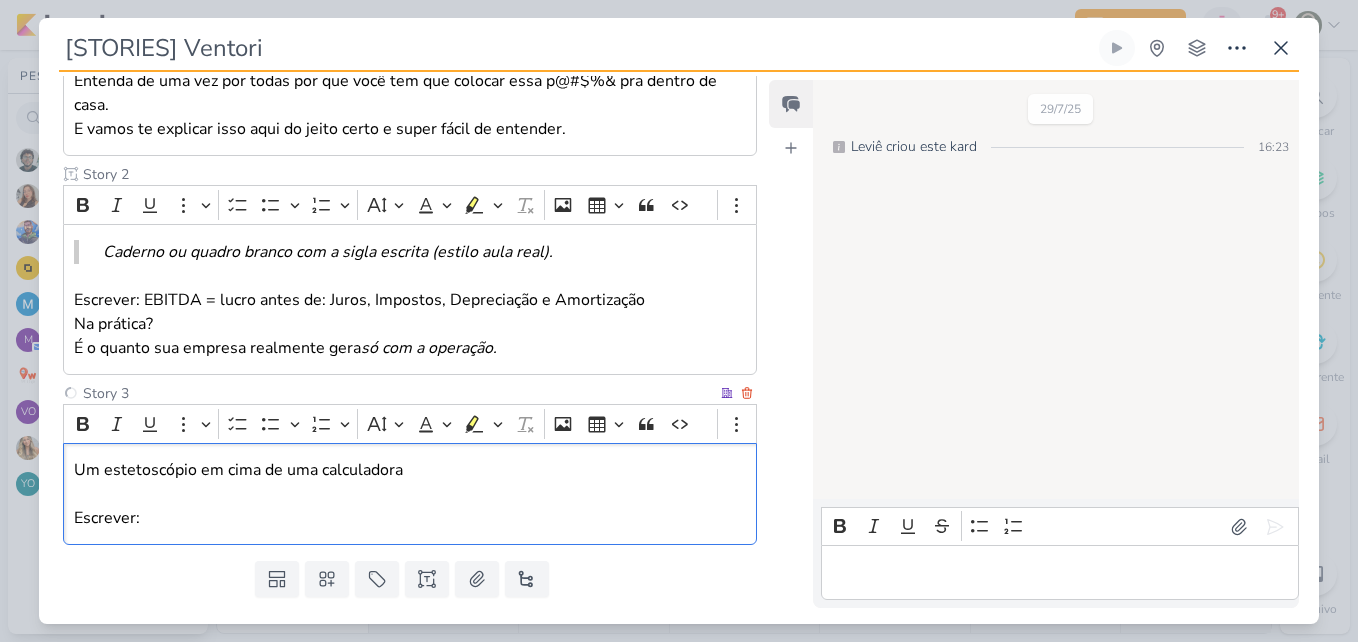 click on "Um estetoscópio em cima de uma calculadora" at bounding box center (410, 470) 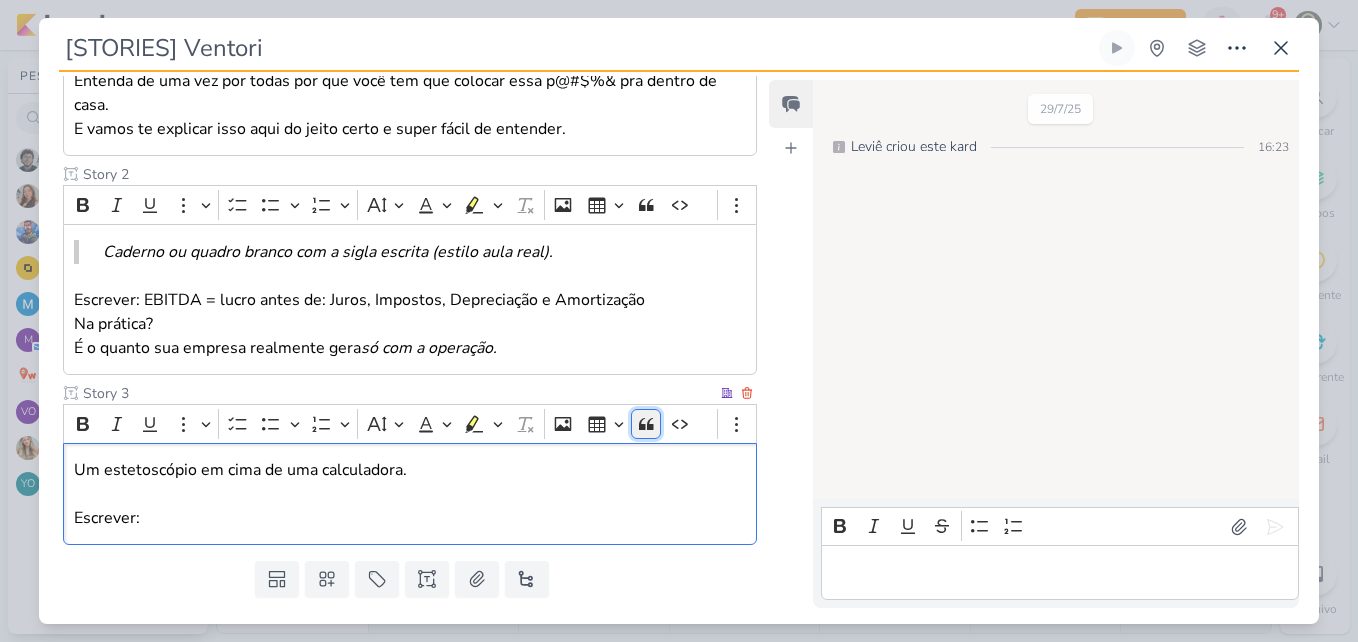 click on "Block quote" at bounding box center [646, 424] 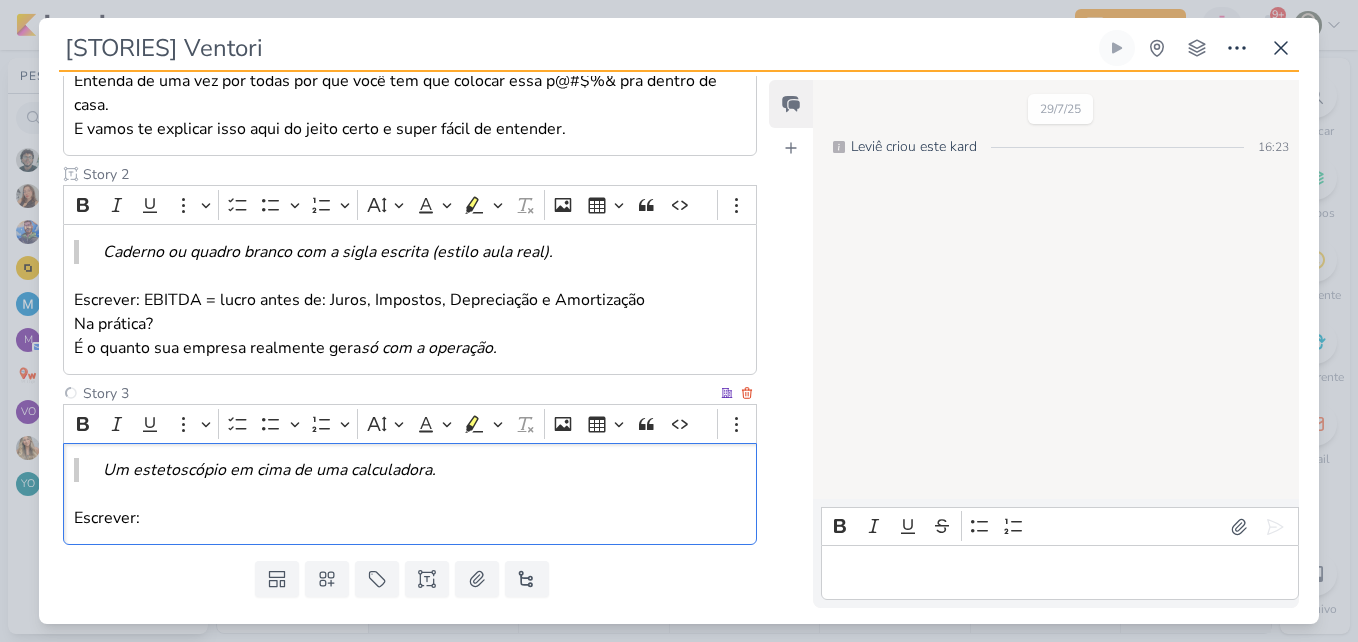 click on "Escrever:" at bounding box center (410, 518) 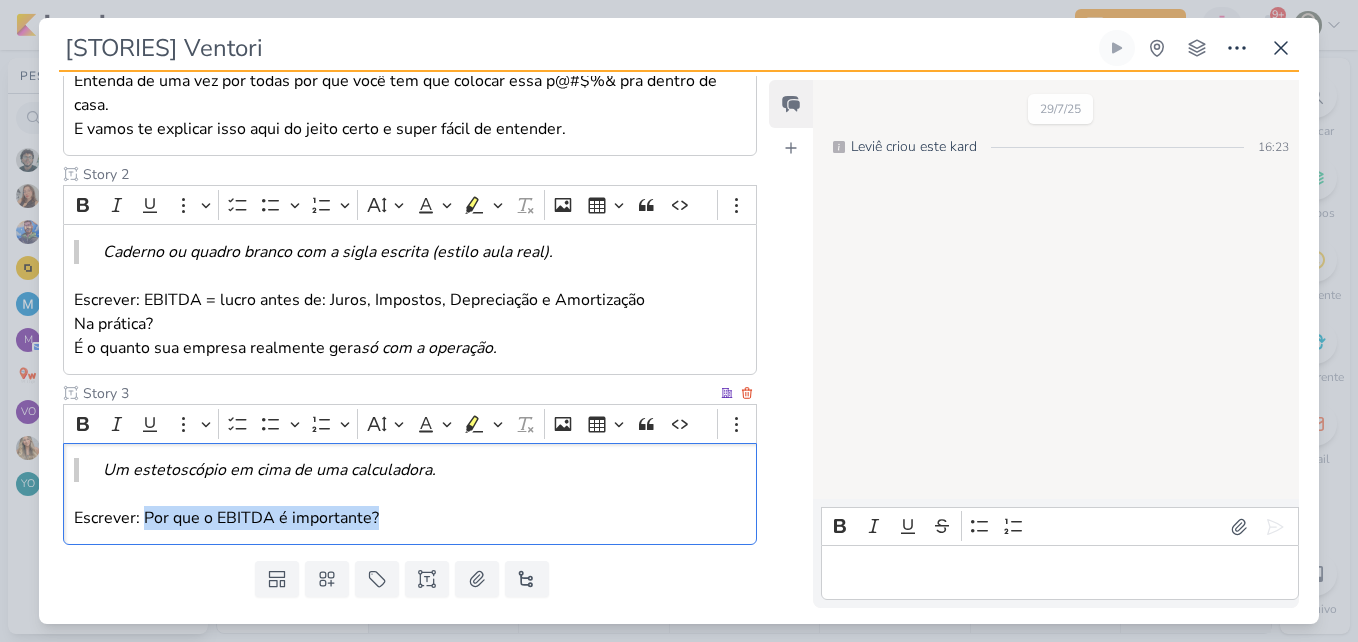 drag, startPoint x: 143, startPoint y: 517, endPoint x: 405, endPoint y: 524, distance: 262.0935 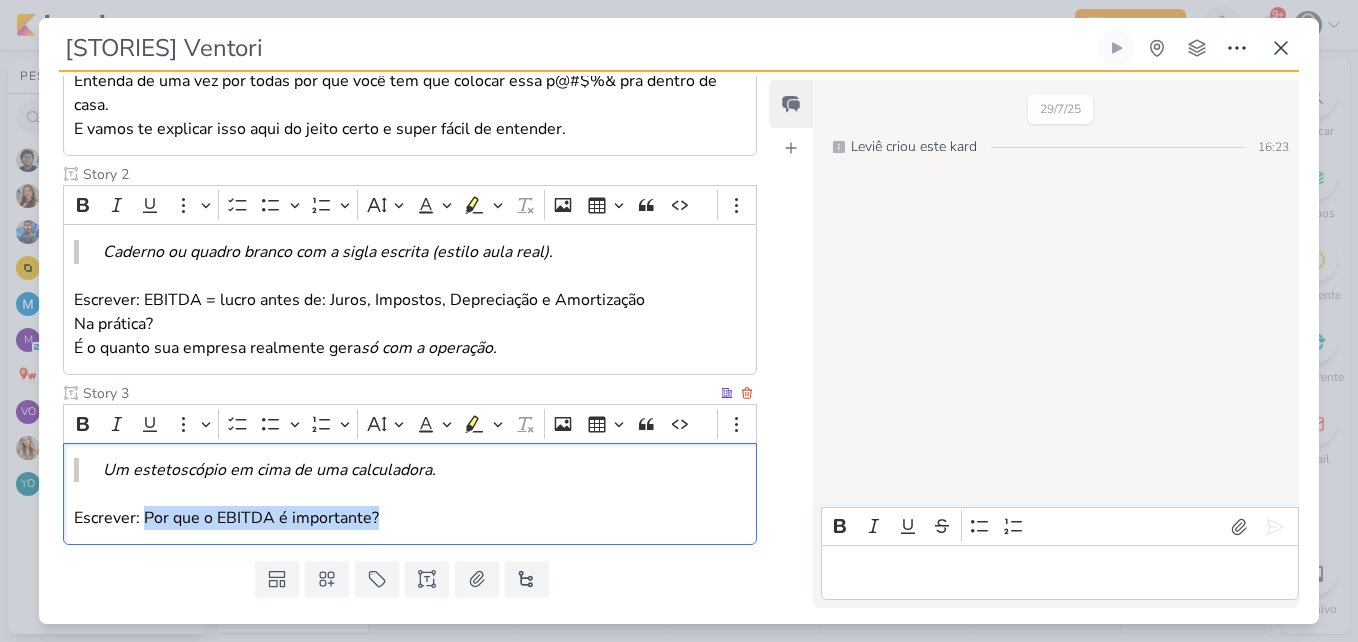 click on "Escrever: Por que o EBITDA é importante?" at bounding box center (410, 518) 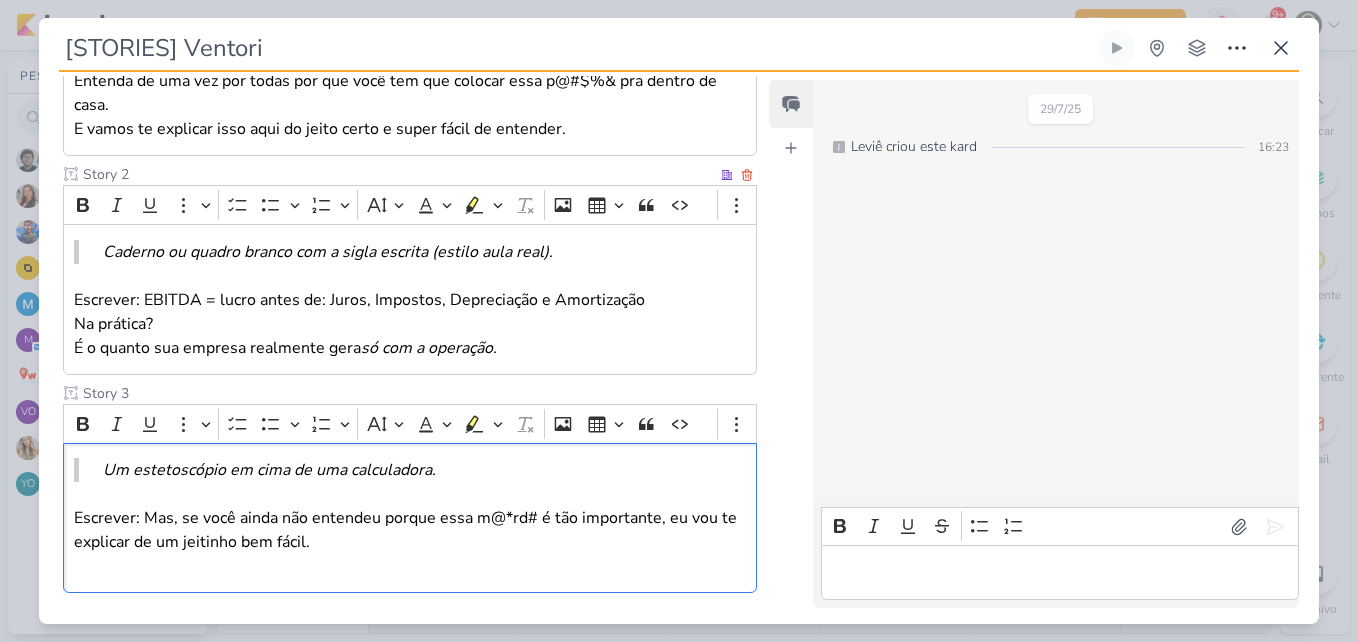 scroll, scrollTop: 505, scrollLeft: 0, axis: vertical 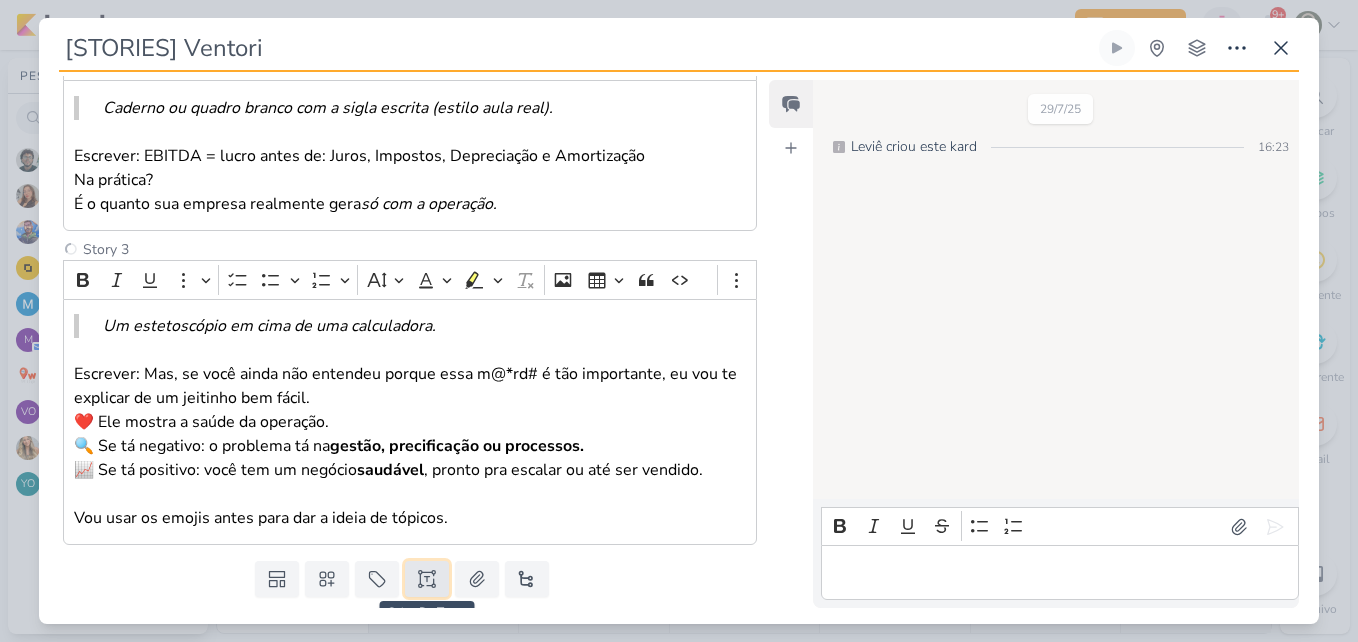click 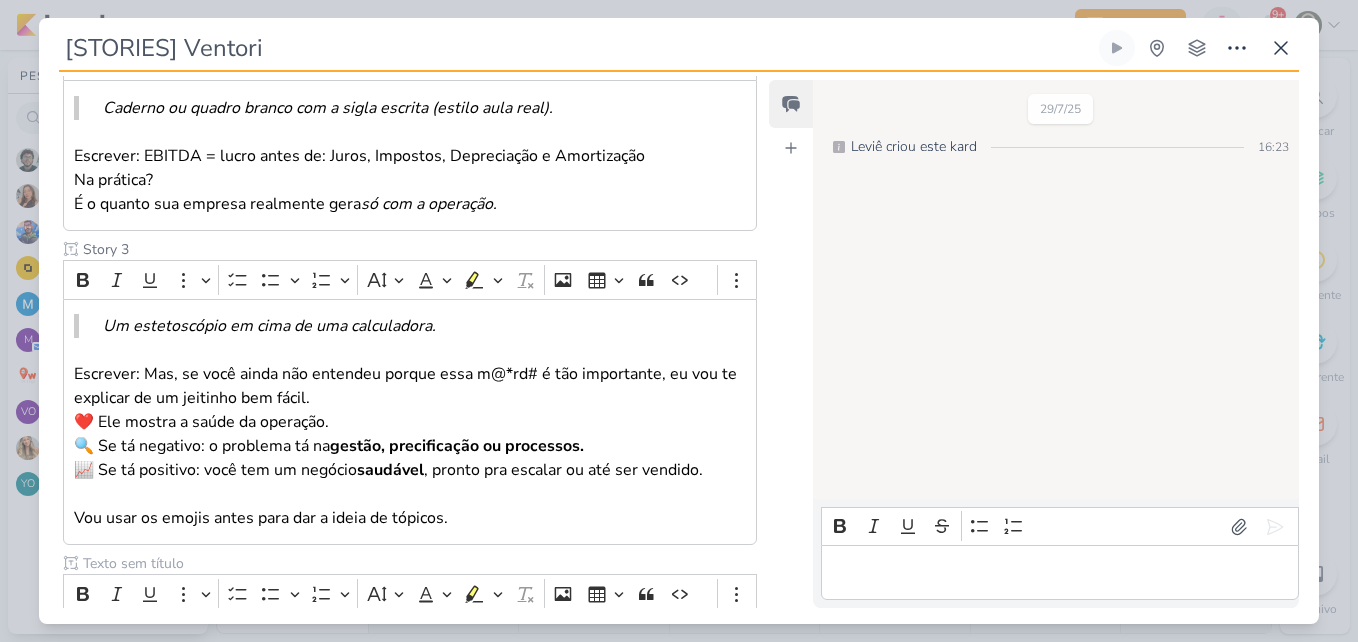 scroll, scrollTop: 632, scrollLeft: 0, axis: vertical 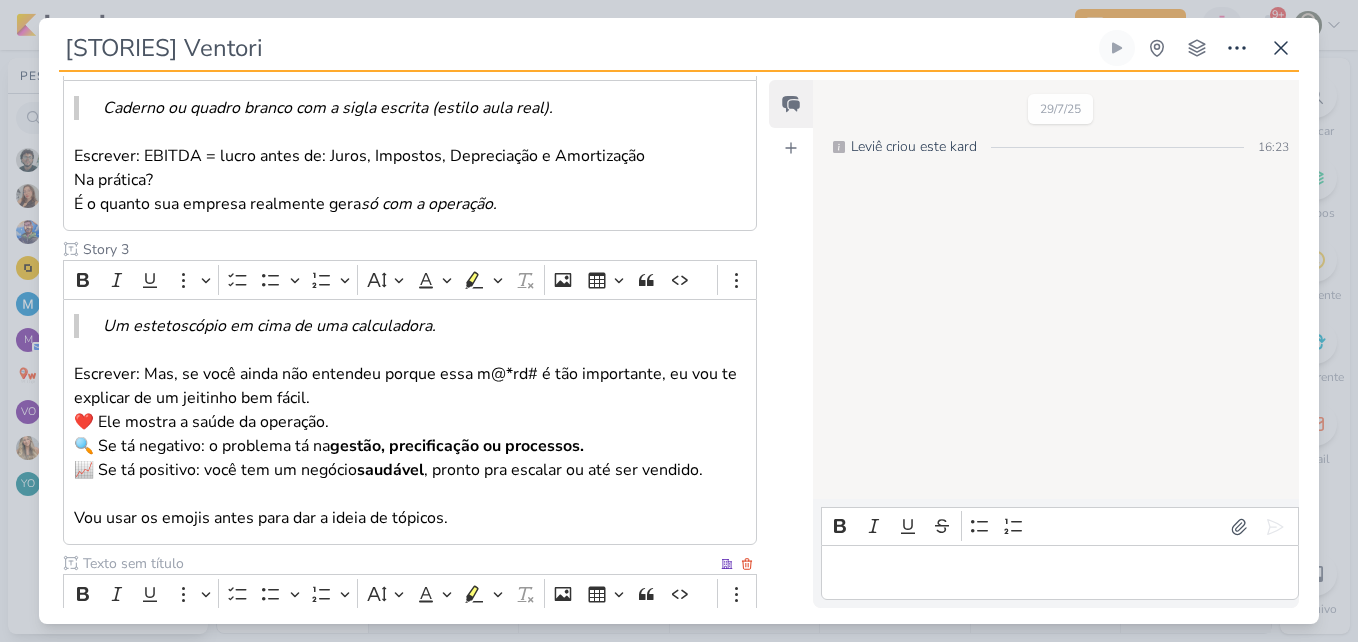 click at bounding box center [398, 563] 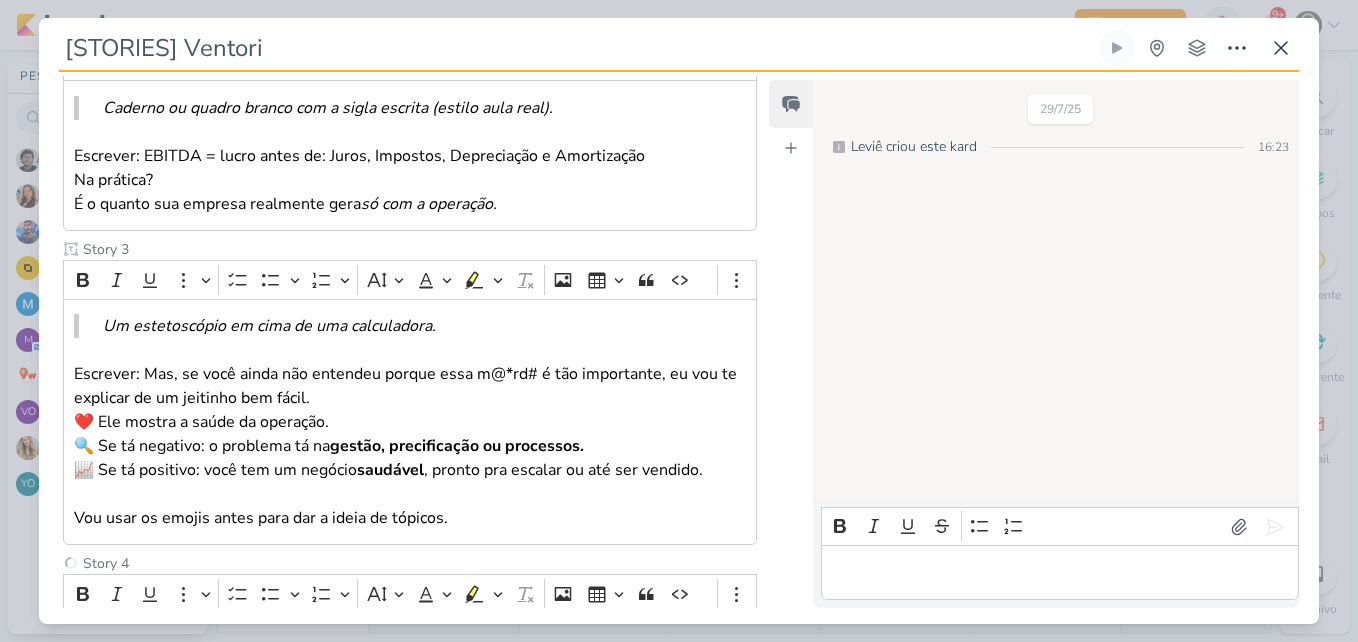 type on "Story 4" 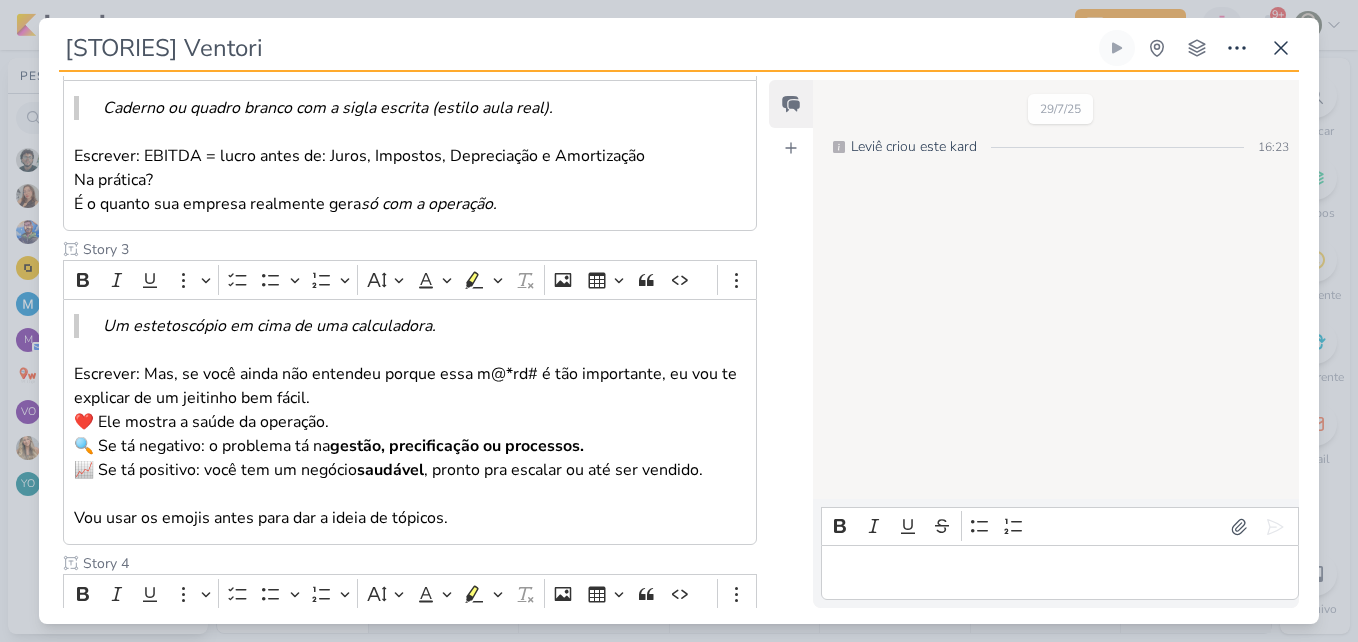 scroll, scrollTop: 803, scrollLeft: 0, axis: vertical 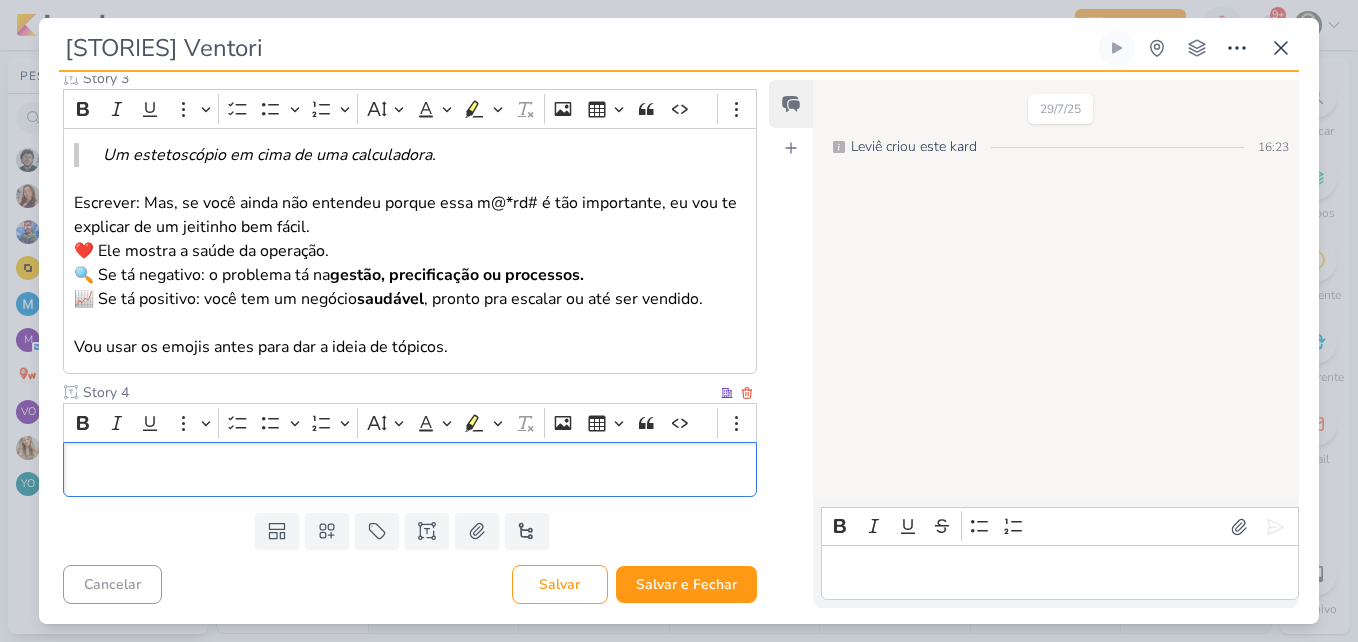 click at bounding box center (410, 469) 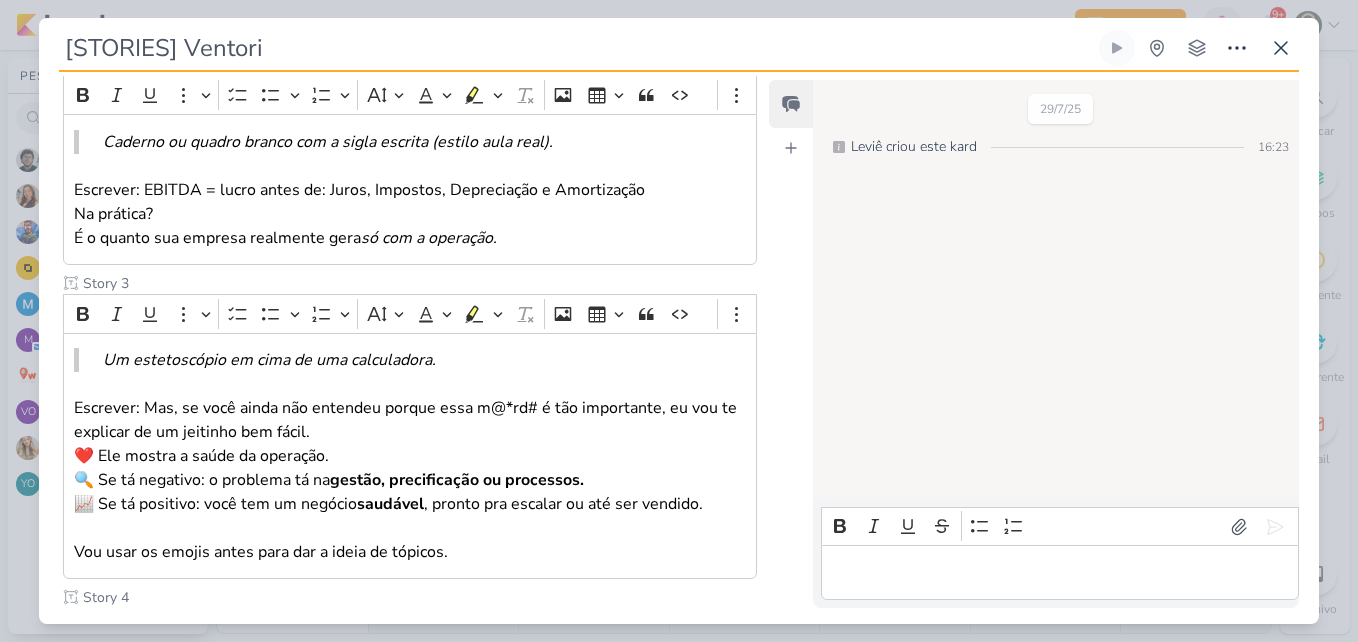 scroll, scrollTop: 803, scrollLeft: 0, axis: vertical 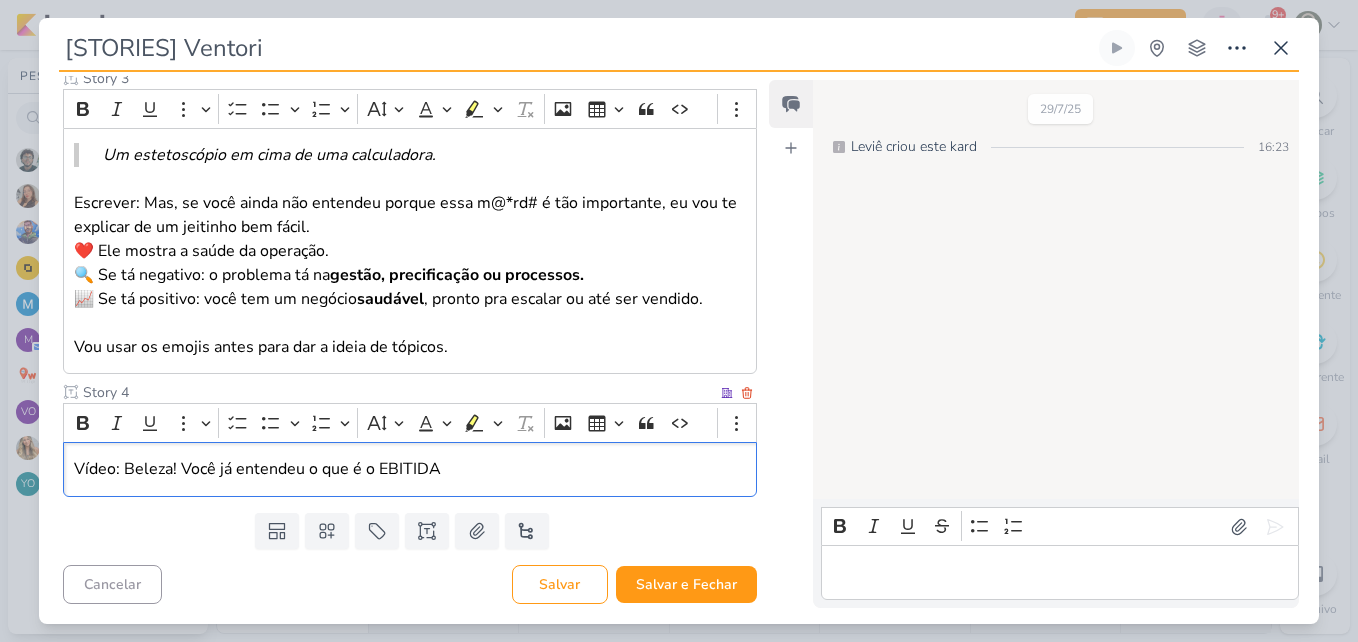 click on "Vídeo: Beleza! Você já entendeu o que é o EBITIDA" at bounding box center (410, 469) 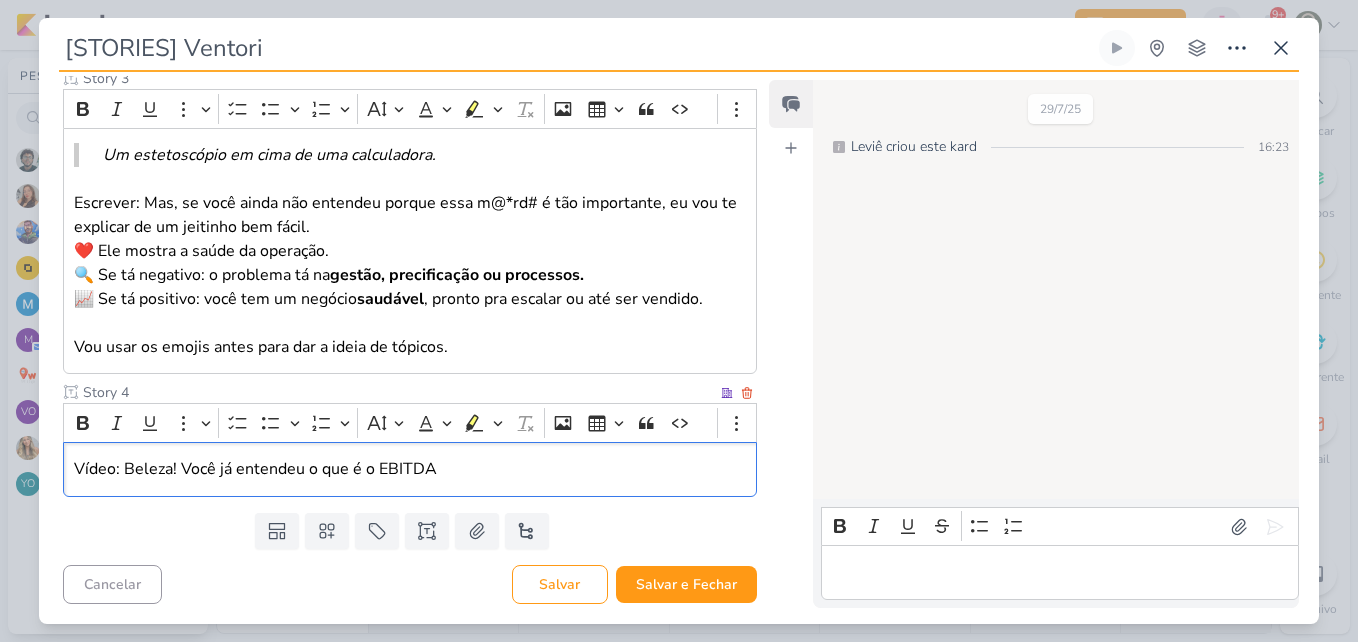 click on "Vídeo: Beleza! Você já entendeu o que é o EBITDA" at bounding box center [410, 469] 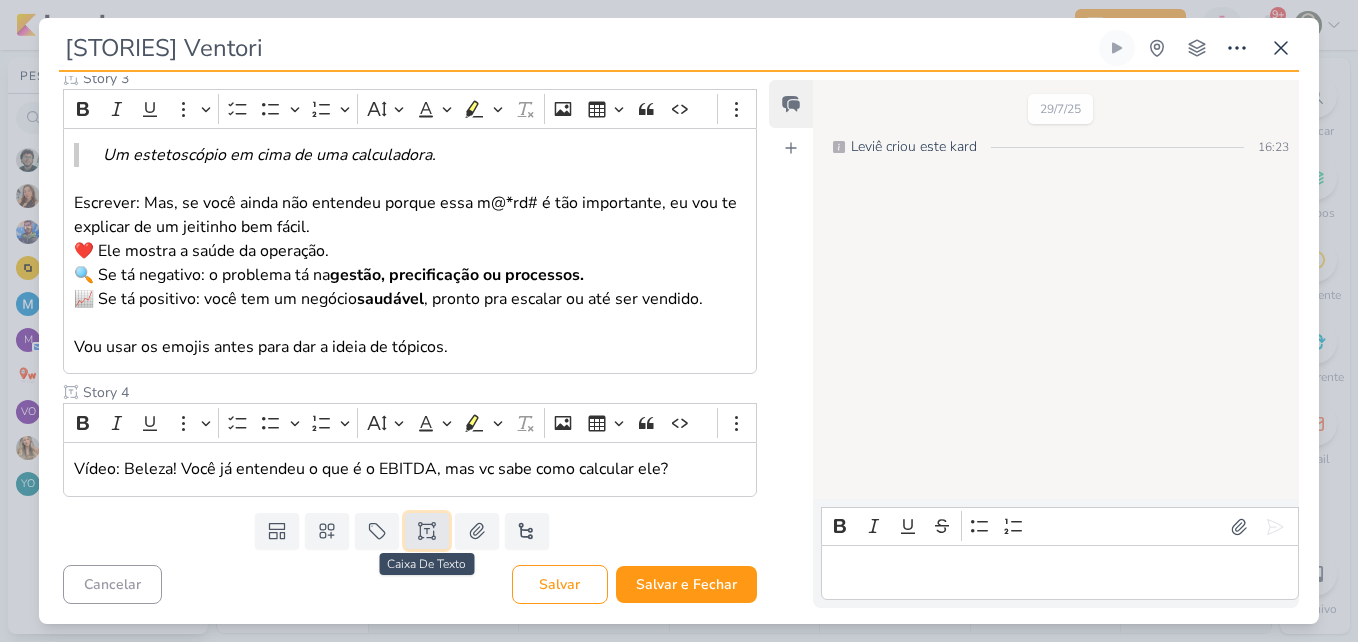 click 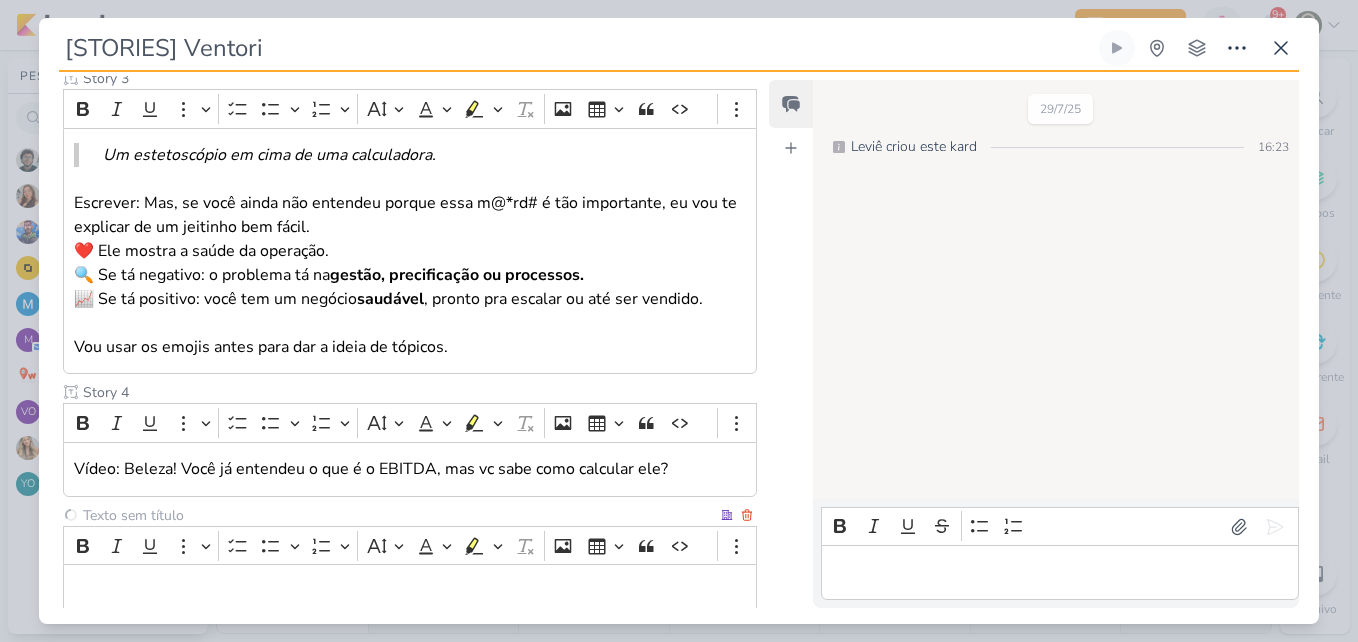 click at bounding box center (398, 515) 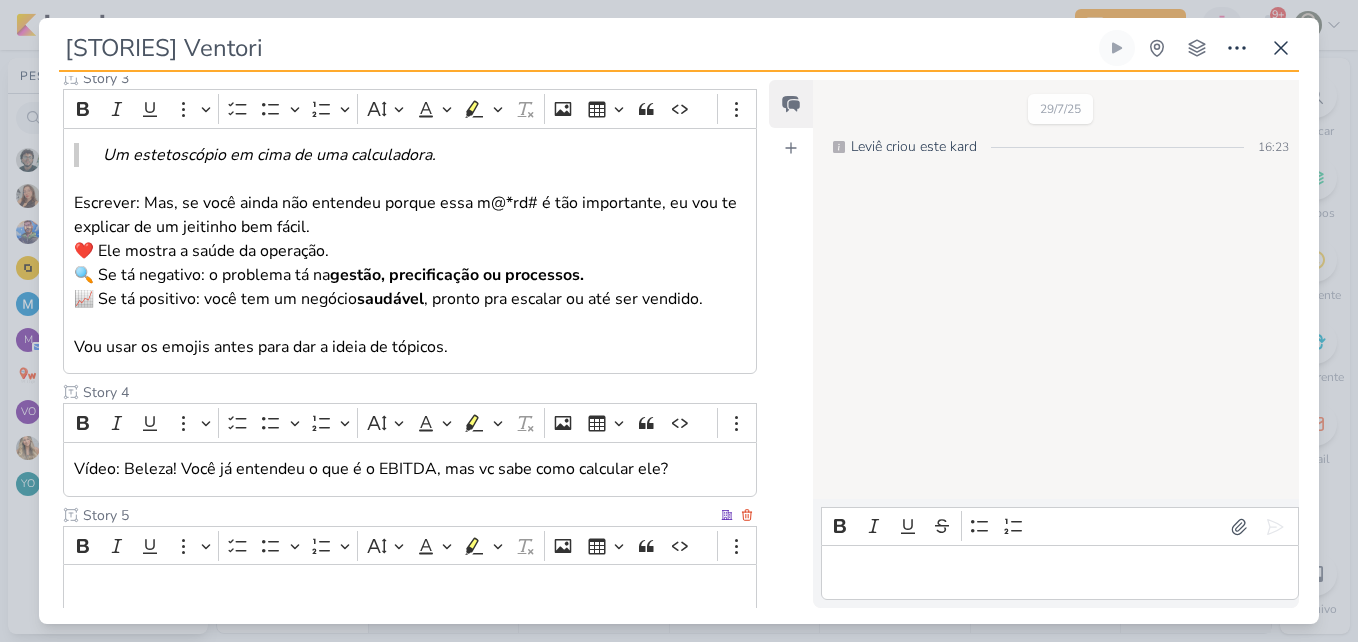 type on "Story 5" 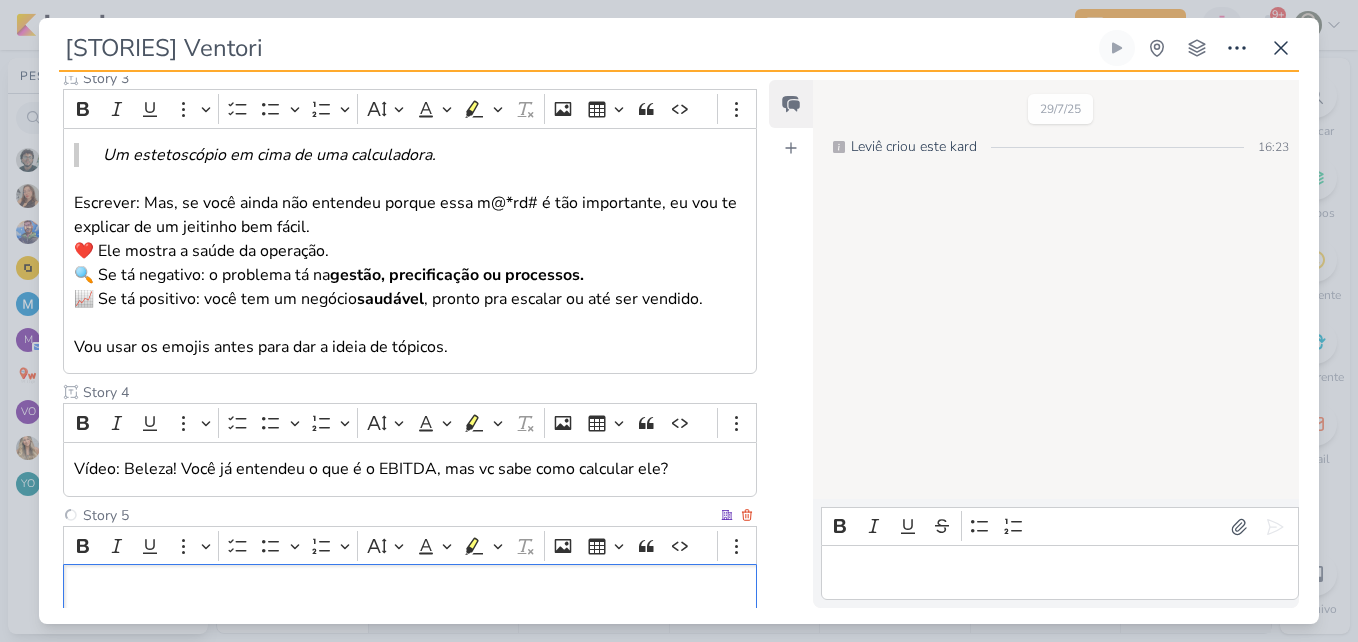 click at bounding box center [410, 592] 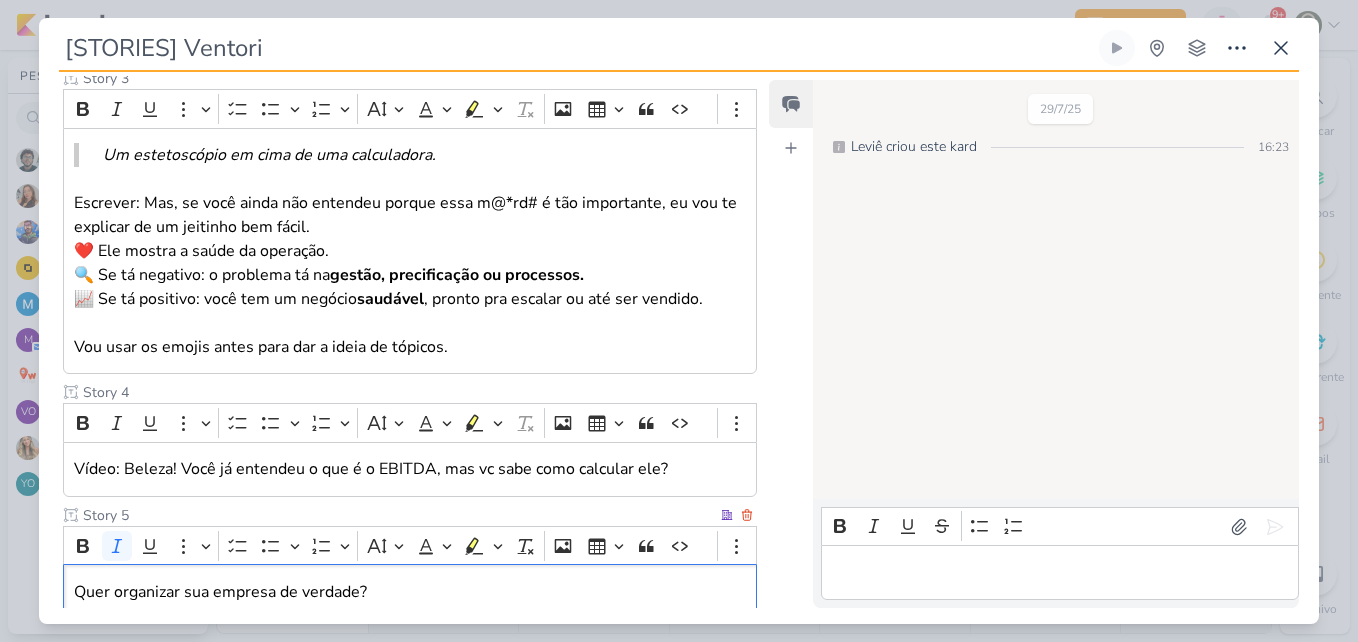 scroll, scrollTop: 942, scrollLeft: 0, axis: vertical 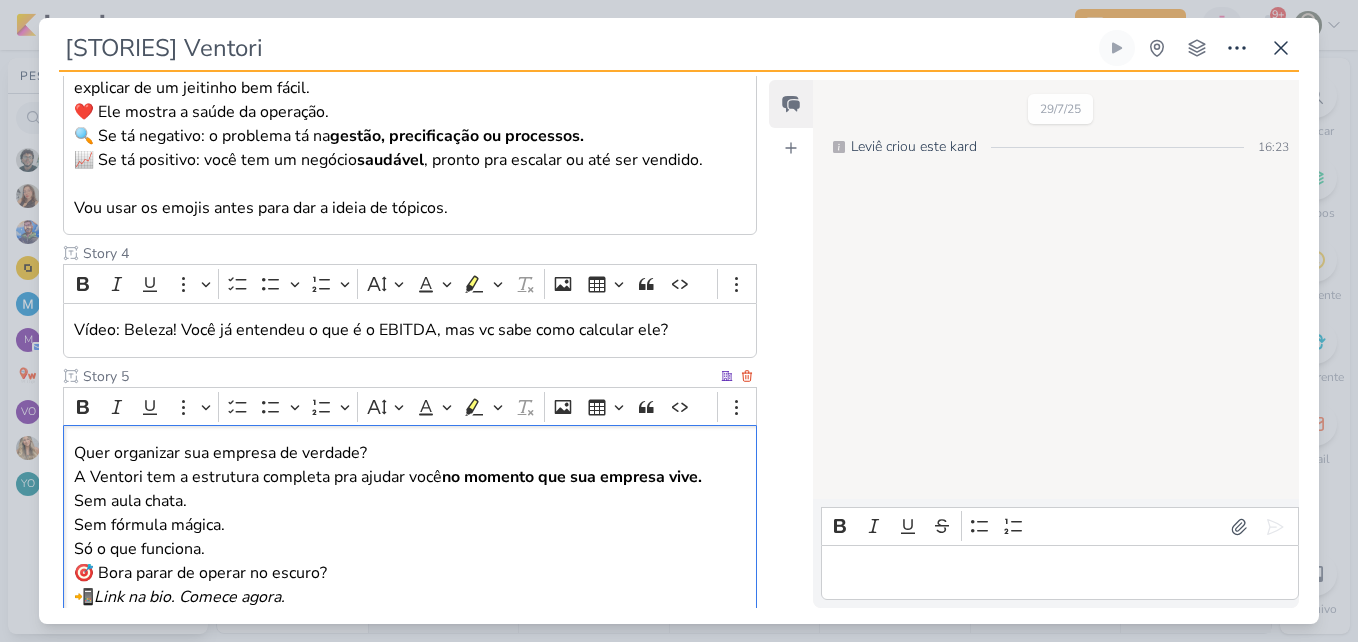 click on "Quer organizar sua empresa de verdade?" at bounding box center [410, 453] 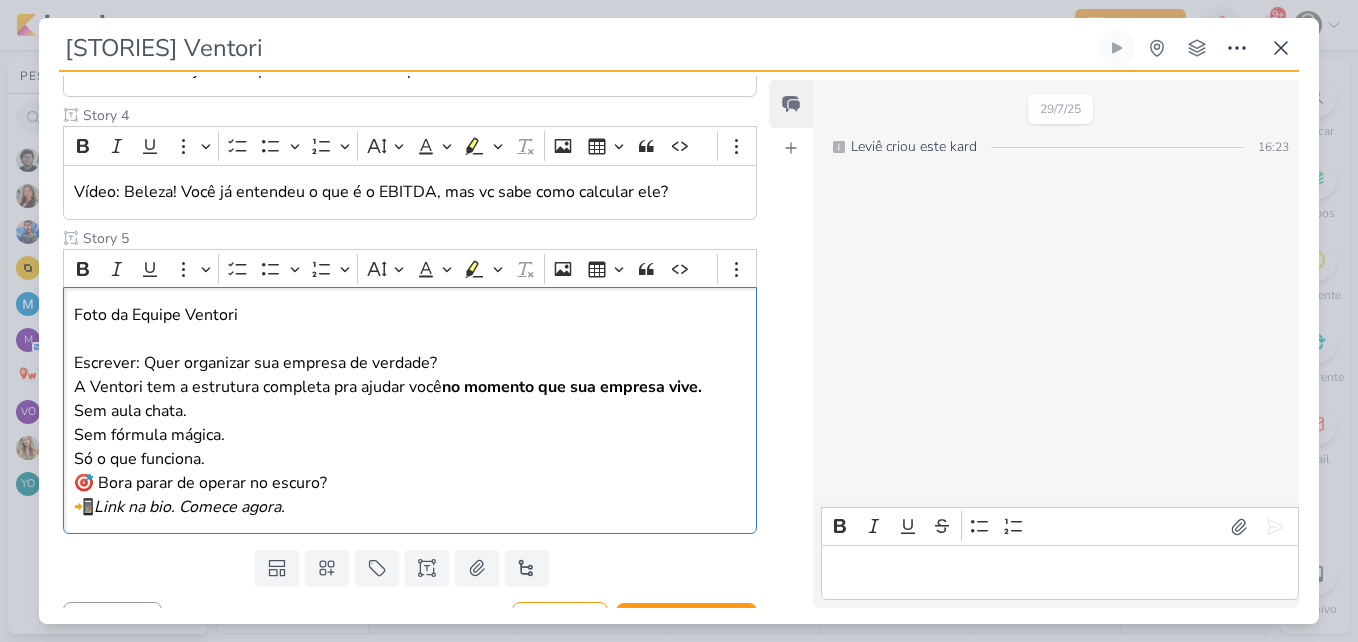 scroll, scrollTop: 1083, scrollLeft: 0, axis: vertical 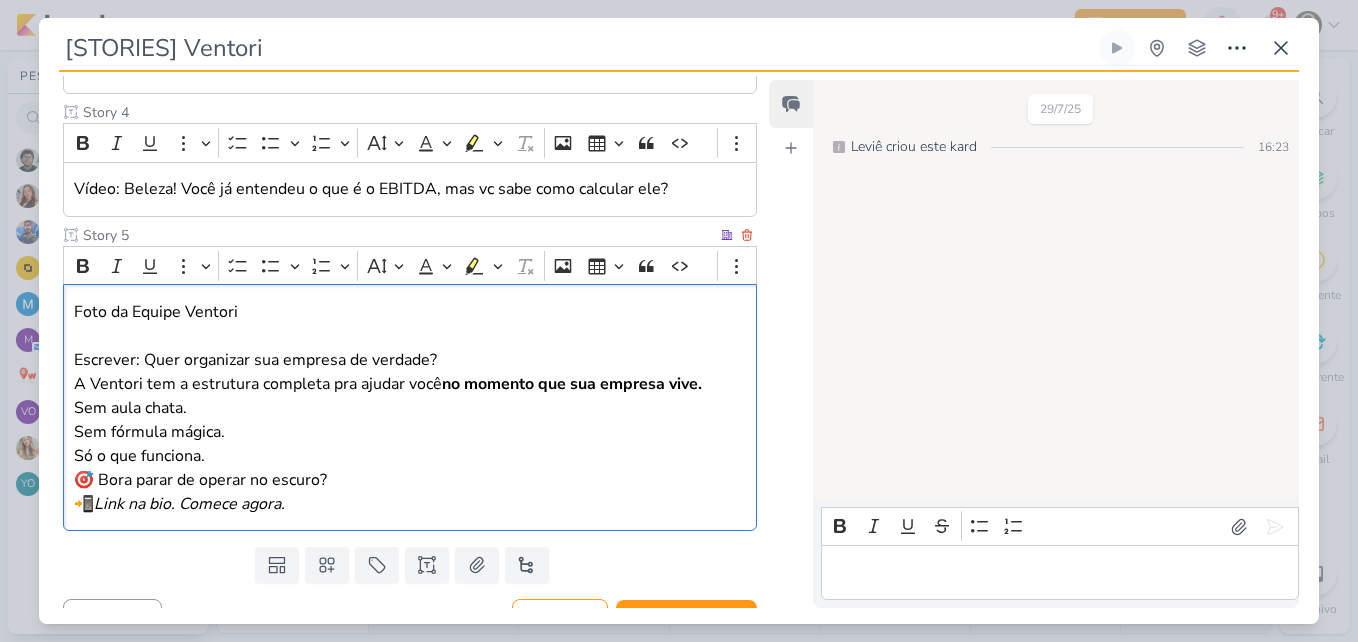 click on "Sem aula chata. Sem fórmula mágica. Só o que funciona." at bounding box center (410, 432) 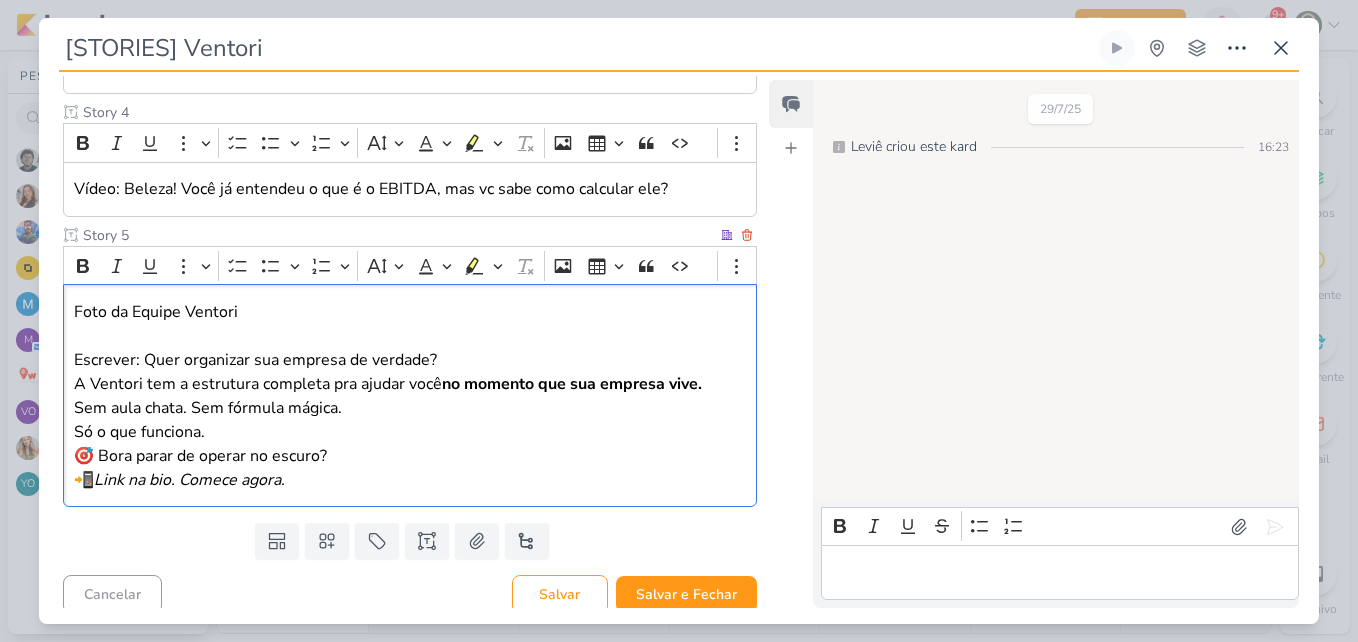 click on "Sem aula chata. Sem fórmula mágica. Só o que funciona." at bounding box center (410, 420) 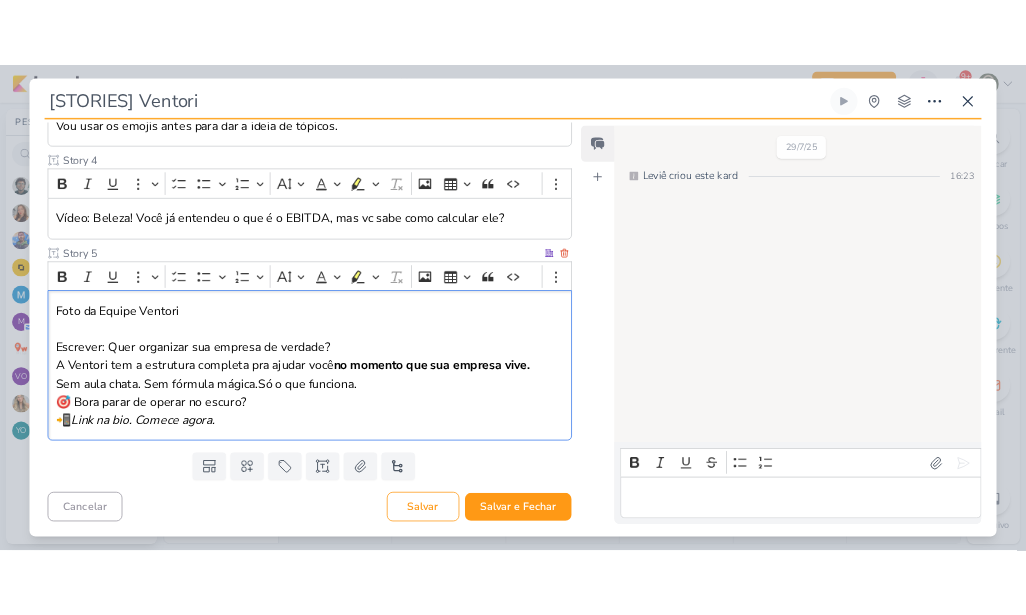 scroll, scrollTop: 1069, scrollLeft: 0, axis: vertical 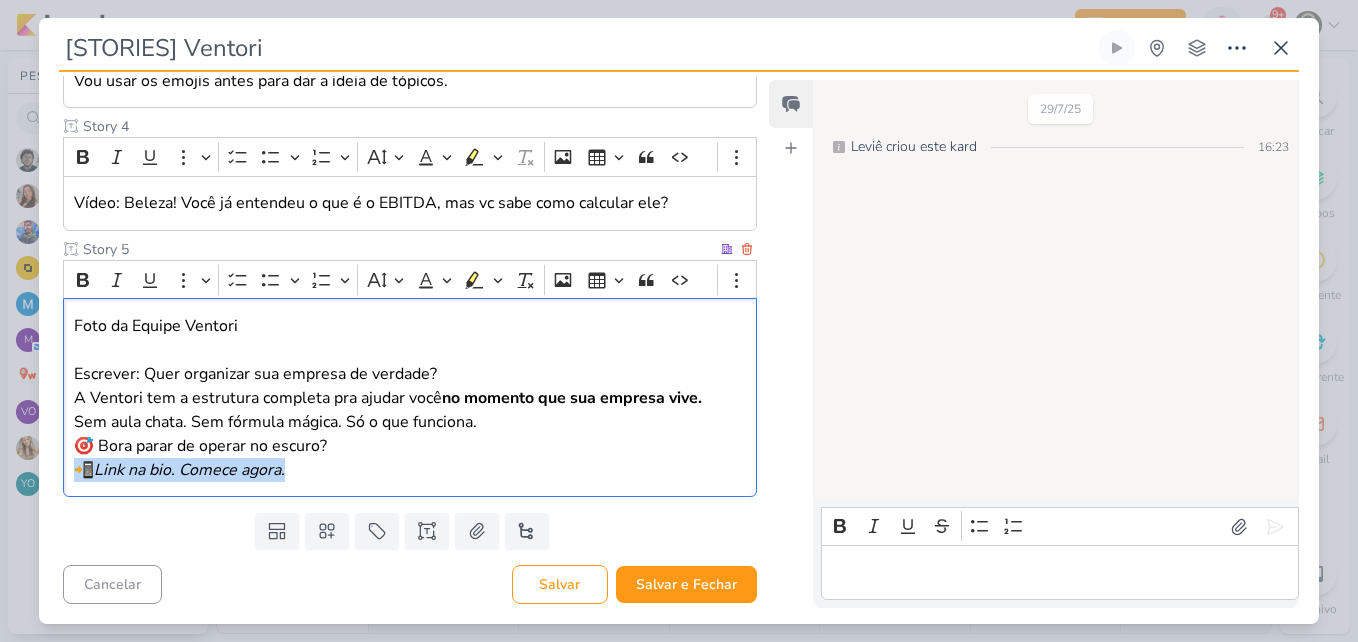 drag, startPoint x: 305, startPoint y: 474, endPoint x: 75, endPoint y: 473, distance: 230.00217 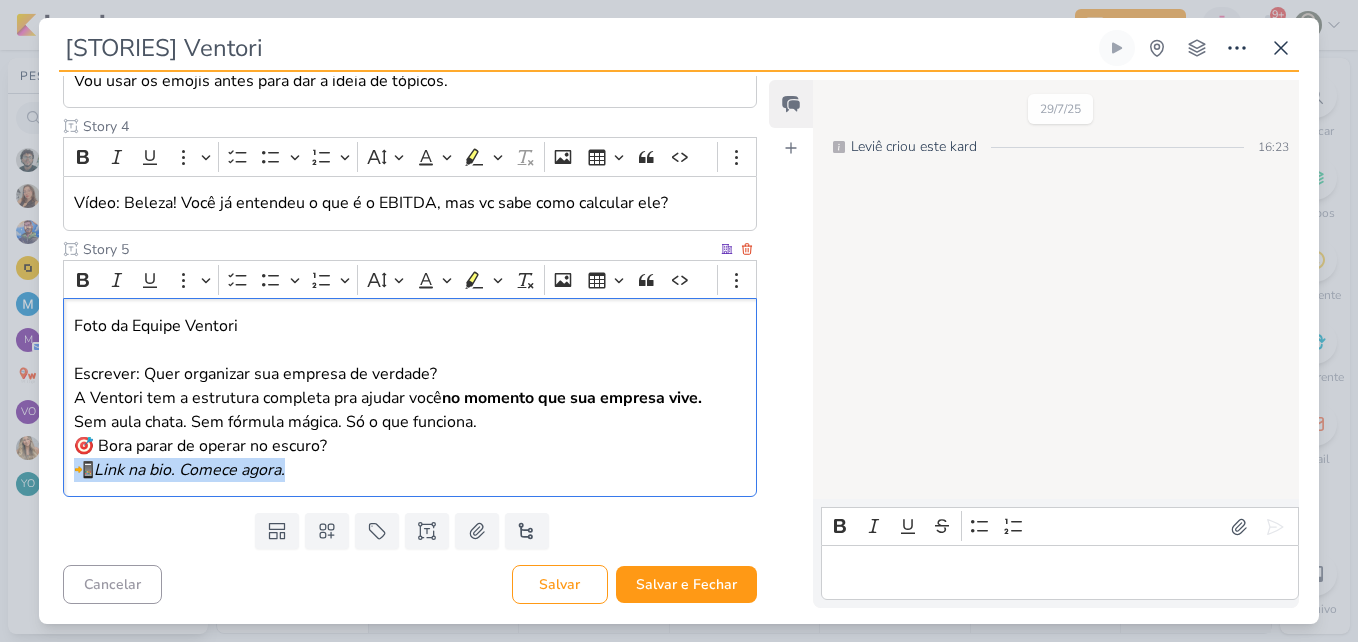 click on "📲  Link na bio. Comece agora." at bounding box center (410, 470) 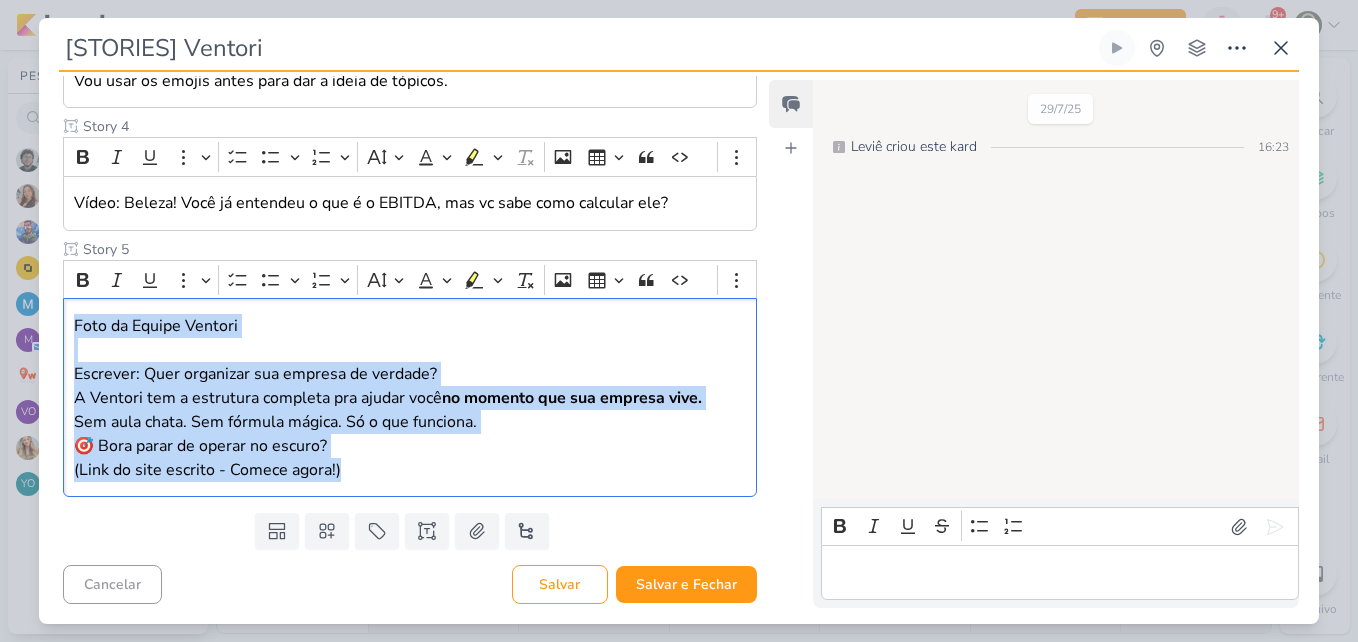 drag, startPoint x: 436, startPoint y: 470, endPoint x: 39, endPoint y: 328, distance: 421.63135 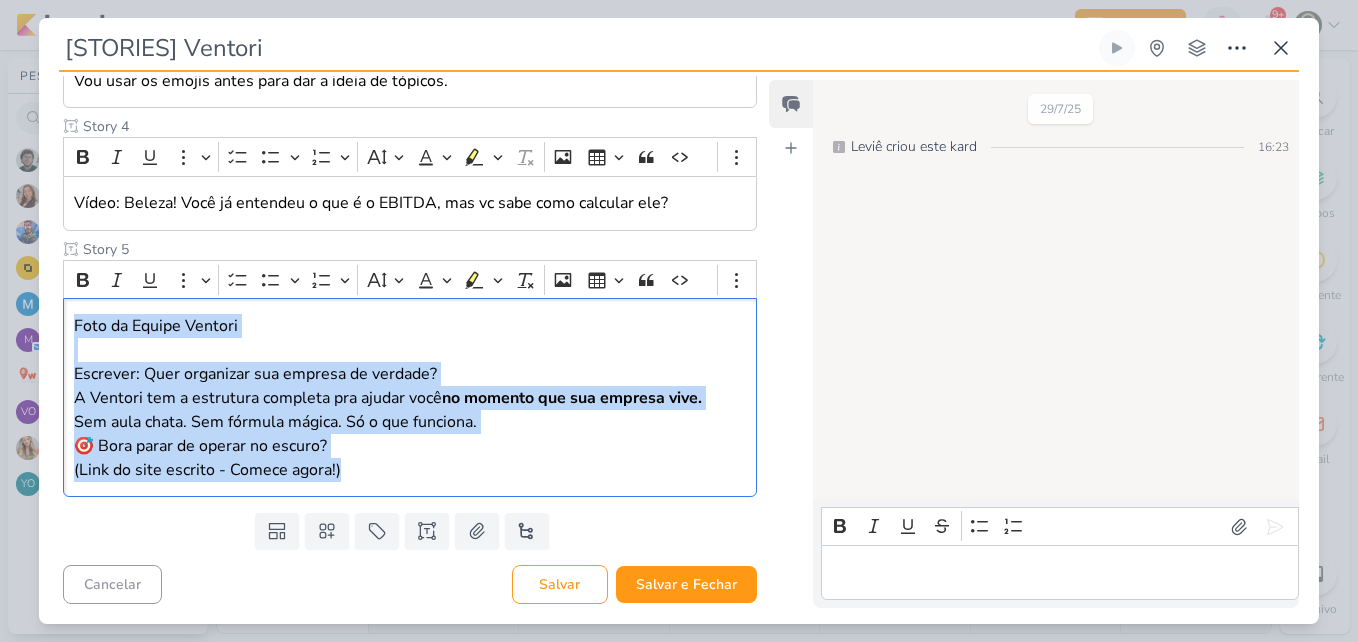 click on "Parlare Marketing
PROJETO
Ventori
Fase do Processo" at bounding box center (402, -151) 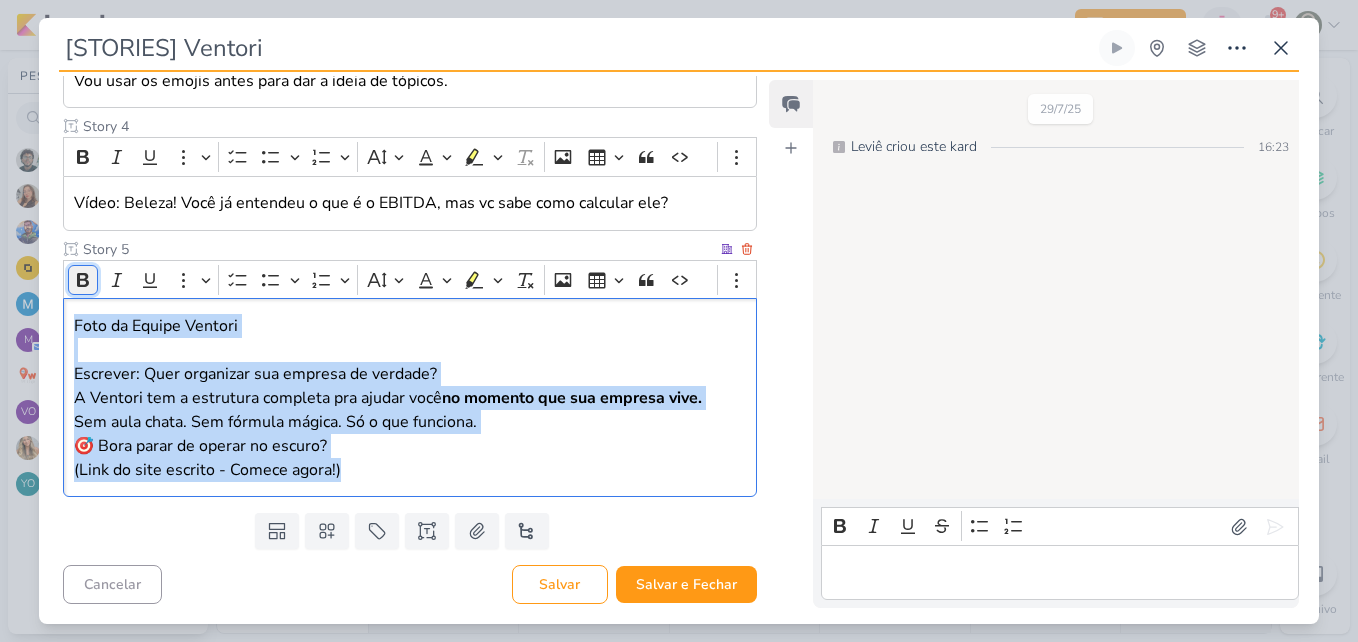 click 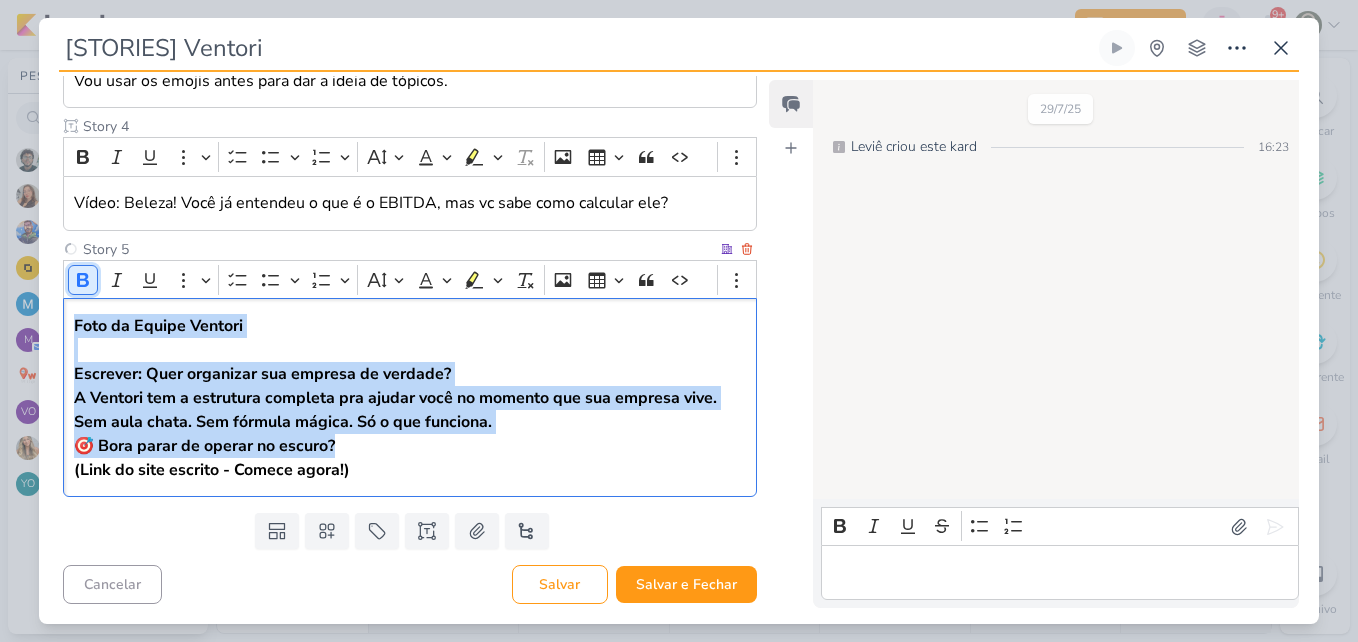 click 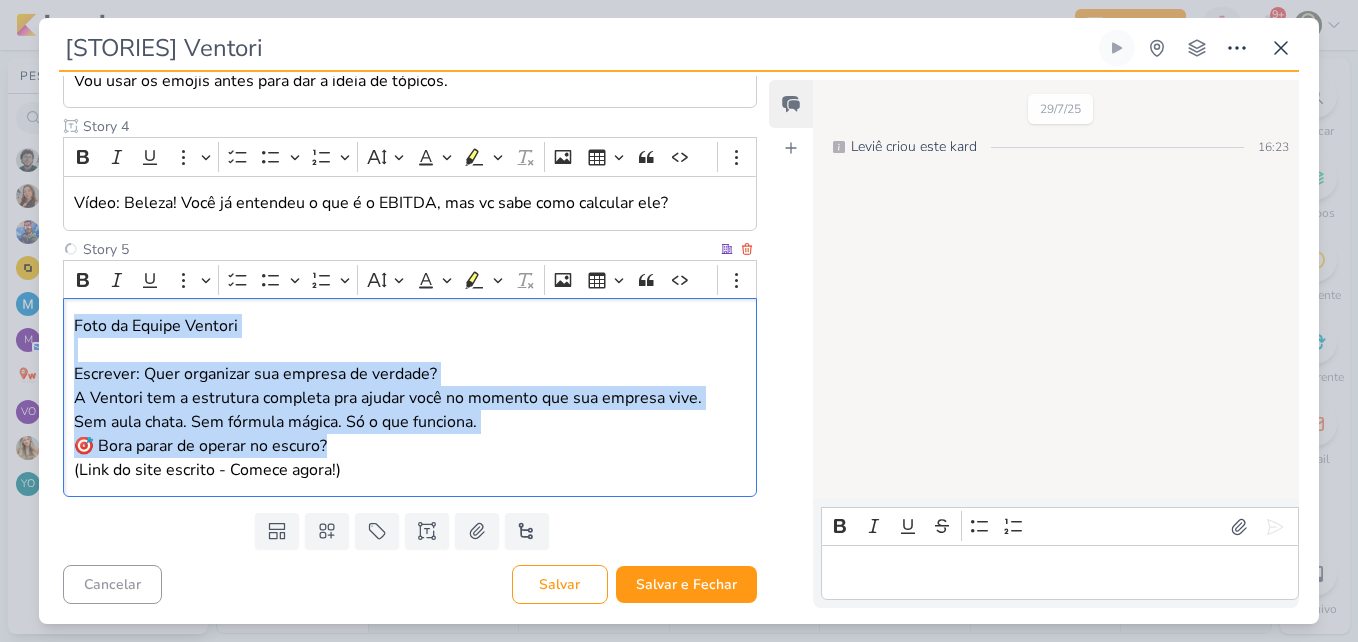 click on "Foto da Equipe Ventori" at bounding box center [410, 326] 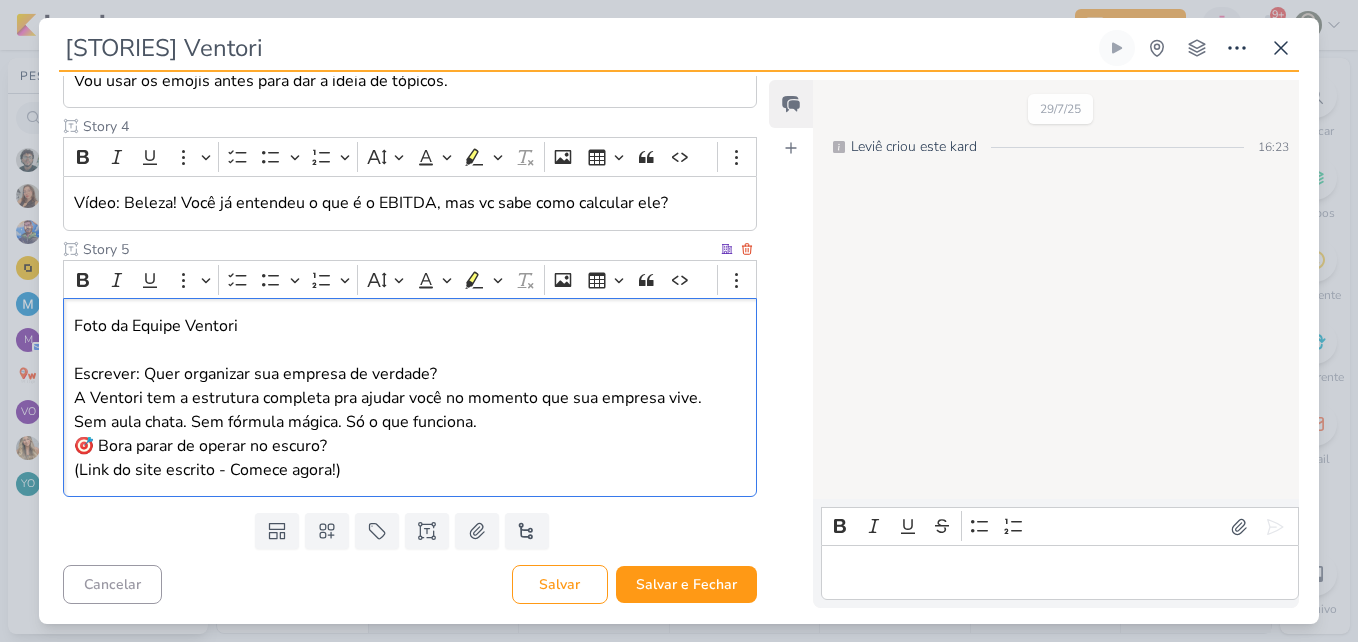 click on "Foto da Equipe Ventori" at bounding box center [410, 326] 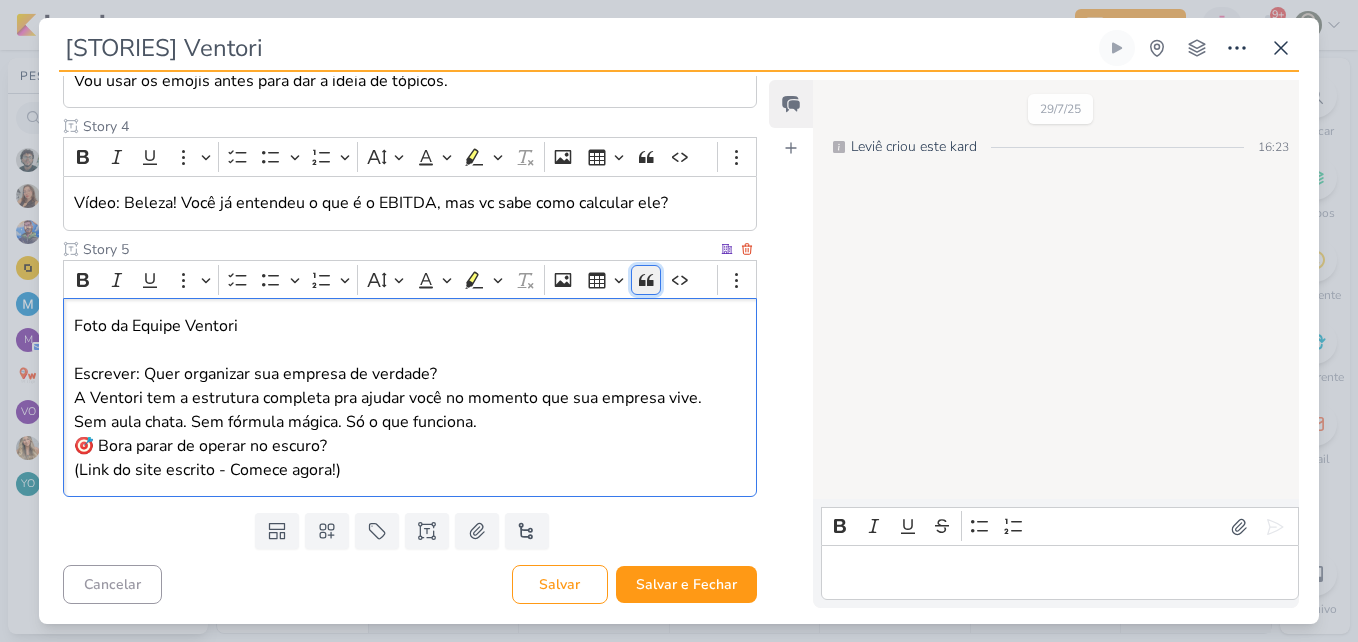 click on "Block quote" at bounding box center [646, 280] 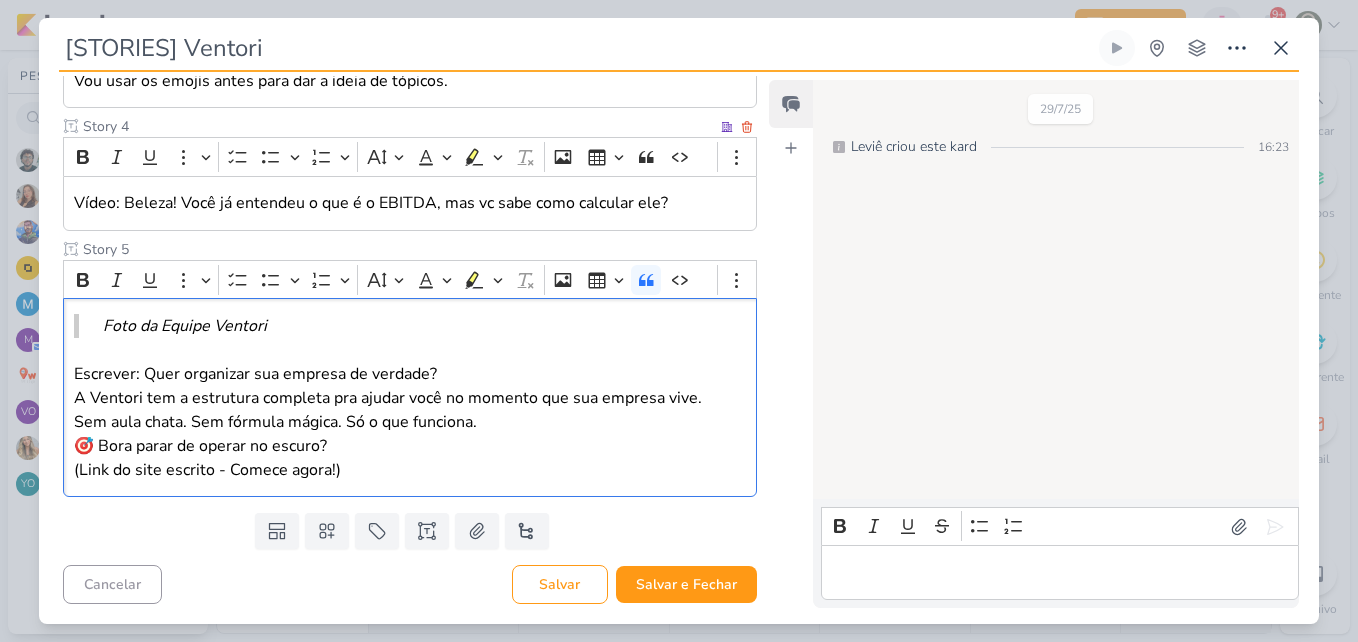 click on "Vídeo: Beleza! Você já entendeu o que é o EBITDA, mas vc sabe como calcular ele?" at bounding box center (410, 203) 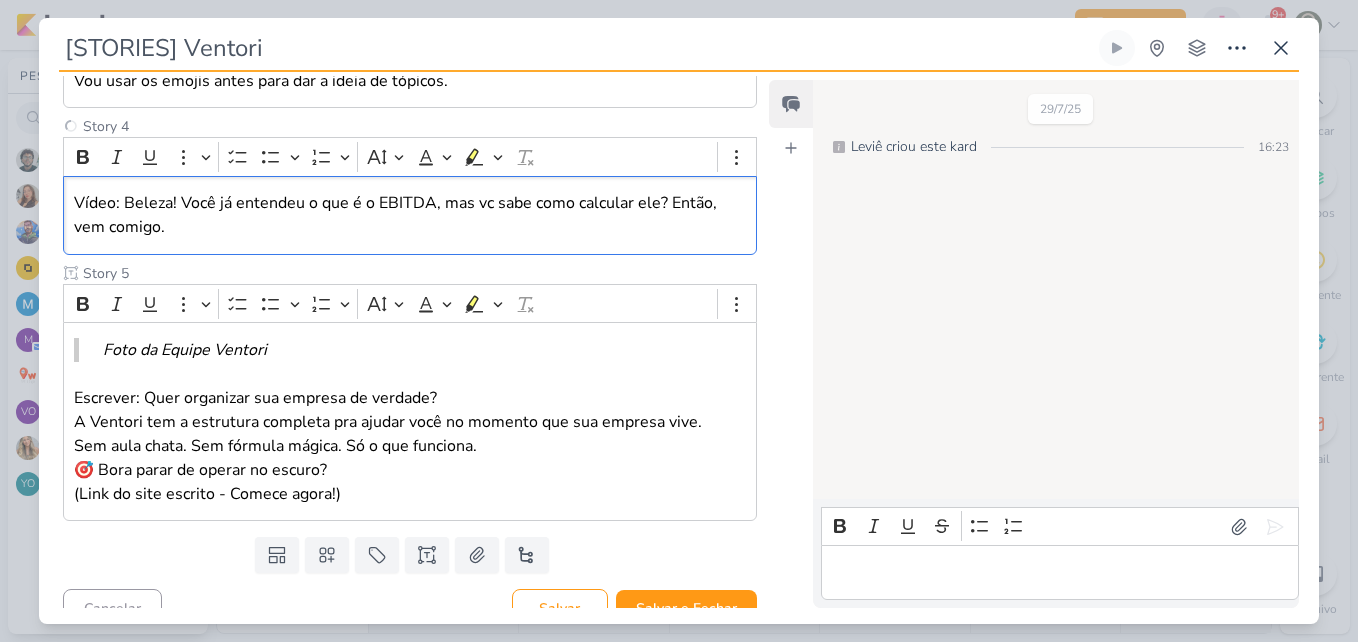 scroll, scrollTop: 585, scrollLeft: 0, axis: vertical 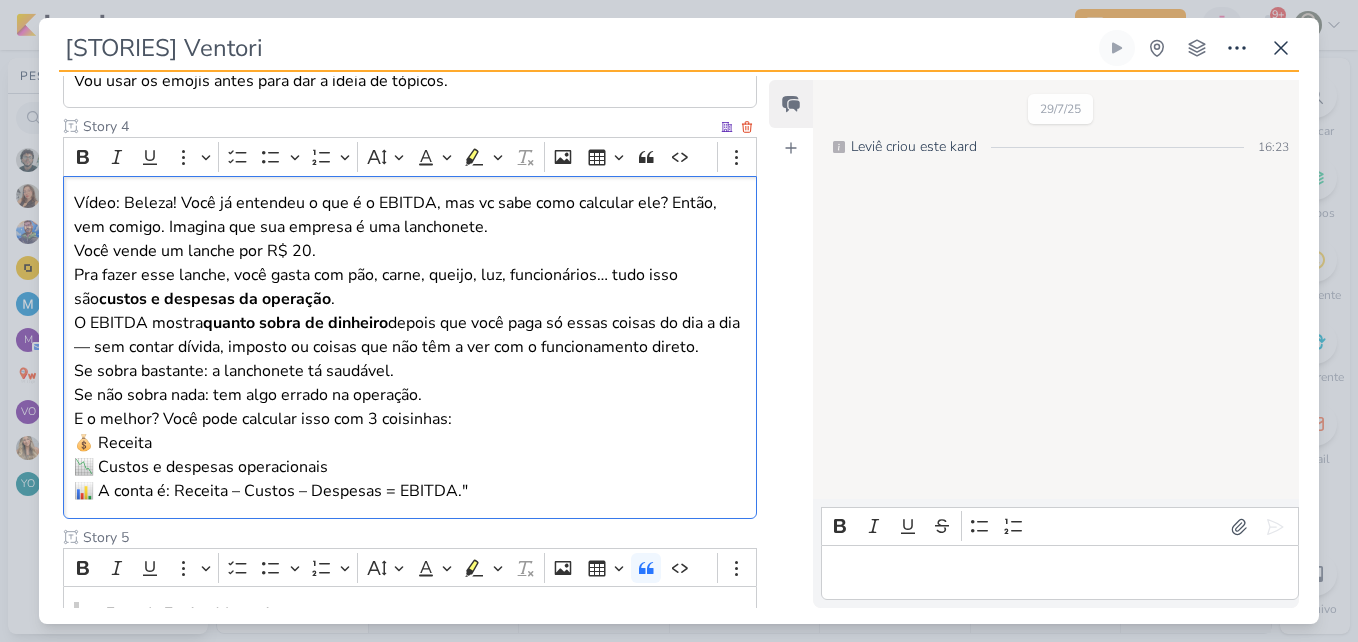 click on "Vídeo: Beleza! Você já entendeu o que é o EBITDA, mas vc sabe como calcular ele? Então, vem comigo. Imagina que sua empresa é uma lanchonete. Você vende um lanche por R$ 20." at bounding box center [410, 227] 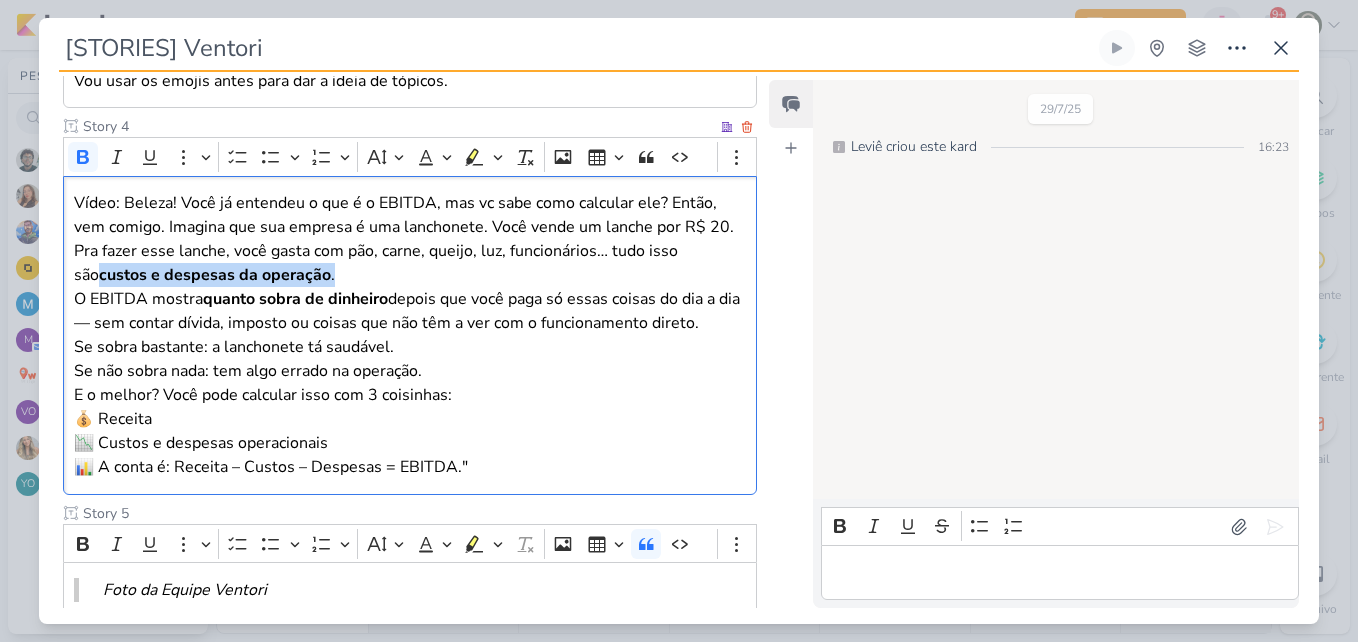 drag, startPoint x: 74, startPoint y: 276, endPoint x: 312, endPoint y: 275, distance: 238.0021 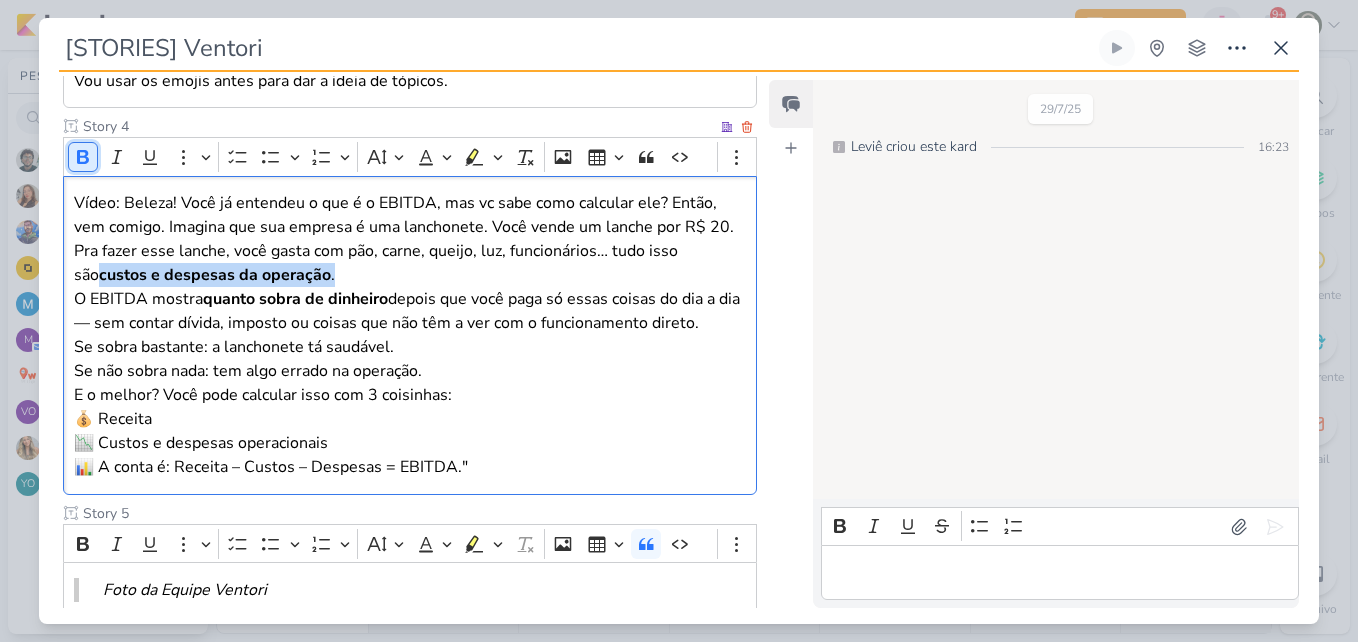 click 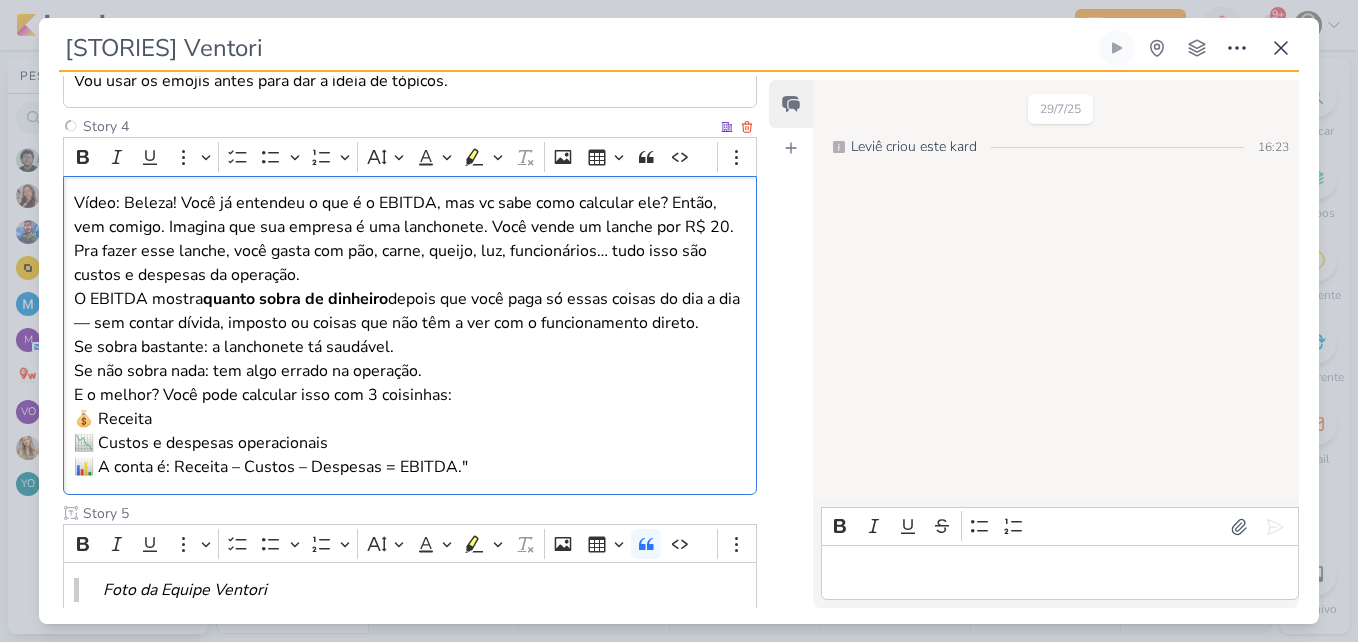click on "Pra fazer esse lanche, você gasta com pão, carne, queijo, luz, funcionários… tudo isso são custos e despesas da operação." at bounding box center [410, 263] 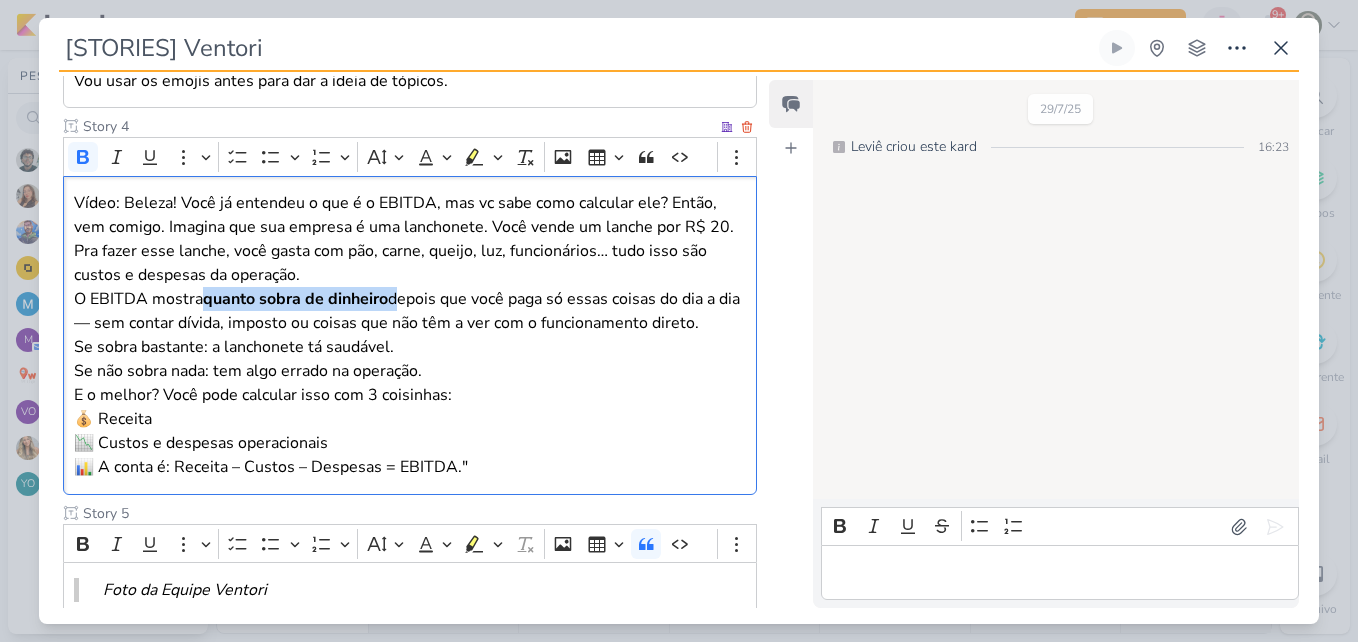 drag, startPoint x: 204, startPoint y: 301, endPoint x: 393, endPoint y: 308, distance: 189.12958 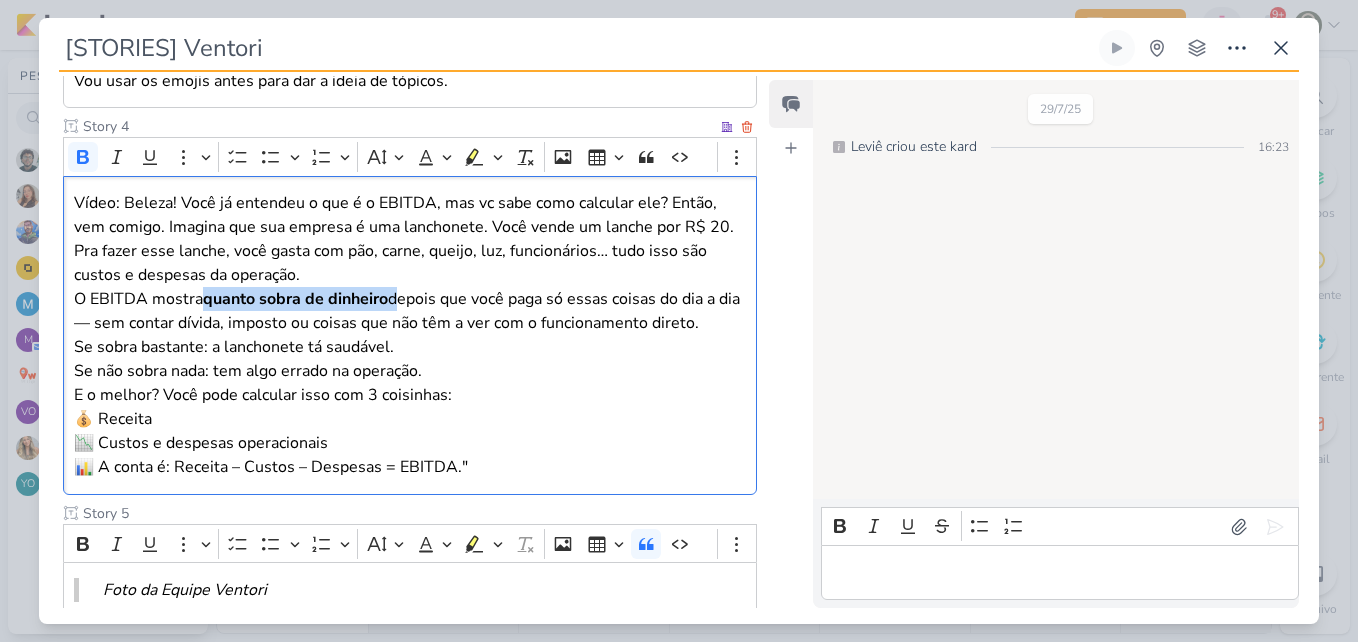 click on "O EBITDA mostra  quanto sobra de dinheiro  depois que você paga só essas coisas do dia a dia — sem contar dívida, imposto ou coisas que não têm a ver com o funcionamento direto." at bounding box center [410, 311] 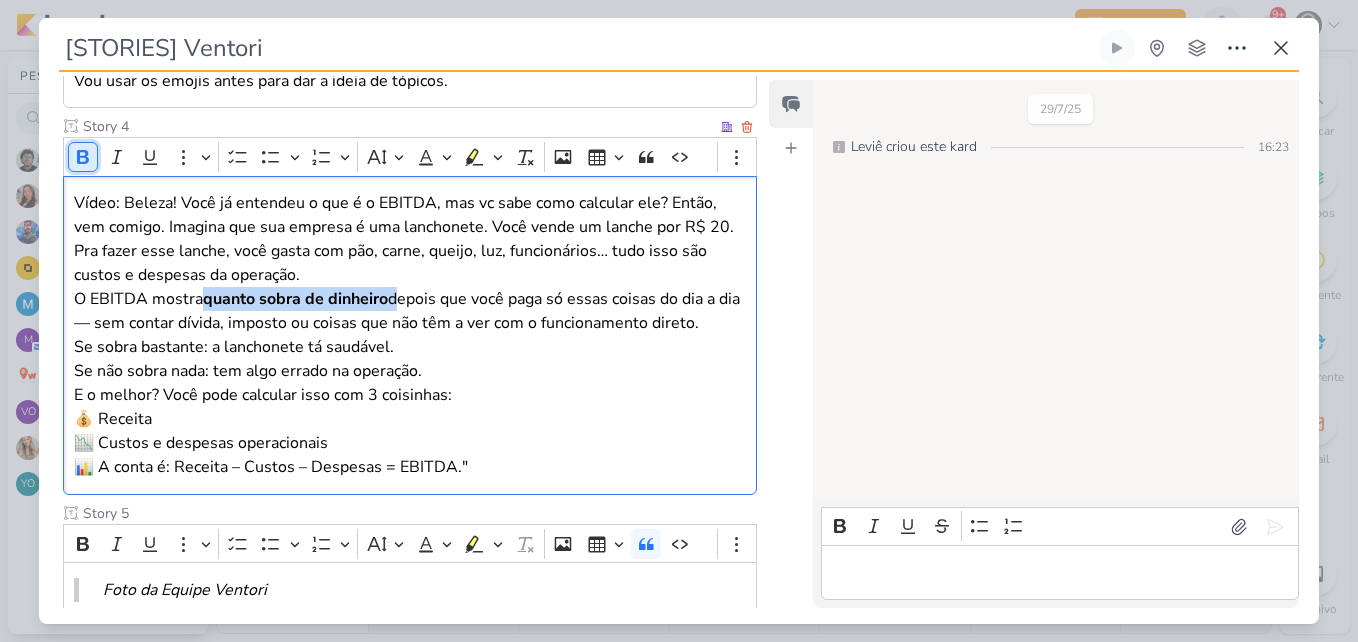 click on "Bold" at bounding box center [83, 157] 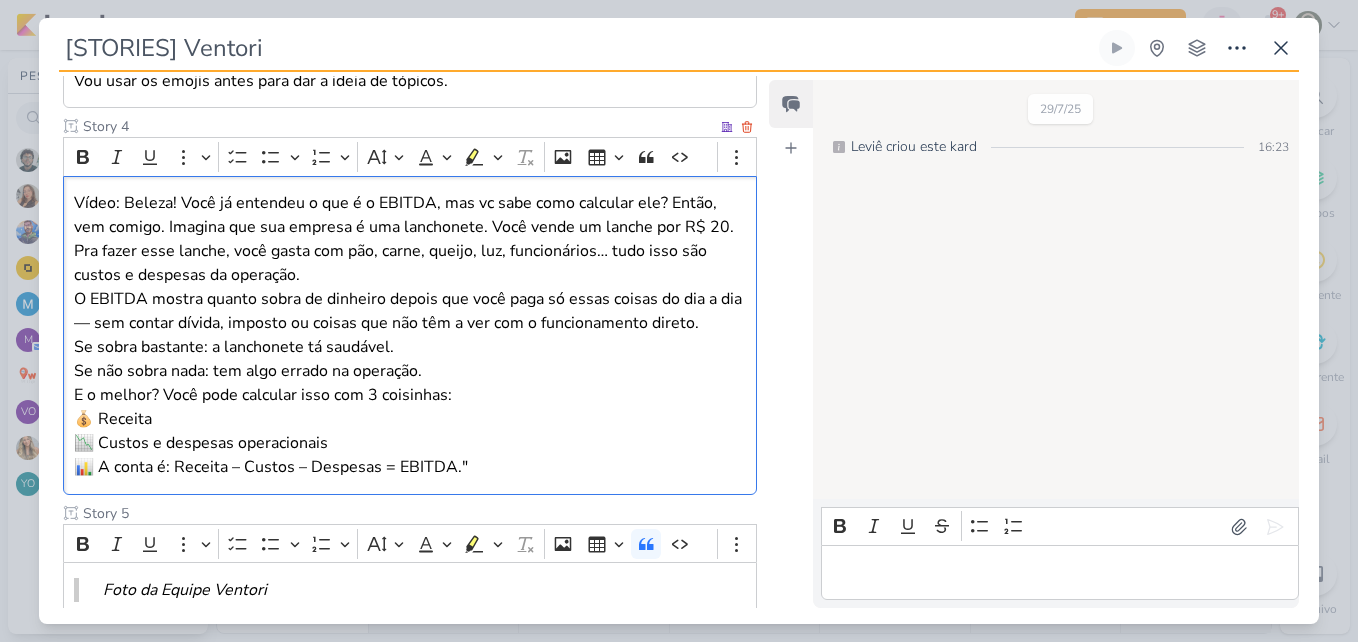click on "Se sobra bastante: a lanchonete tá saudável. Se não sobra nada: tem algo errado na operação." at bounding box center [410, 359] 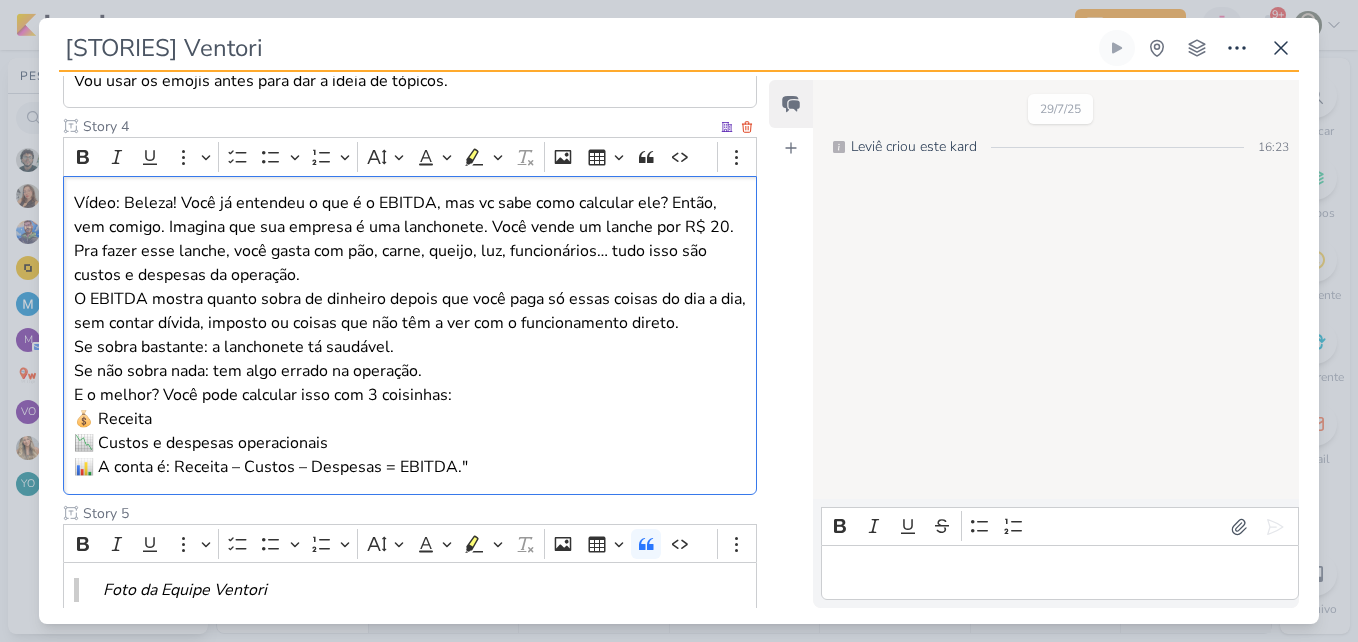 click on "O EBITDA mostra quanto sobra de dinheiro depois que você paga só essas coisas do dia a dia, sem contar dívida, imposto ou coisas que não têm a ver com o funcionamento direto." at bounding box center [410, 311] 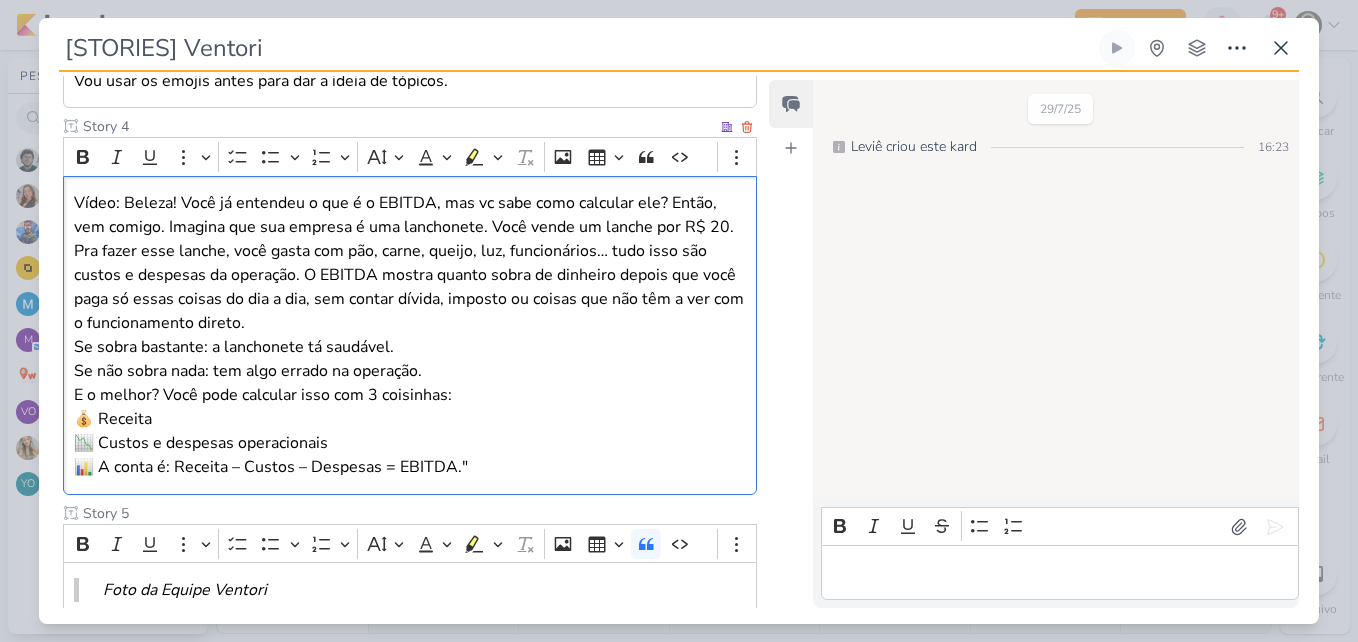 click on "Se sobra bastante: a lanchonete tá saudável. Se não sobra nada: tem algo errado na operação." at bounding box center [410, 359] 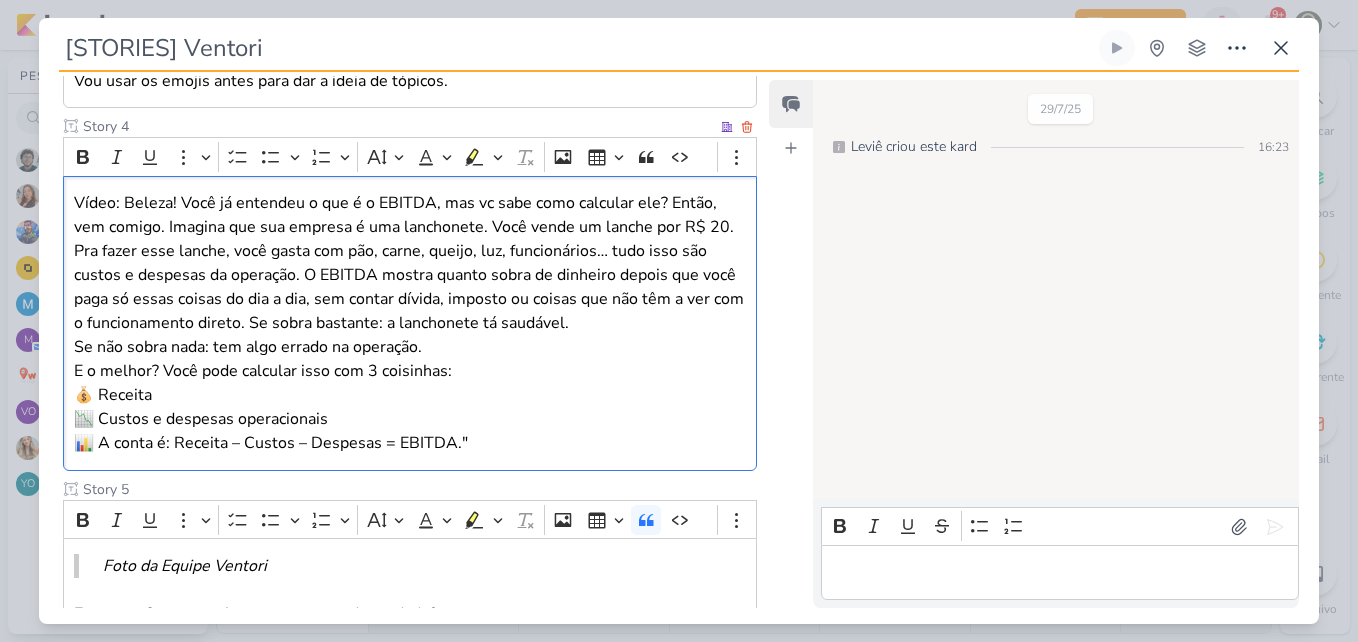 click on "Pra fazer esse lanche, você gasta com pão, carne, queijo, luz, funcionários… tudo isso são custos e despesas da operação. O EBITDA mostra quanto sobra de dinheiro depois que você paga só essas coisas do dia a dia, sem contar dívida, imposto ou coisas que não têm a ver com o funcionamento direto. Se sobra bastante: a lanchonete tá saudável. Se não sobra nada: tem algo errado na operação." at bounding box center [410, 299] 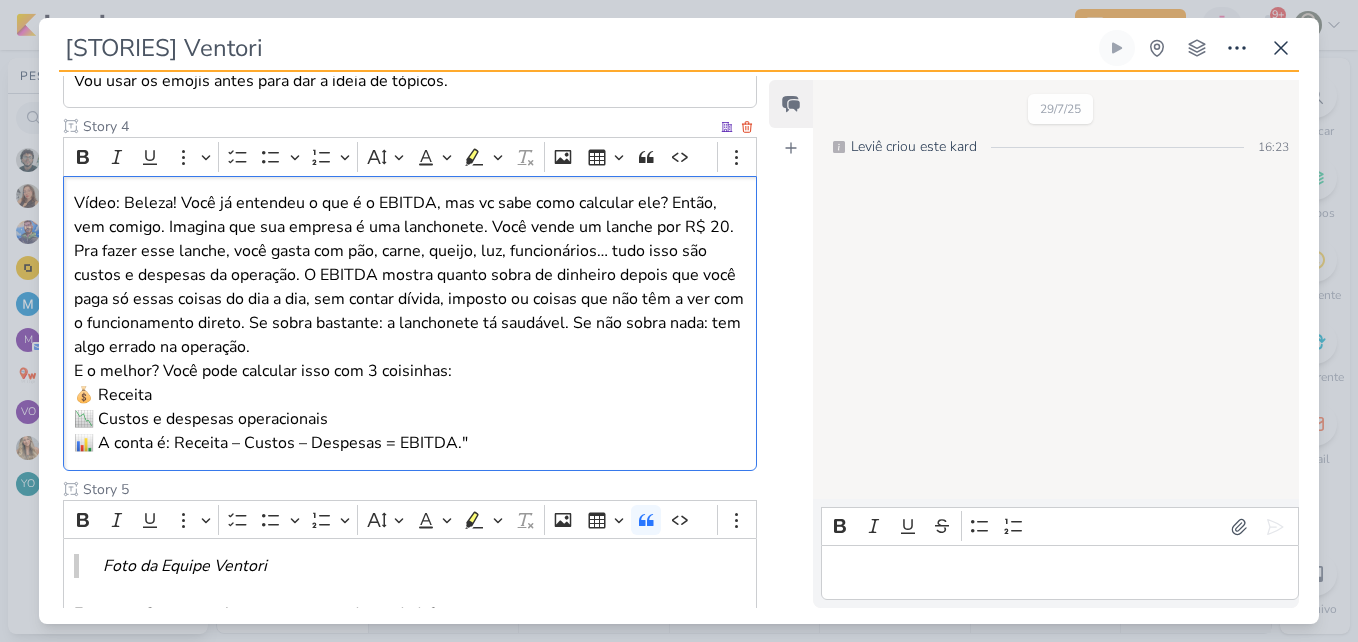 click on "E o melhor? Você pode calcular isso com 3 coisinhas: 💰 Receita 📉 Custos e despesas operacionais 📊 A conta é: Receita – Custos – Despesas = EBITDA."" at bounding box center (410, 407) 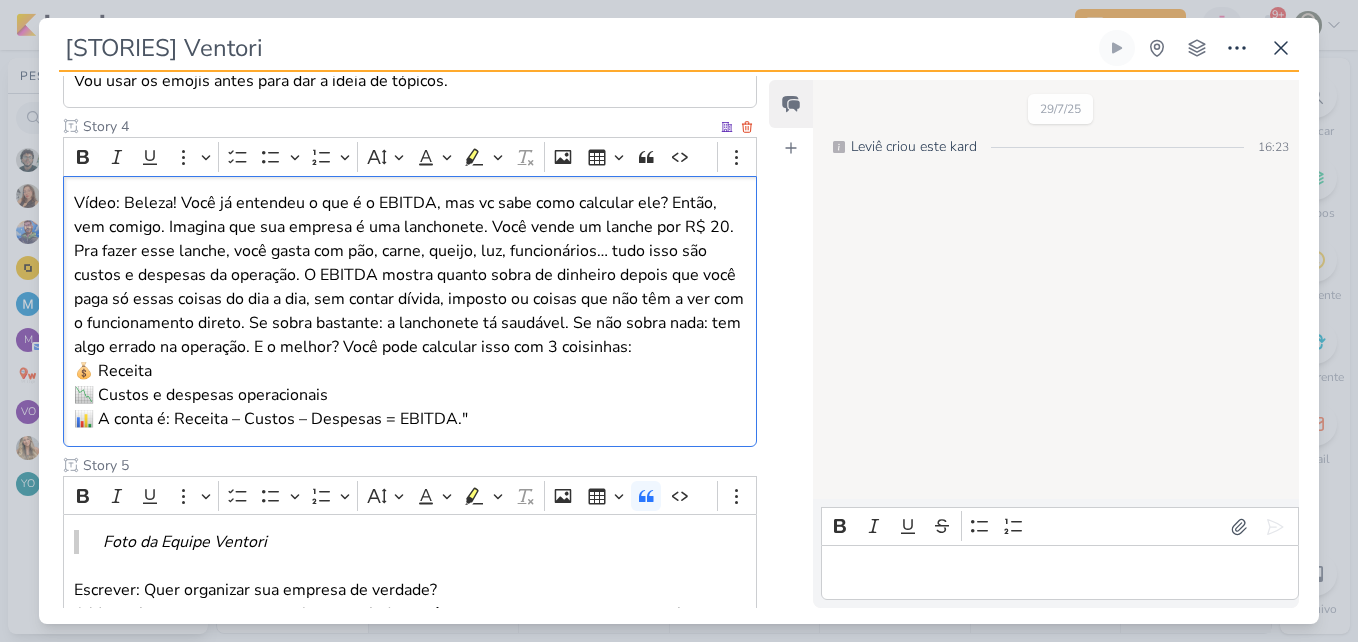 click on "Pra fazer esse lanche, você gasta com pão, carne, queijo, luz, funcionários… tudo isso são custos e despesas da operação. O EBITDA mostra quanto sobra de dinheiro depois que você paga só essas coisas do dia a dia, sem contar dívida, imposto ou coisas que não têm a ver com o funcionamento direto. Se sobra bastante: a lanchonete tá saudável. Se não sobra nada: tem algo errado na operação. E o melhor? Você pode calcular isso com 3 coisinhas: 💰 Receita 📉 Custos e despesas operacionais 📊 A conta é: Receita – Custos – Despesas = EBITDA."" at bounding box center [410, 335] 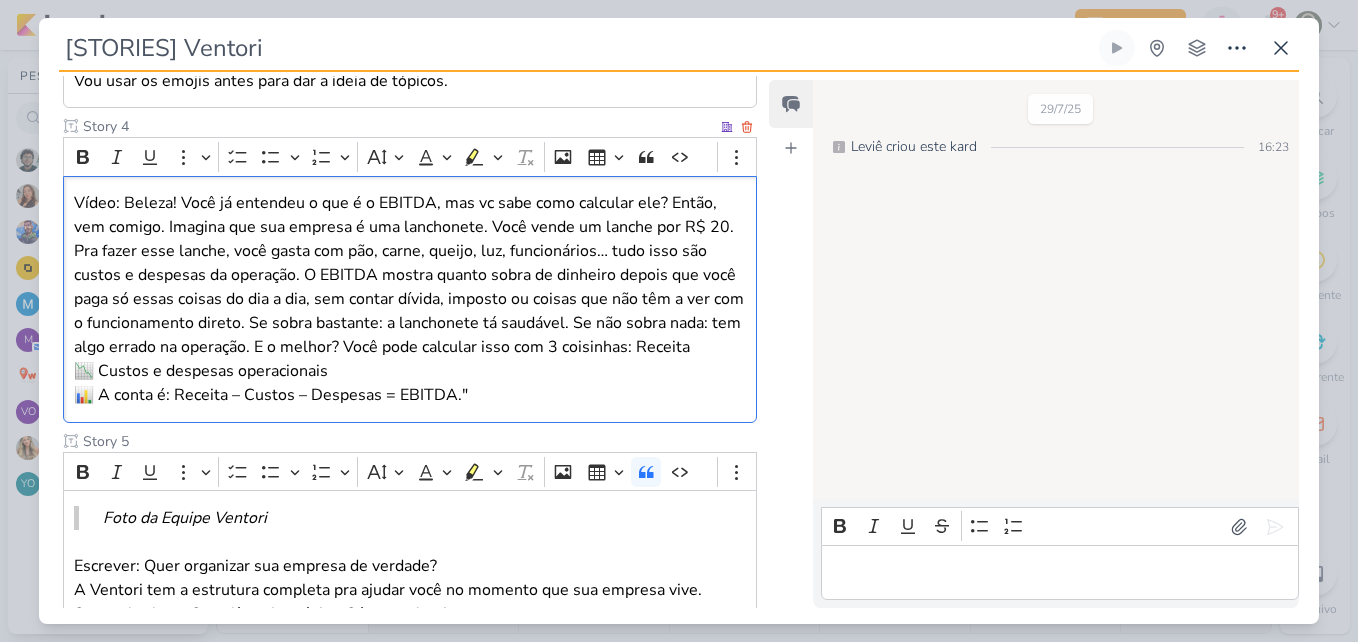 click on "Pra fazer esse lanche, você gasta com pão, carne, queijo, luz, funcionários… tudo isso são custos e despesas da operação. O EBITDA mostra quanto sobra de dinheiro depois que você paga só essas coisas do dia a dia, sem contar dívida, imposto ou coisas que não têm a ver com o funcionamento direto. Se sobra bastante: a lanchonete tá saudável. Se não sobra nada: tem algo errado na operação. E o melhor? Você pode calcular isso com 3 coisinhas: Receita 📉 Custos e despesas operacionais 📊 A conta é: Receita – Custos – Despesas = EBITDA."" at bounding box center [410, 323] 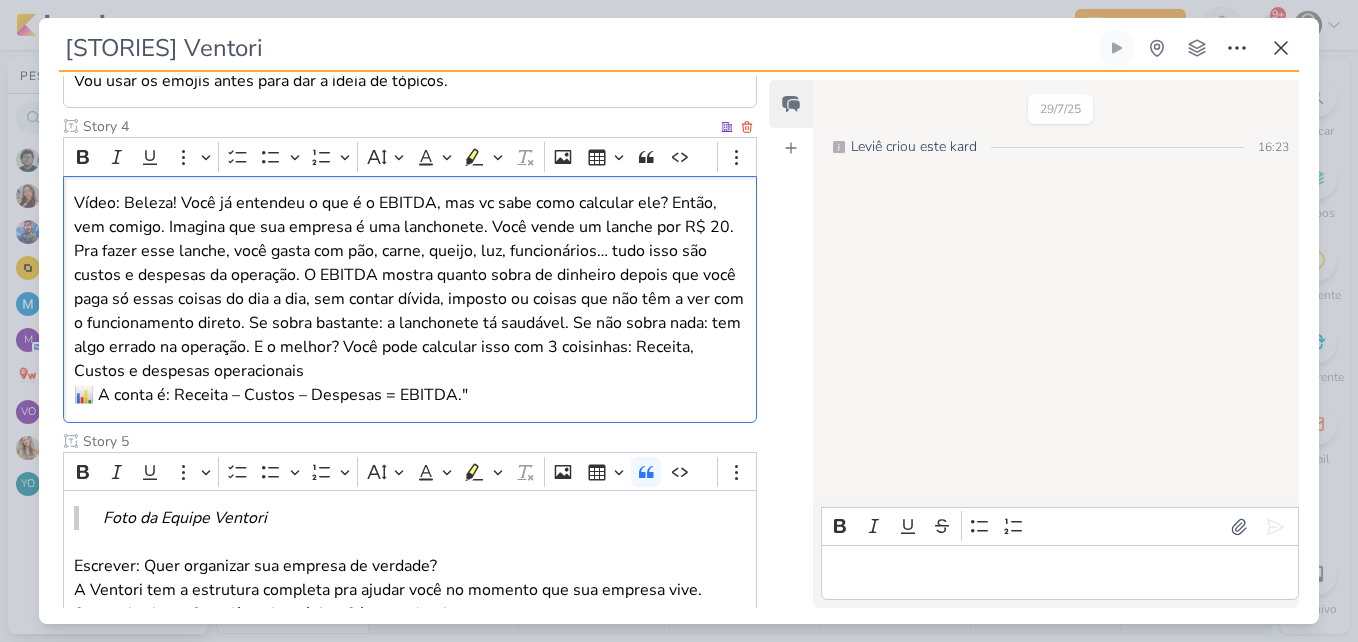 click on "Pra fazer esse lanche, você gasta com pão, carne, queijo, luz, funcionários… tudo isso são custos e despesas da operação. O EBITDA mostra quanto sobra de dinheiro depois que você paga só essas coisas do dia a dia, sem contar dívida, imposto ou coisas que não têm a ver com o funcionamento direto. Se sobra bastante: a lanchonete tá saudável. Se não sobra nada: tem algo errado na operação. E o melhor? Você pode calcular isso com 3 coisinhas: Receita, Custos e despesas operacionais 📊 A conta é: Receita – Custos – Despesas = EBITDA."" at bounding box center (410, 323) 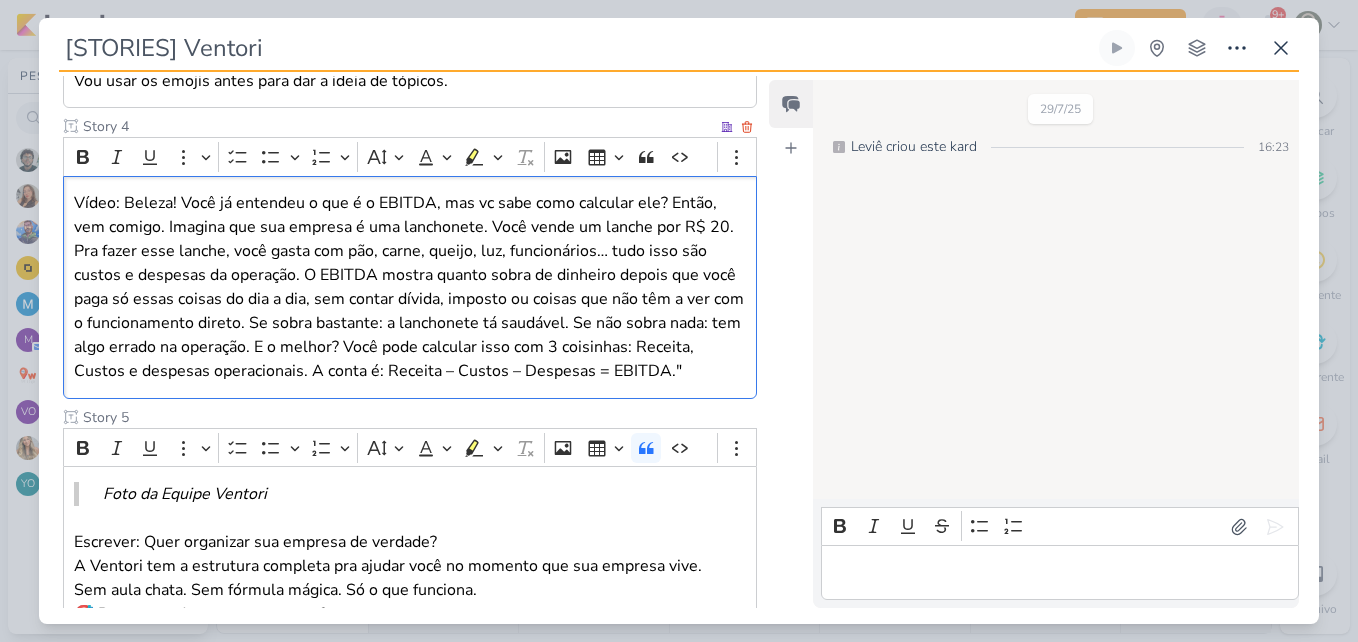 click on "Pra fazer esse lanche, você gasta com pão, carne, queijo, luz, funcionários… tudo isso são custos e despesas da operação. O EBITDA mostra quanto sobra de dinheiro depois que você paga só essas coisas do dia a dia, sem contar dívida, imposto ou coisas que não têm a ver com o funcionamento direto. Se sobra bastante: a lanchonete tá saudável. Se não sobra nada: tem algo errado na operação. E o melhor? Você pode calcular isso com 3 coisinhas: Receita, Custos e despesas operacionais. A conta é: Receita – Custos – Despesas = EBITDA."" at bounding box center [410, 311] 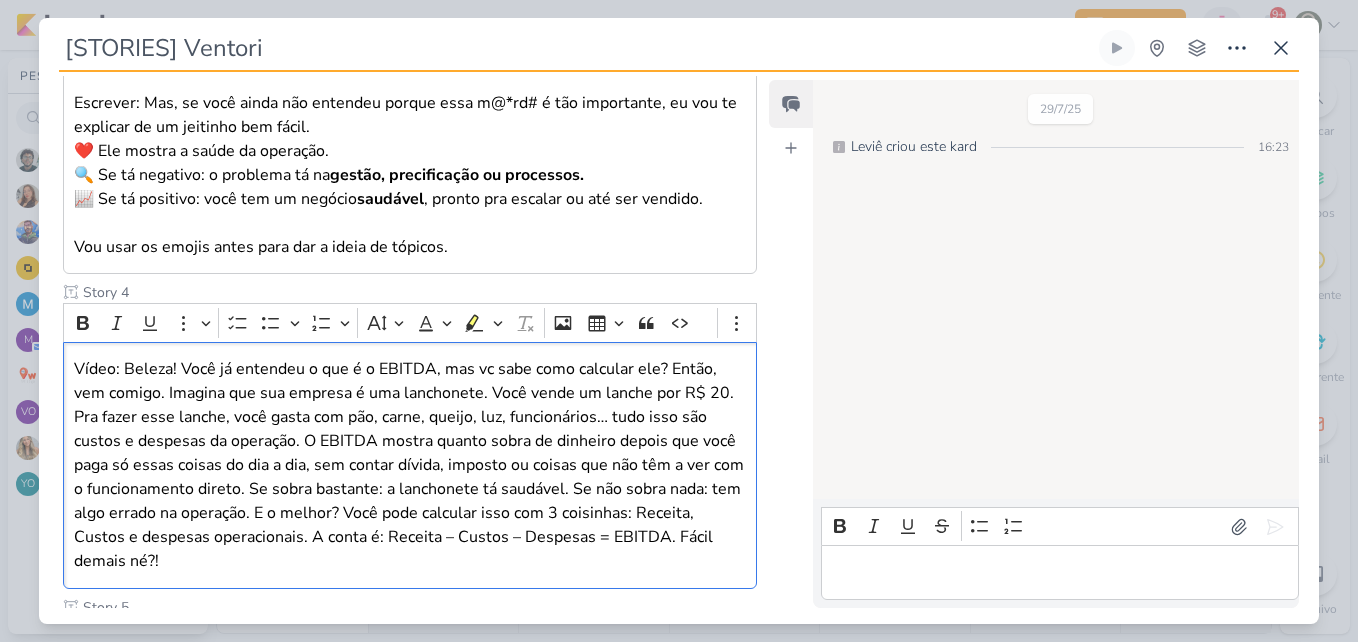 scroll, scrollTop: 1261, scrollLeft: 0, axis: vertical 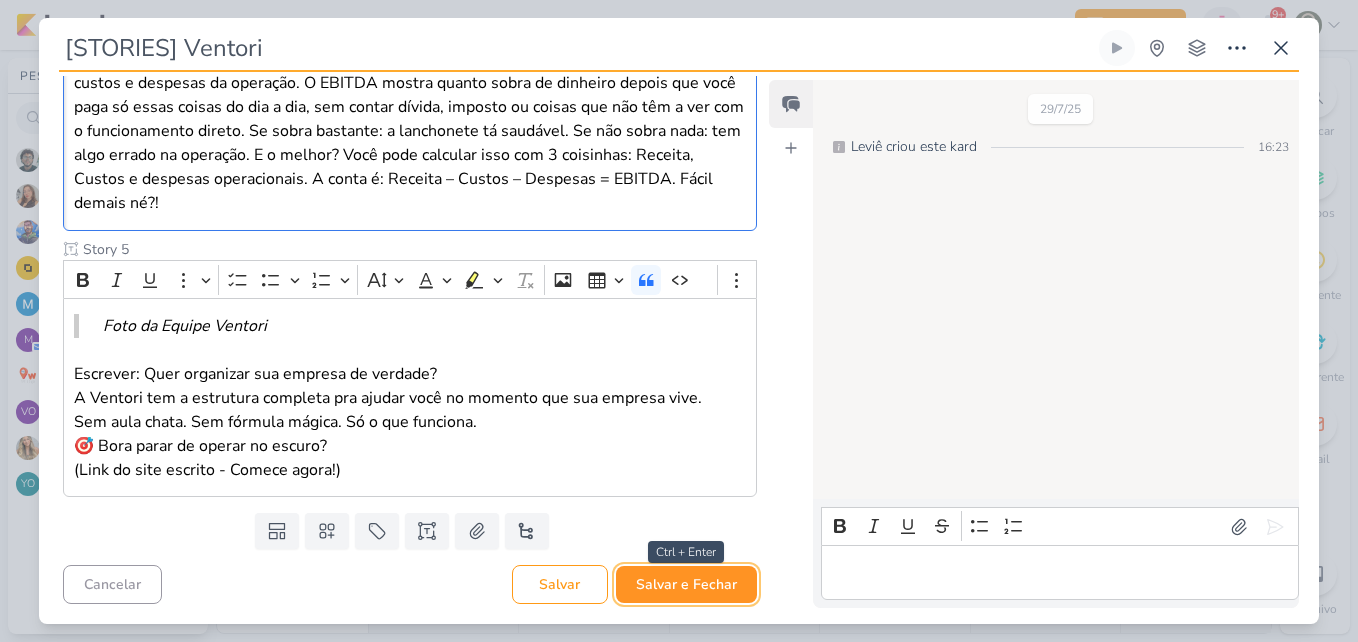 click on "Salvar e Fechar" at bounding box center [686, 584] 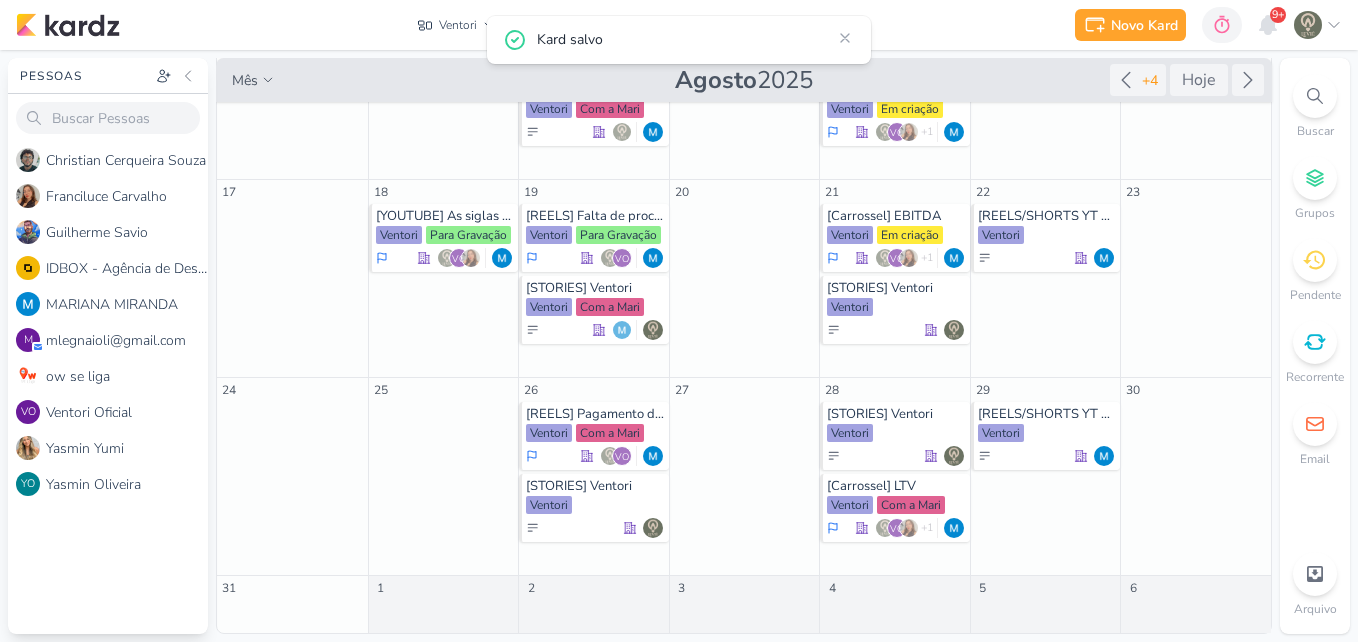 scroll, scrollTop: 0, scrollLeft: 0, axis: both 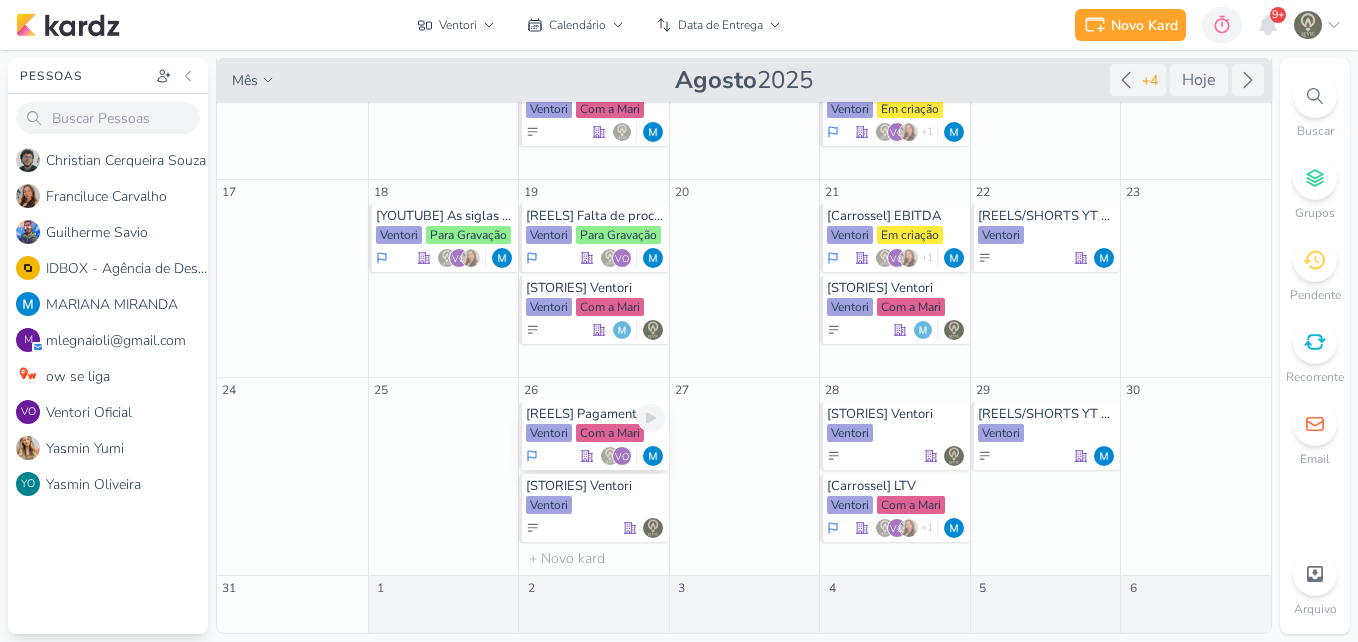 click on "[REELS] Pagamento das contas" at bounding box center (595, 414) 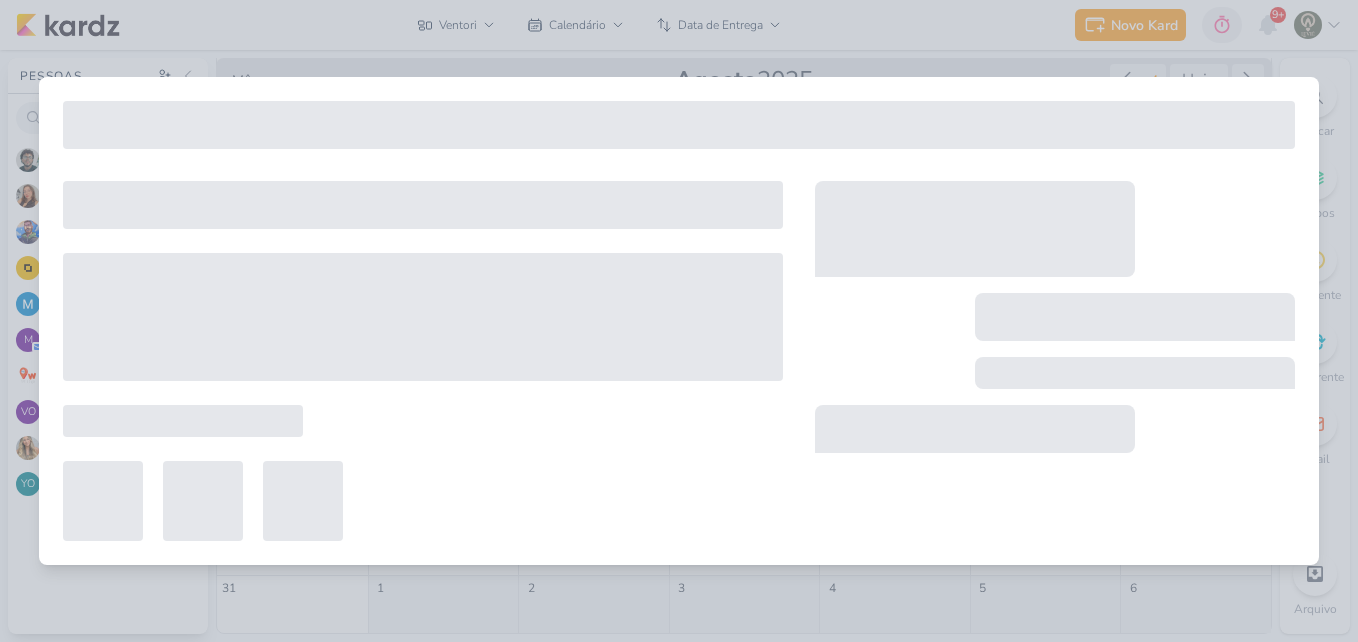 type on "[REELS] Pagamento das contas" 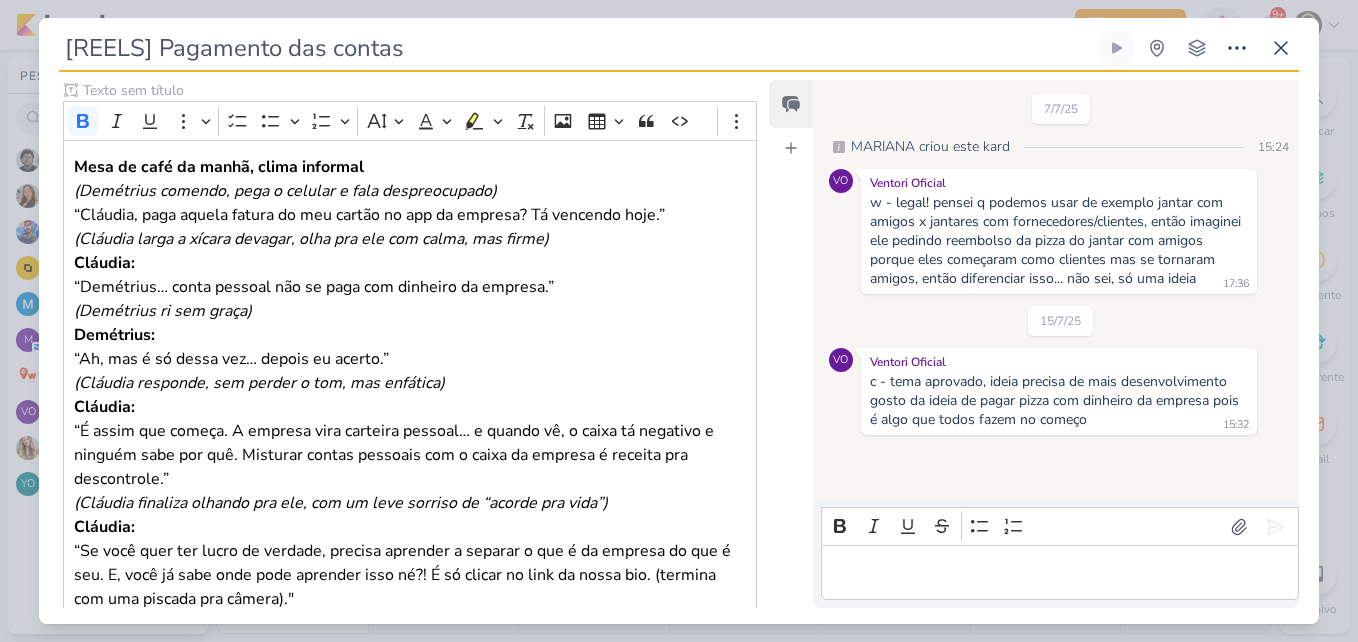 scroll, scrollTop: 322, scrollLeft: 0, axis: vertical 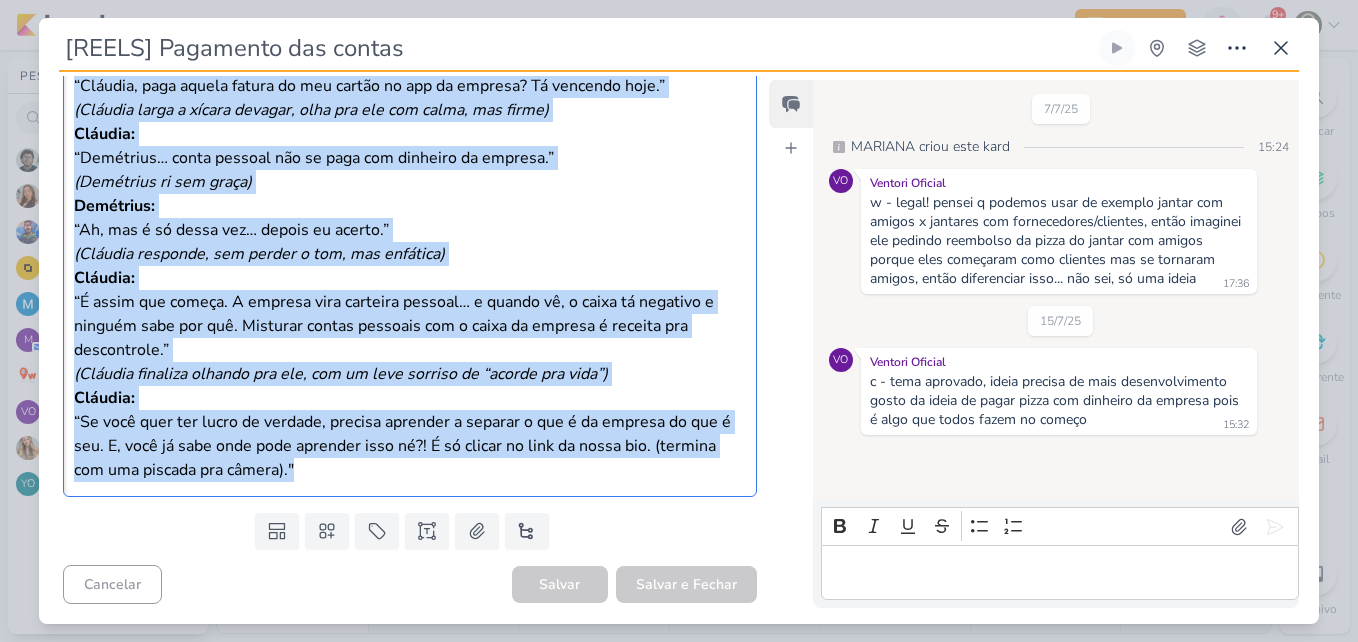 drag, startPoint x: 71, startPoint y: 202, endPoint x: 440, endPoint y: 689, distance: 611.0074 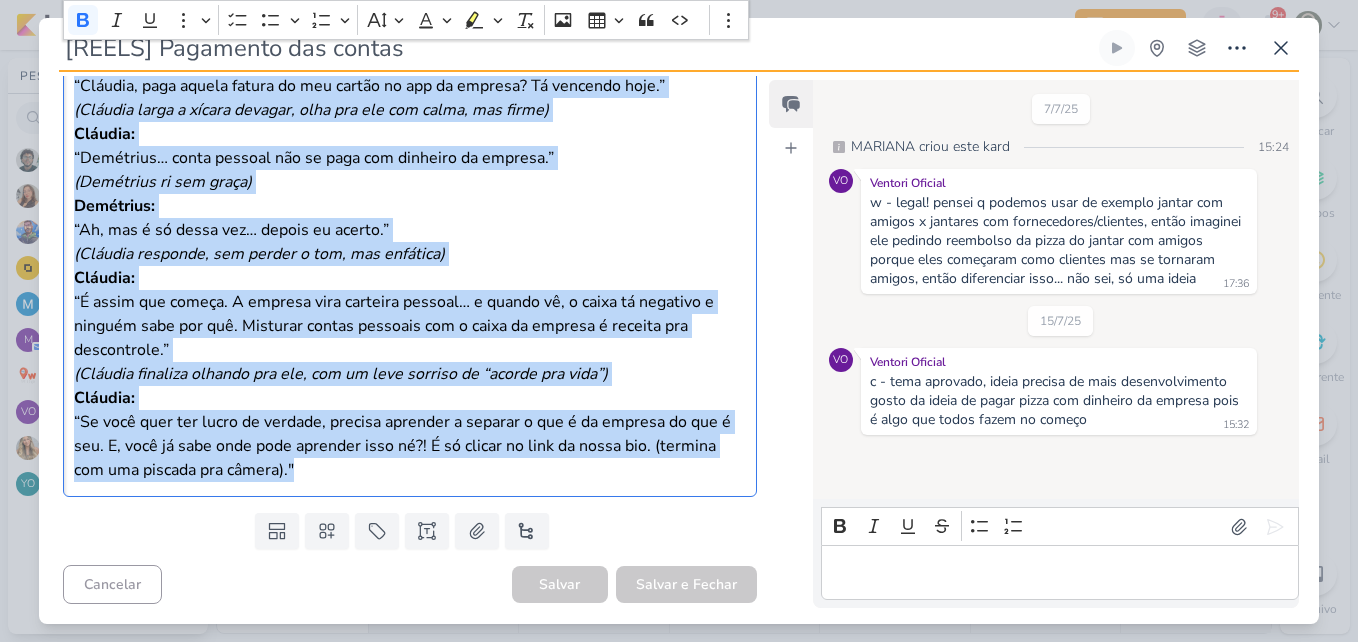 click on "(Cláudia responde, sem perder o tom, mas enfática) Cláudia: “É assim que começa. A empresa vira carteira pessoal… e quando vê, o caixa tá negativo e ninguém sabe por quê. Misturar contas pessoais com o caixa da empresa é receita pra descontrole.”" at bounding box center (410, 302) 